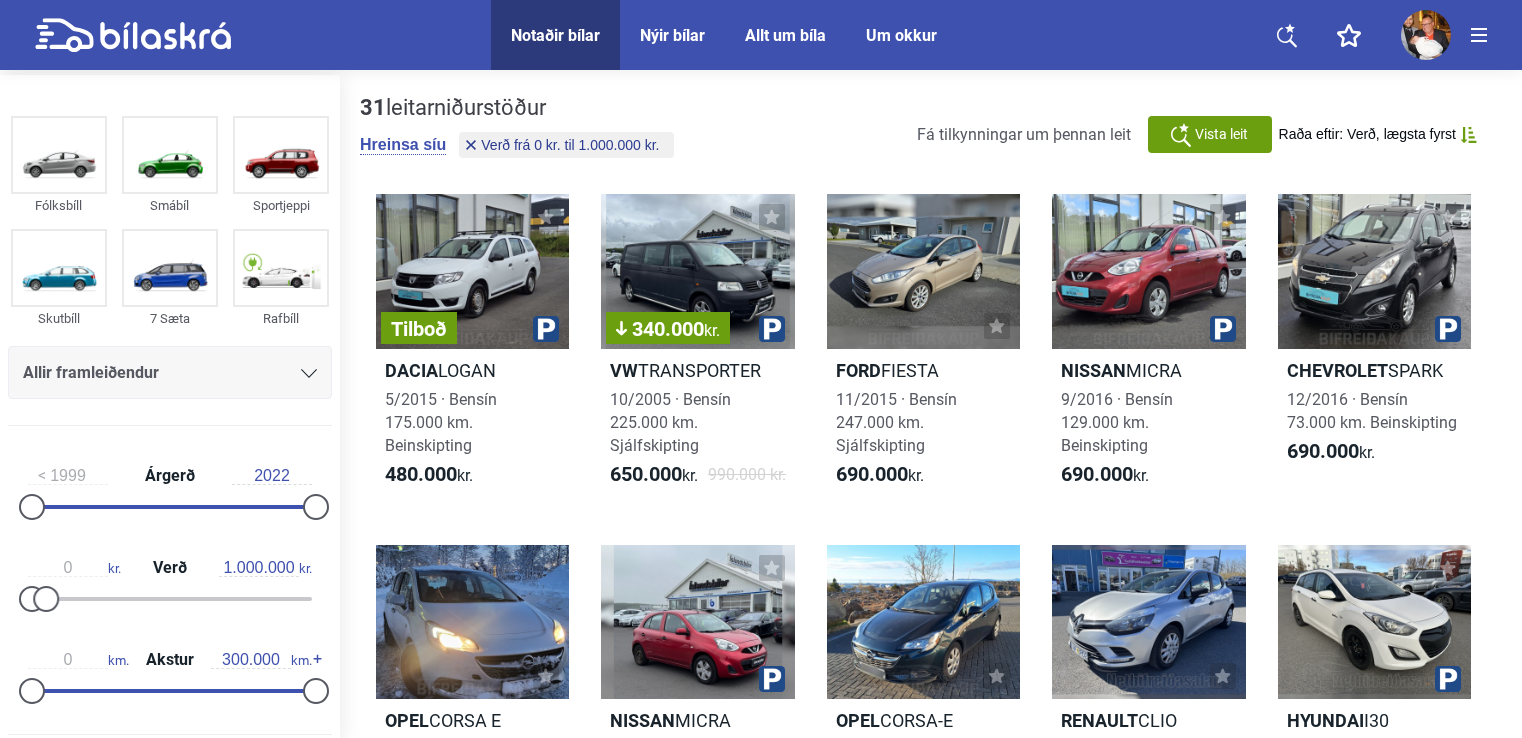 scroll, scrollTop: 0, scrollLeft: 0, axis: both 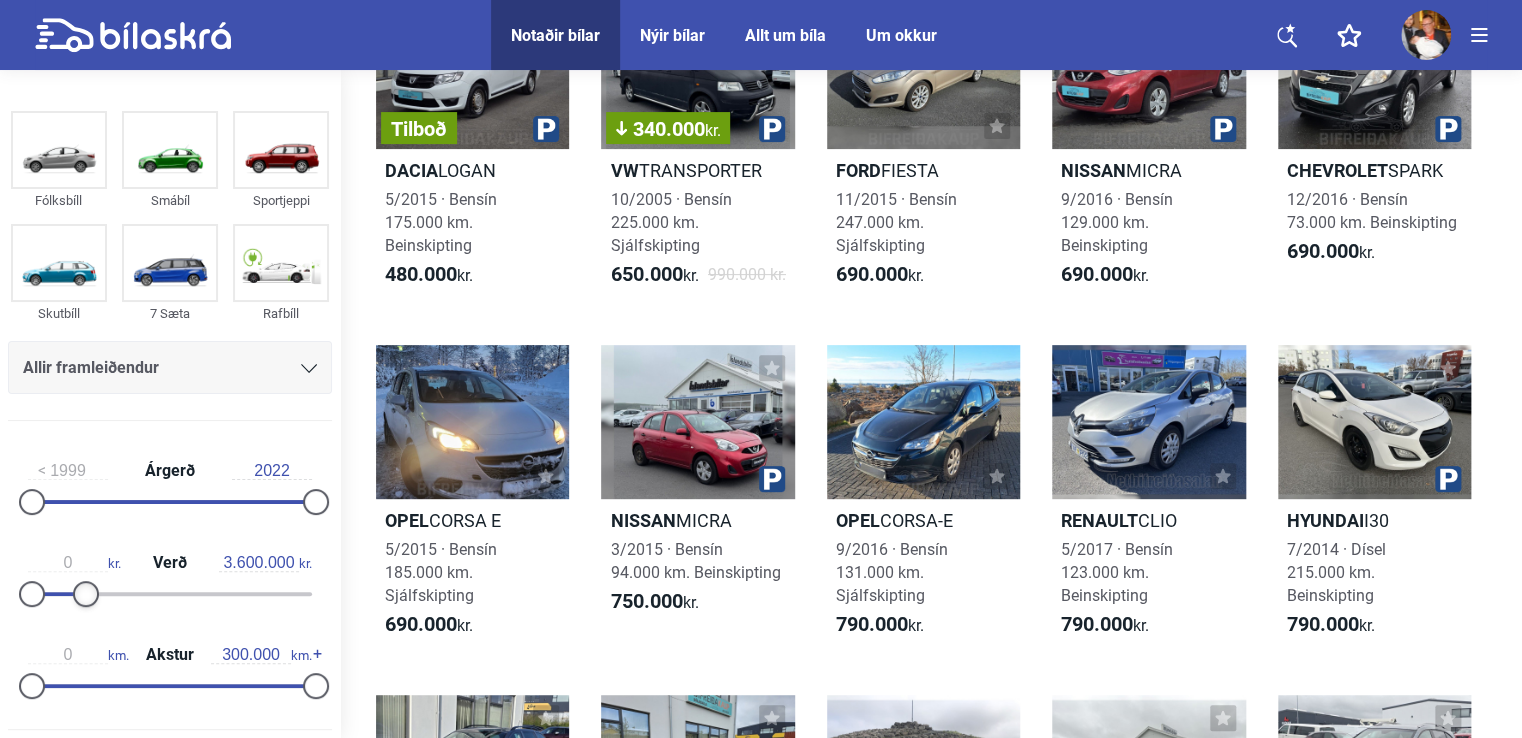 type on "3.500.000" 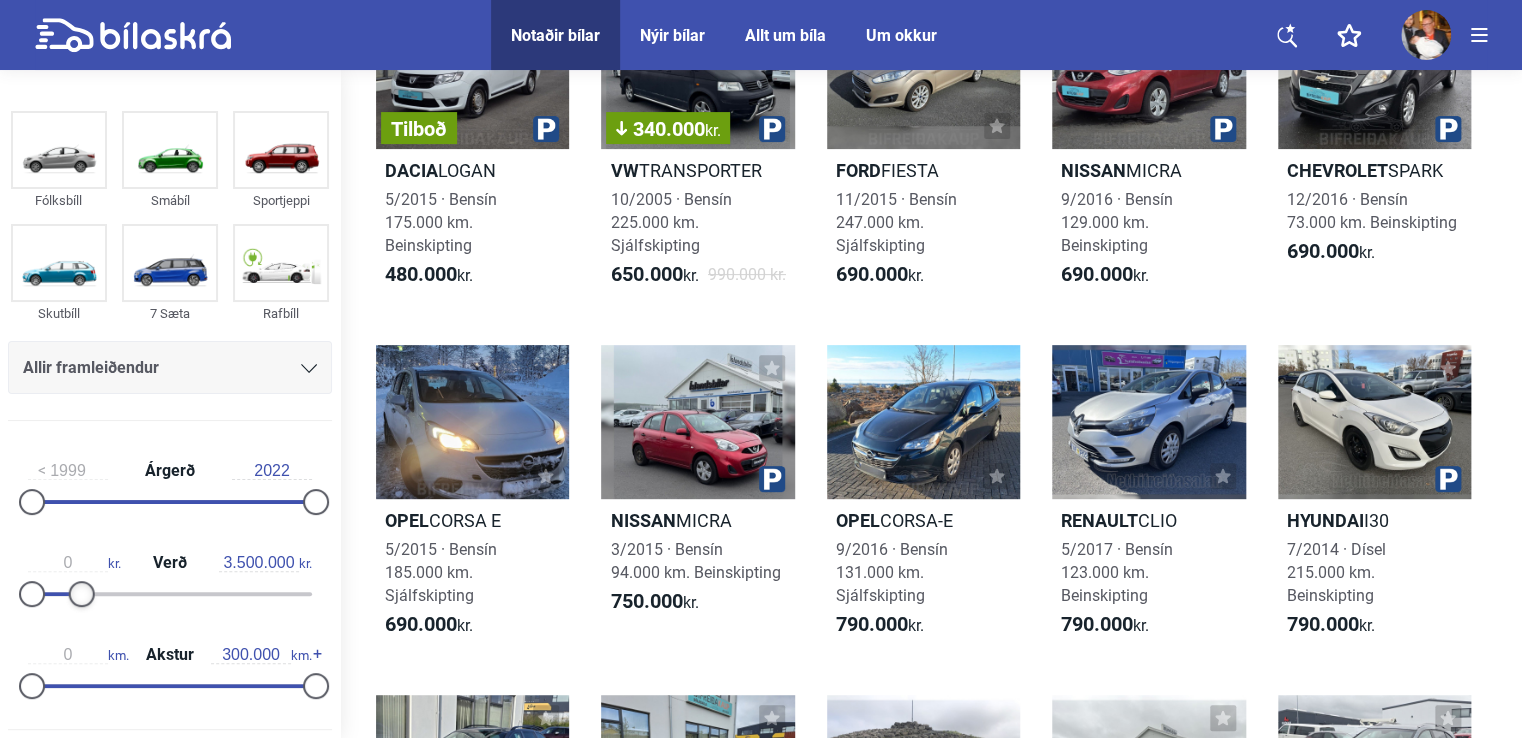 drag, startPoint x: 45, startPoint y: 596, endPoint x: 80, endPoint y: 623, distance: 44.20407 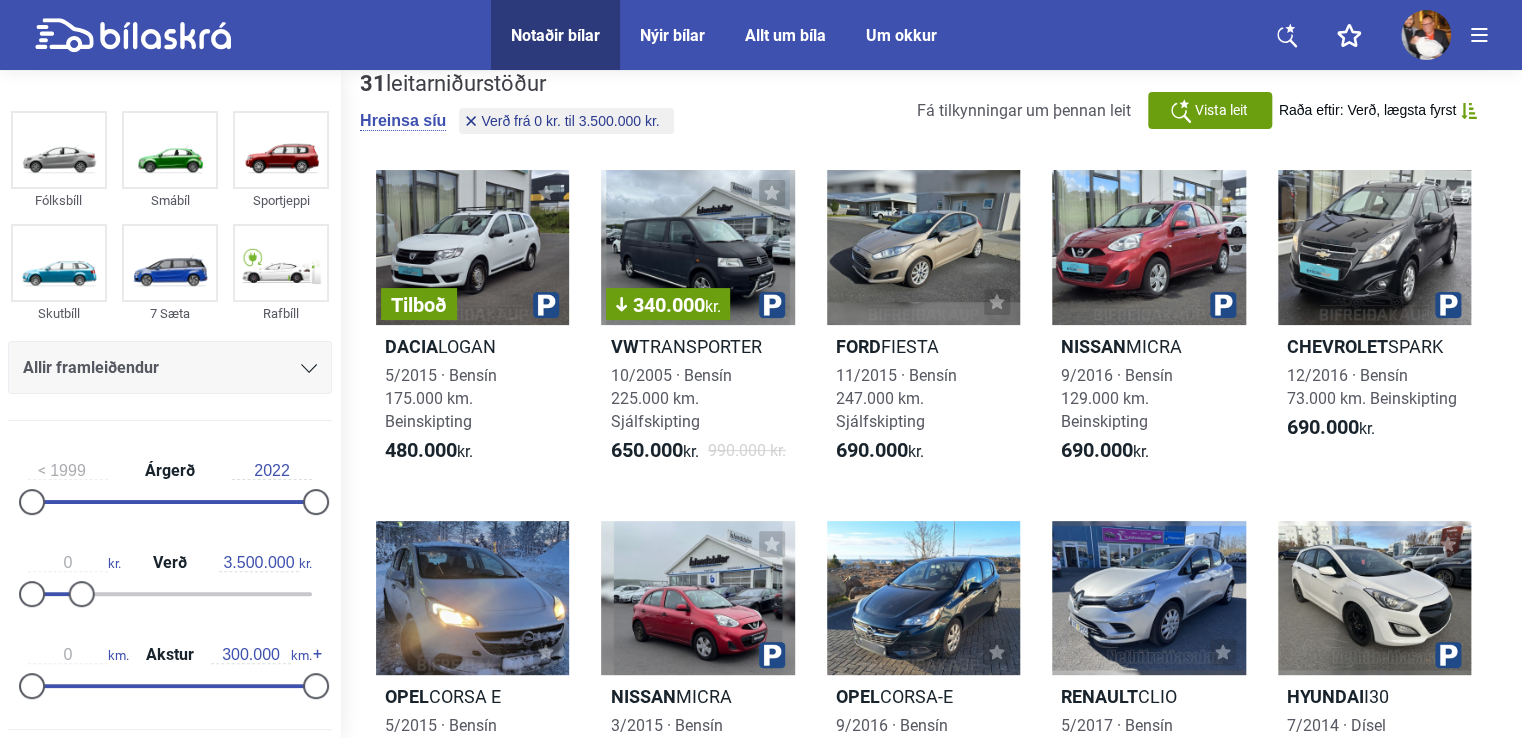 scroll, scrollTop: 0, scrollLeft: 0, axis: both 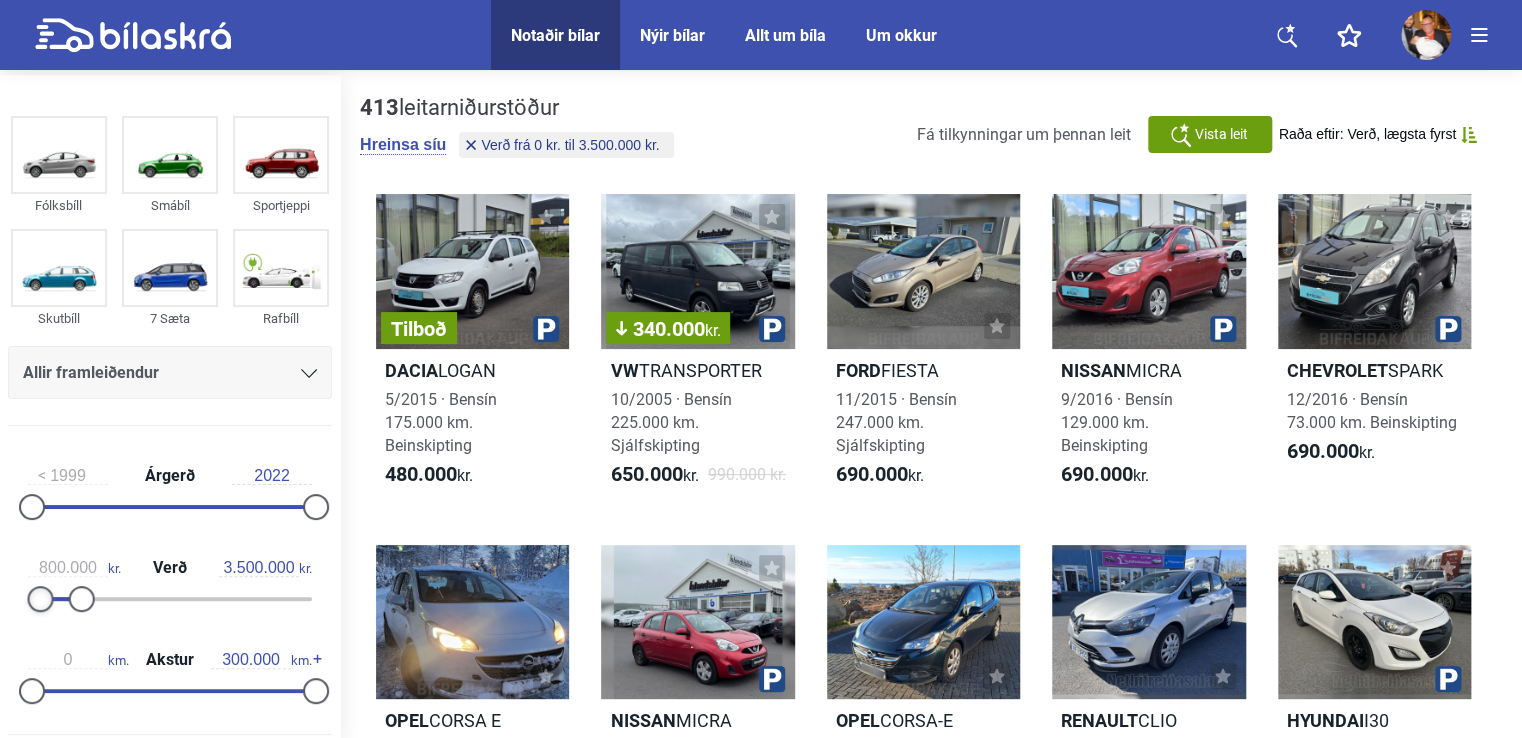 type on "900.000" 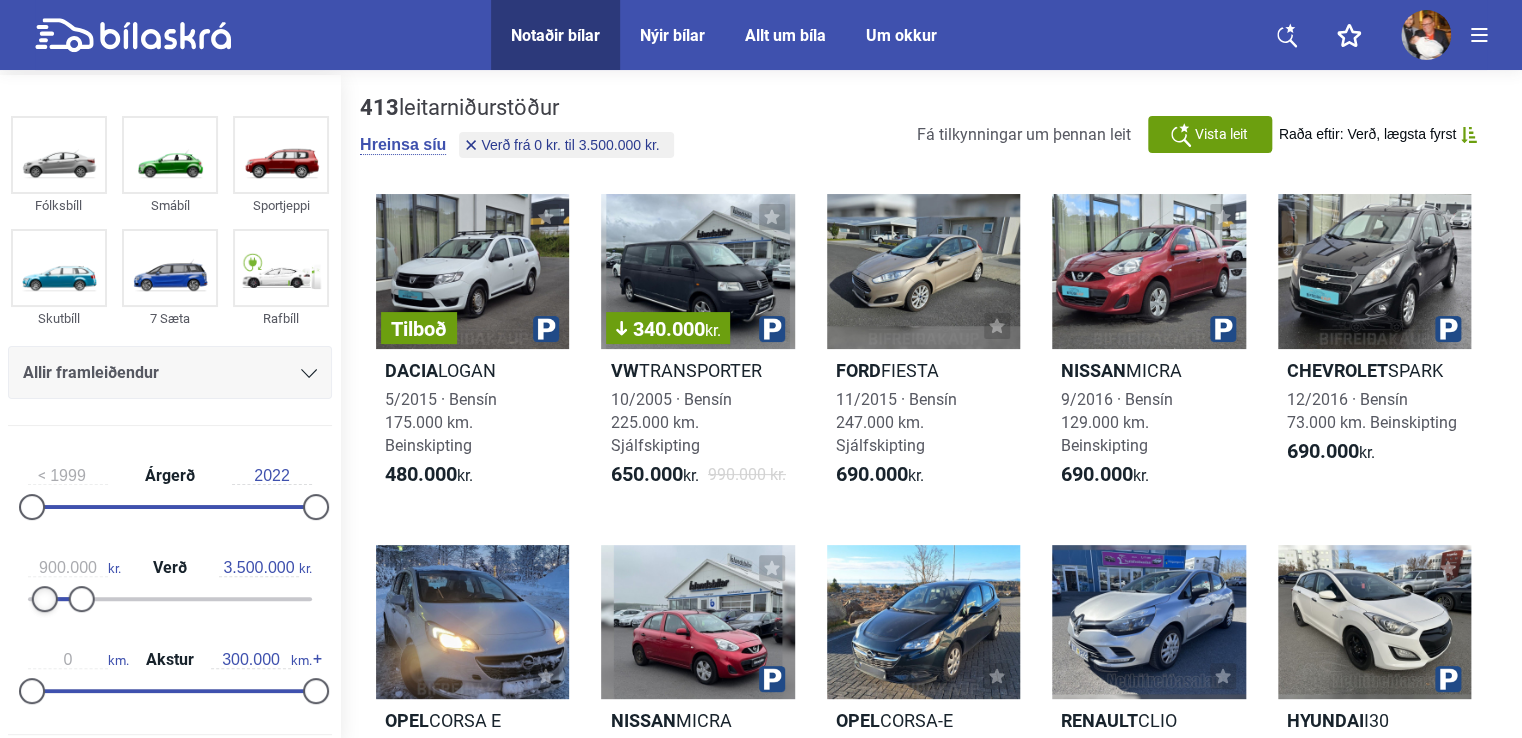 drag, startPoint x: 28, startPoint y: 606, endPoint x: 41, endPoint y: 609, distance: 13.341664 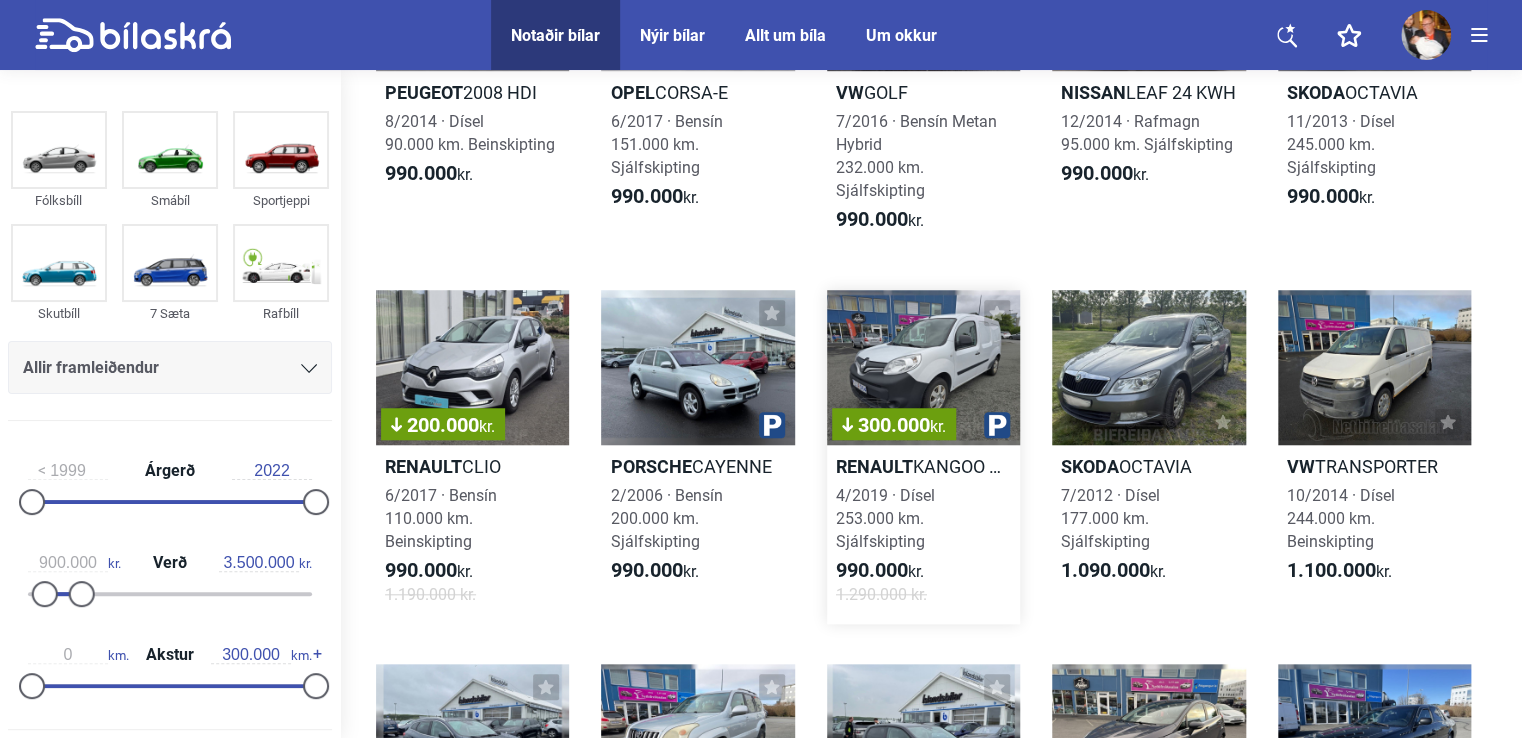 scroll, scrollTop: 700, scrollLeft: 0, axis: vertical 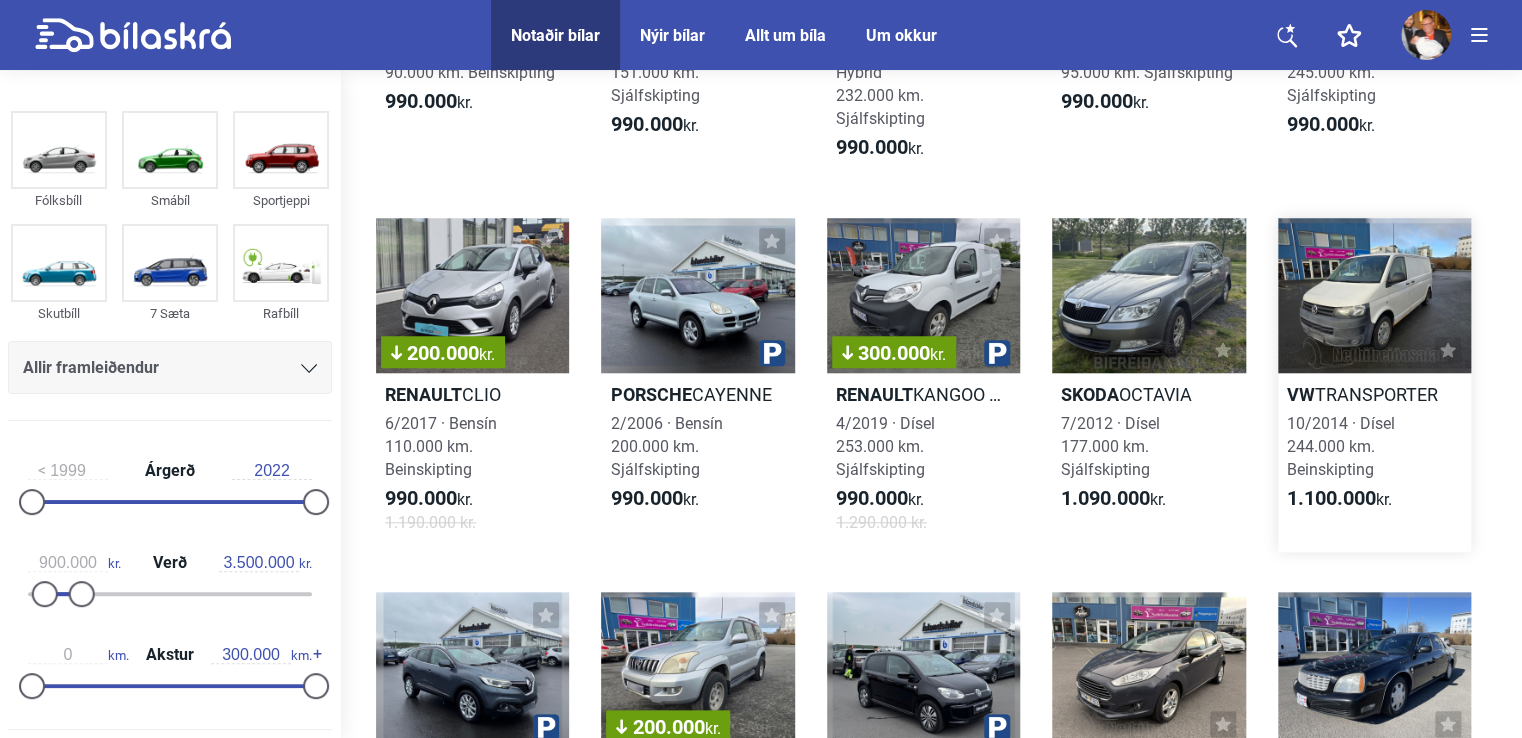 click at bounding box center (1374, 295) 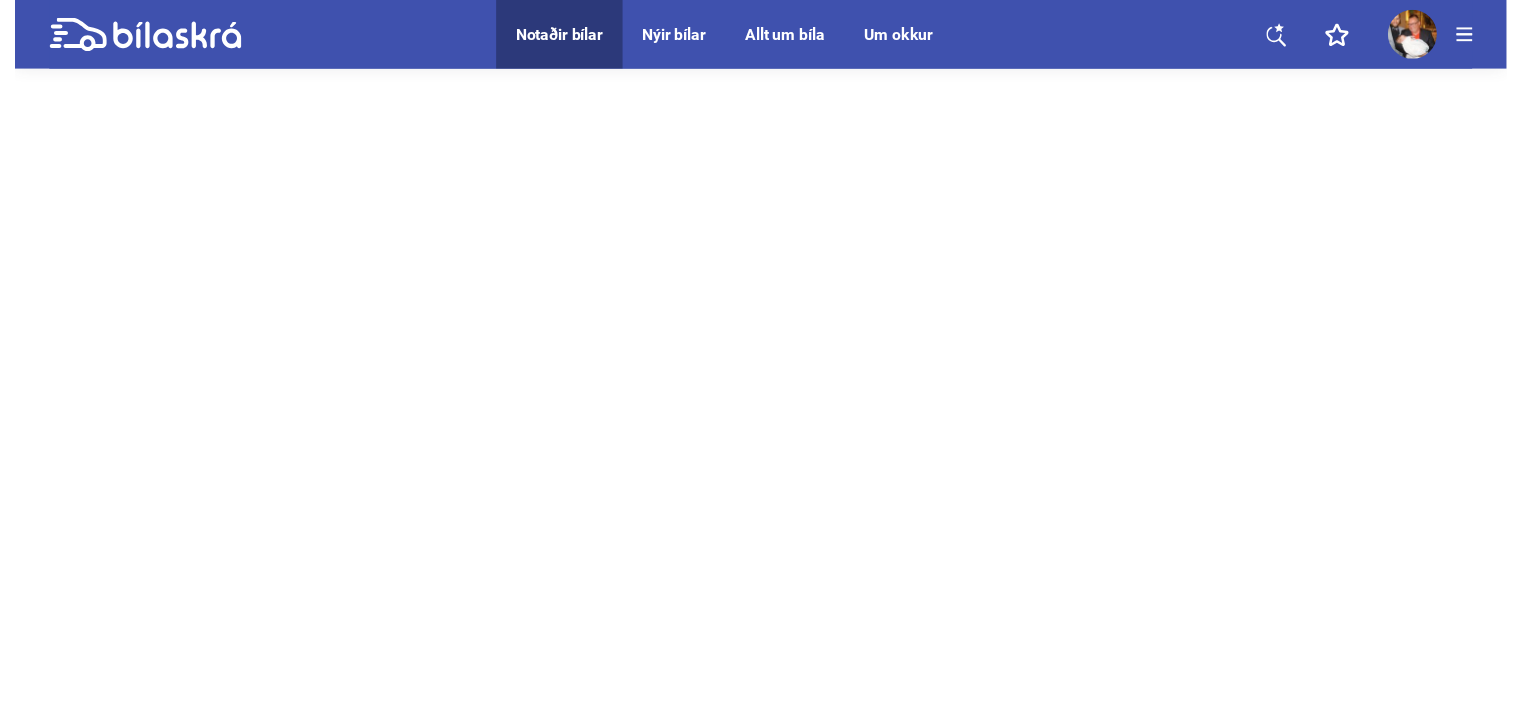 scroll, scrollTop: 0, scrollLeft: 0, axis: both 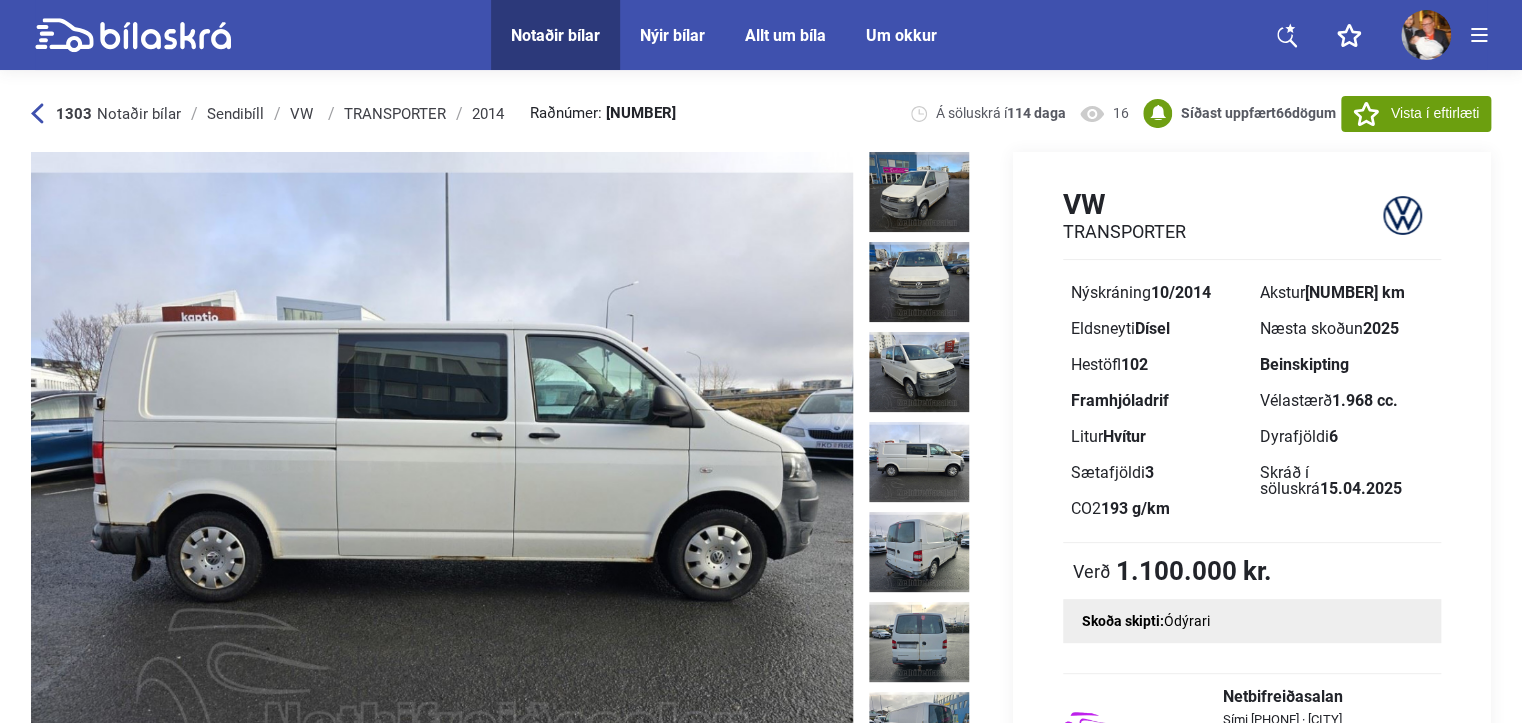 click at bounding box center (919, 462) 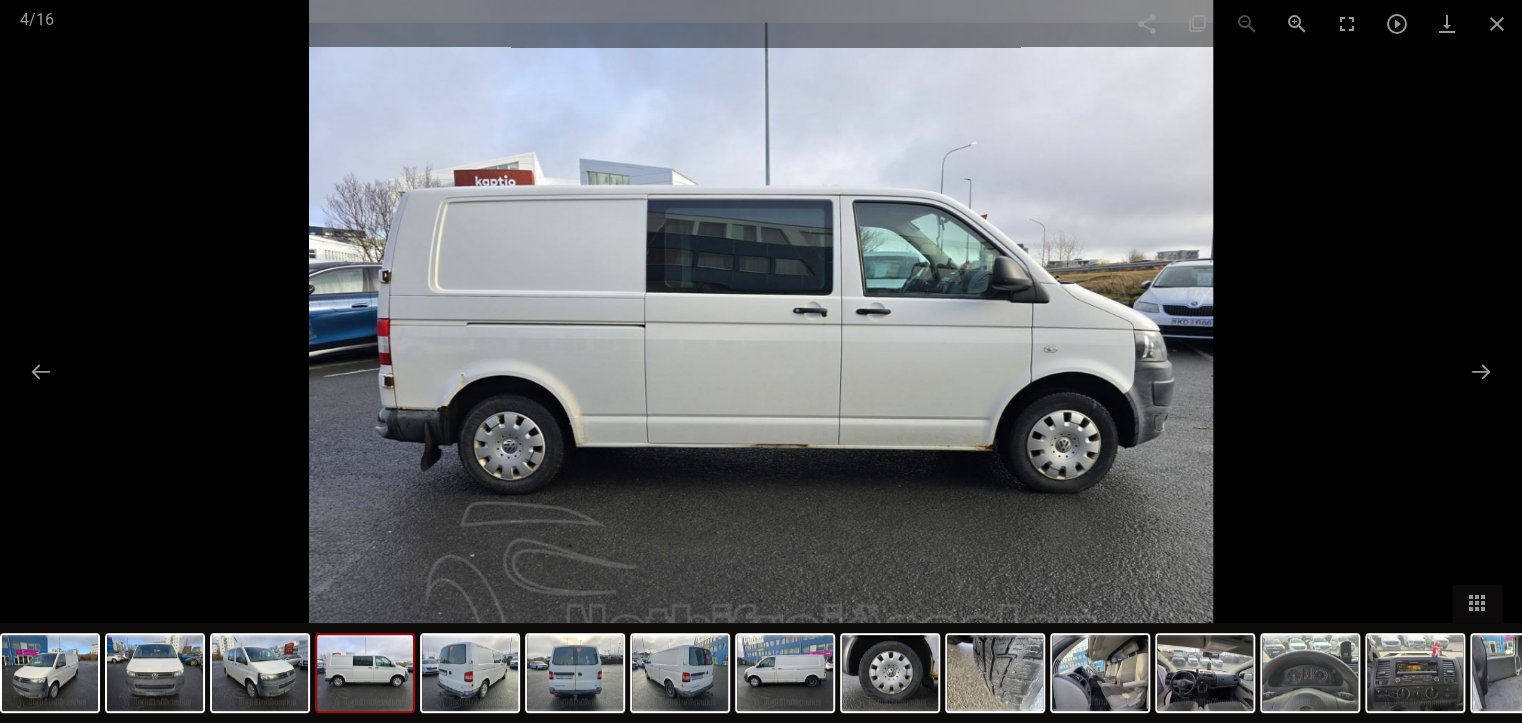 click at bounding box center [761, 361] 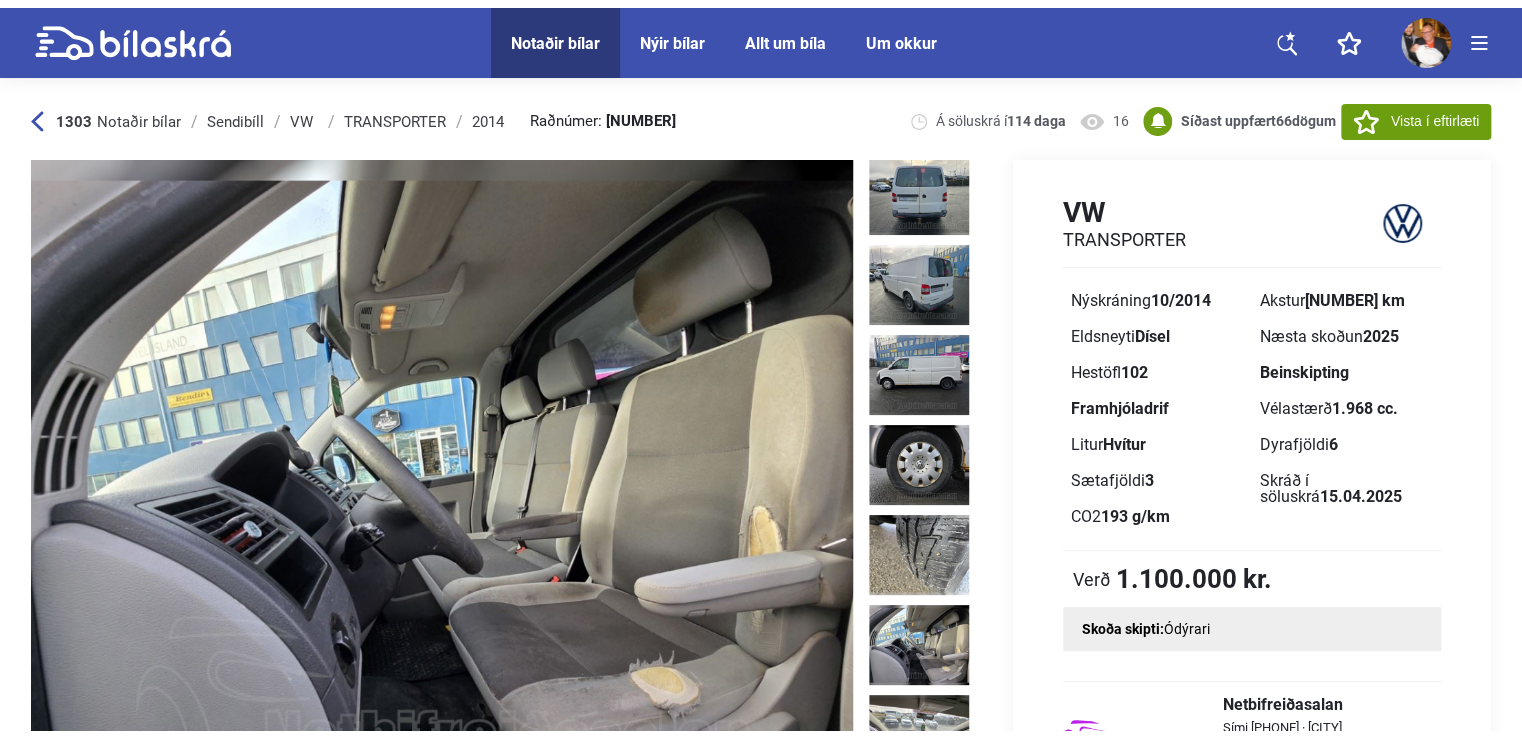 scroll, scrollTop: 500, scrollLeft: 0, axis: vertical 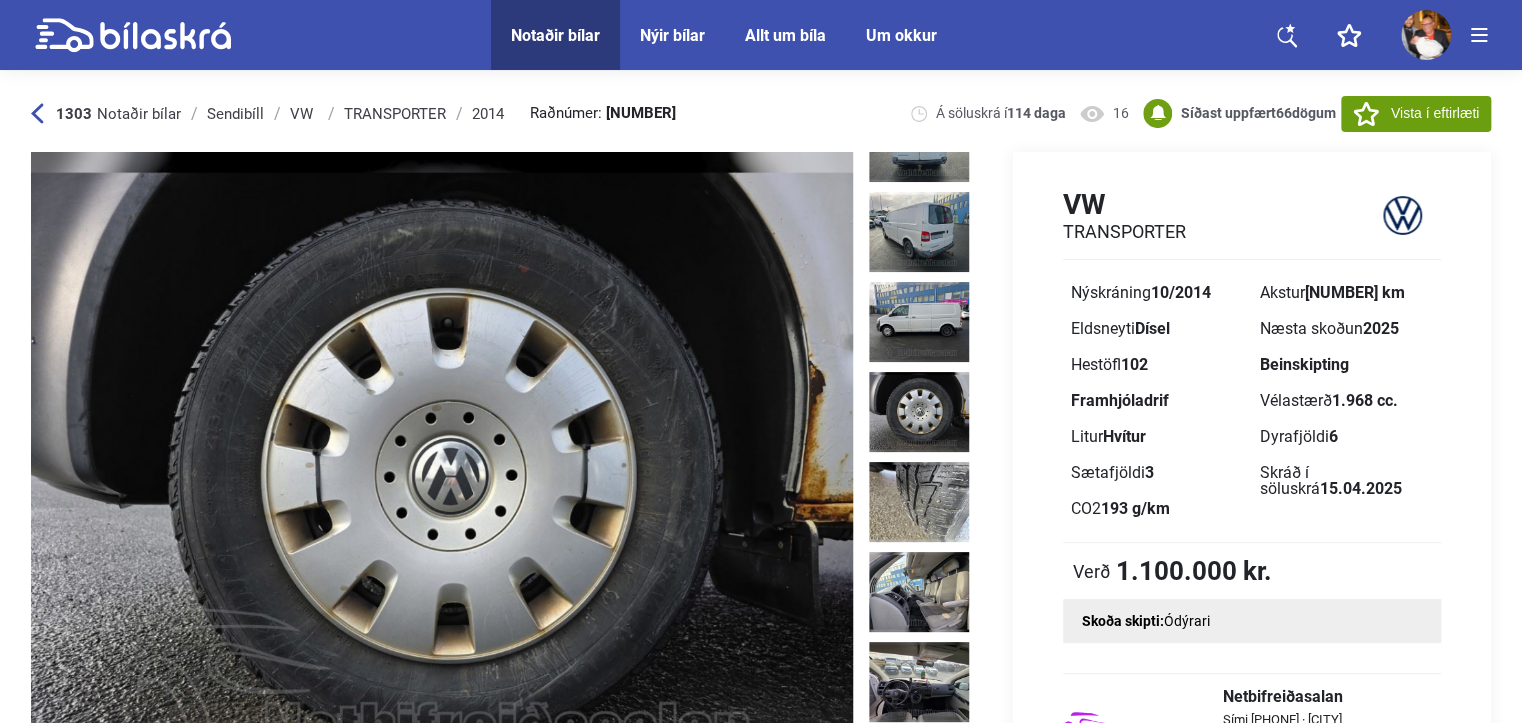 drag, startPoint x: 17, startPoint y: 119, endPoint x: 37, endPoint y: 126, distance: 21.189621 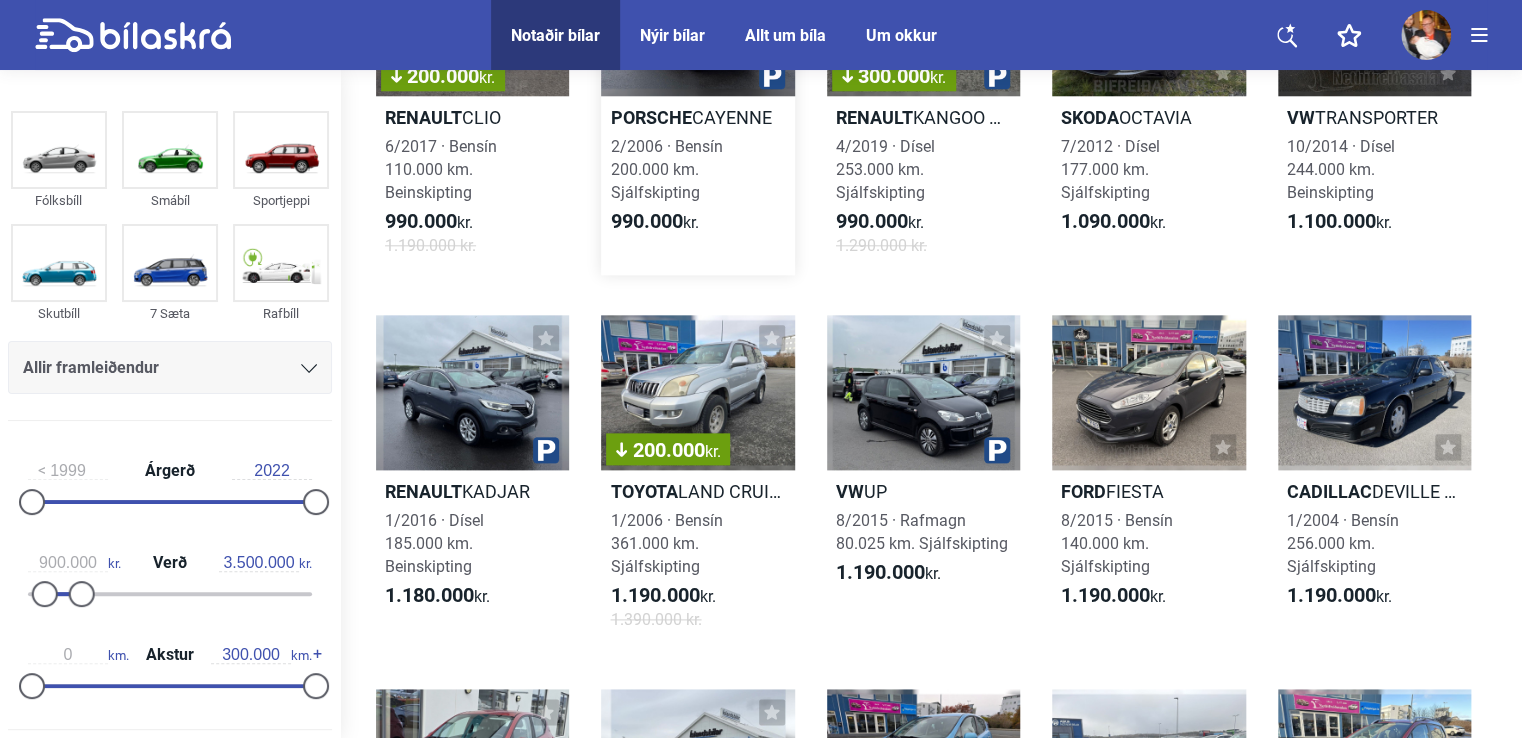 scroll, scrollTop: 1000, scrollLeft: 0, axis: vertical 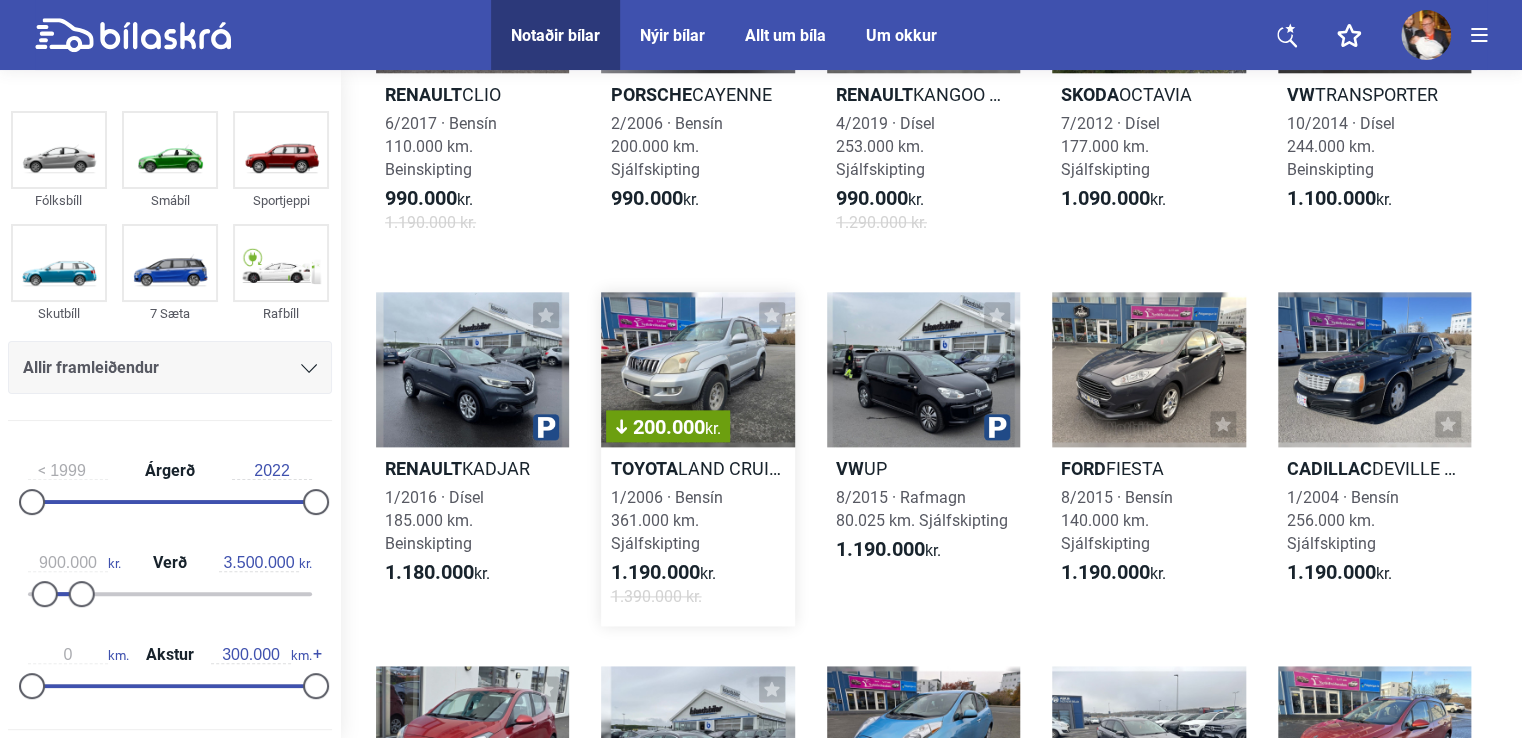 click on "200.000
kr." at bounding box center [697, 369] 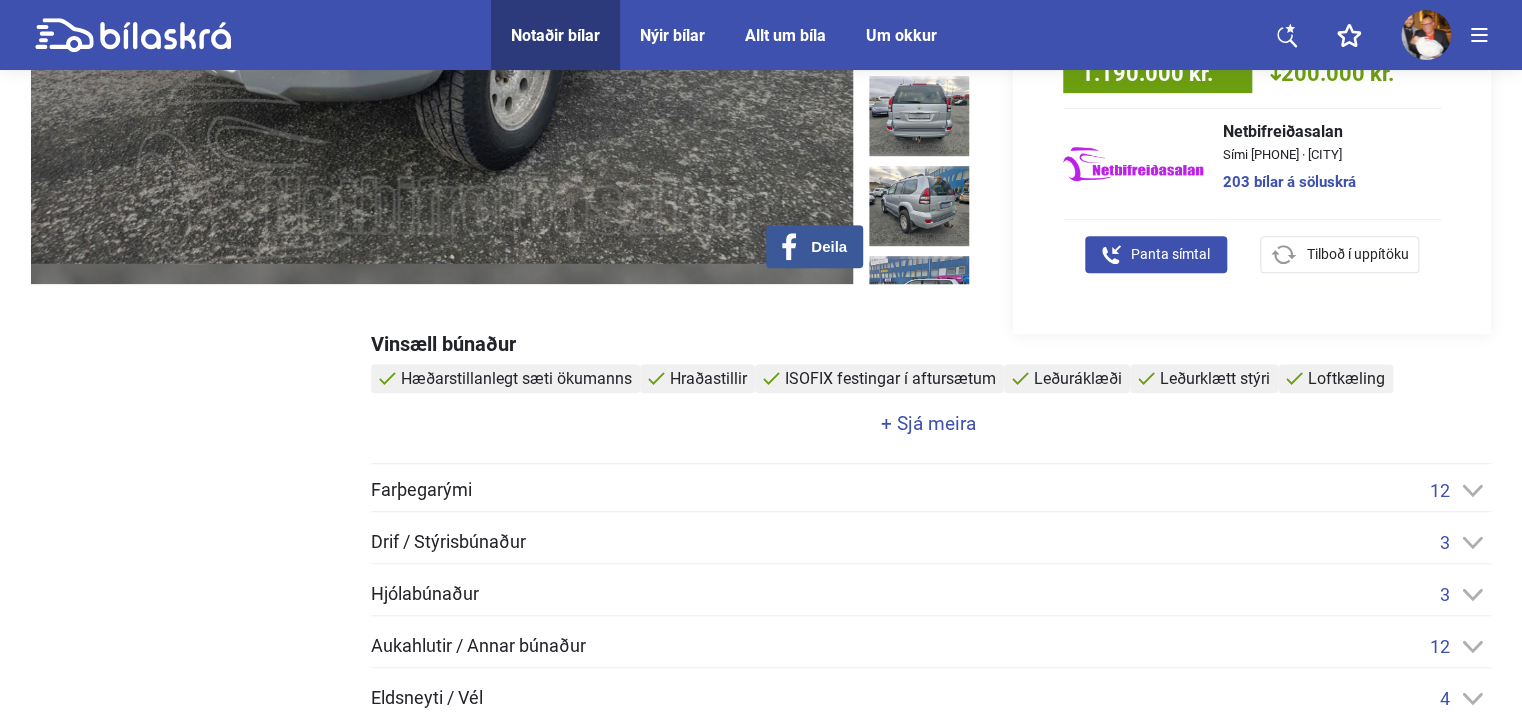 scroll, scrollTop: 600, scrollLeft: 0, axis: vertical 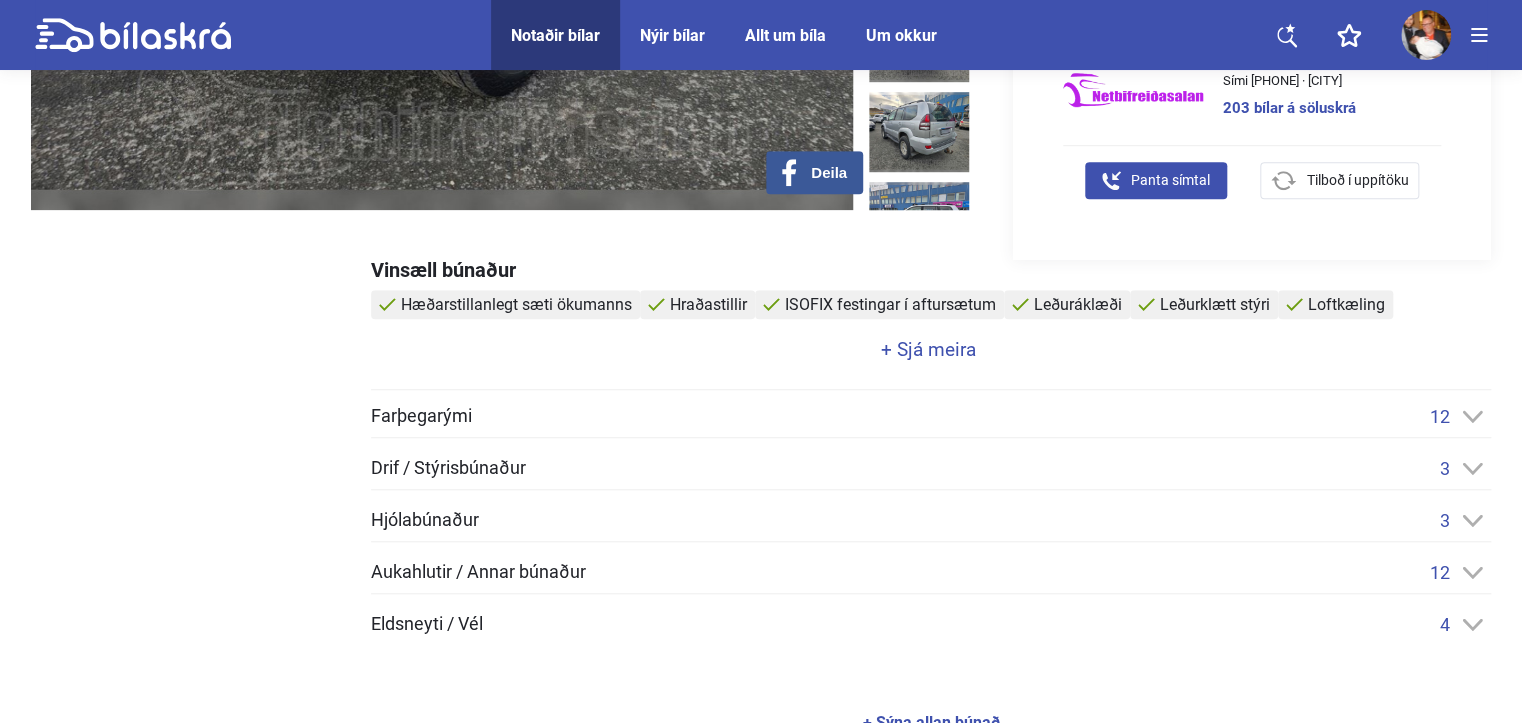 click 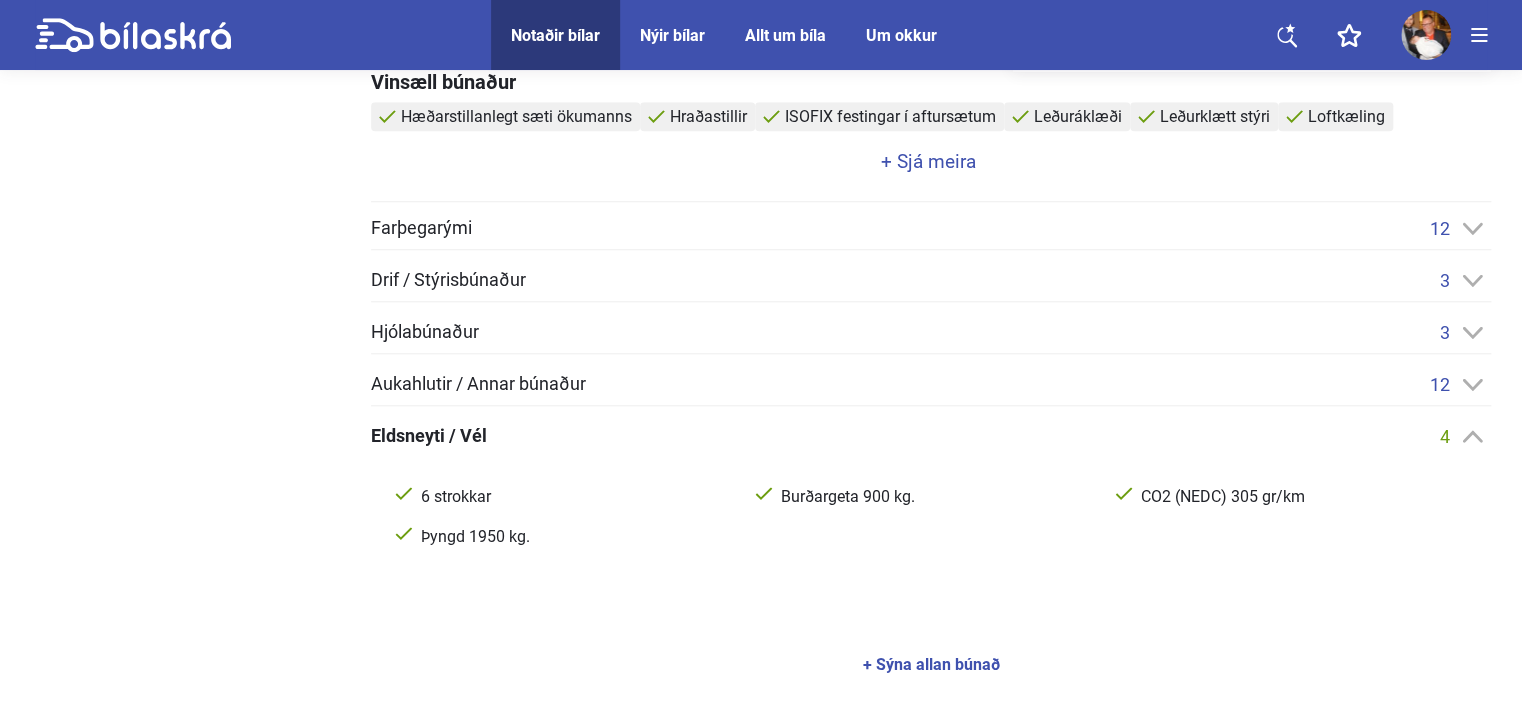scroll, scrollTop: 900, scrollLeft: 0, axis: vertical 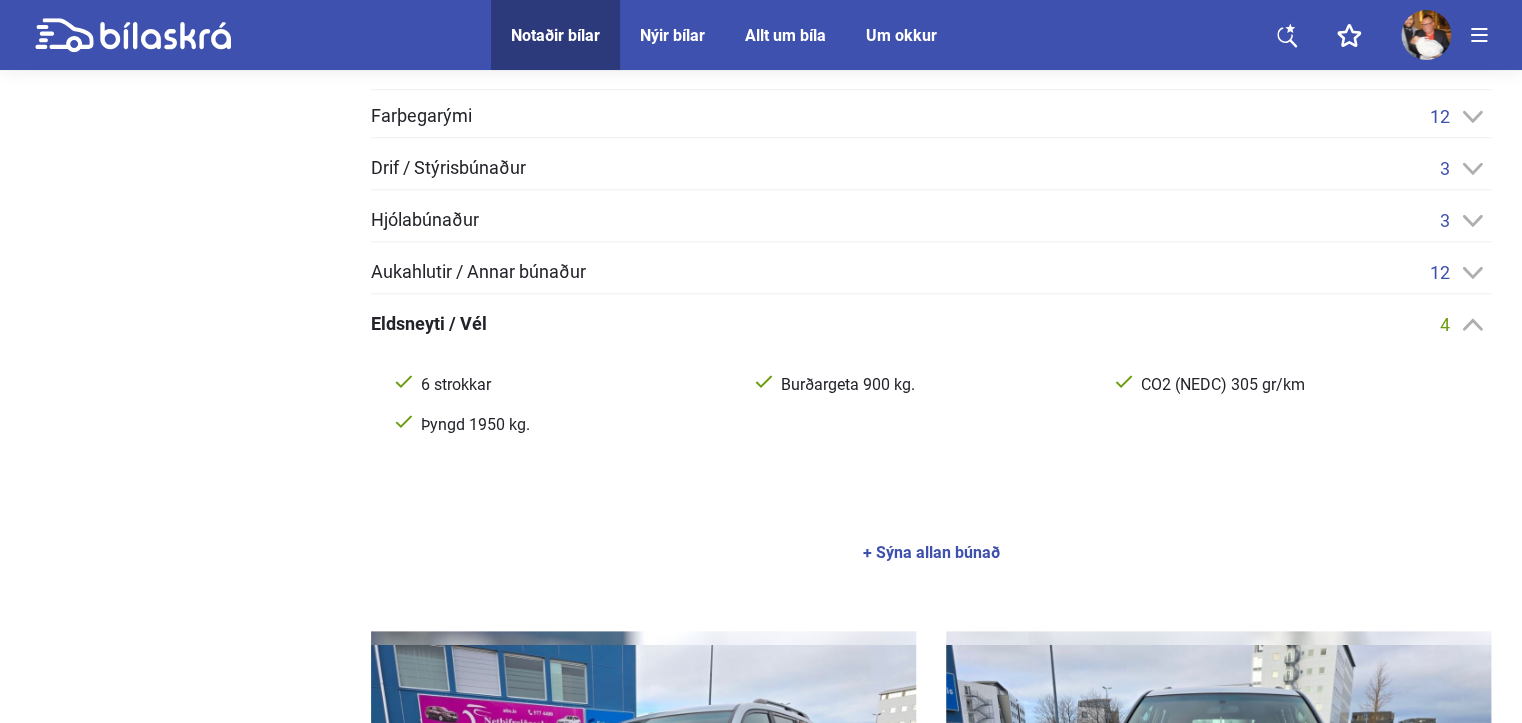 click on "+ Sýna allan búnað" at bounding box center (931, 553) 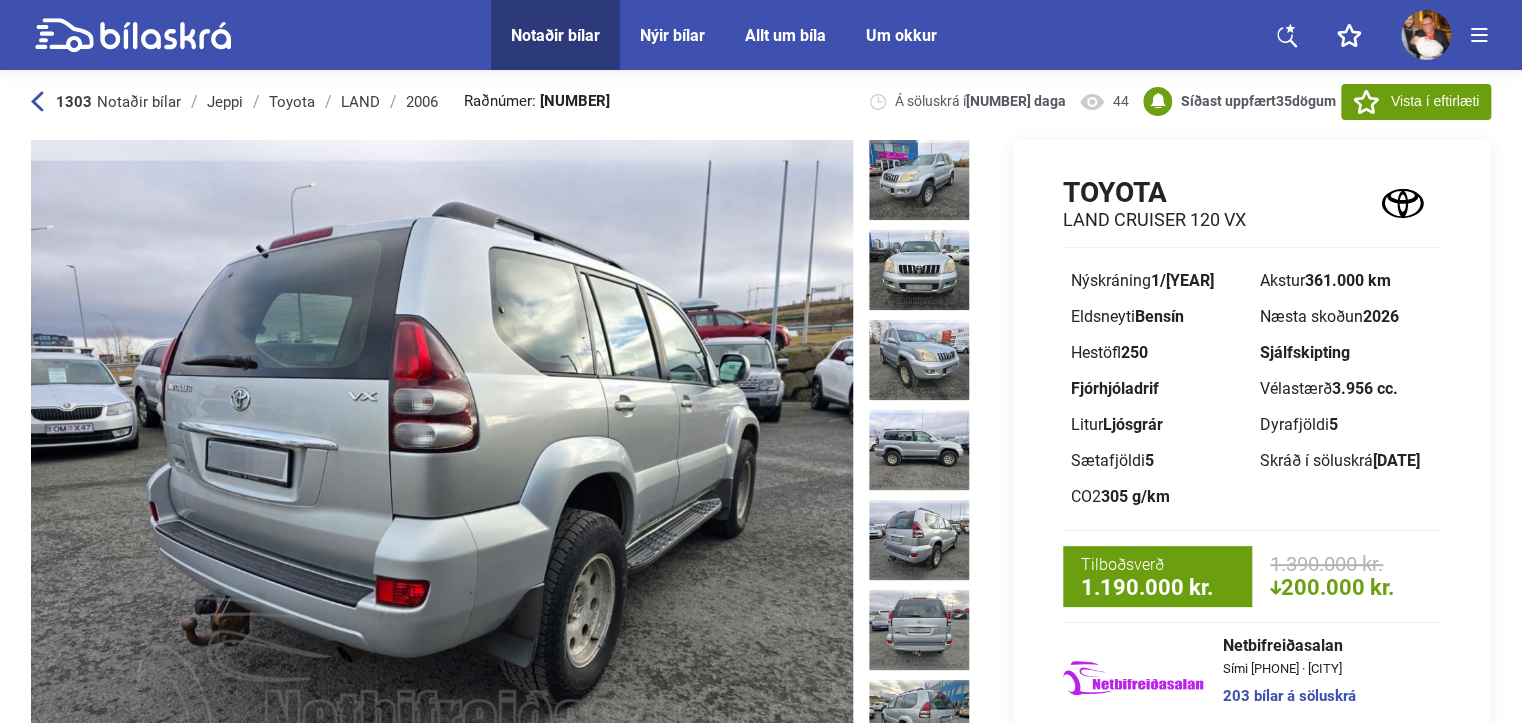 scroll, scrollTop: 0, scrollLeft: 0, axis: both 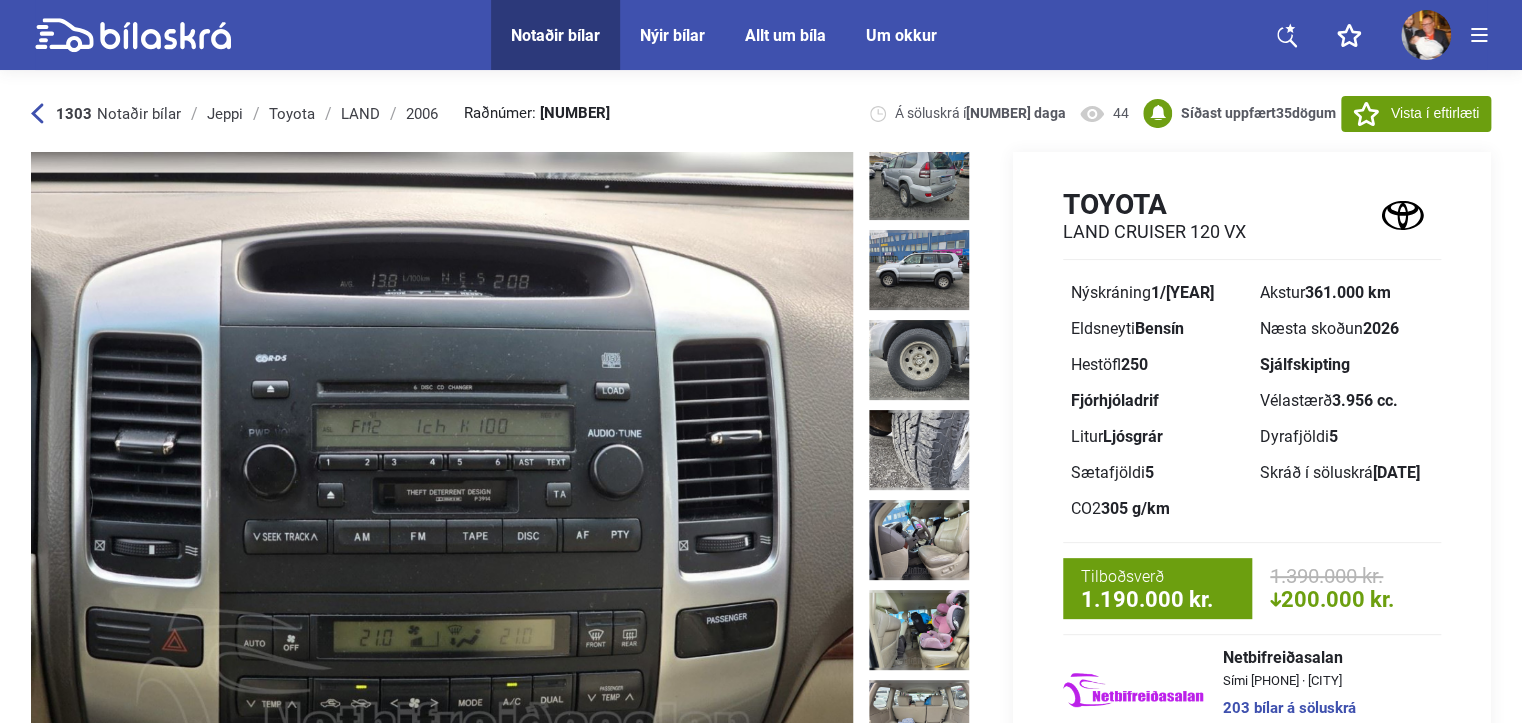 click 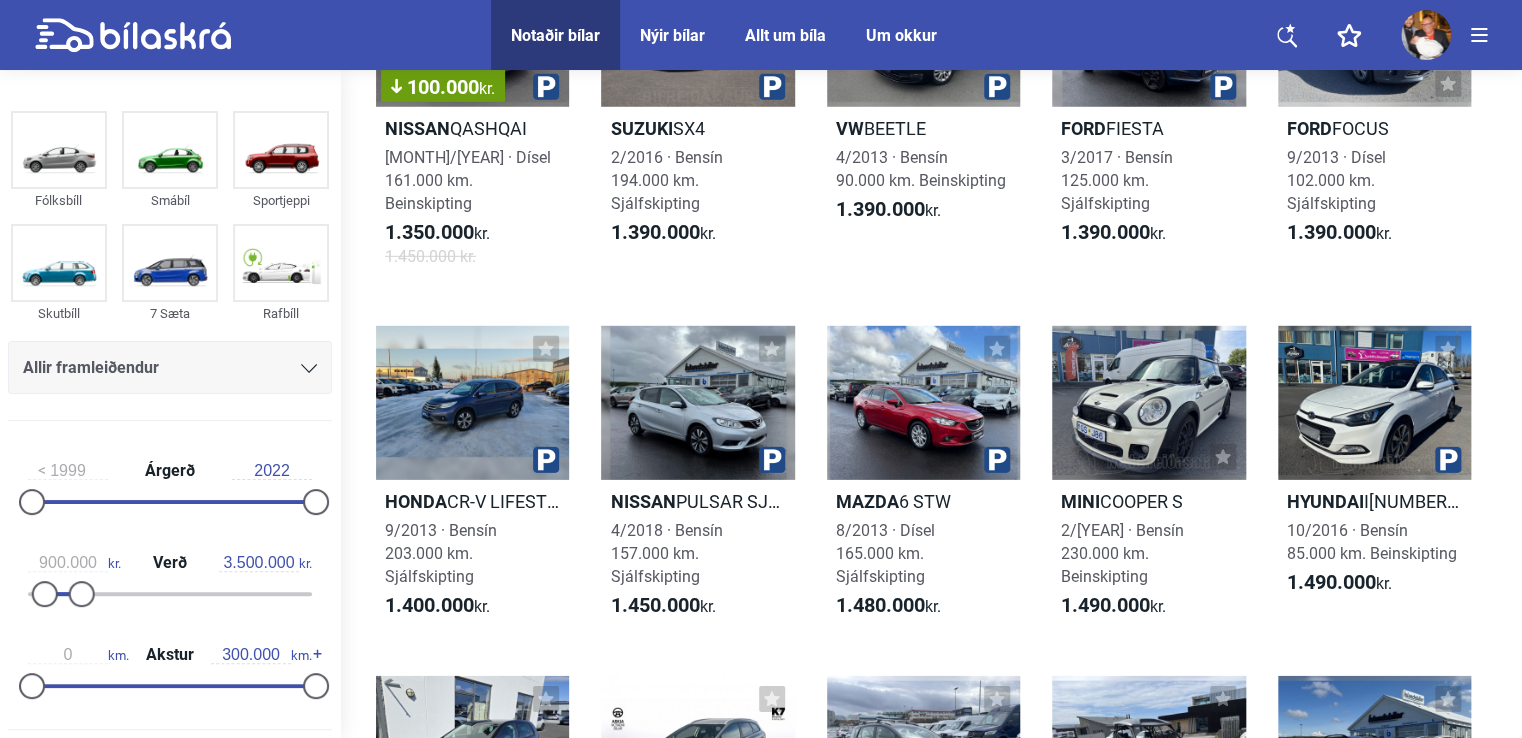 scroll, scrollTop: 2900, scrollLeft: 0, axis: vertical 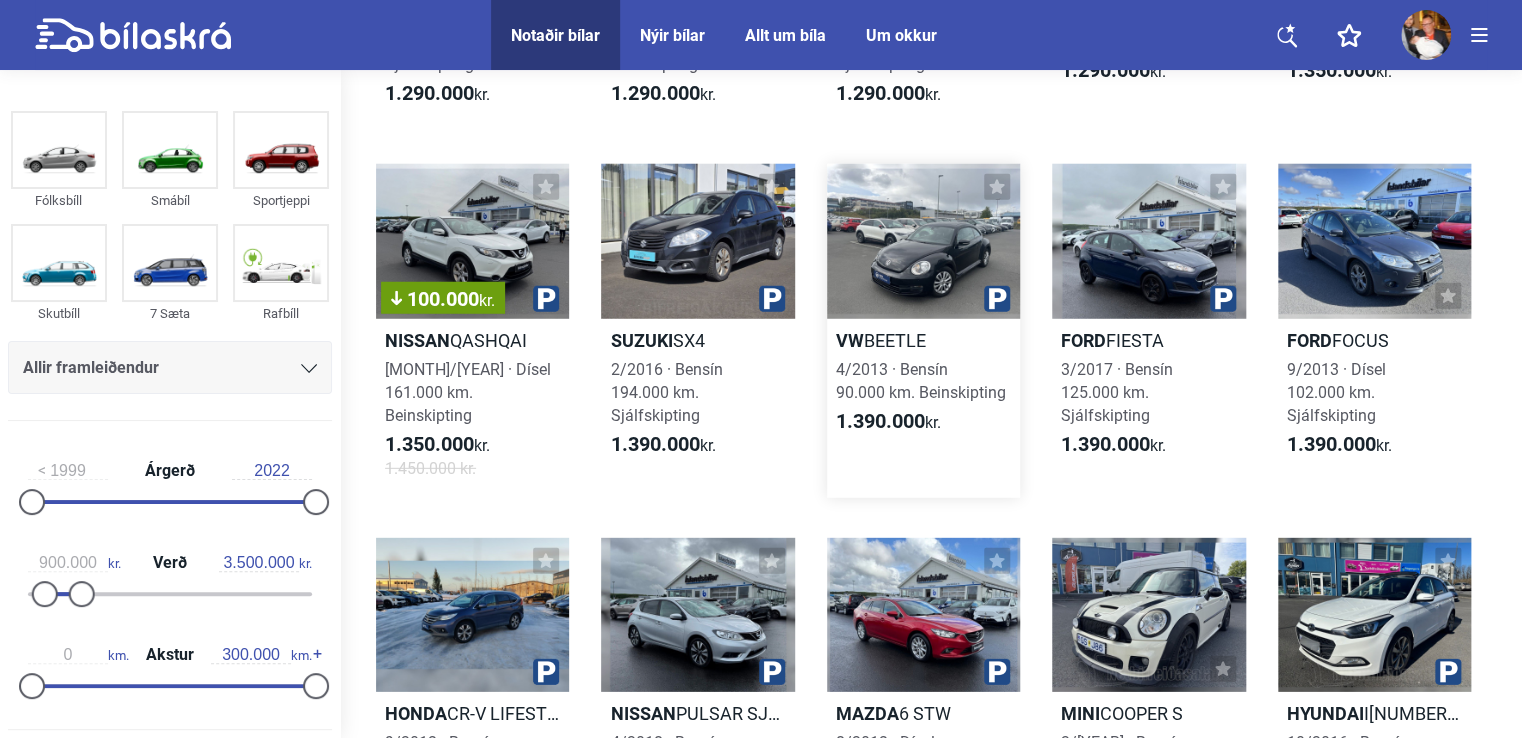 click at bounding box center [923, 241] 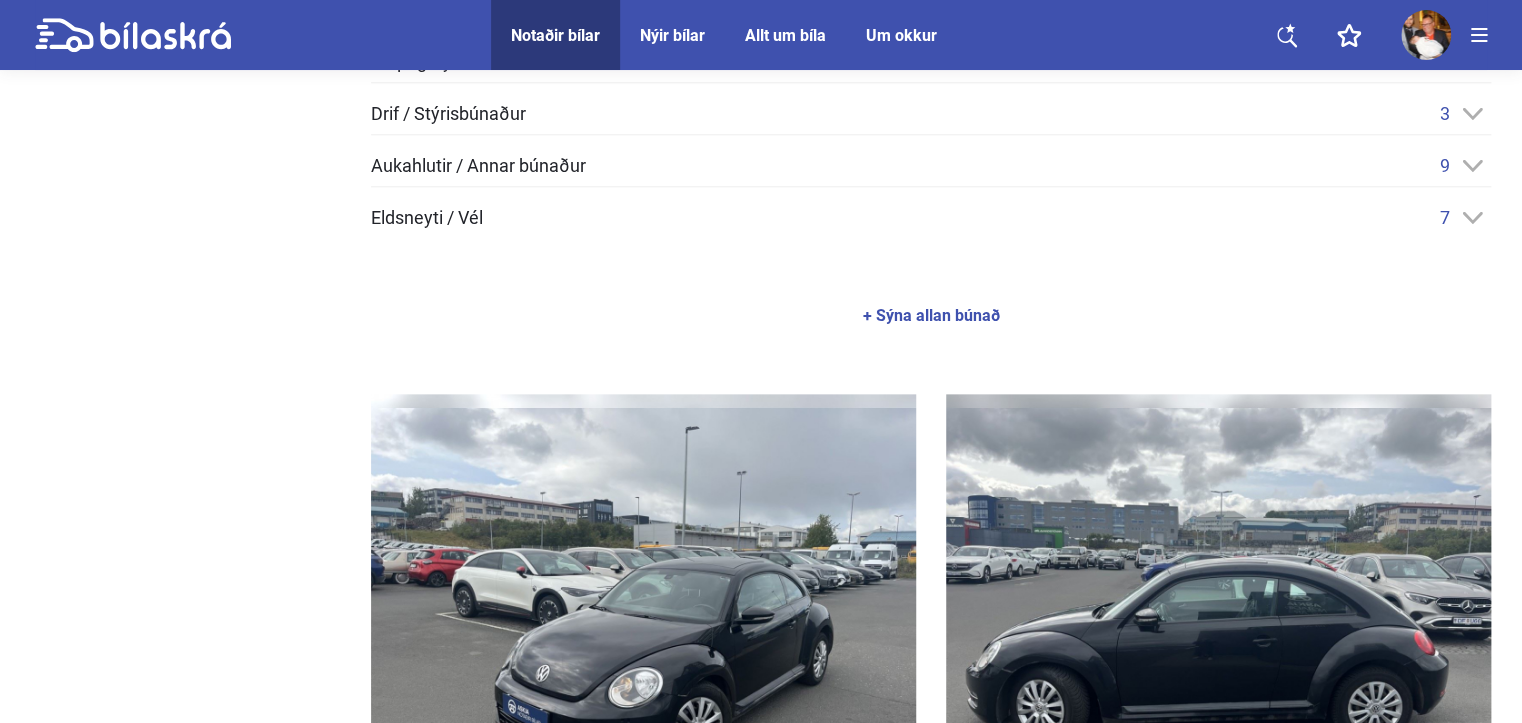 scroll, scrollTop: 1200, scrollLeft: 0, axis: vertical 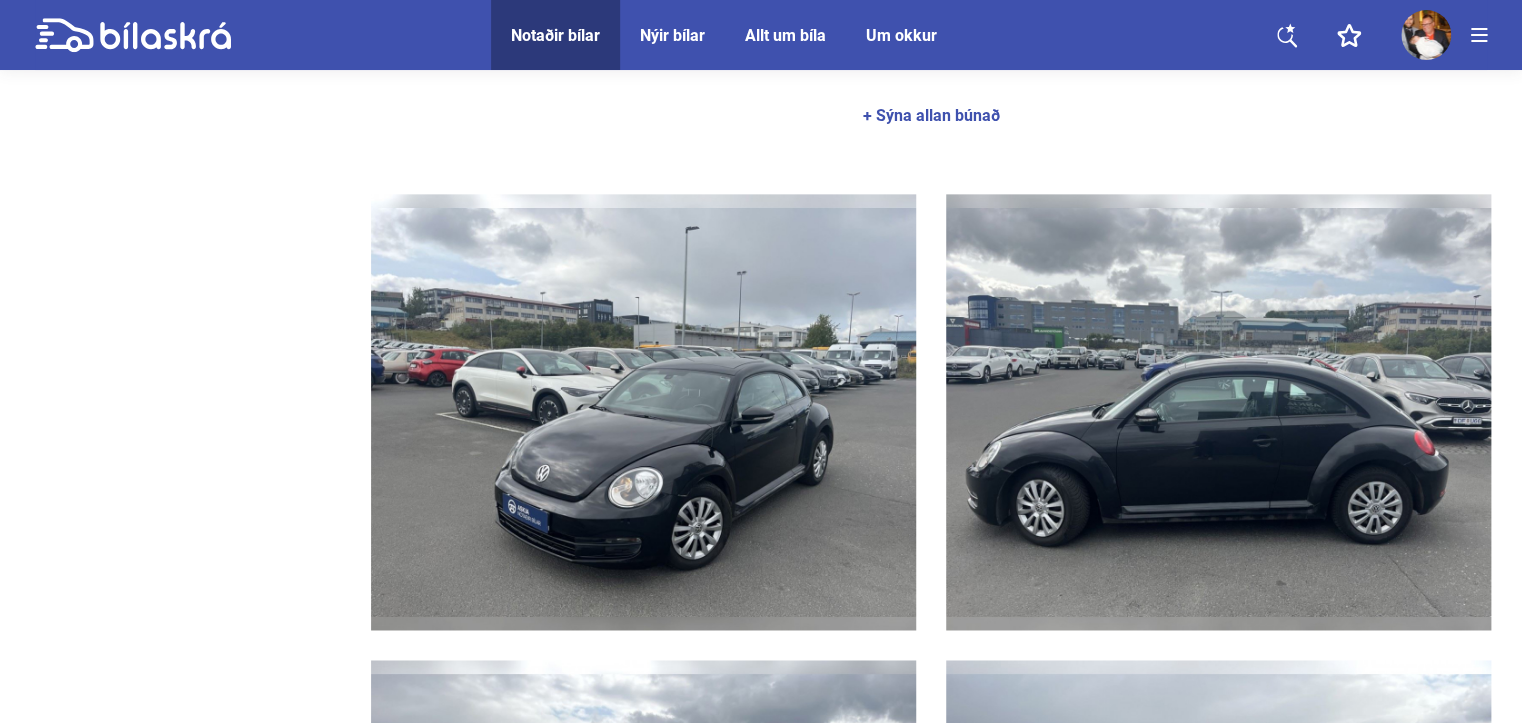 click at bounding box center (1218, 412) 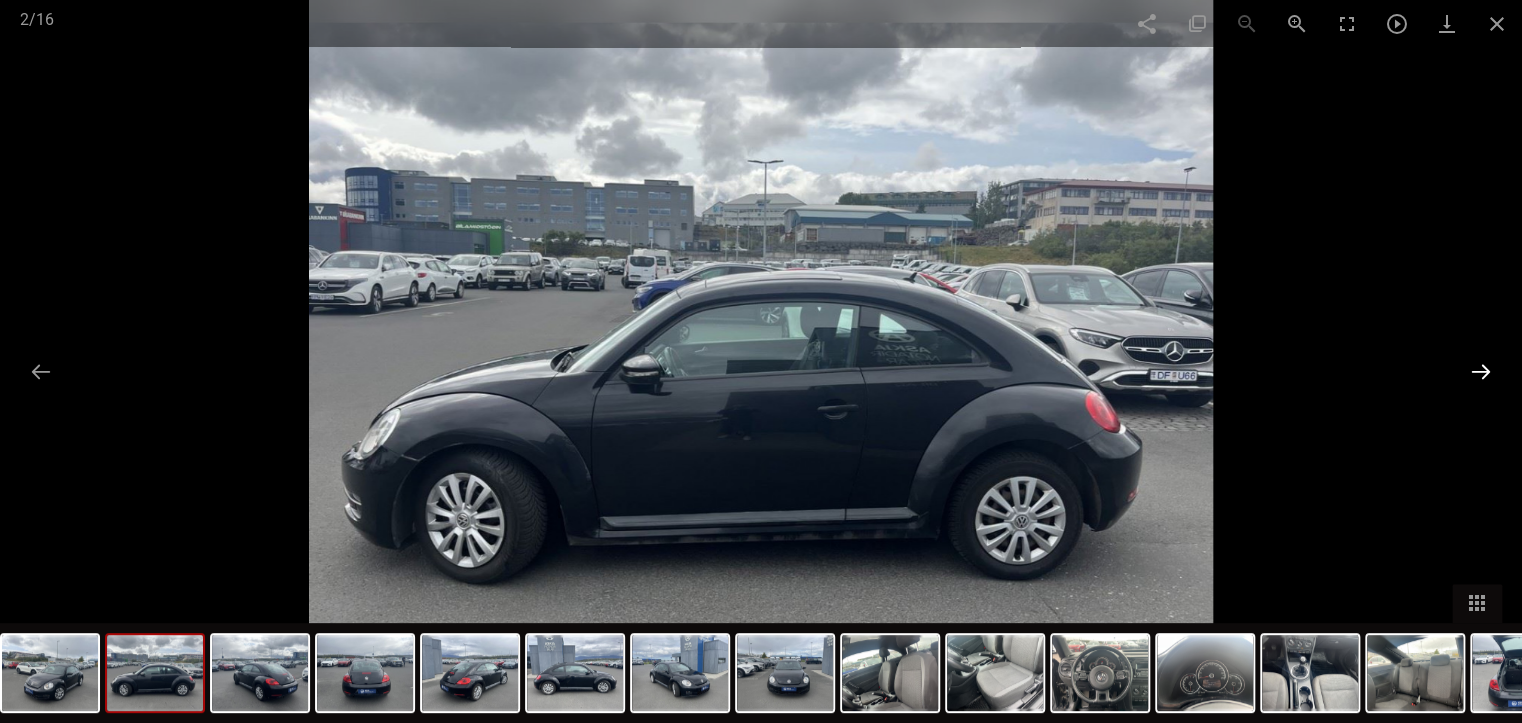 click at bounding box center (1481, 371) 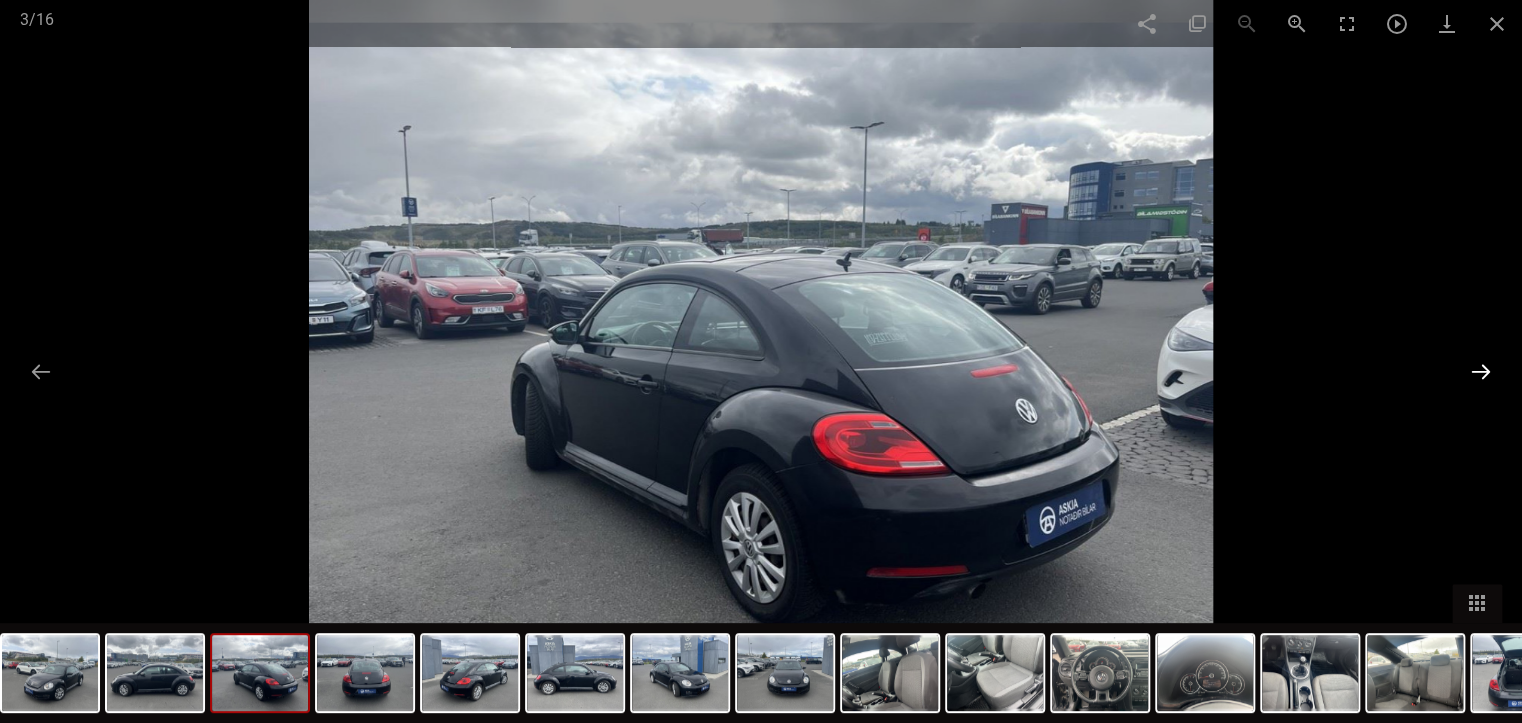 click at bounding box center (1481, 371) 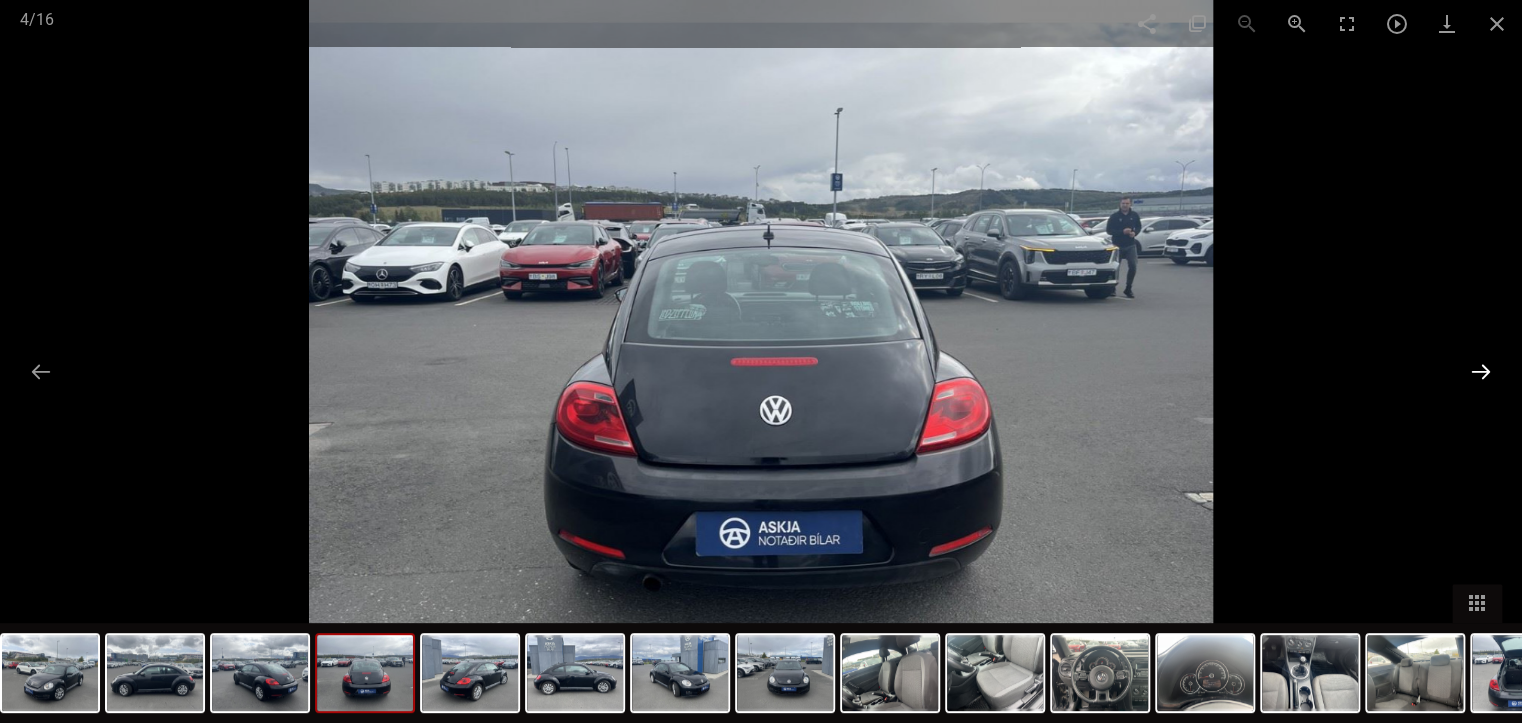 click at bounding box center (1481, 371) 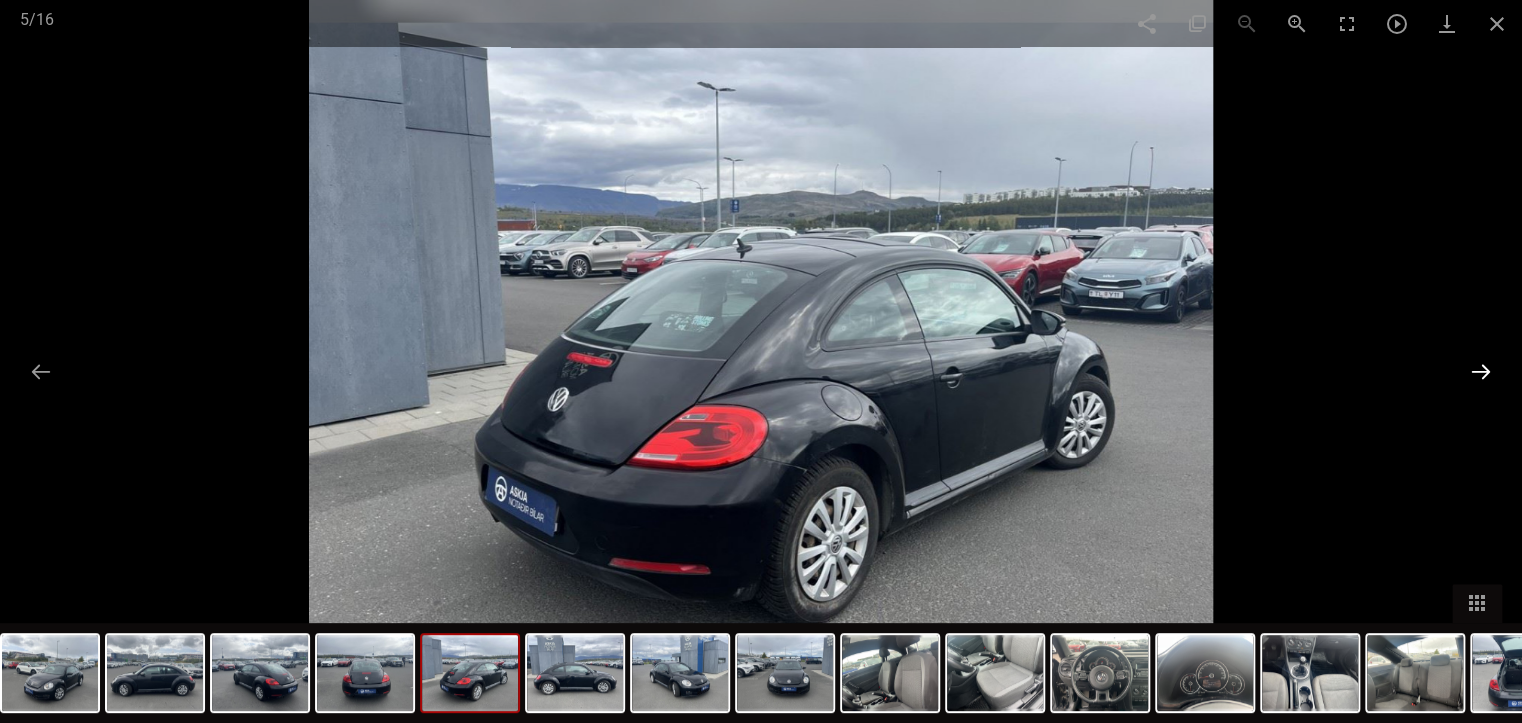 click at bounding box center [1481, 371] 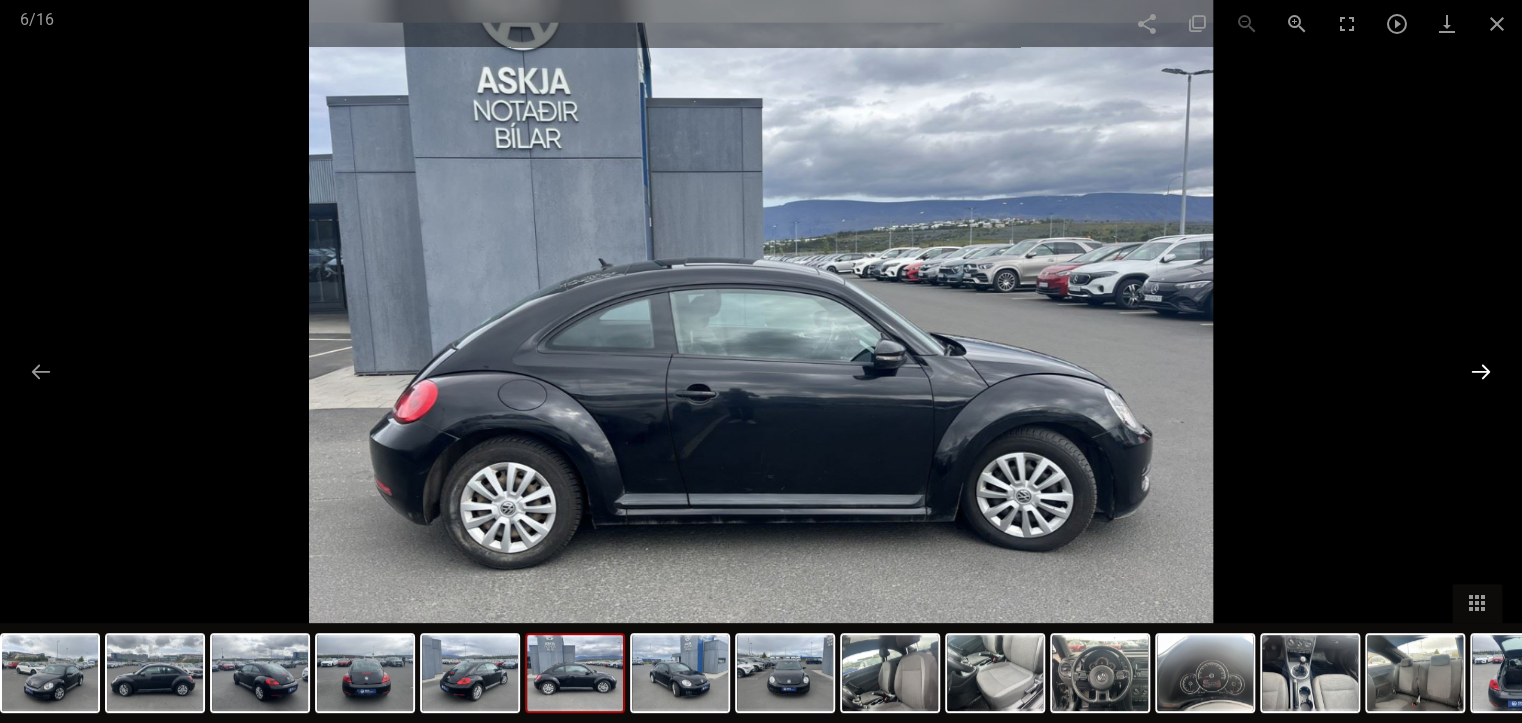 click at bounding box center [1481, 371] 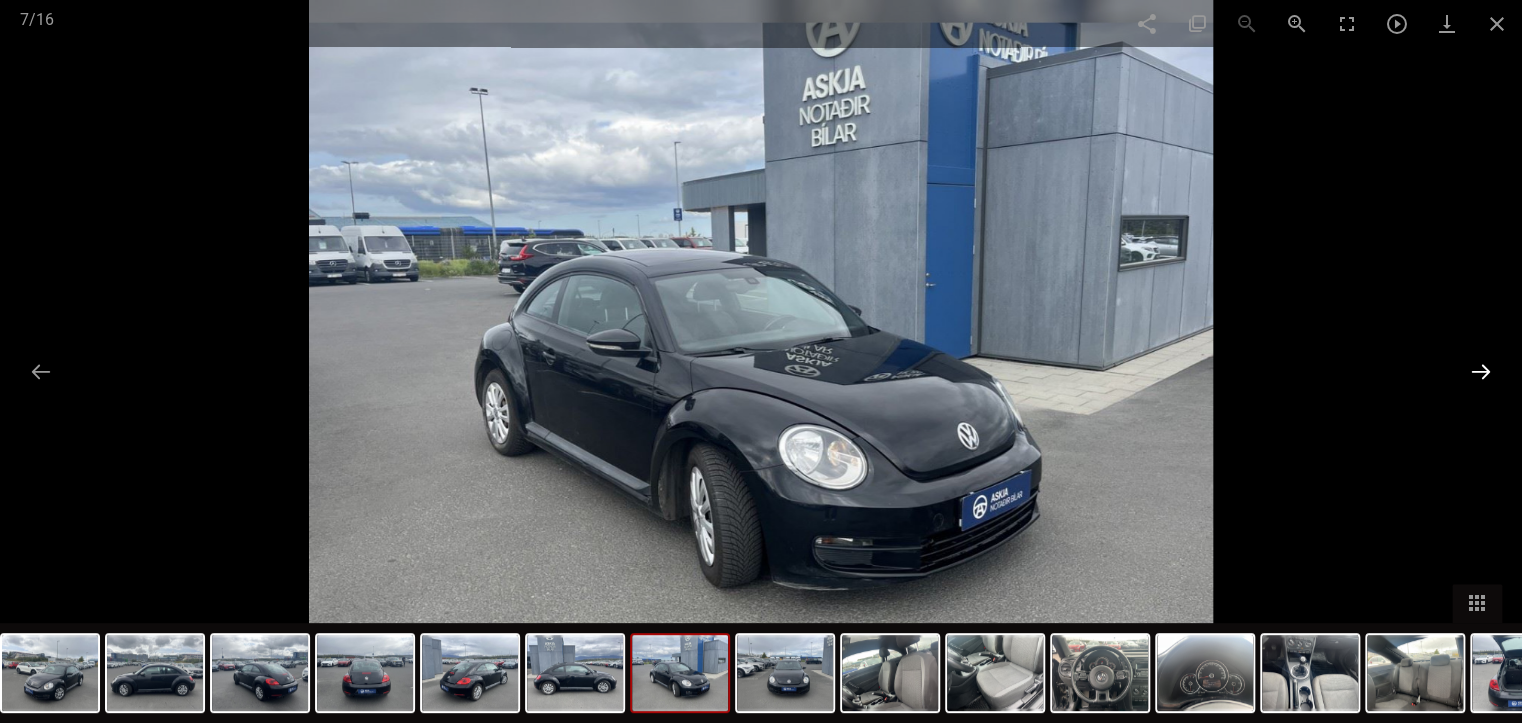 click at bounding box center (1481, 371) 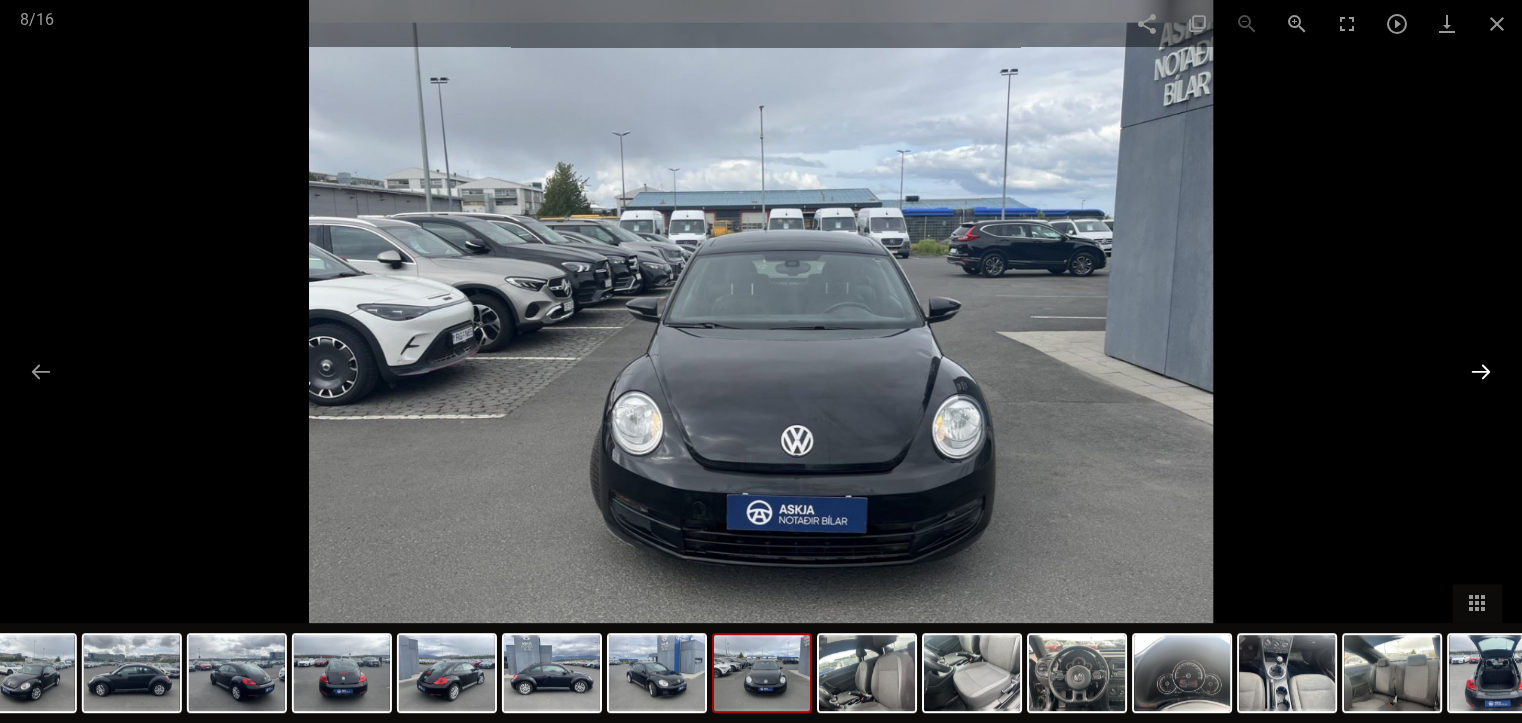 click at bounding box center [1481, 371] 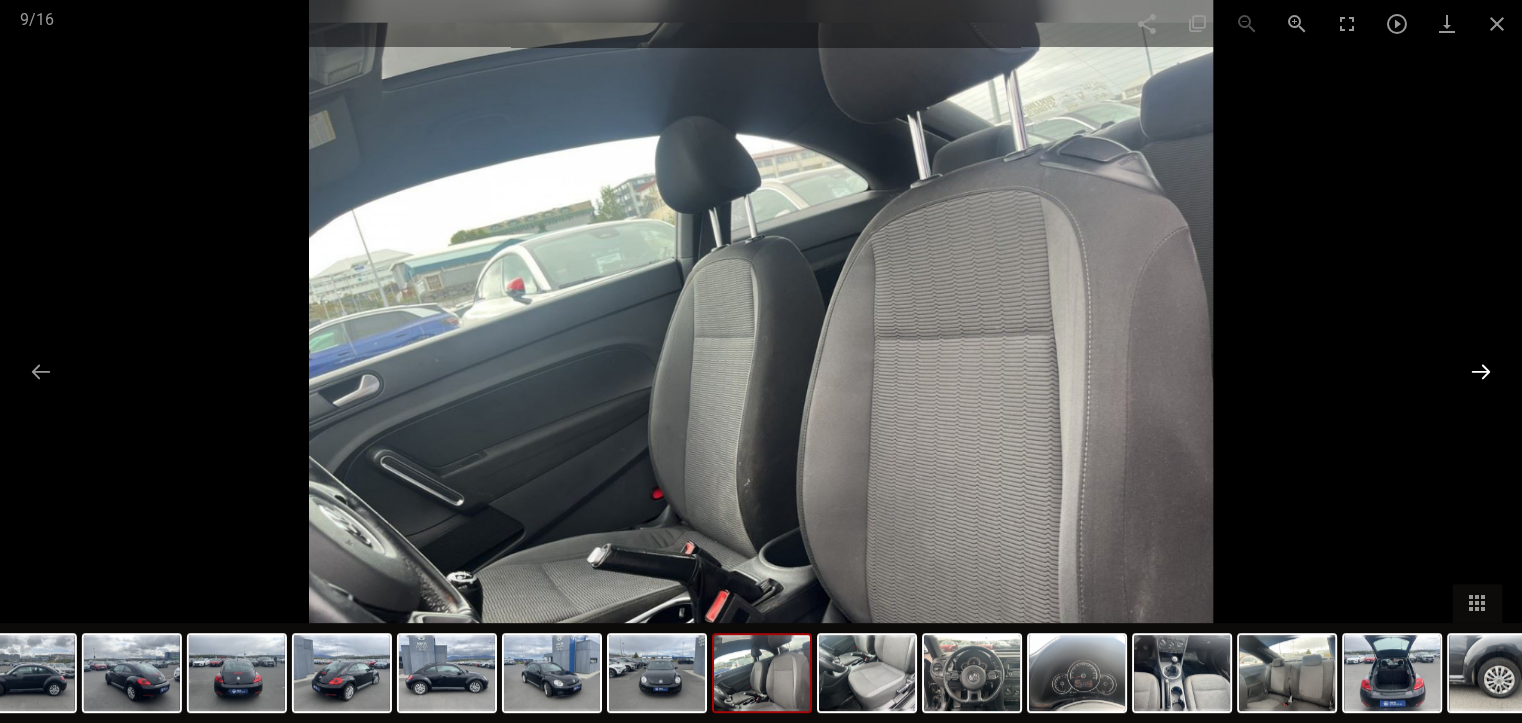 click at bounding box center (1481, 371) 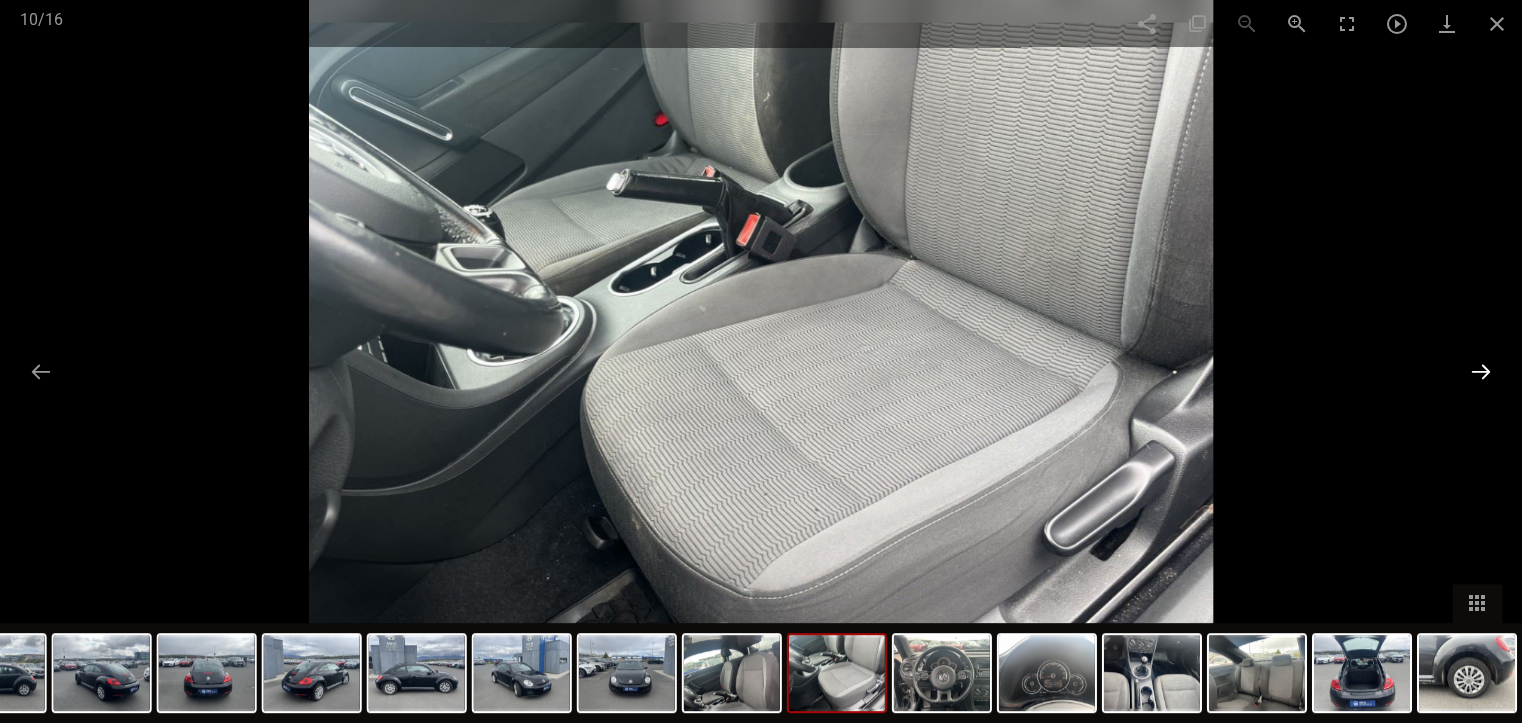 click at bounding box center (1481, 371) 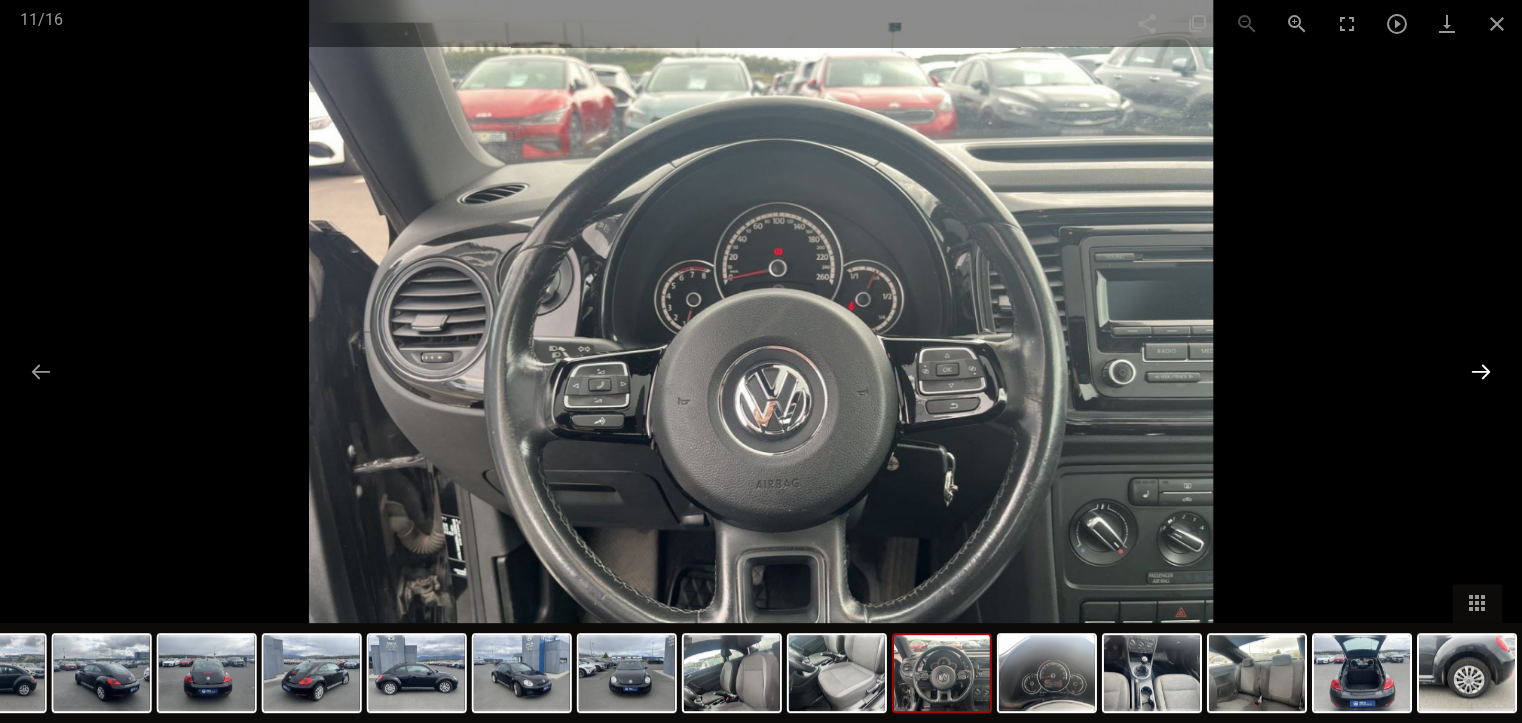 click at bounding box center [1481, 371] 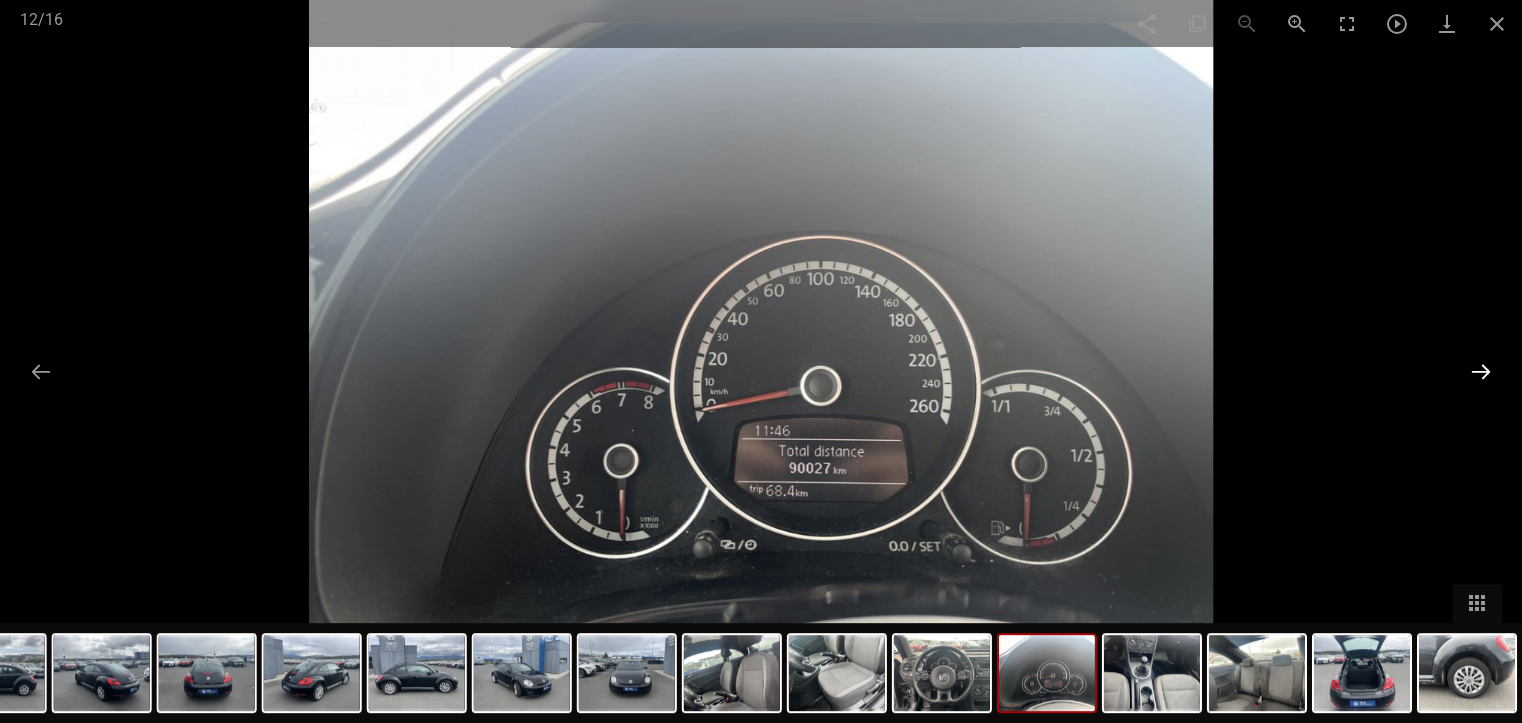 click at bounding box center (1481, 371) 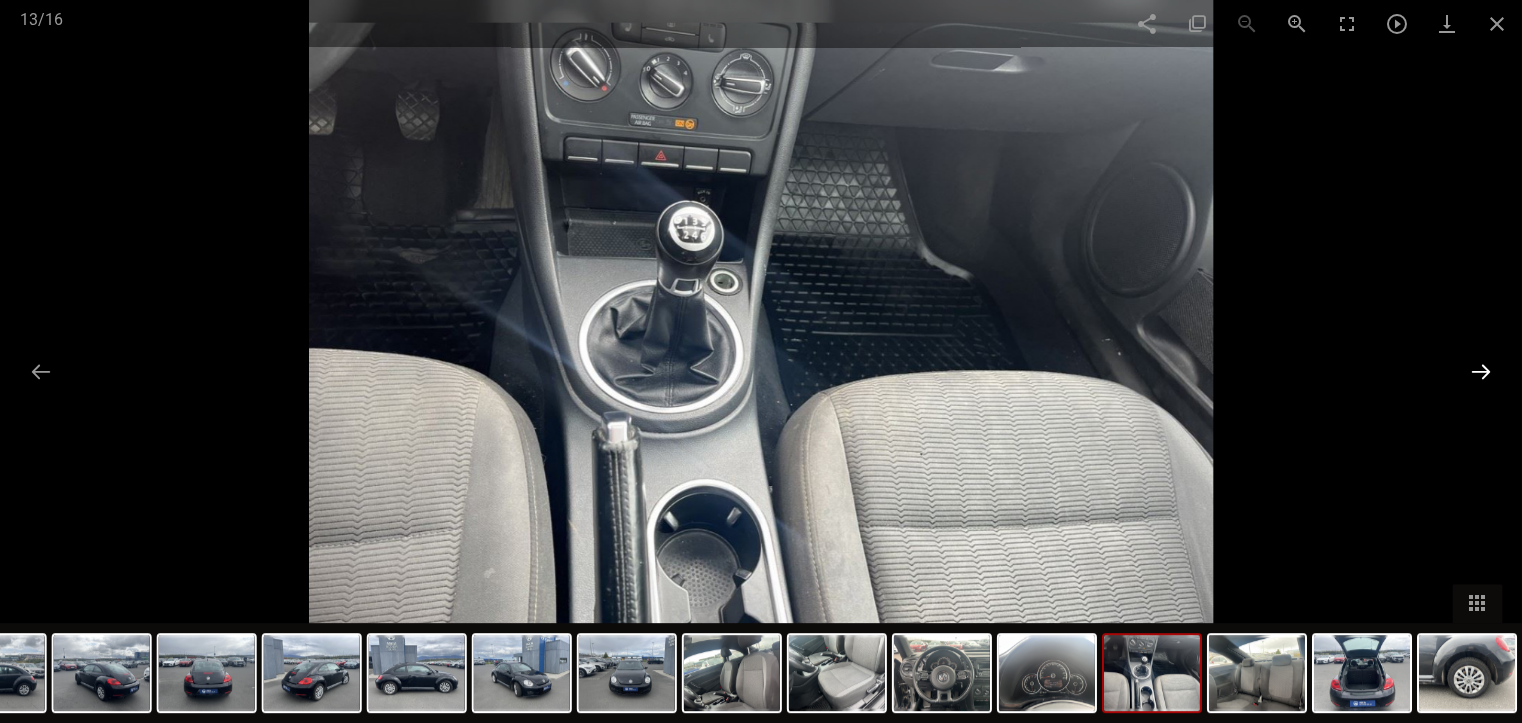 click at bounding box center (1481, 371) 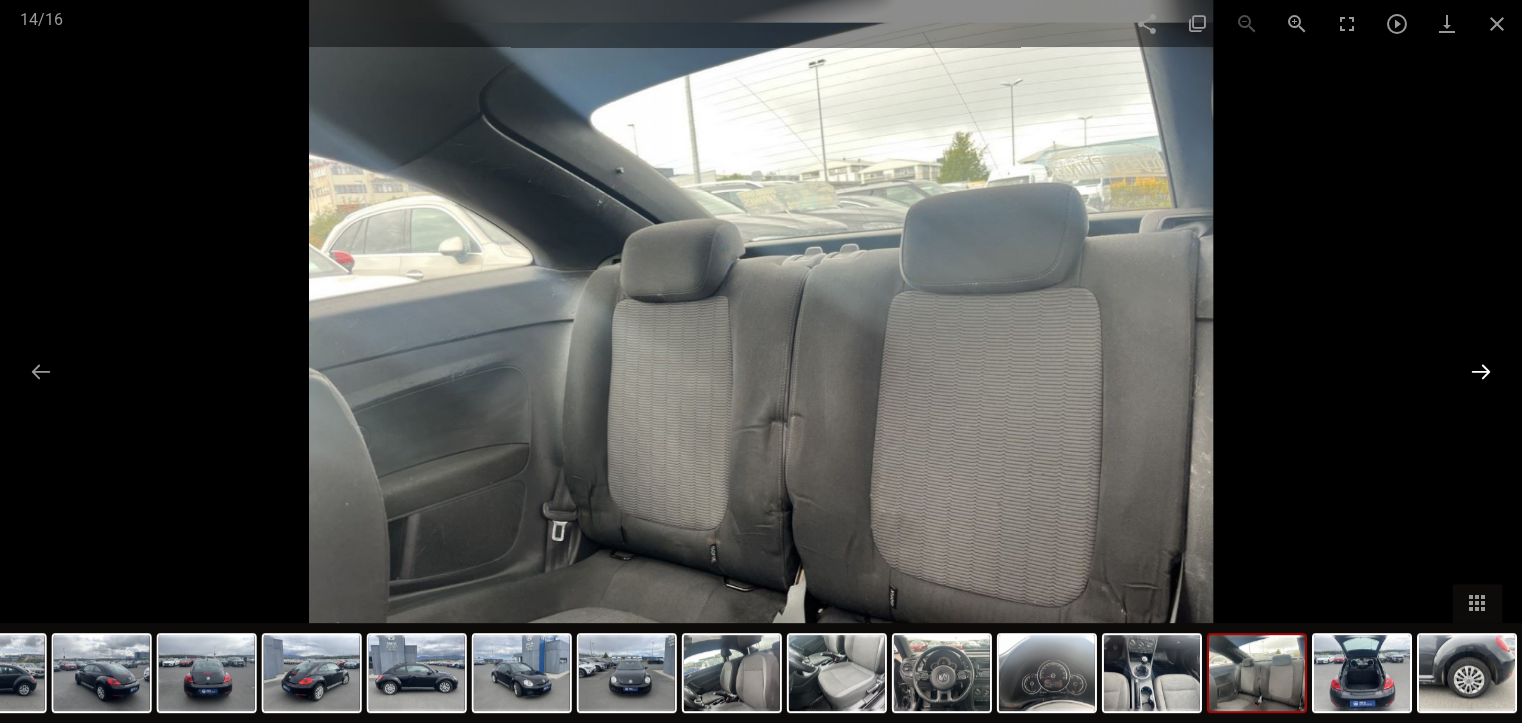 click at bounding box center [1481, 371] 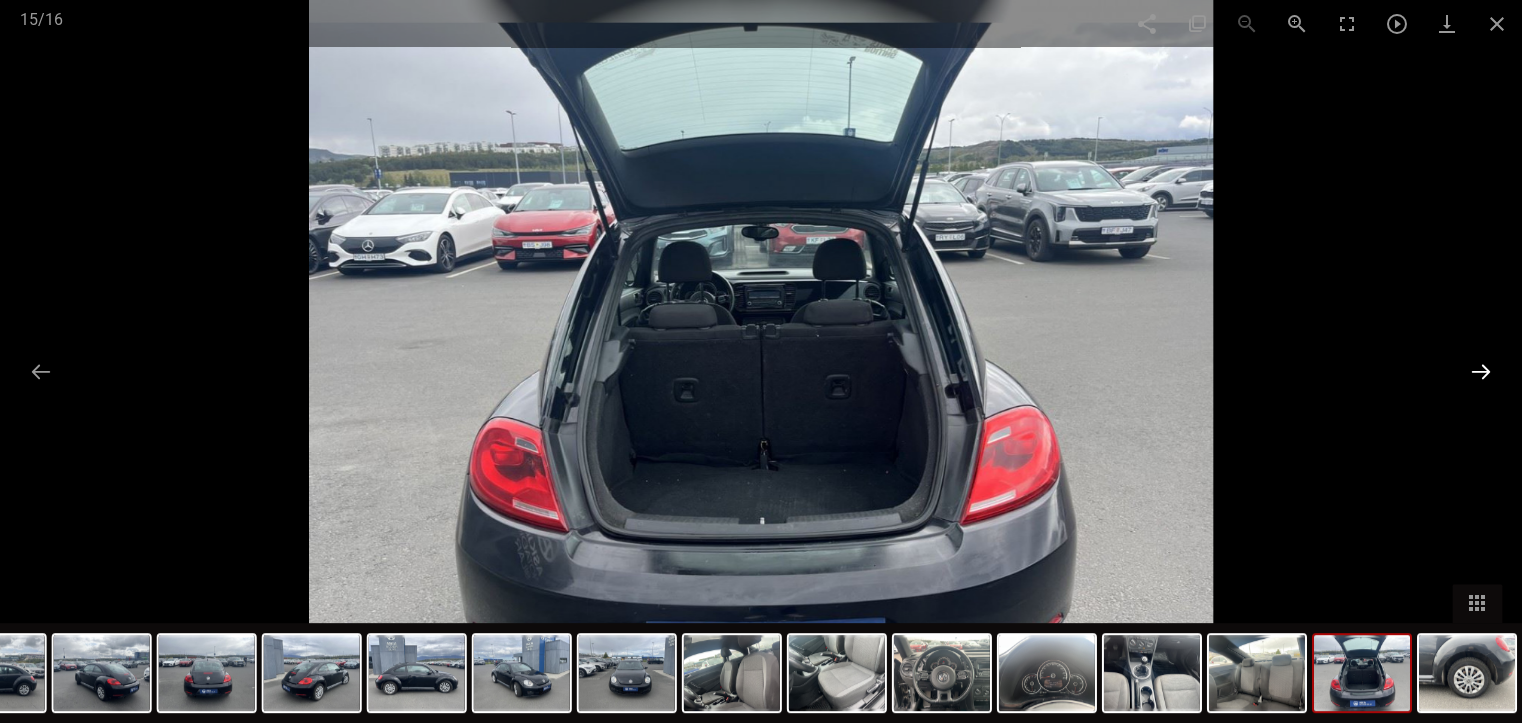 click at bounding box center (1481, 371) 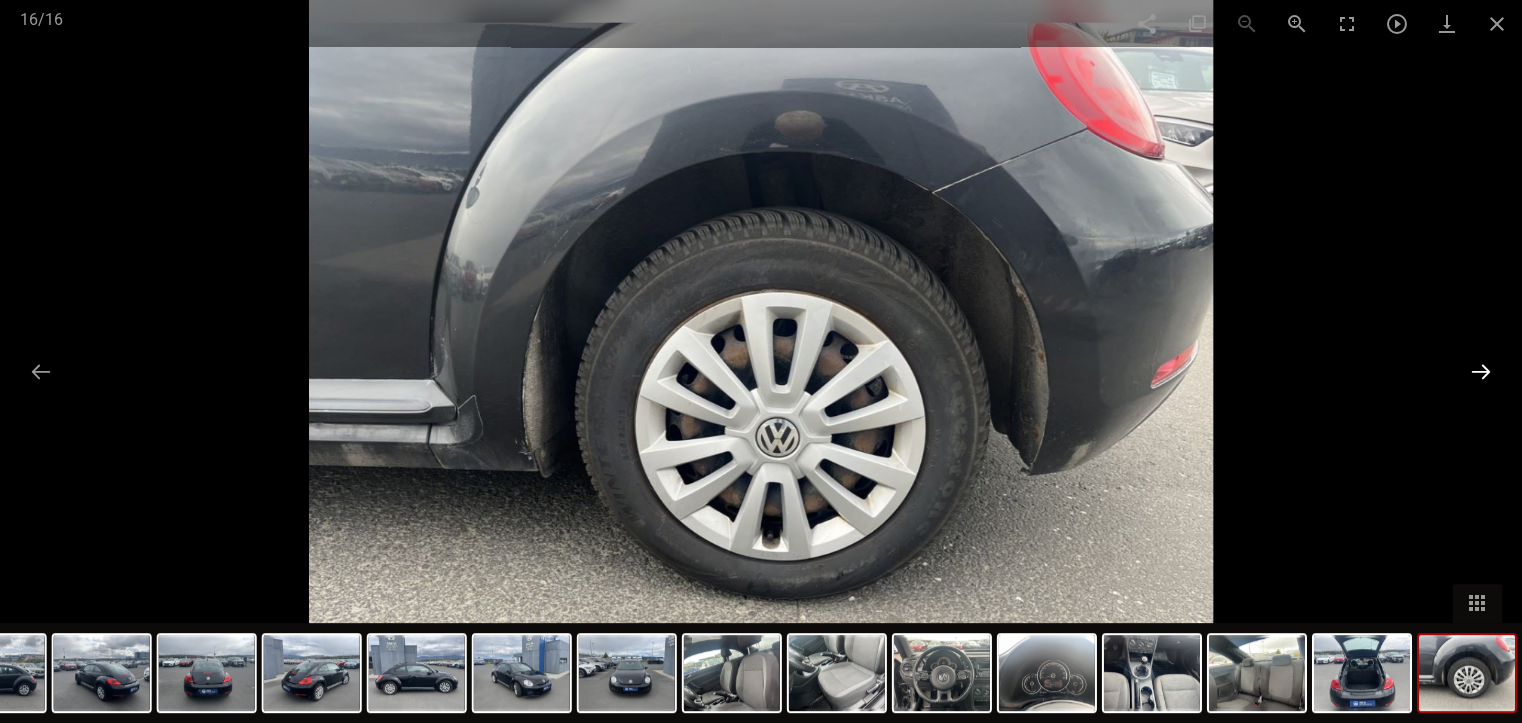click at bounding box center [1481, 371] 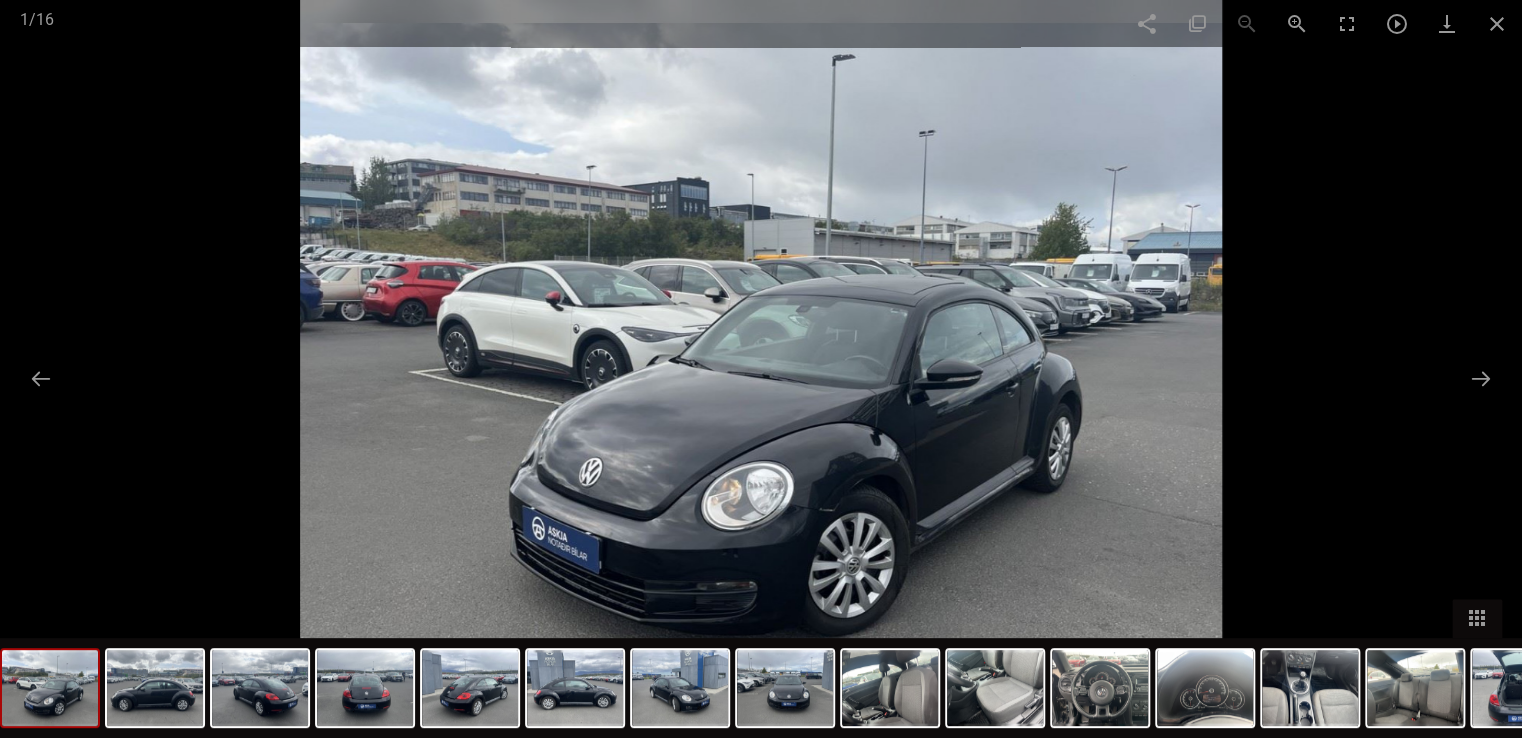 scroll, scrollTop: 2100, scrollLeft: 0, axis: vertical 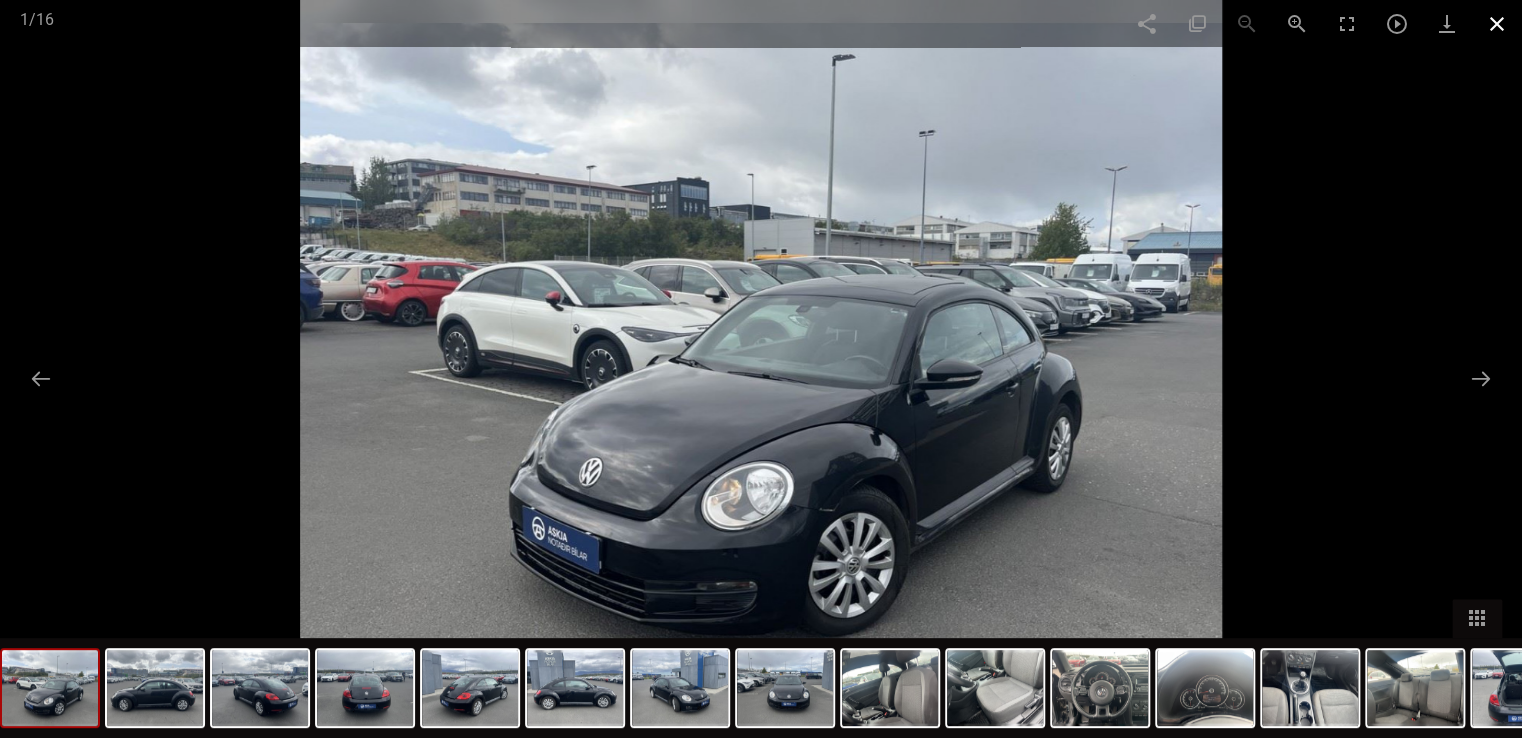 click at bounding box center [1497, 23] 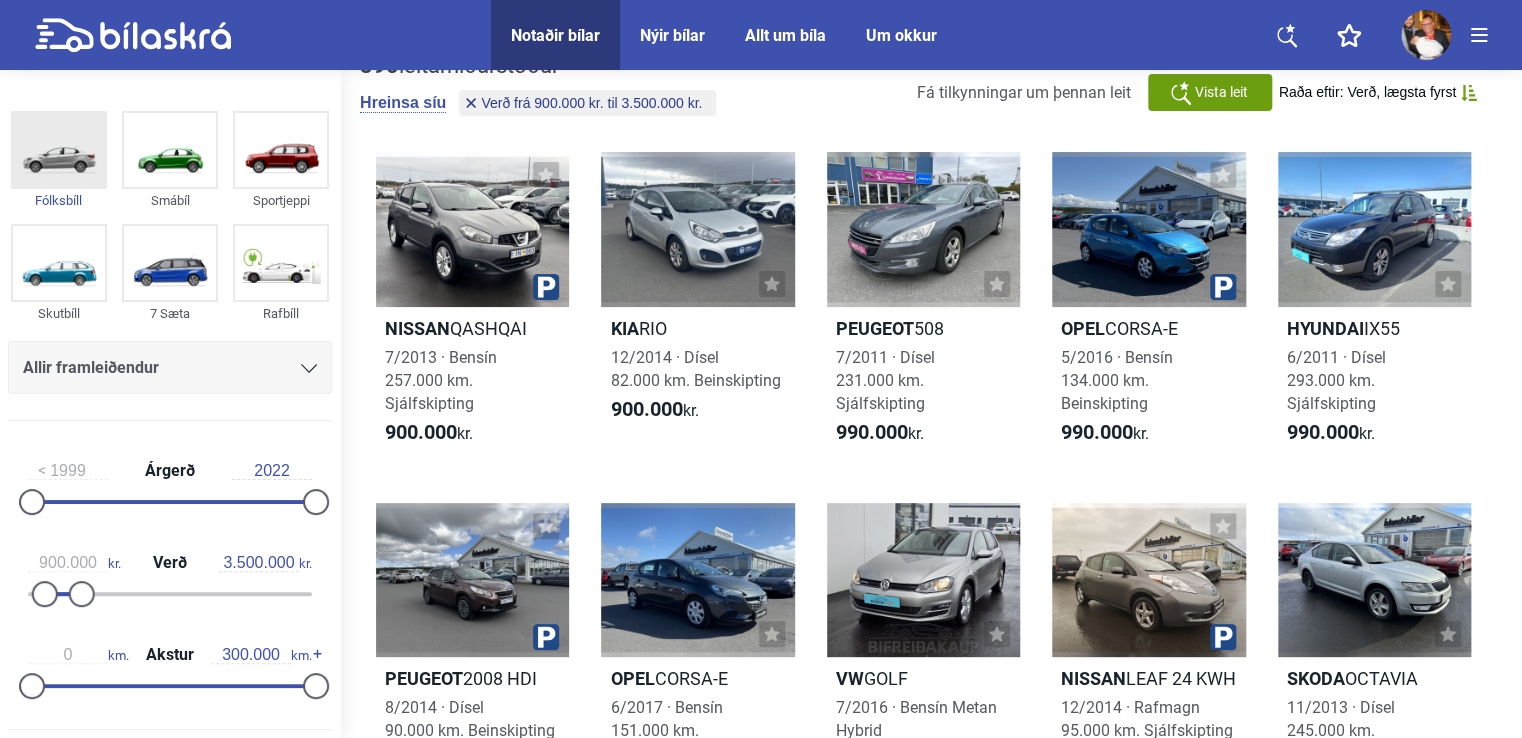 scroll, scrollTop: 0, scrollLeft: 0, axis: both 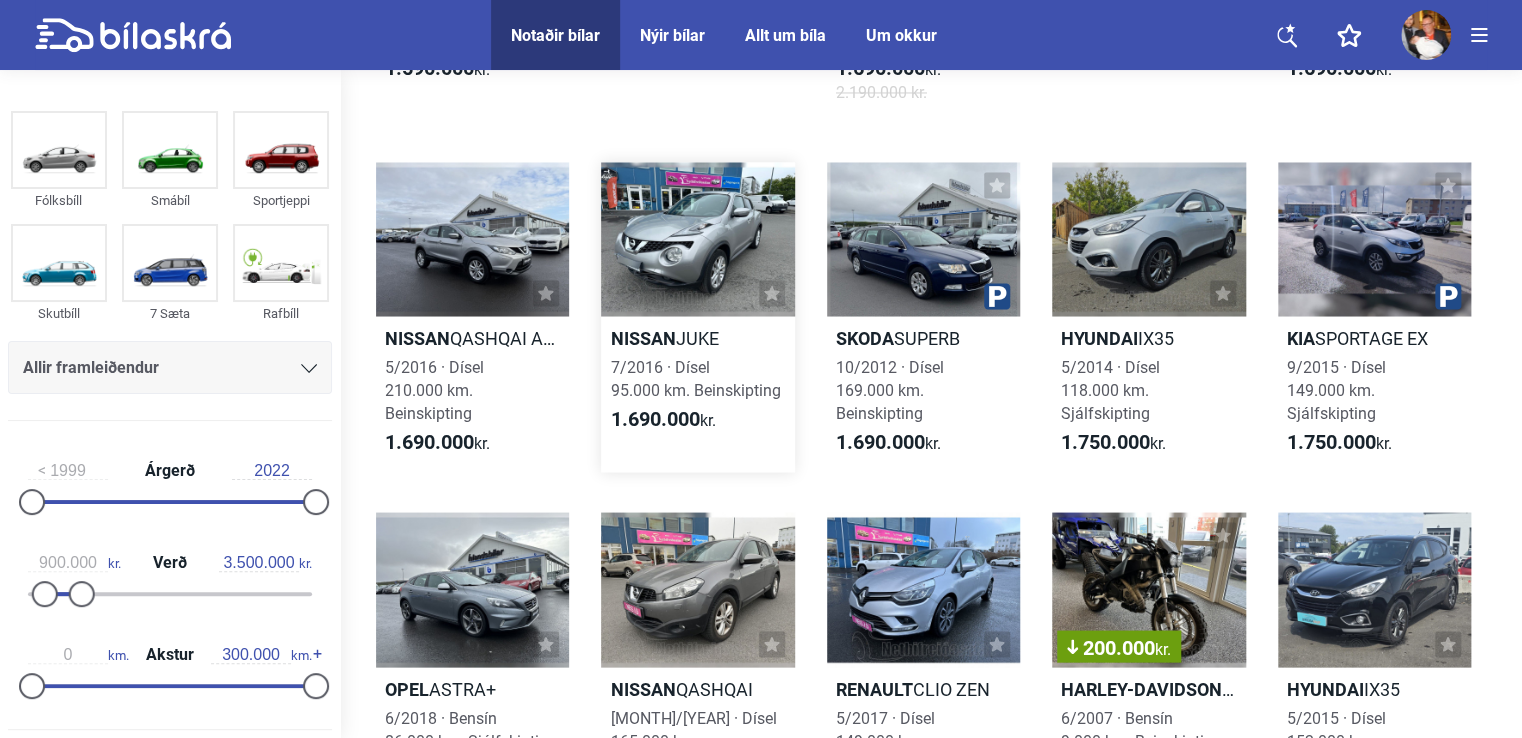 click at bounding box center (697, 239) 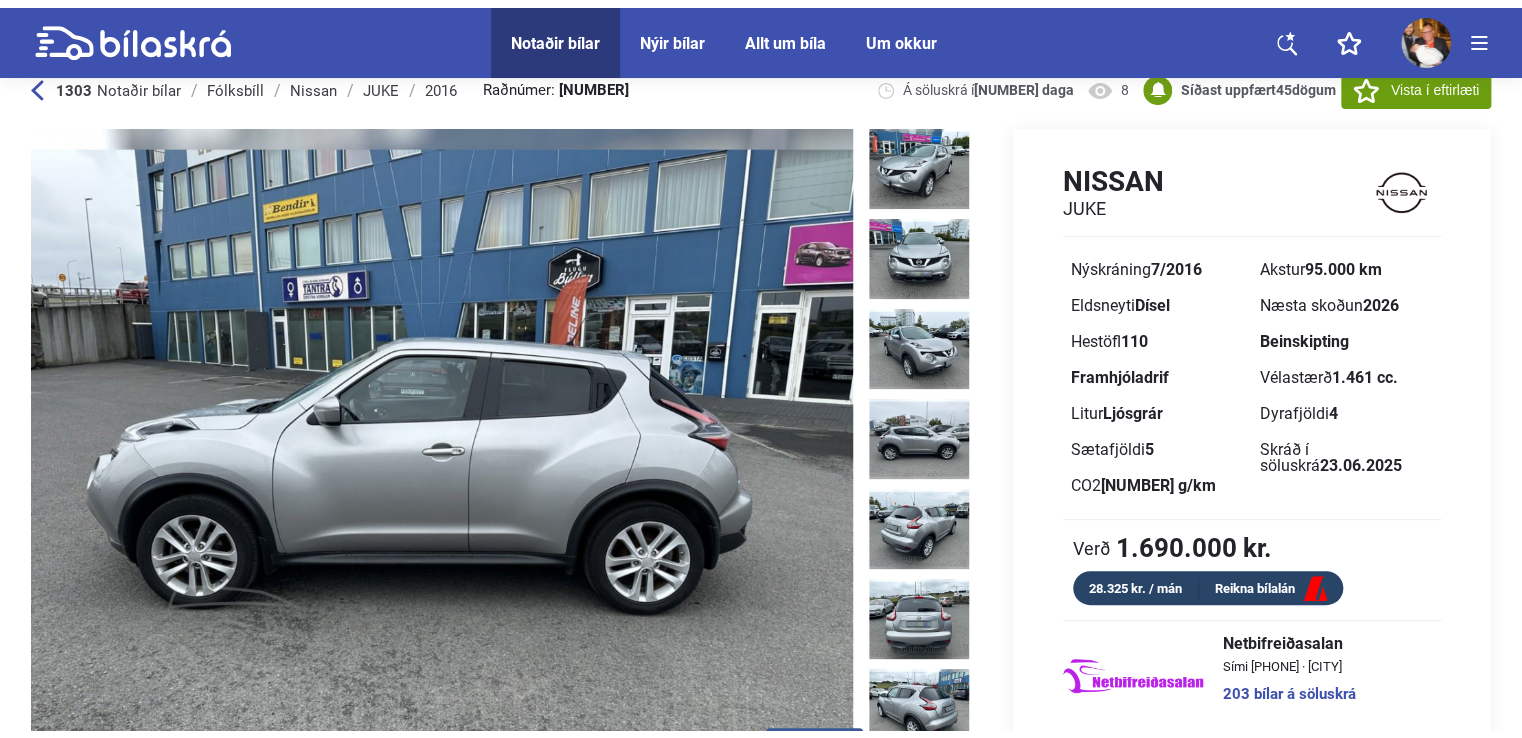 scroll, scrollTop: 0, scrollLeft: 0, axis: both 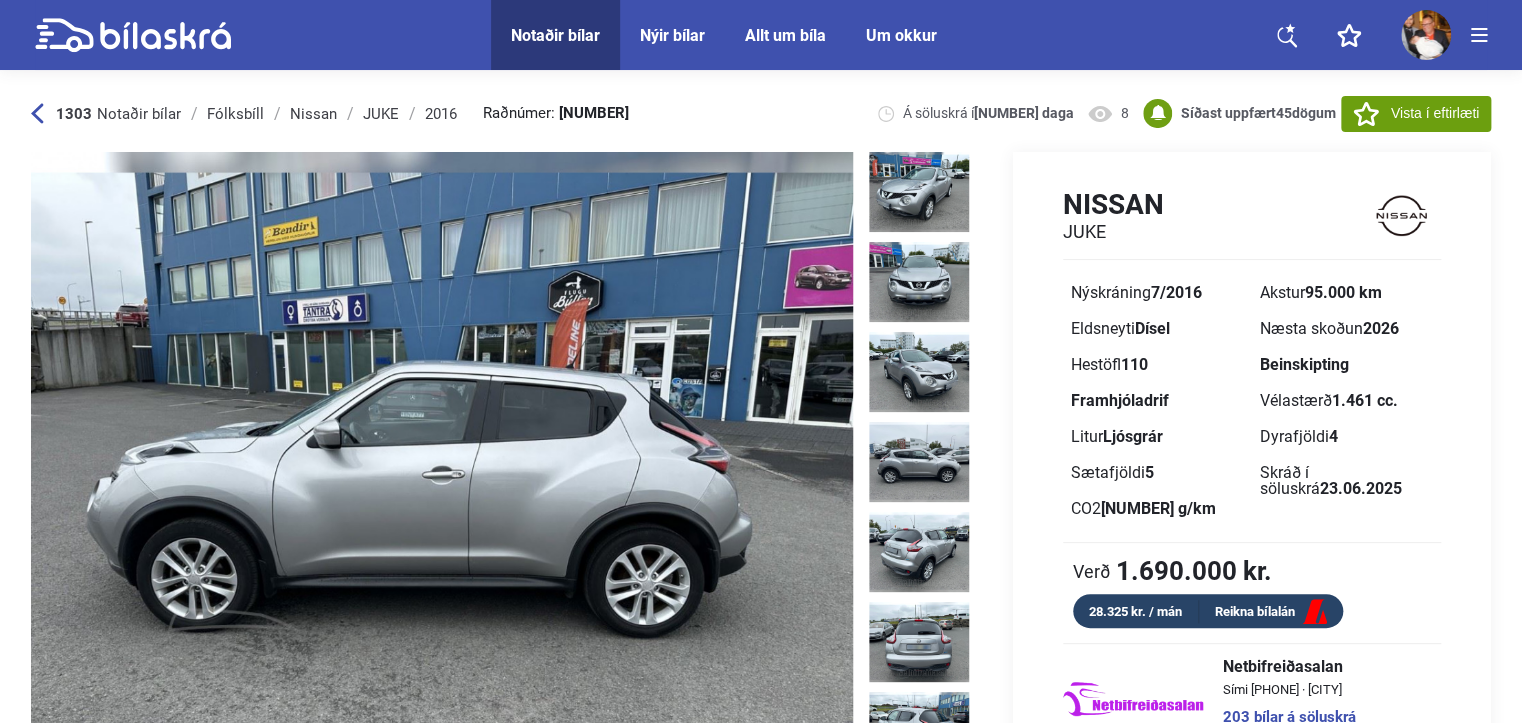 click 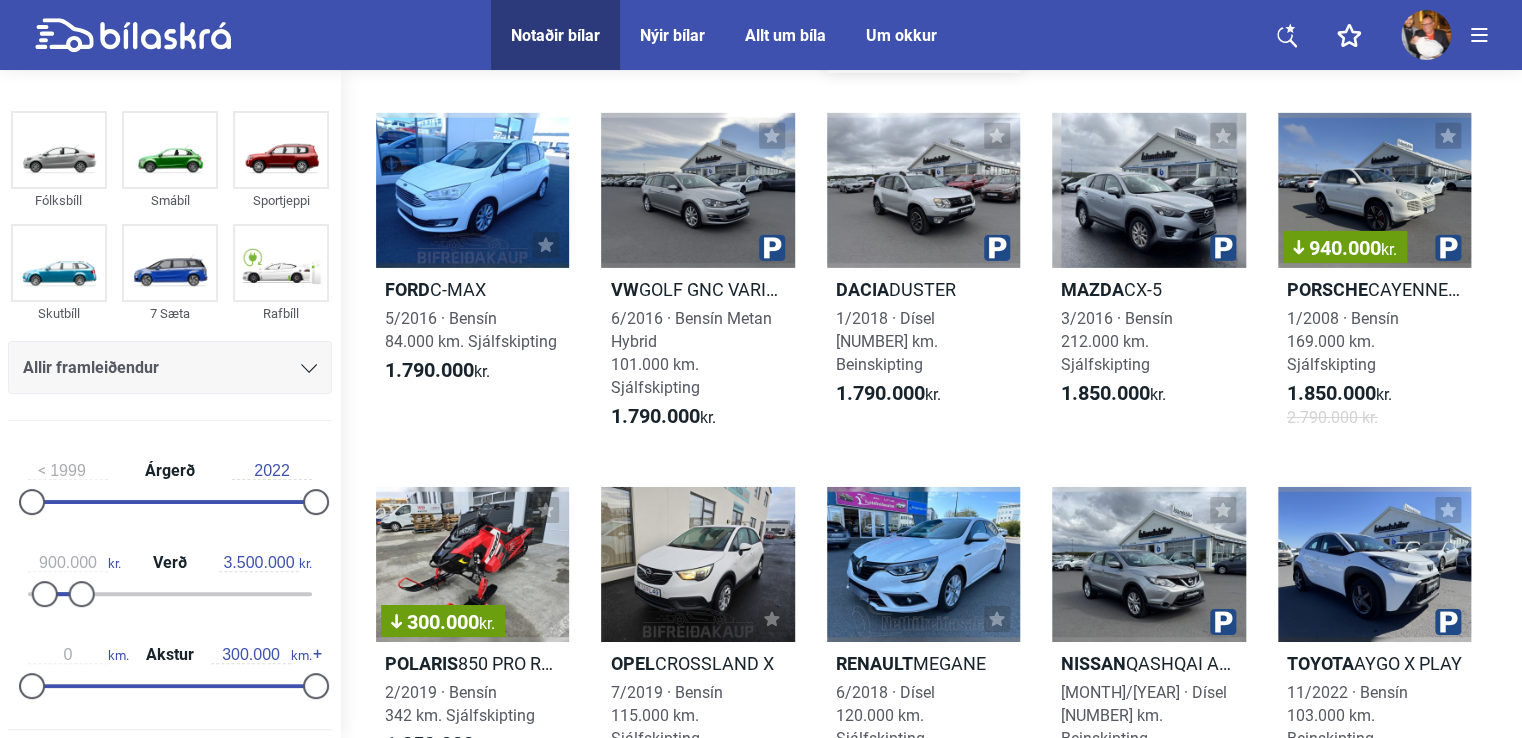 scroll, scrollTop: 6996, scrollLeft: 0, axis: vertical 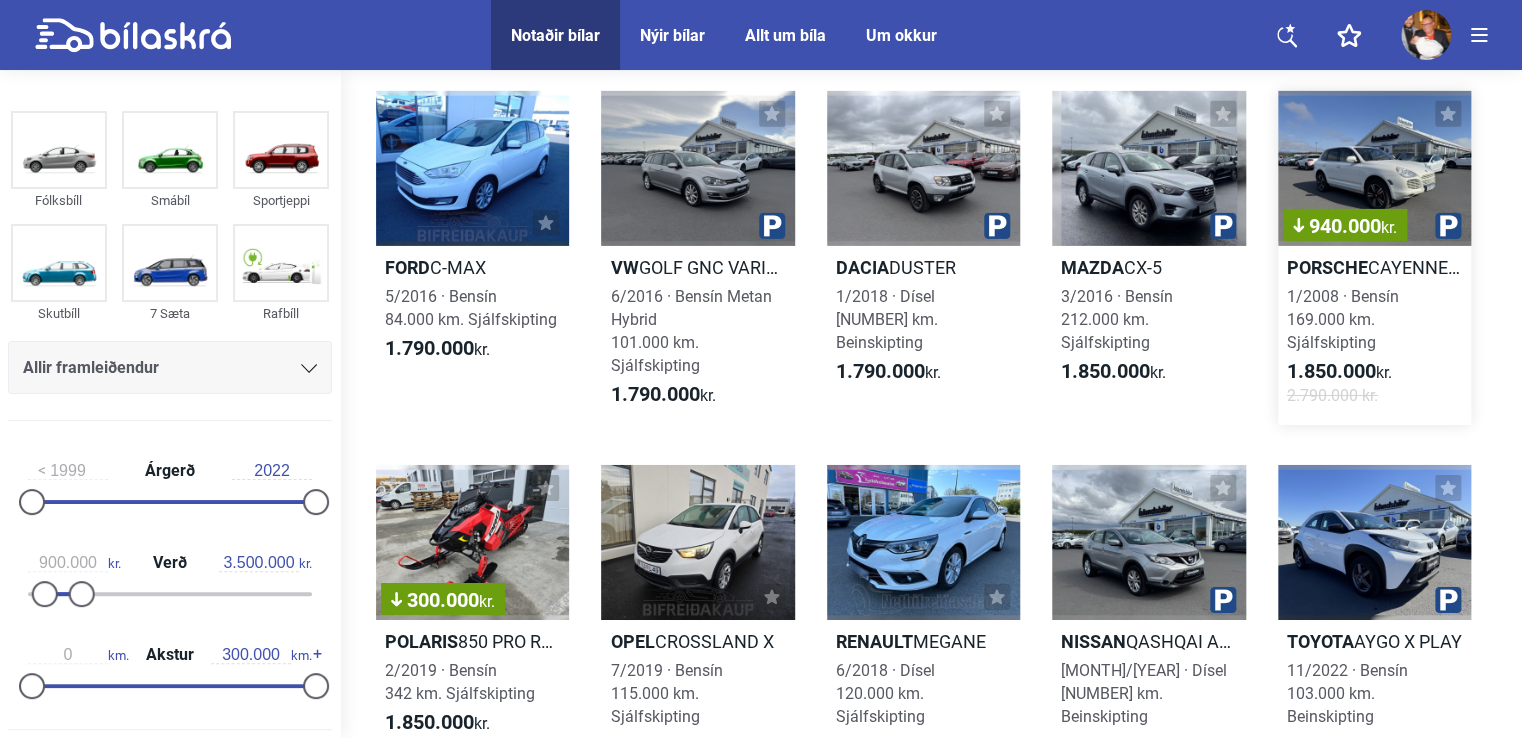click on "940.000
kr." at bounding box center [1374, 168] 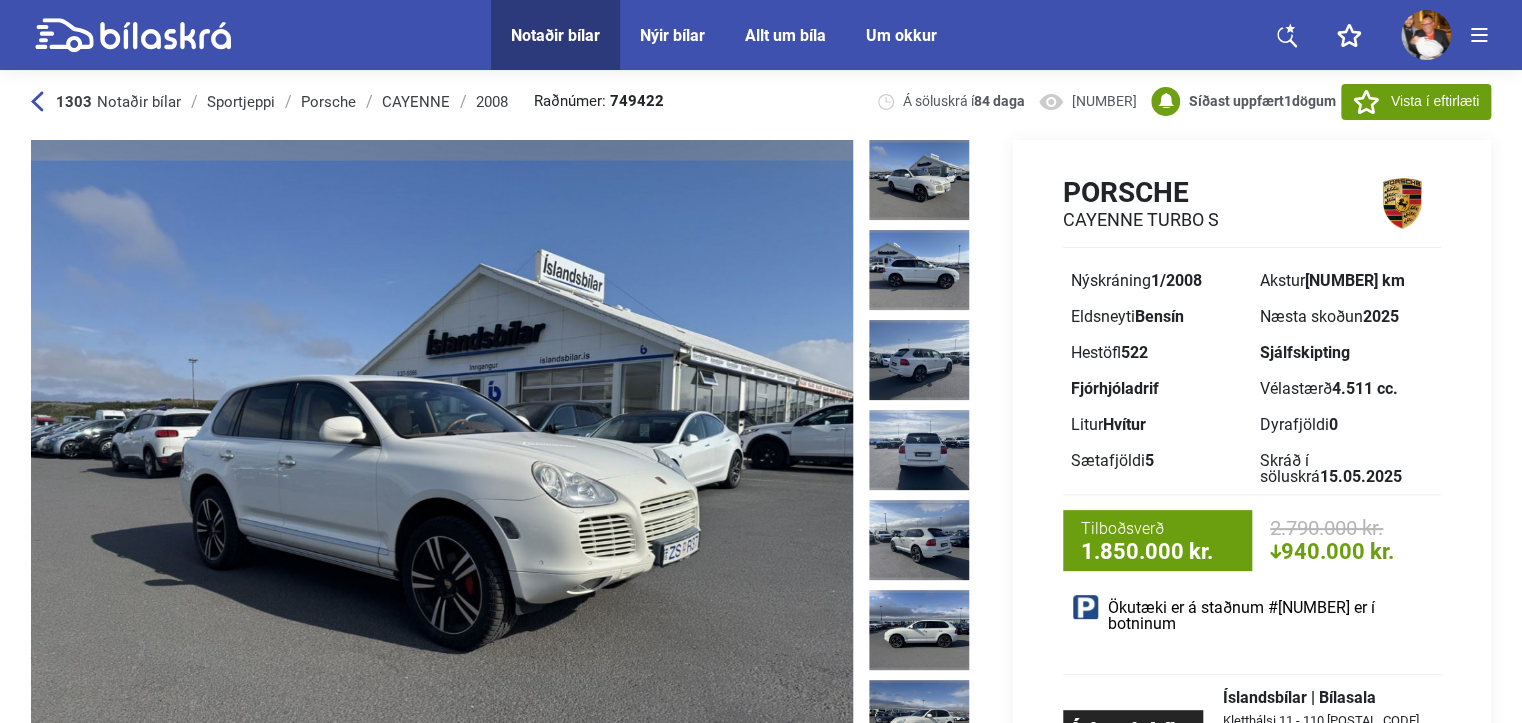 scroll, scrollTop: 0, scrollLeft: 0, axis: both 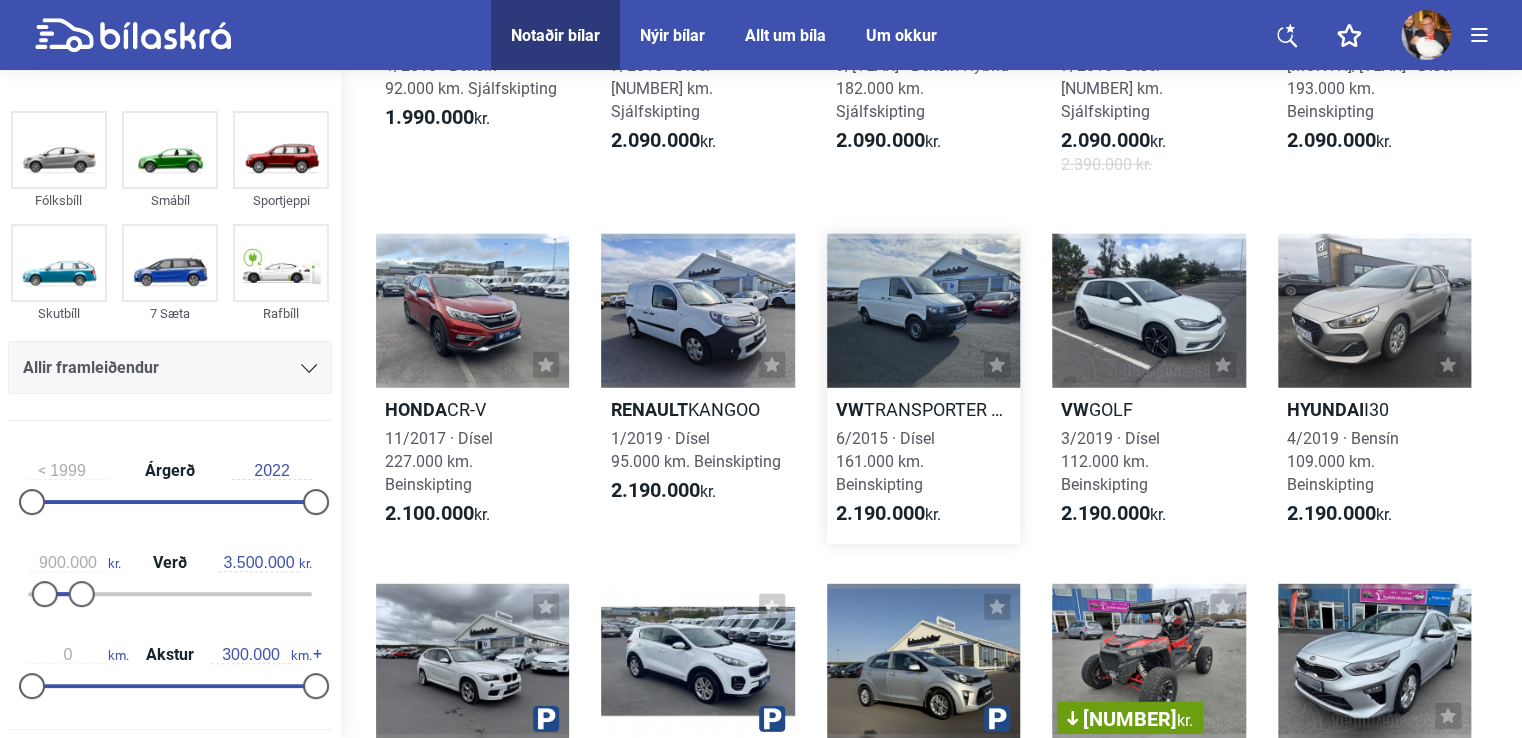click at bounding box center (923, 311) 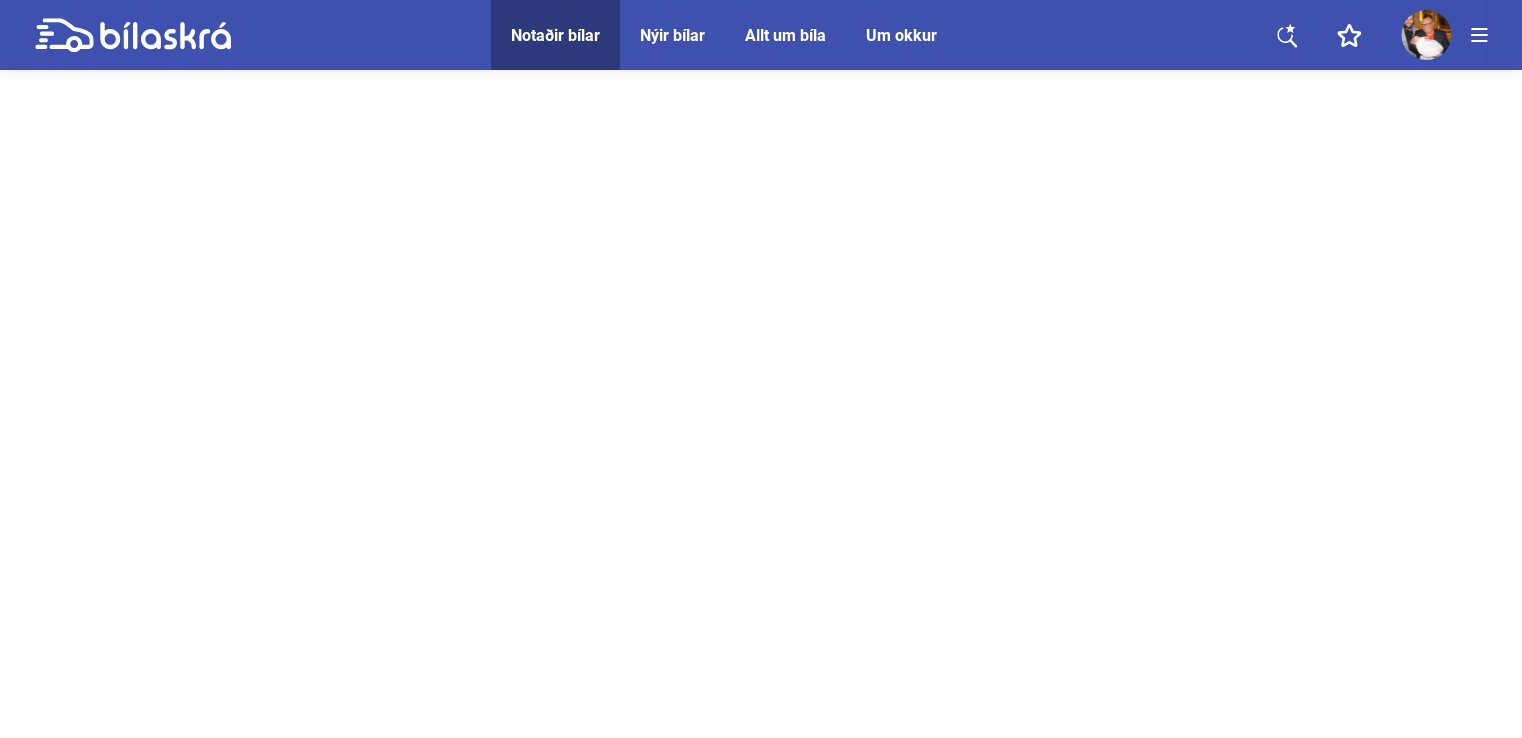 scroll, scrollTop: 0, scrollLeft: 0, axis: both 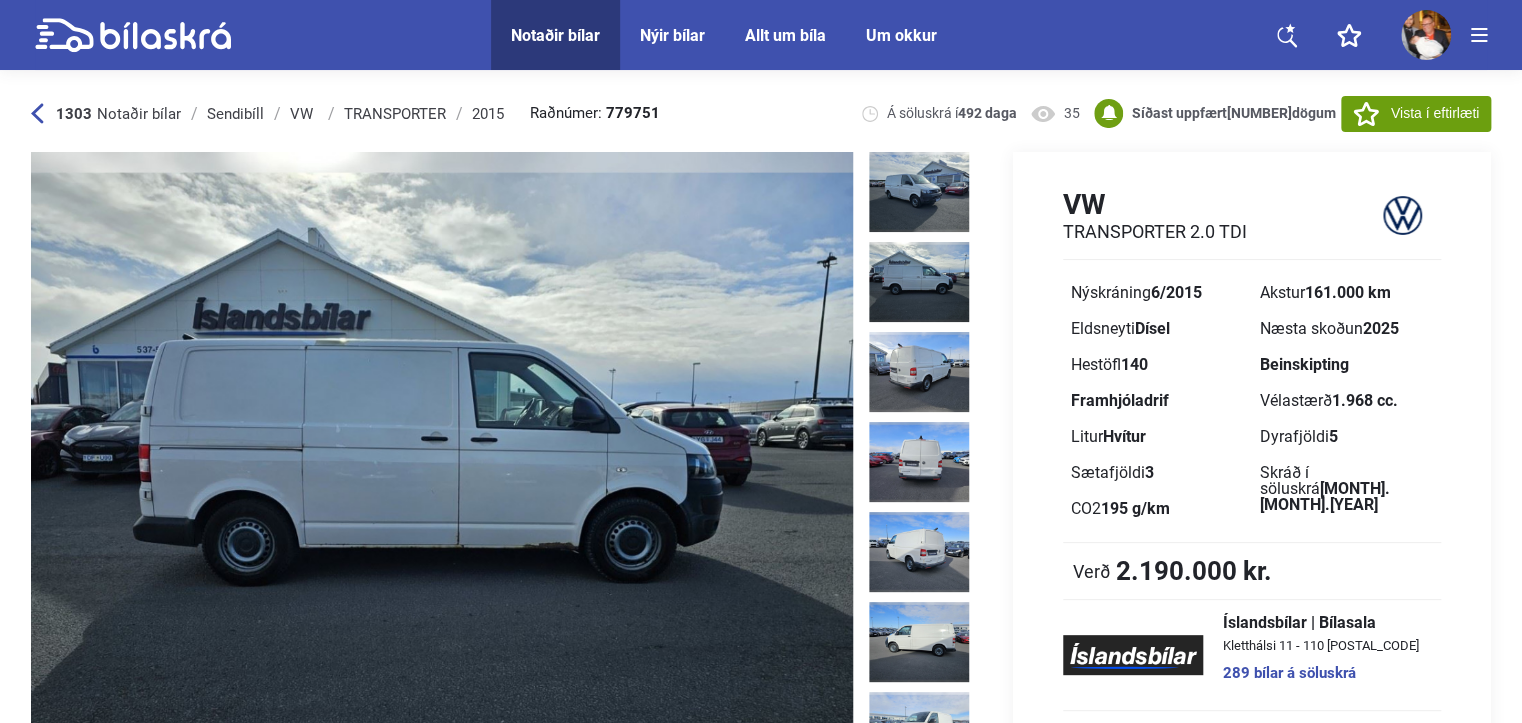 click at bounding box center [919, 282] 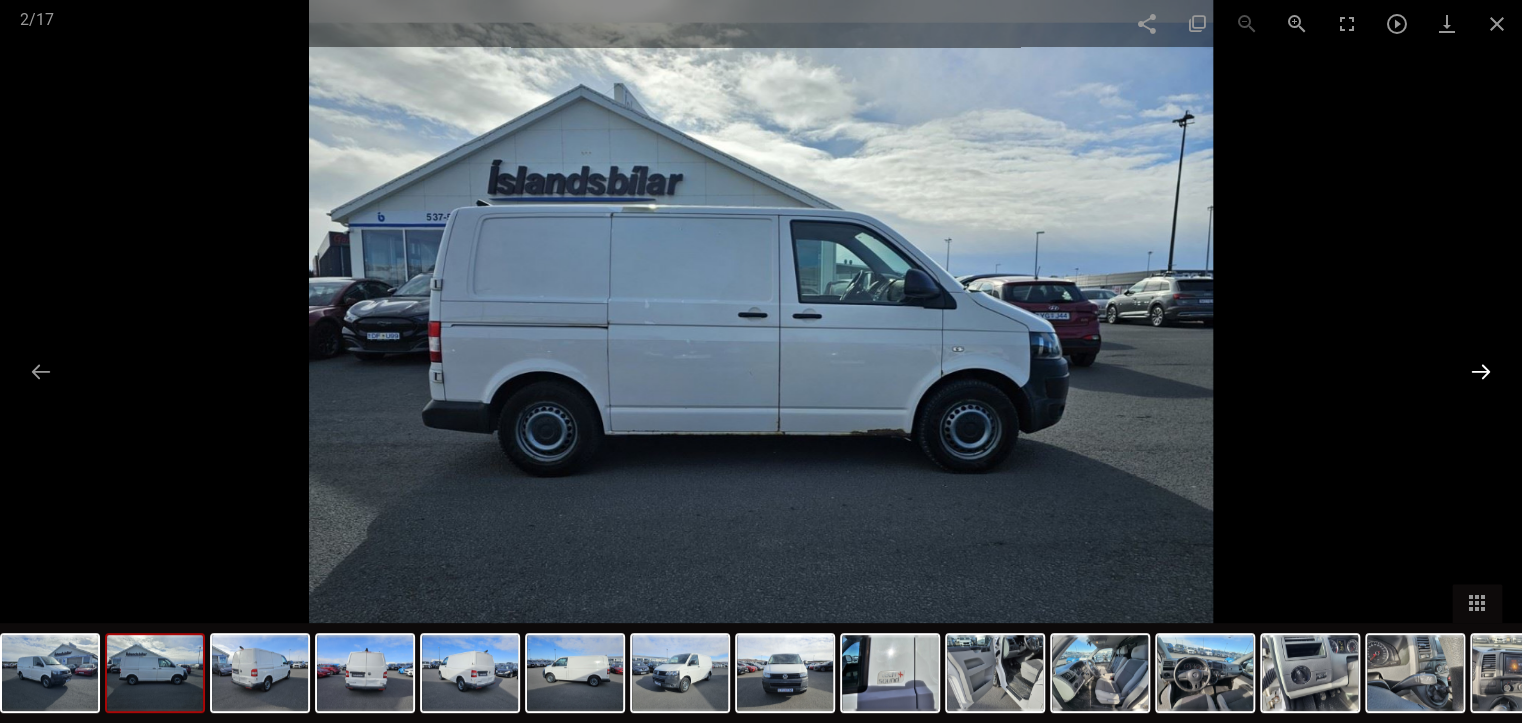 click at bounding box center (1481, 371) 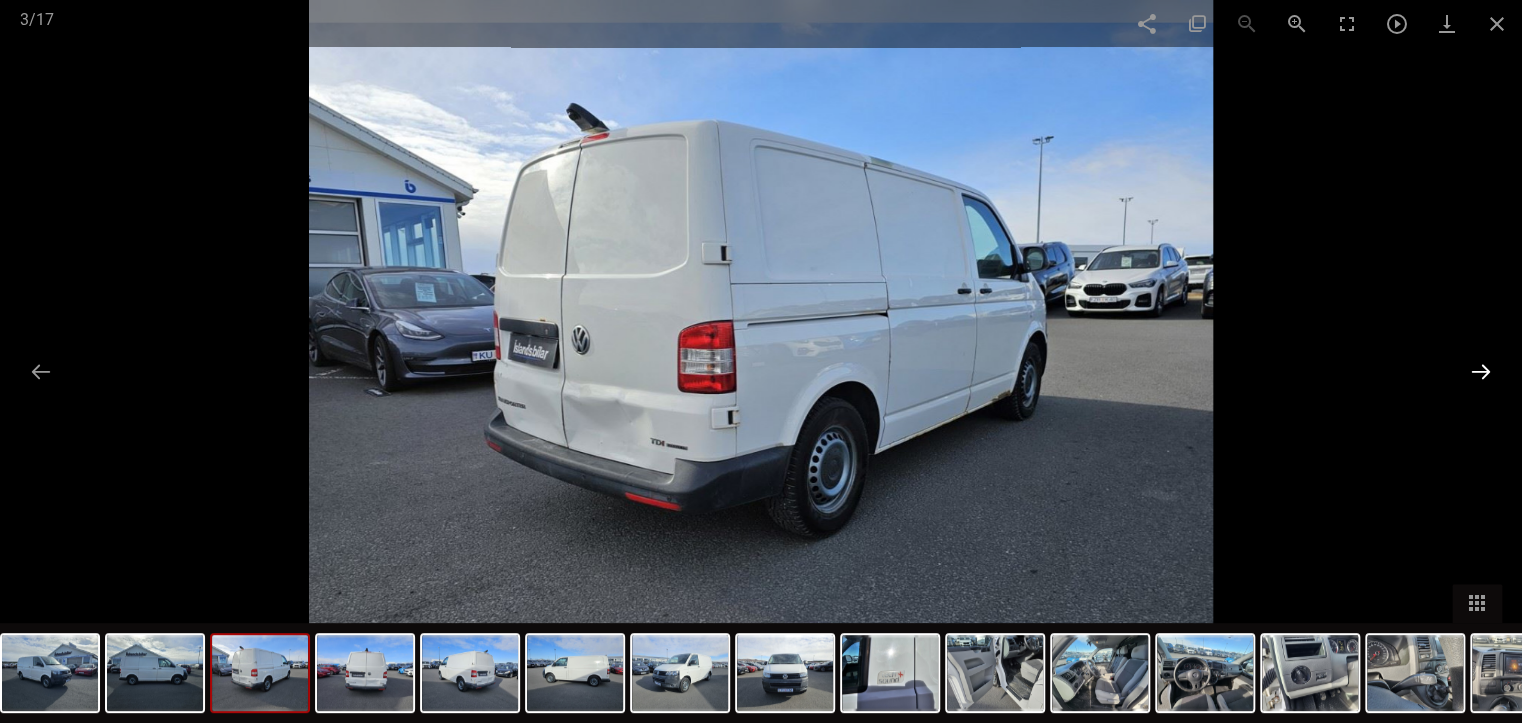 click at bounding box center [1481, 371] 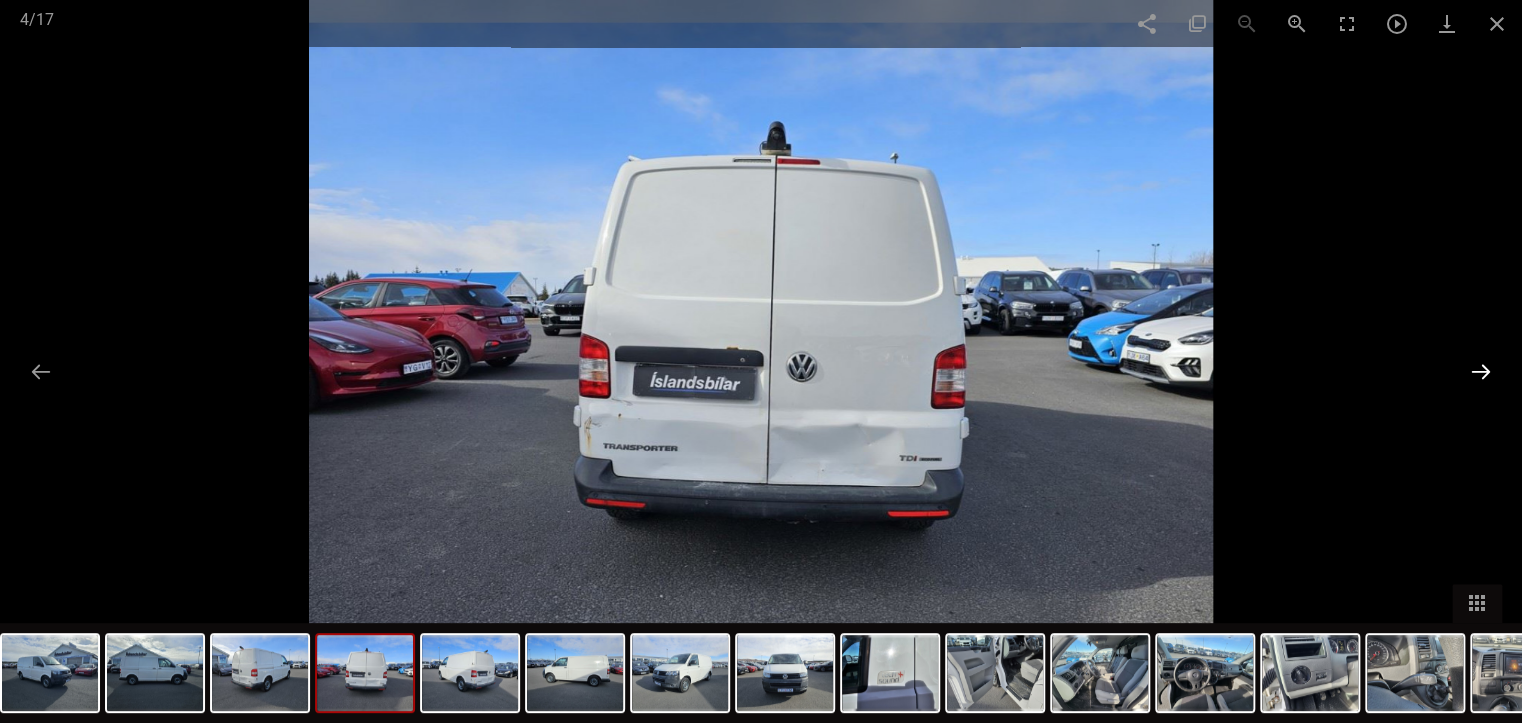 click at bounding box center [1481, 371] 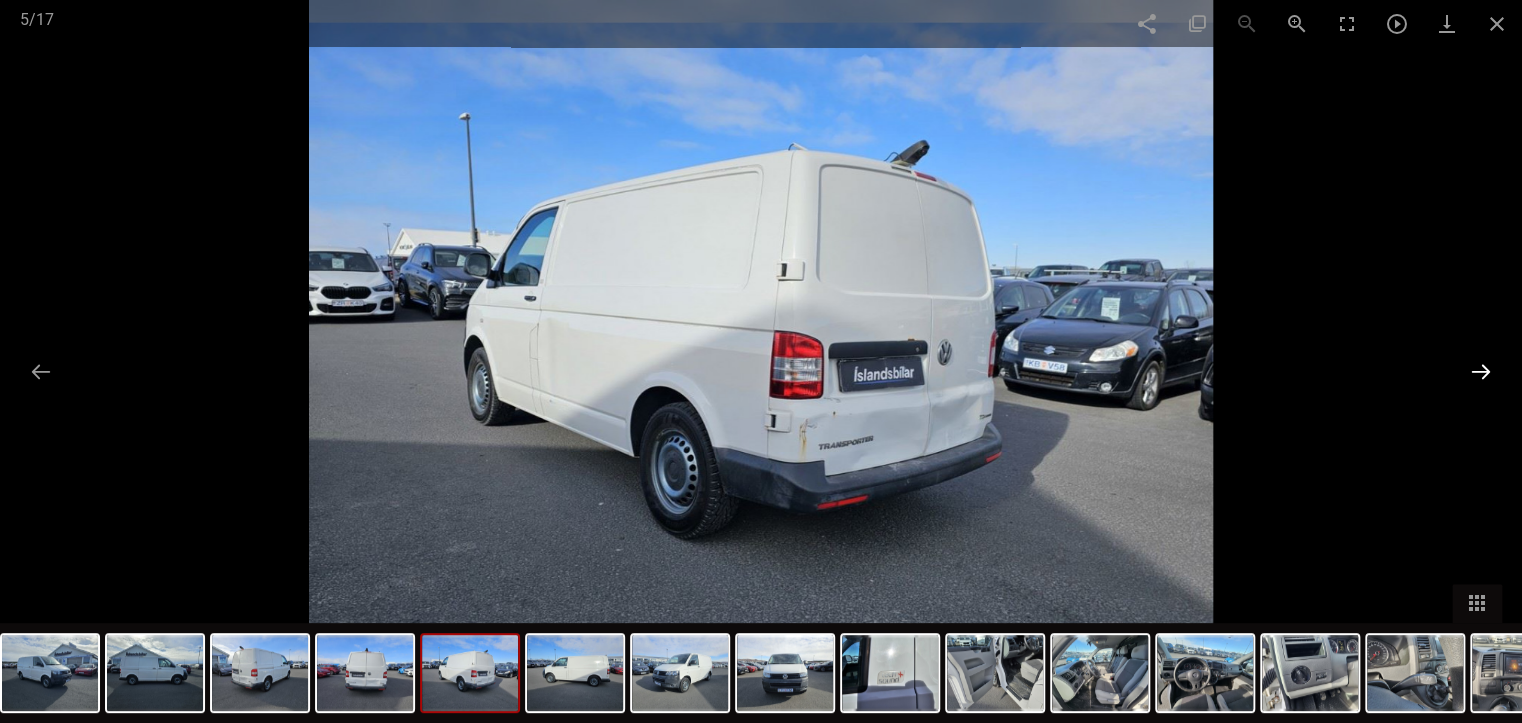 click at bounding box center (1481, 371) 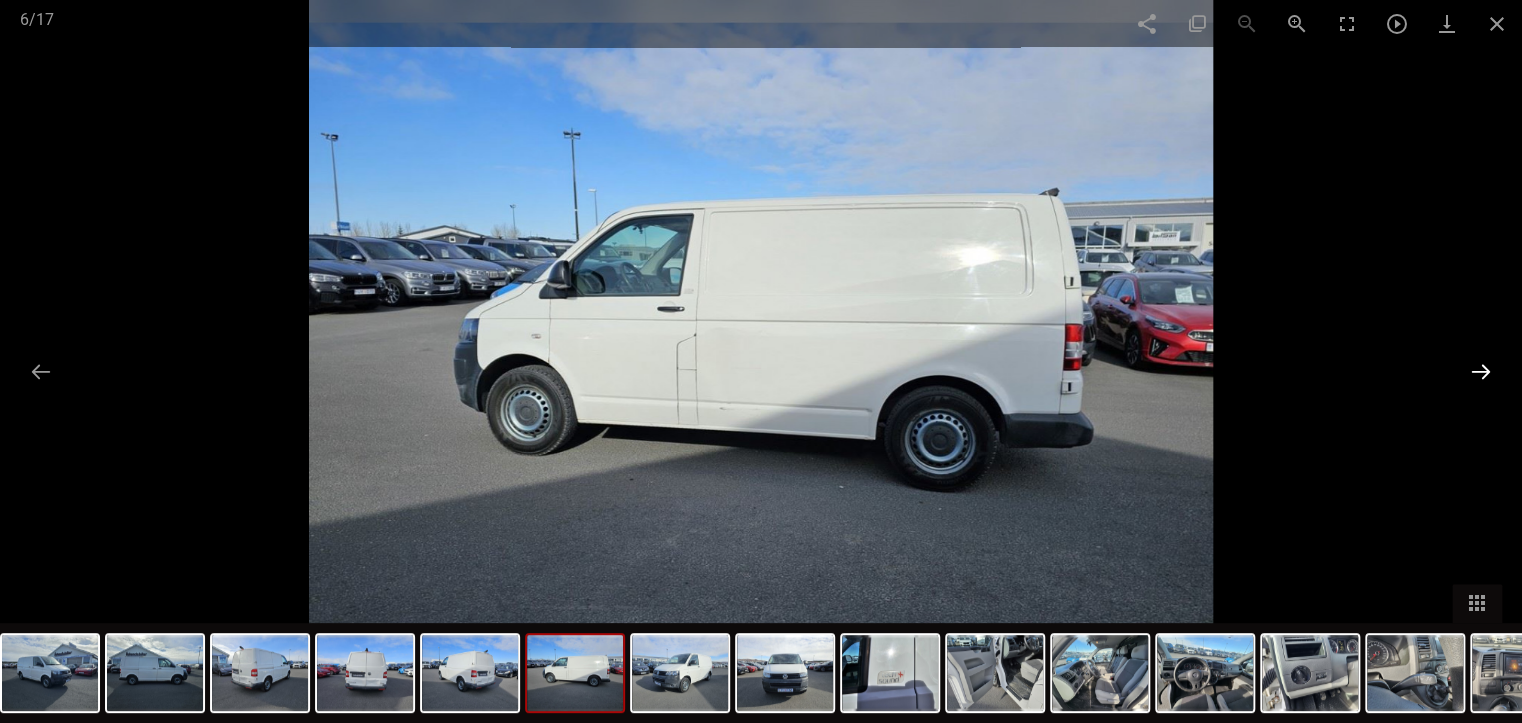 click at bounding box center [1481, 371] 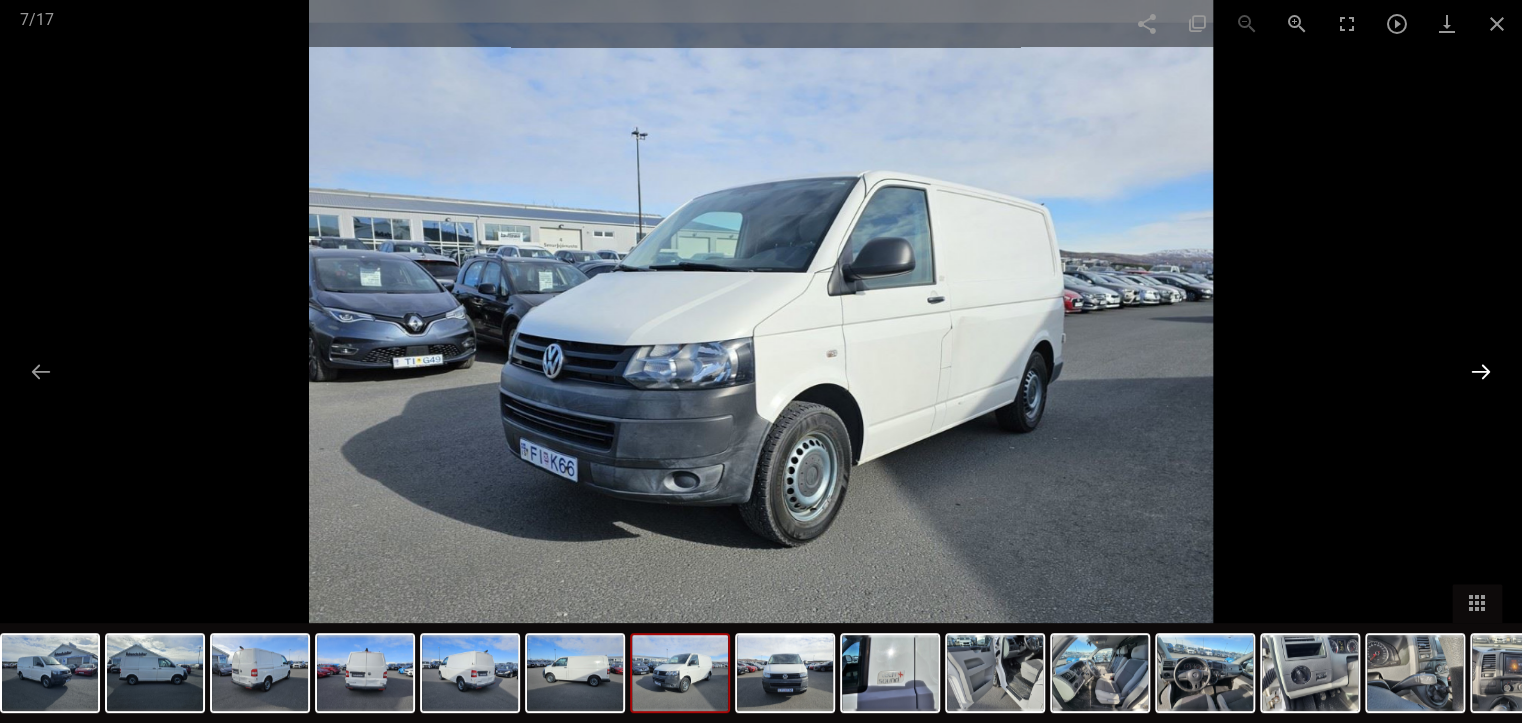 click at bounding box center [1481, 371] 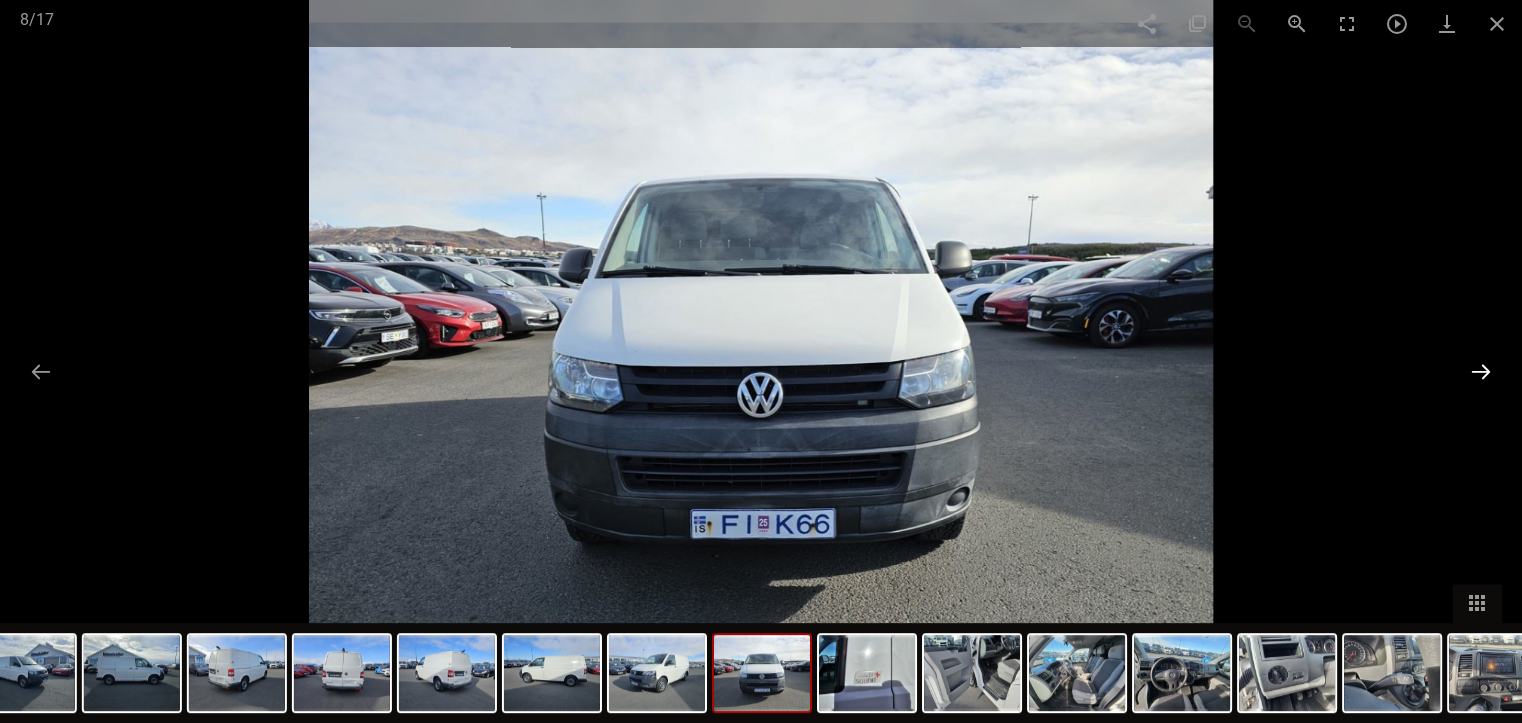 click at bounding box center (1481, 371) 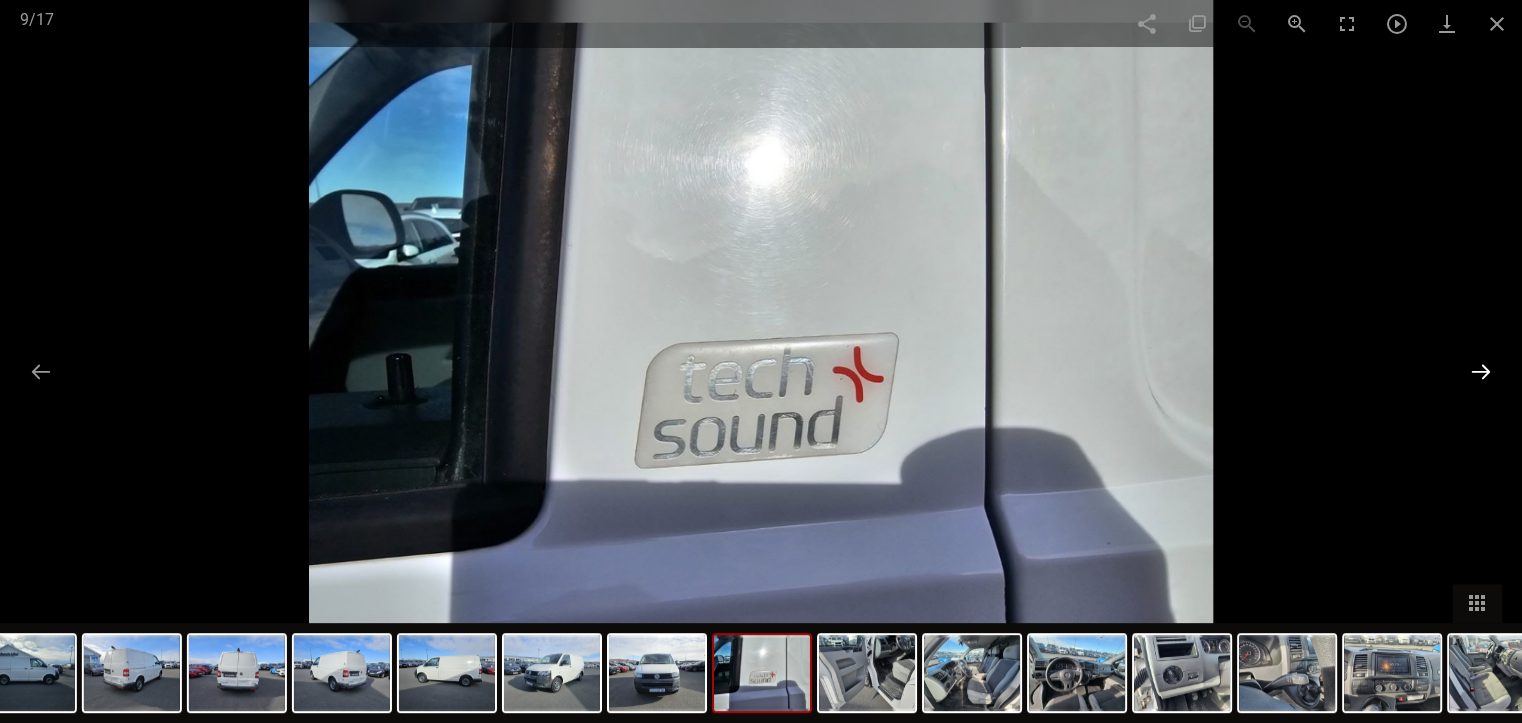 click at bounding box center (1481, 371) 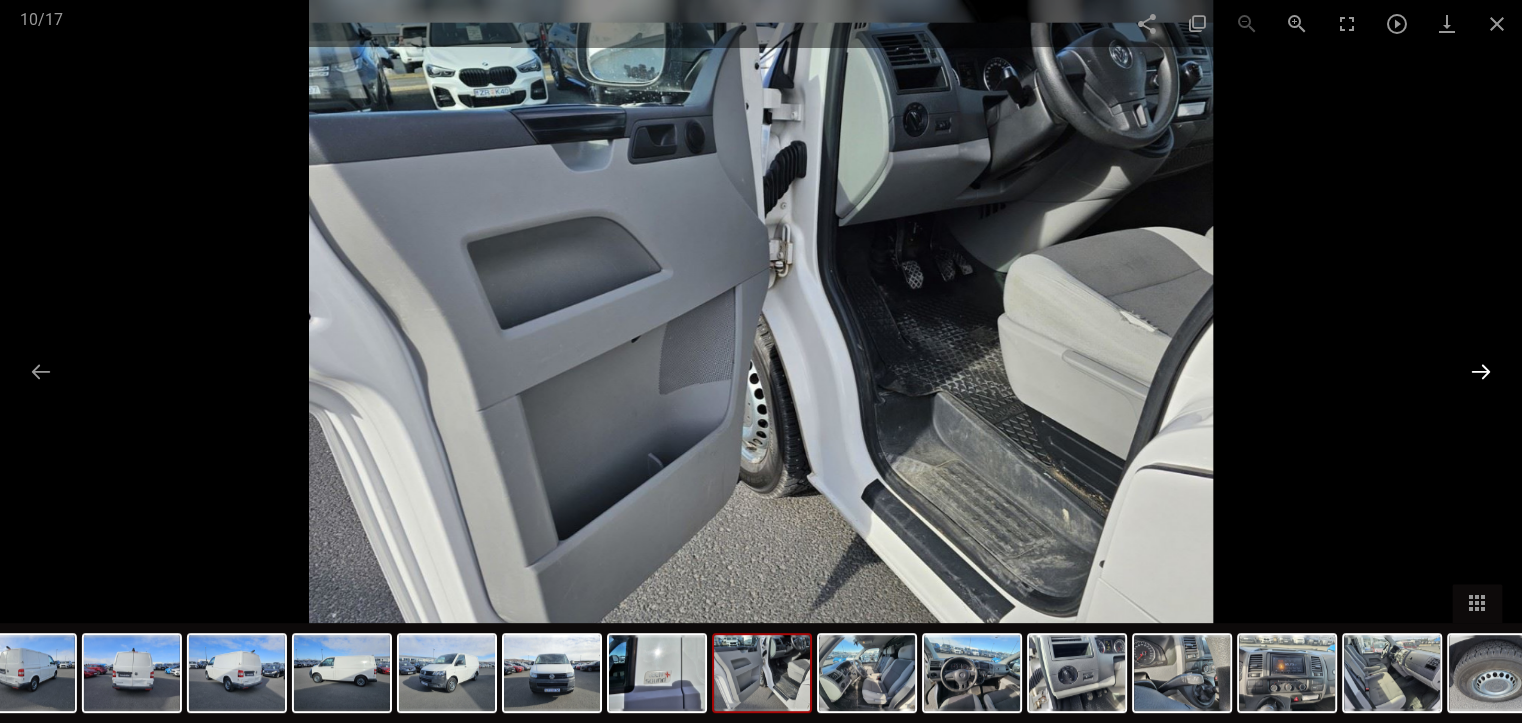 click at bounding box center (1481, 371) 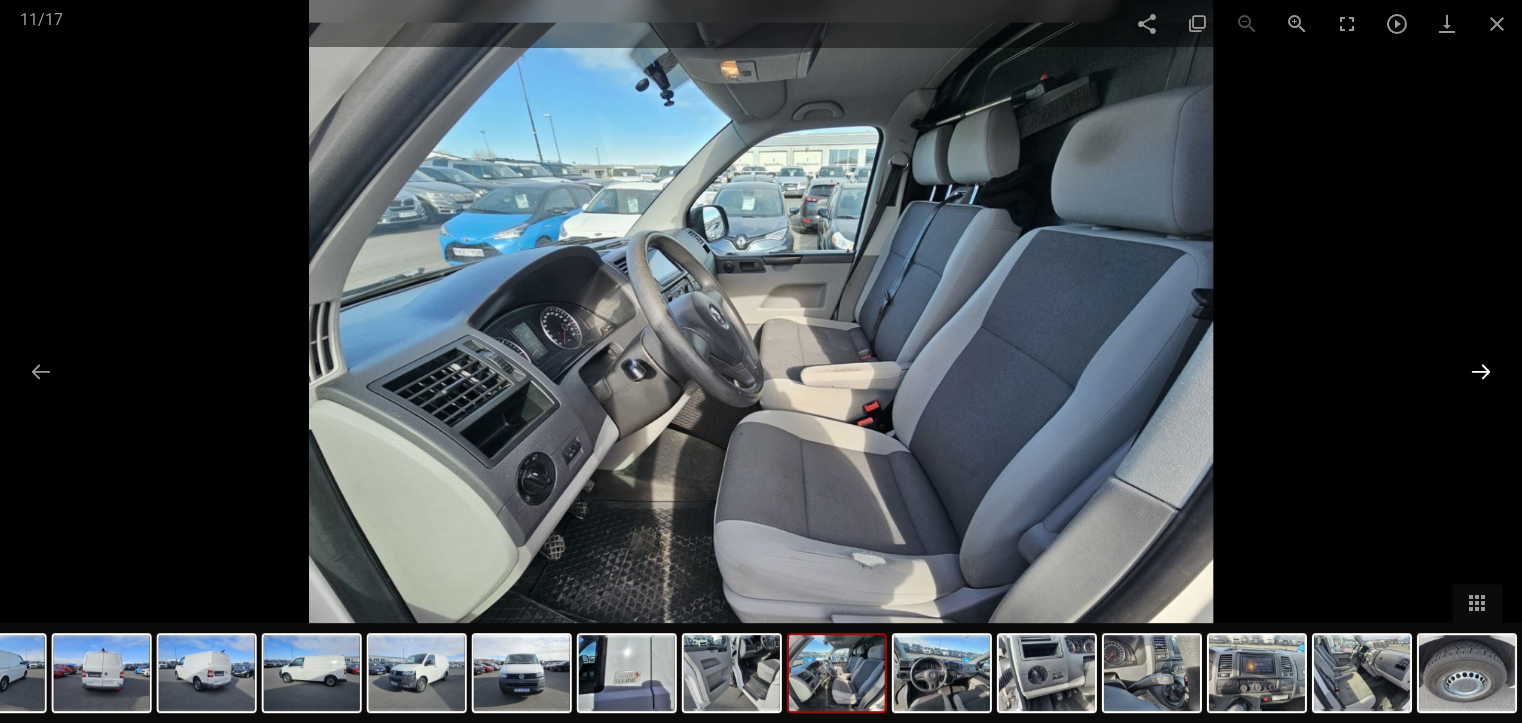 click at bounding box center [1481, 371] 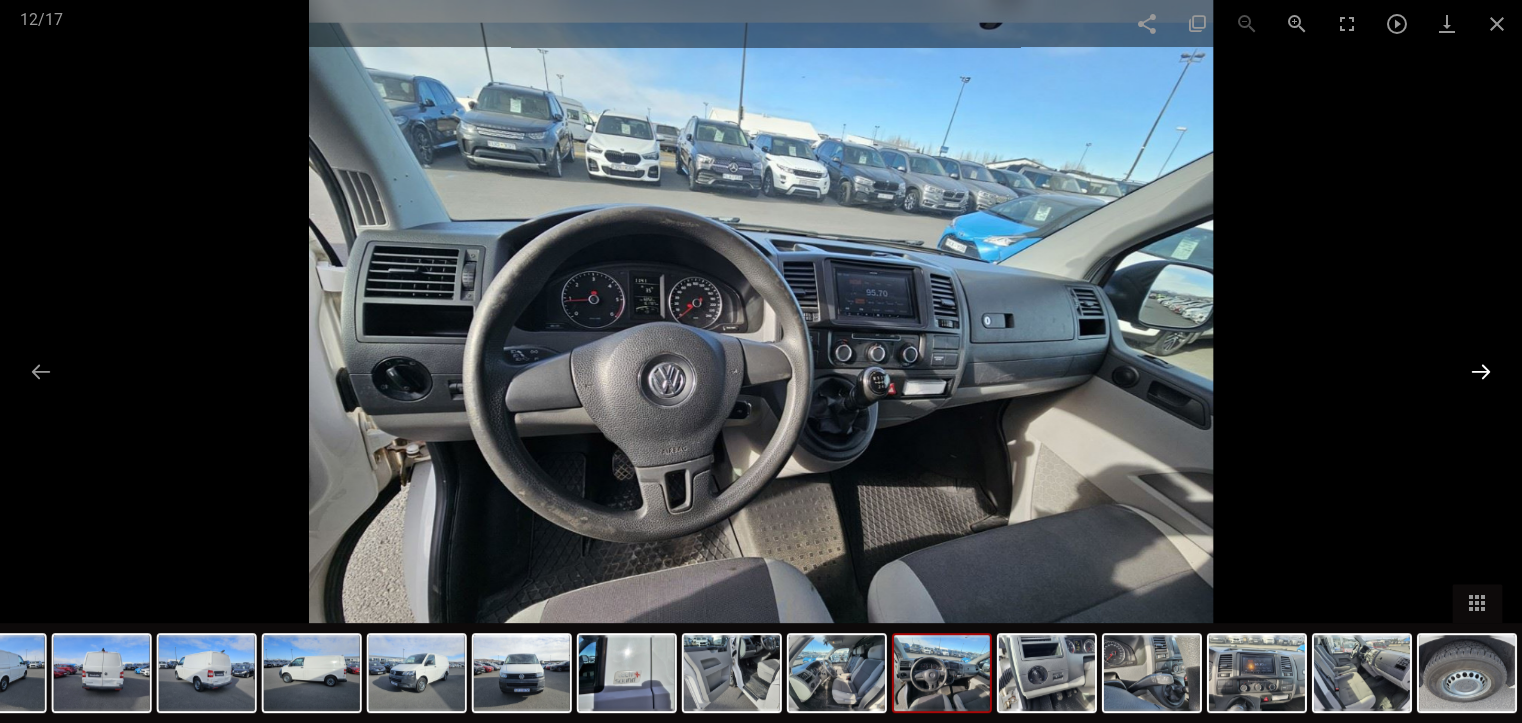 click at bounding box center (1481, 371) 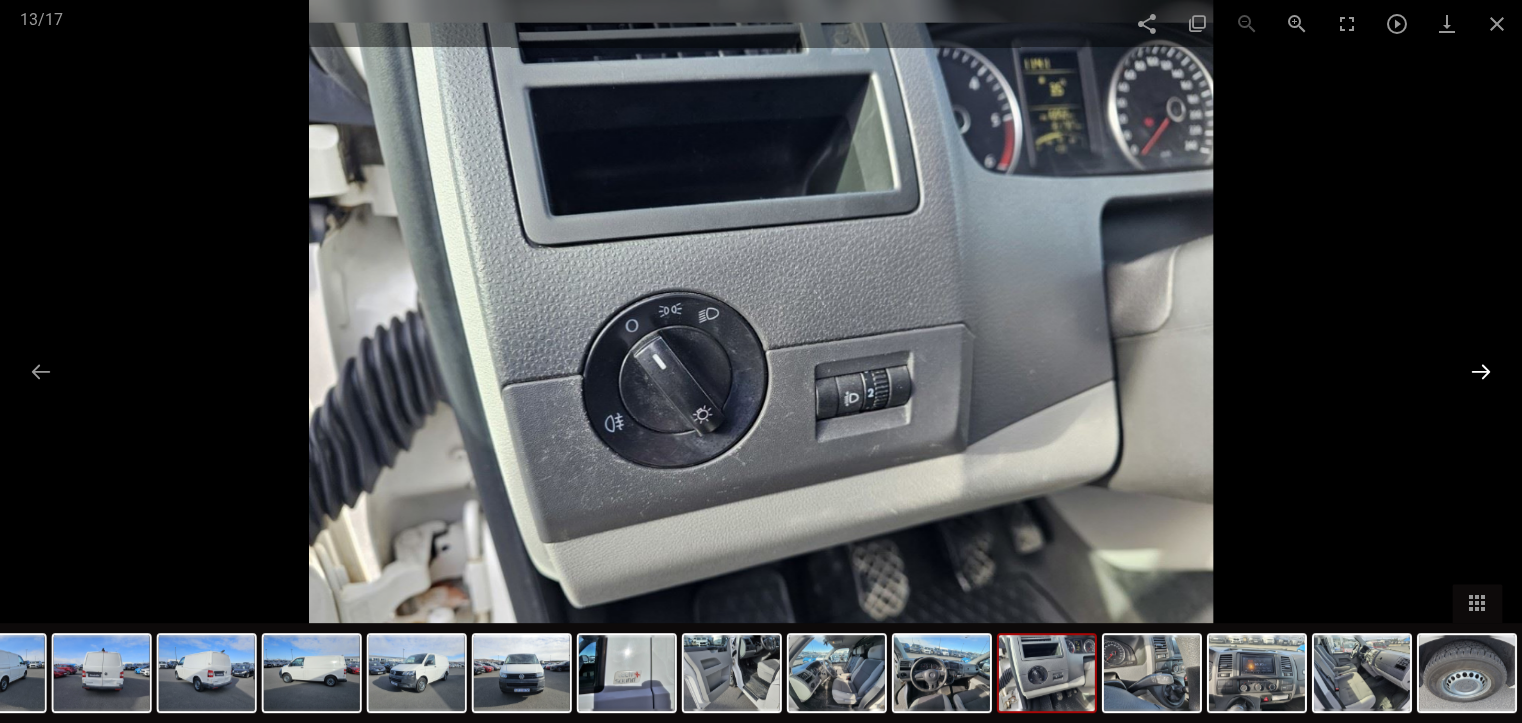click at bounding box center [1481, 371] 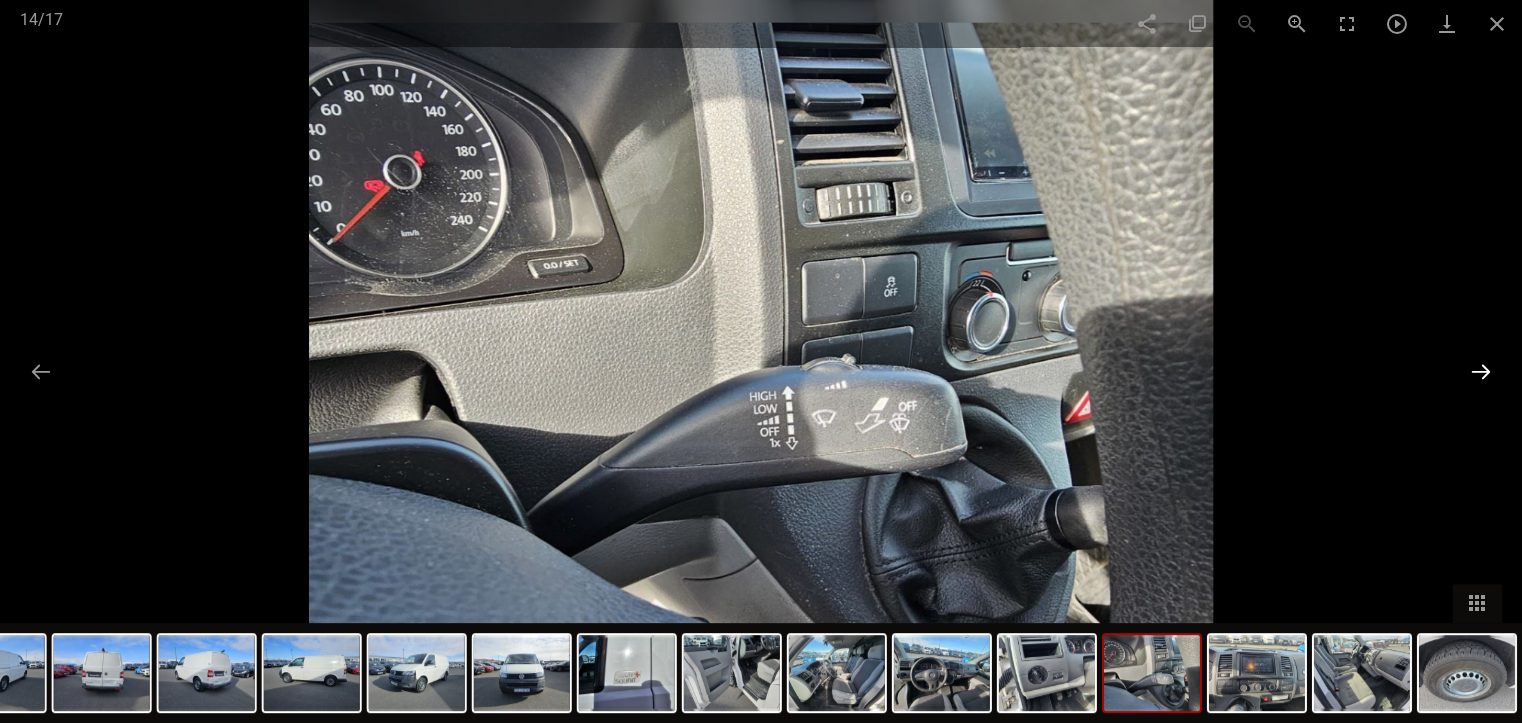 click at bounding box center [1481, 371] 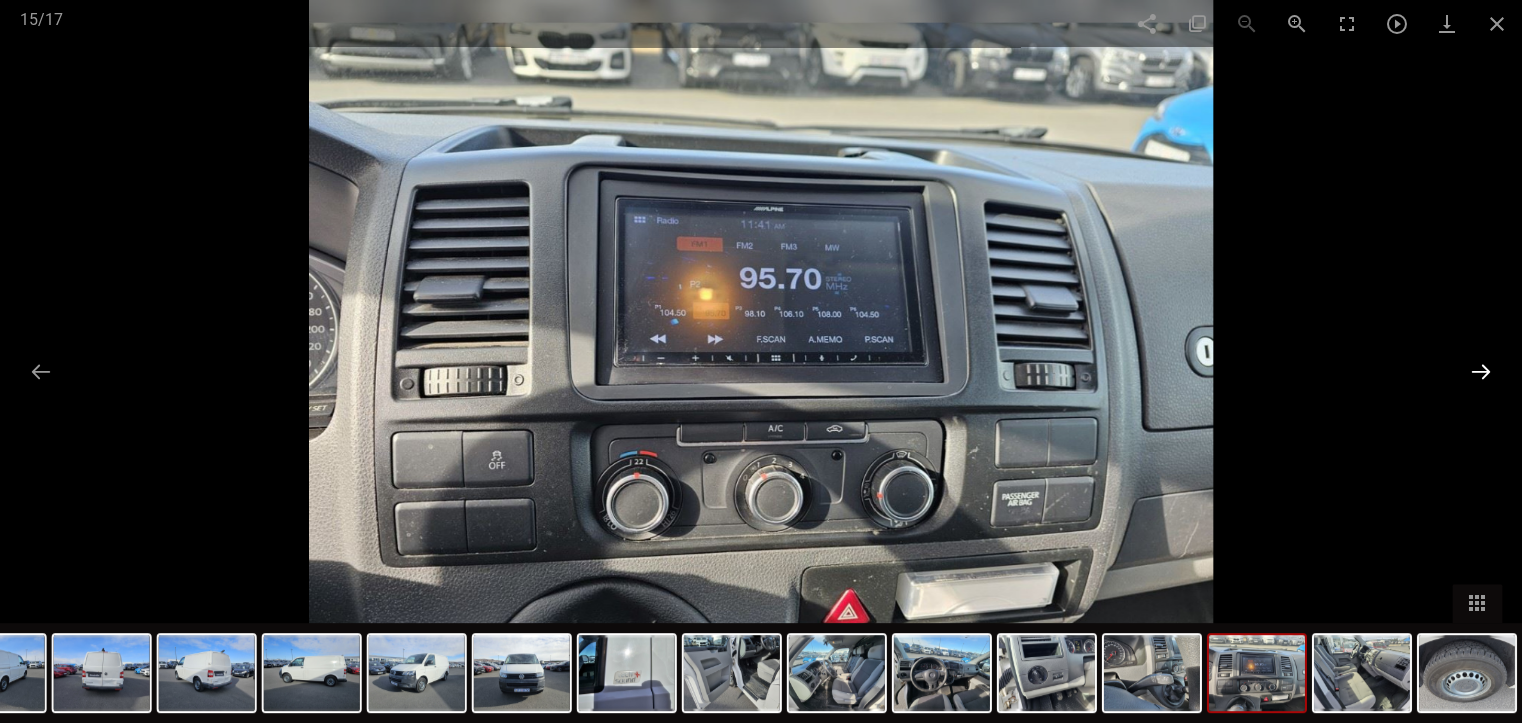 click at bounding box center (1481, 371) 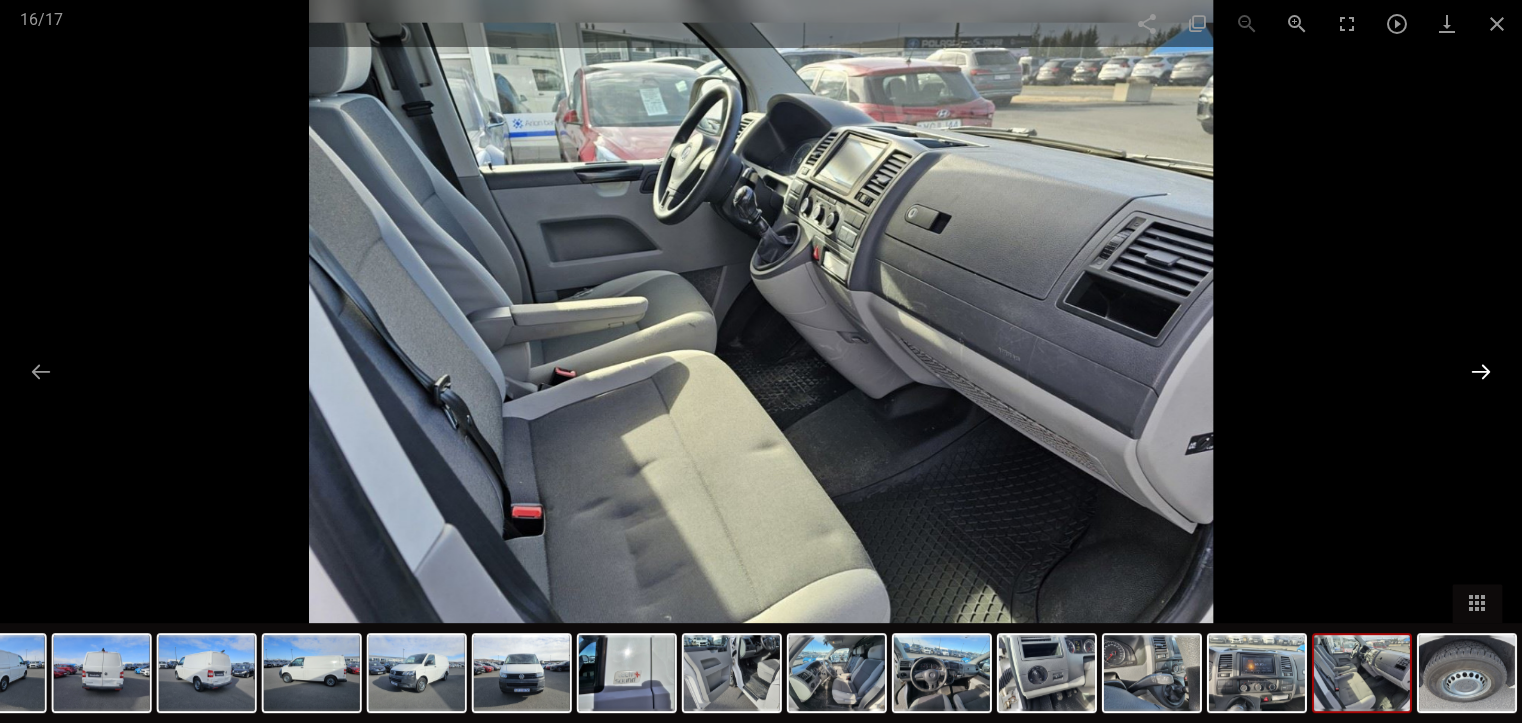 click at bounding box center [1481, 371] 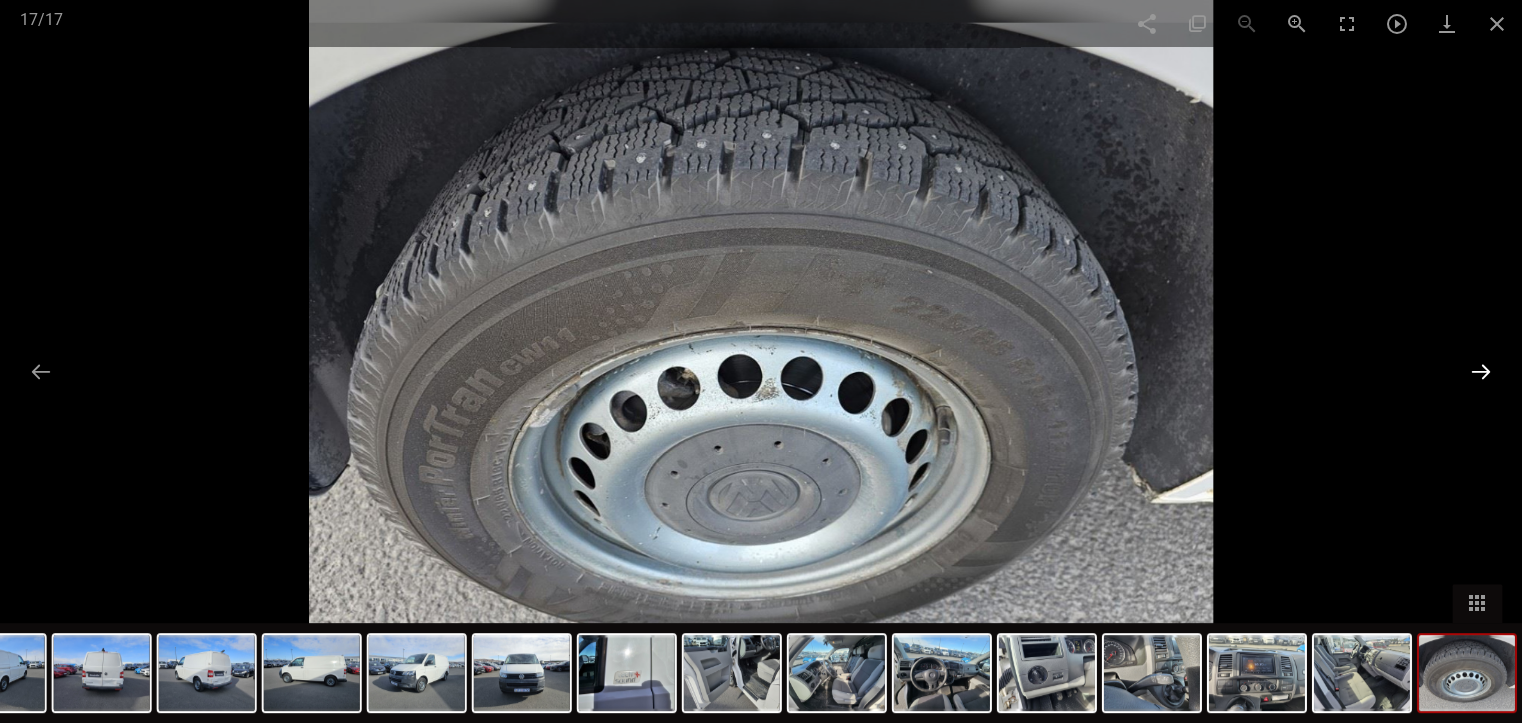 click at bounding box center (1481, 371) 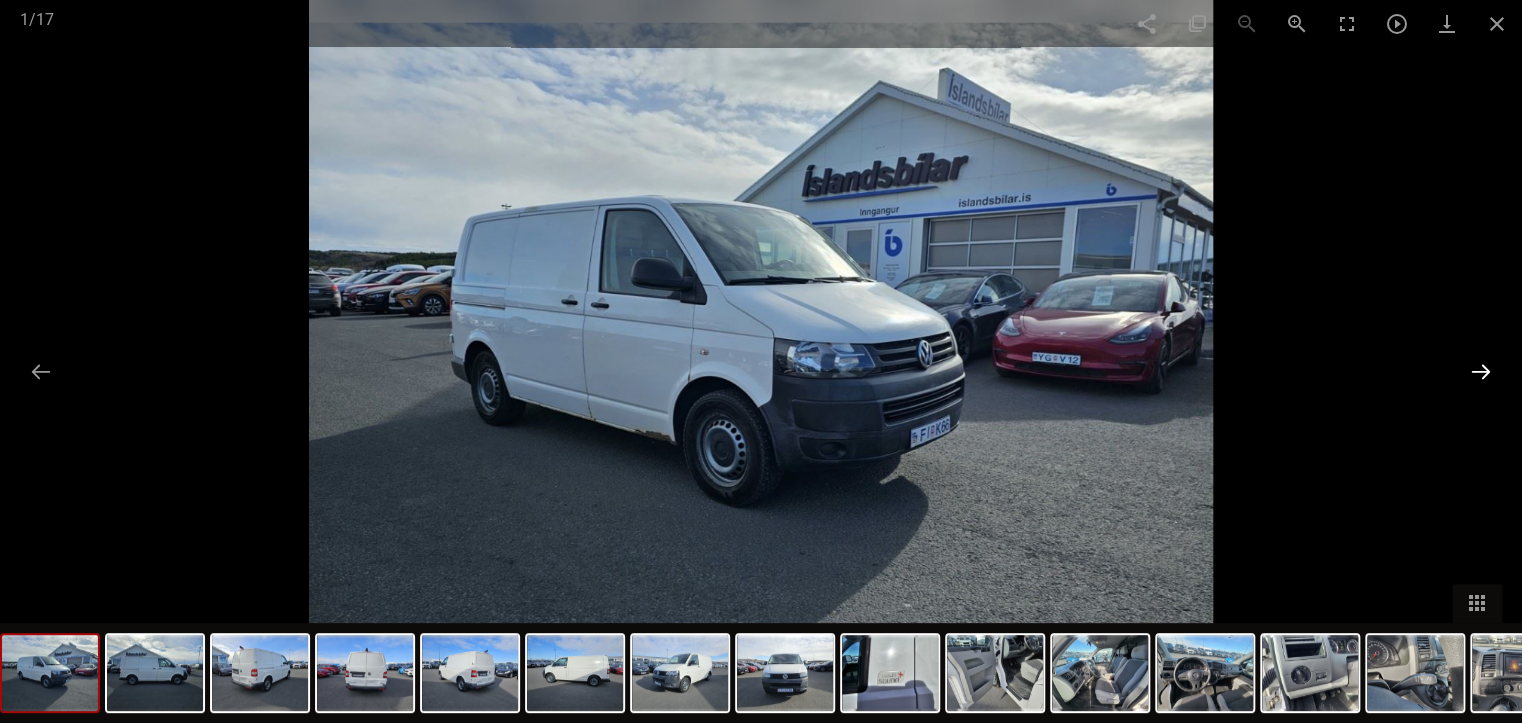 click at bounding box center (1481, 371) 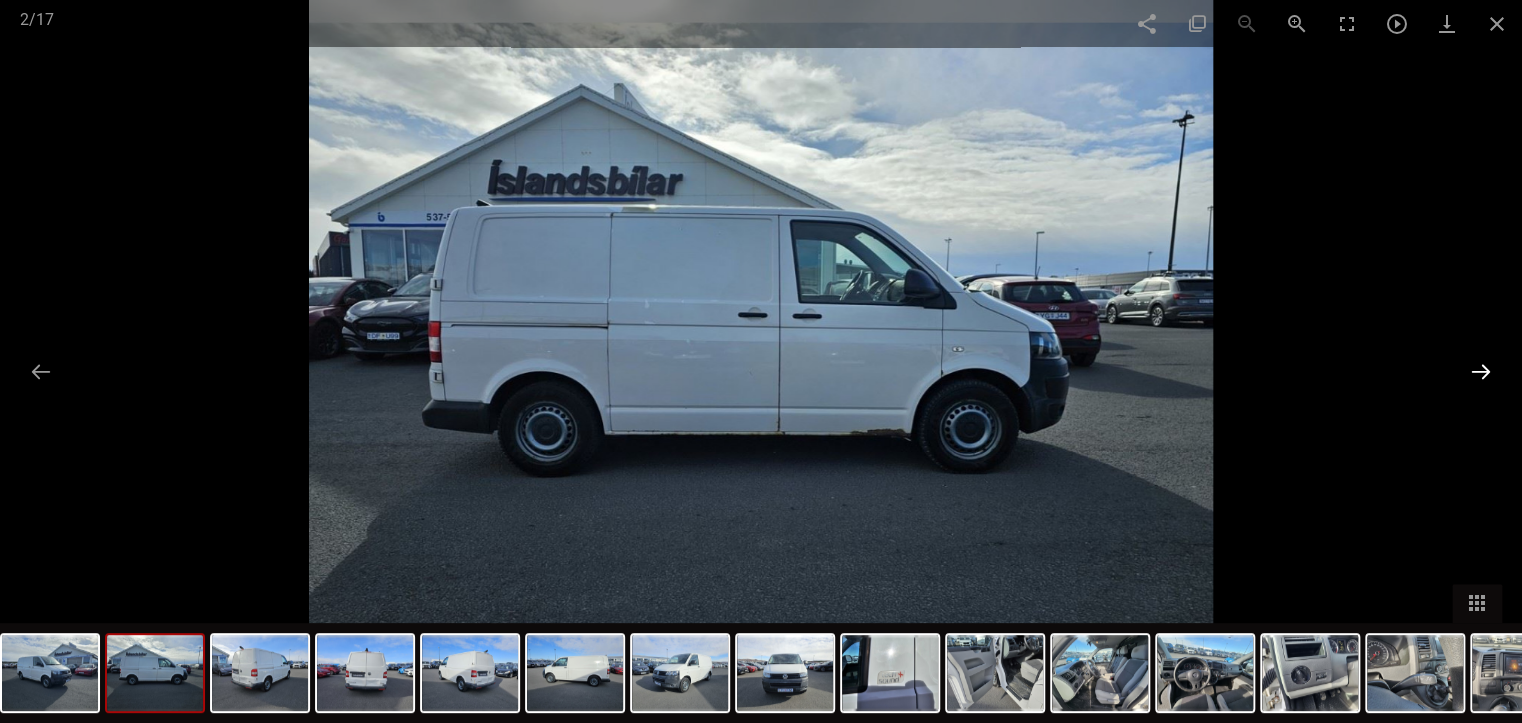 click at bounding box center (1481, 371) 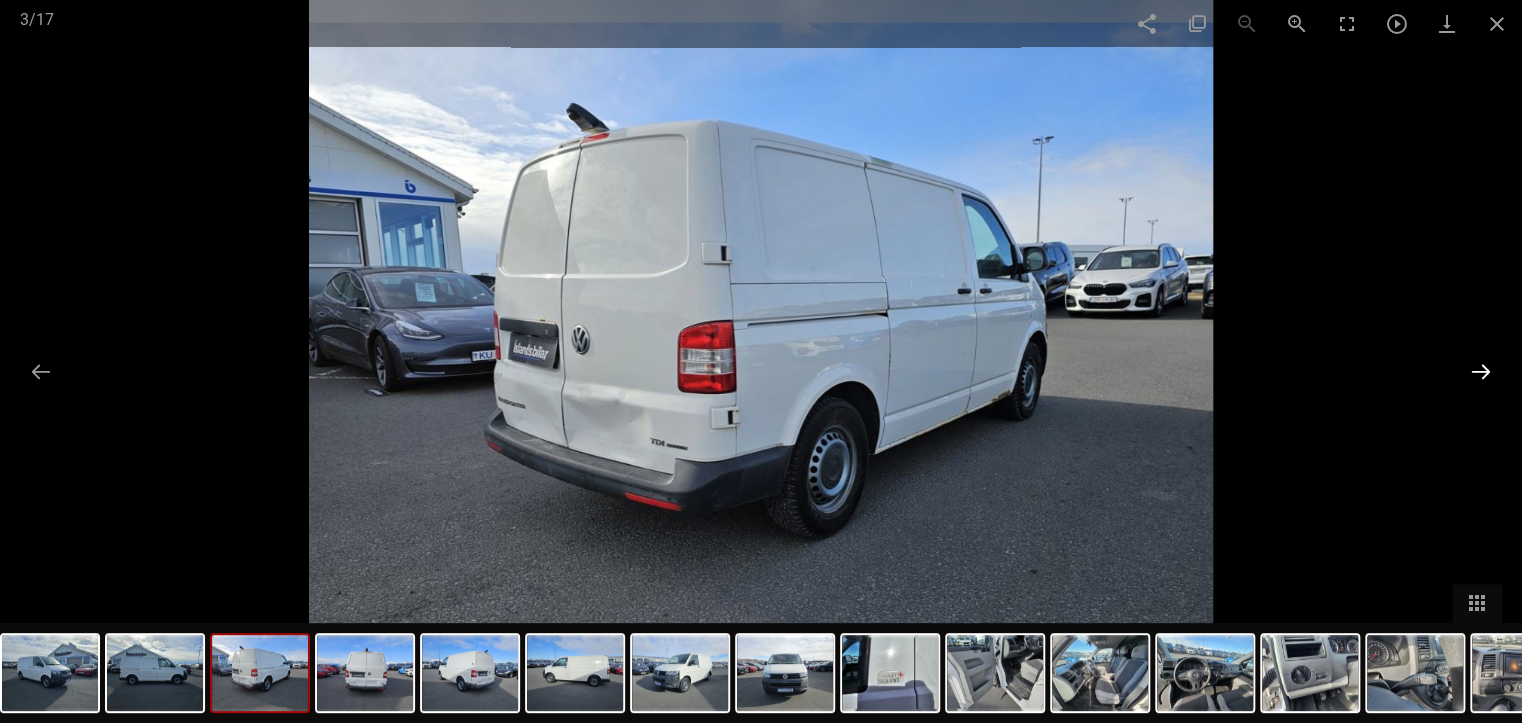 click at bounding box center [1481, 371] 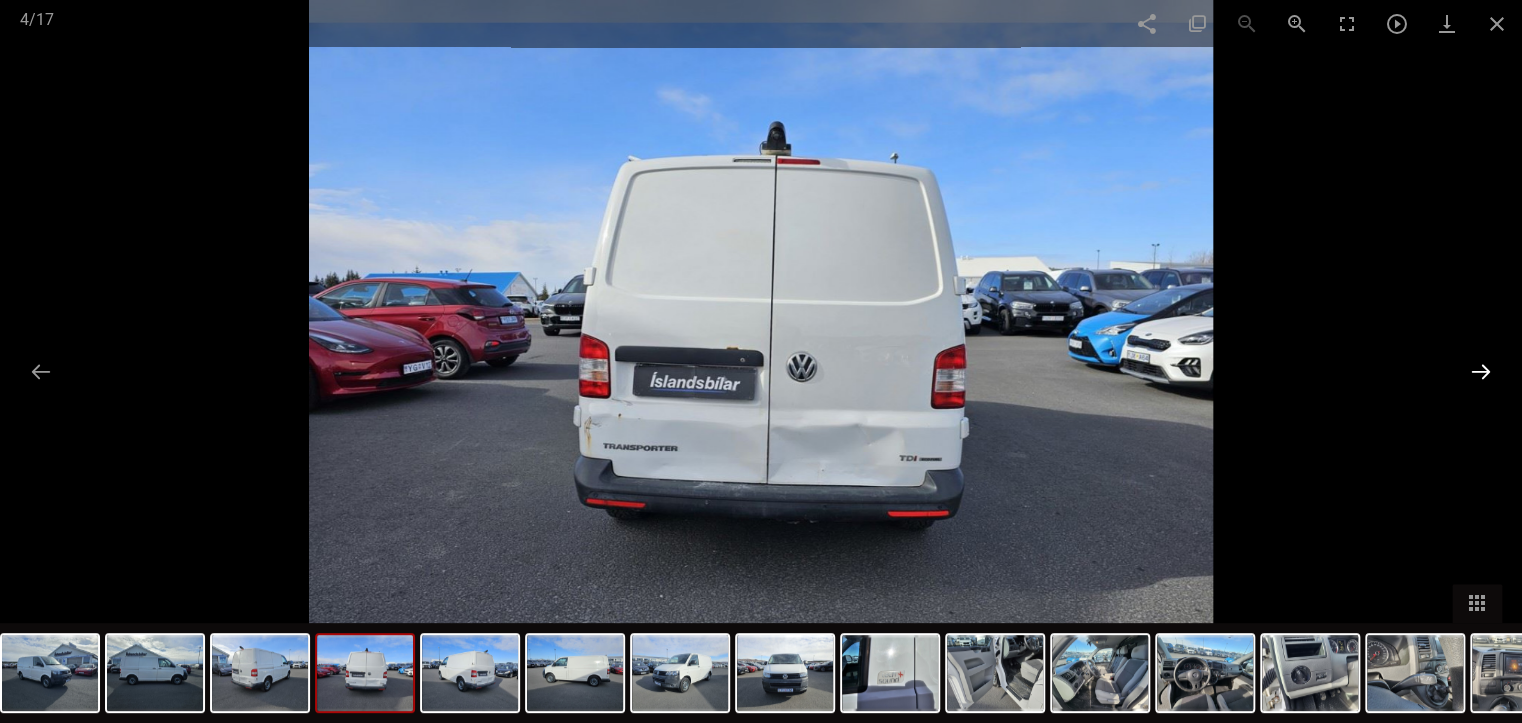 click at bounding box center (1481, 371) 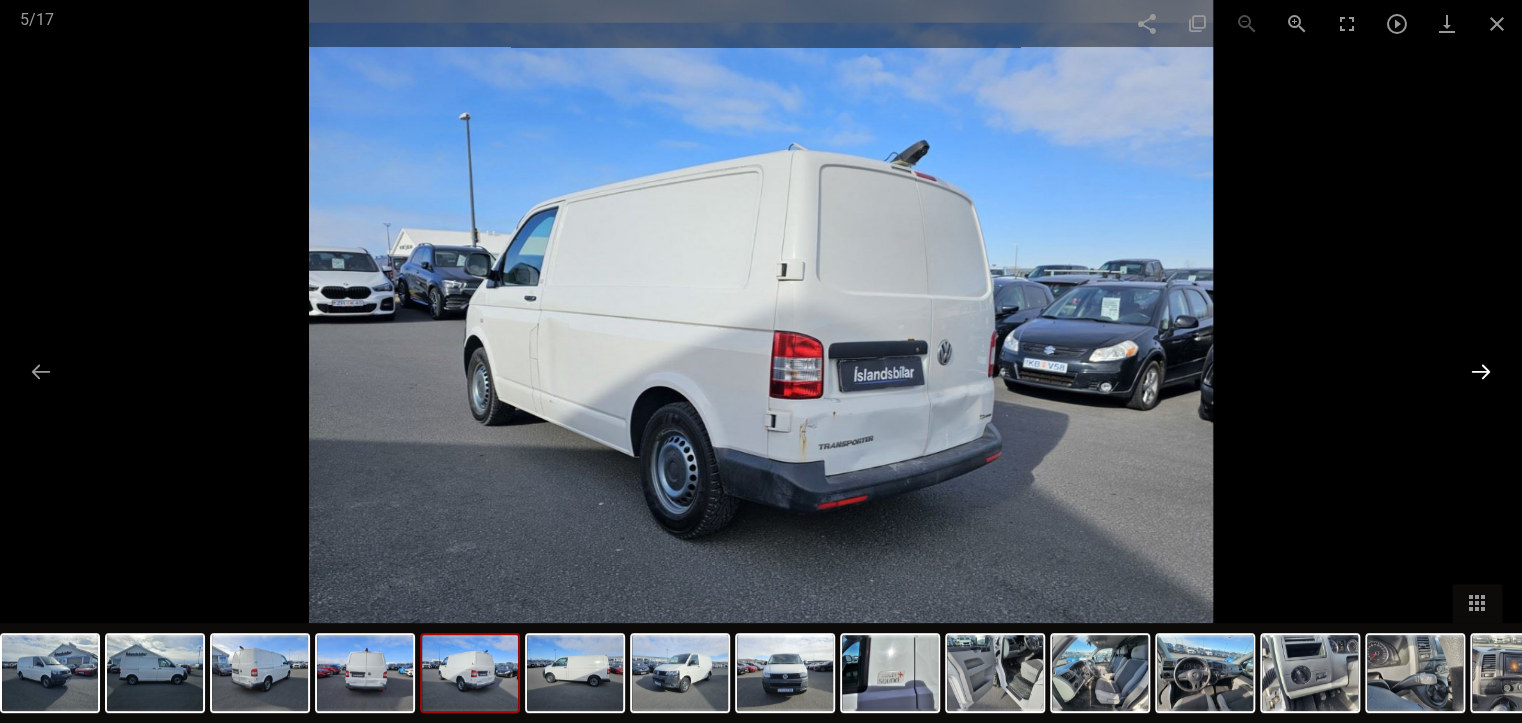 click at bounding box center (1481, 371) 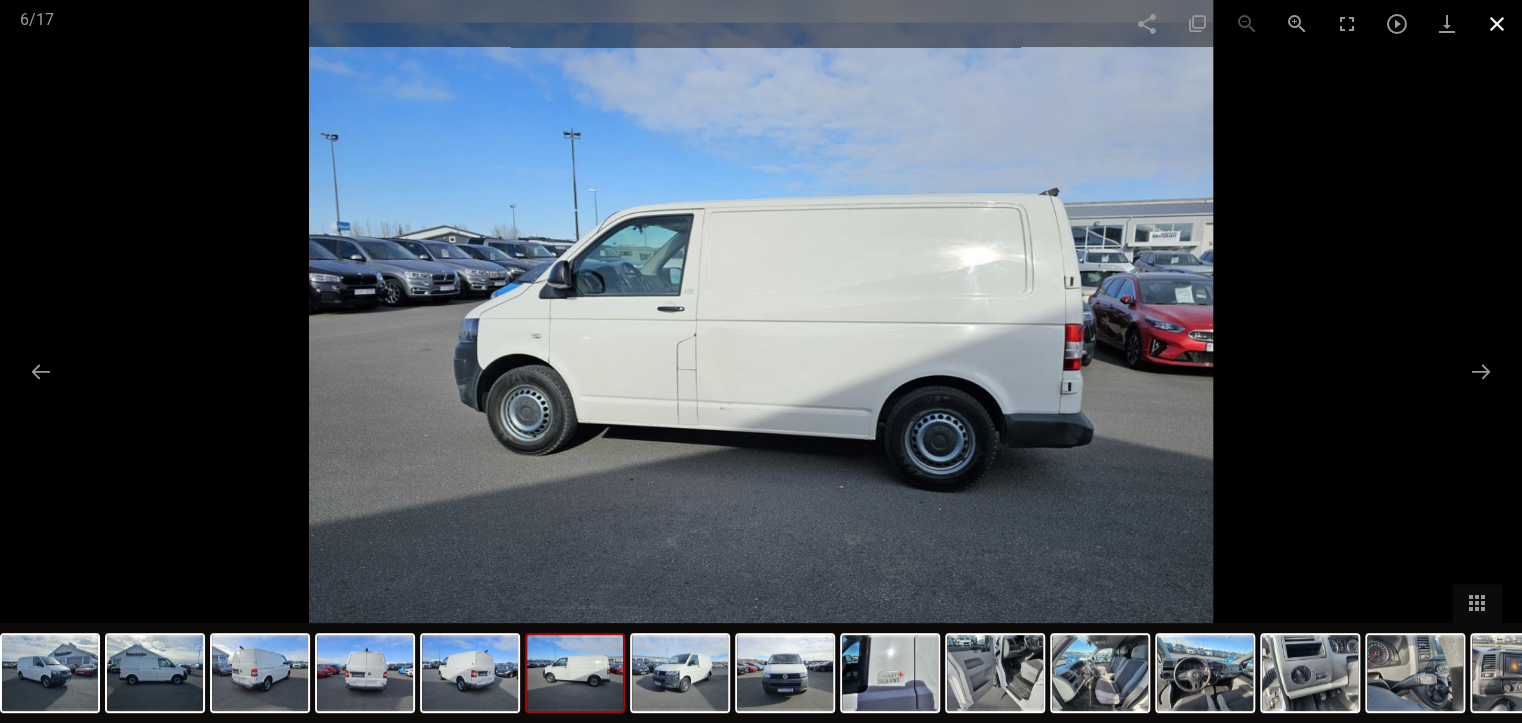 click at bounding box center (1497, 23) 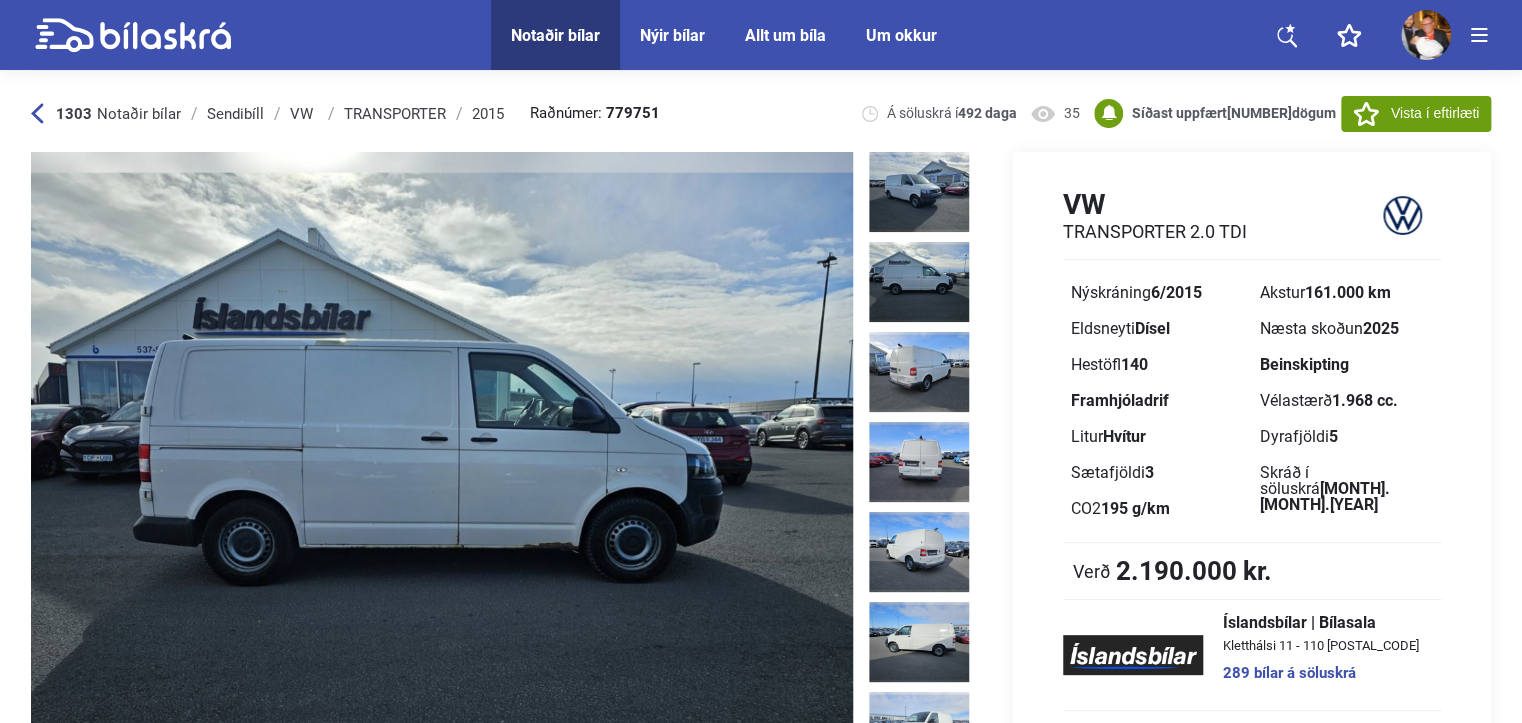 click 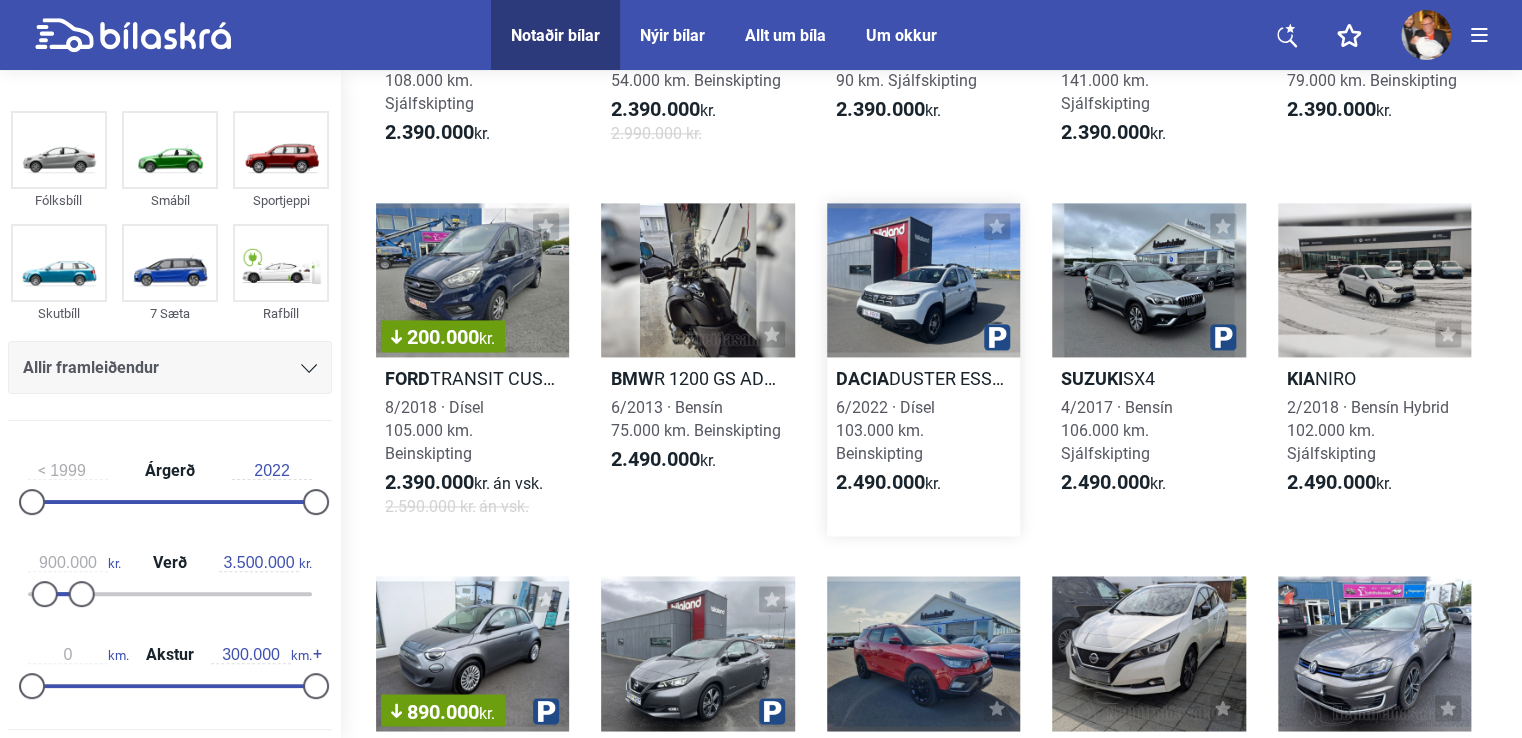 scroll, scrollTop: 12803, scrollLeft: 0, axis: vertical 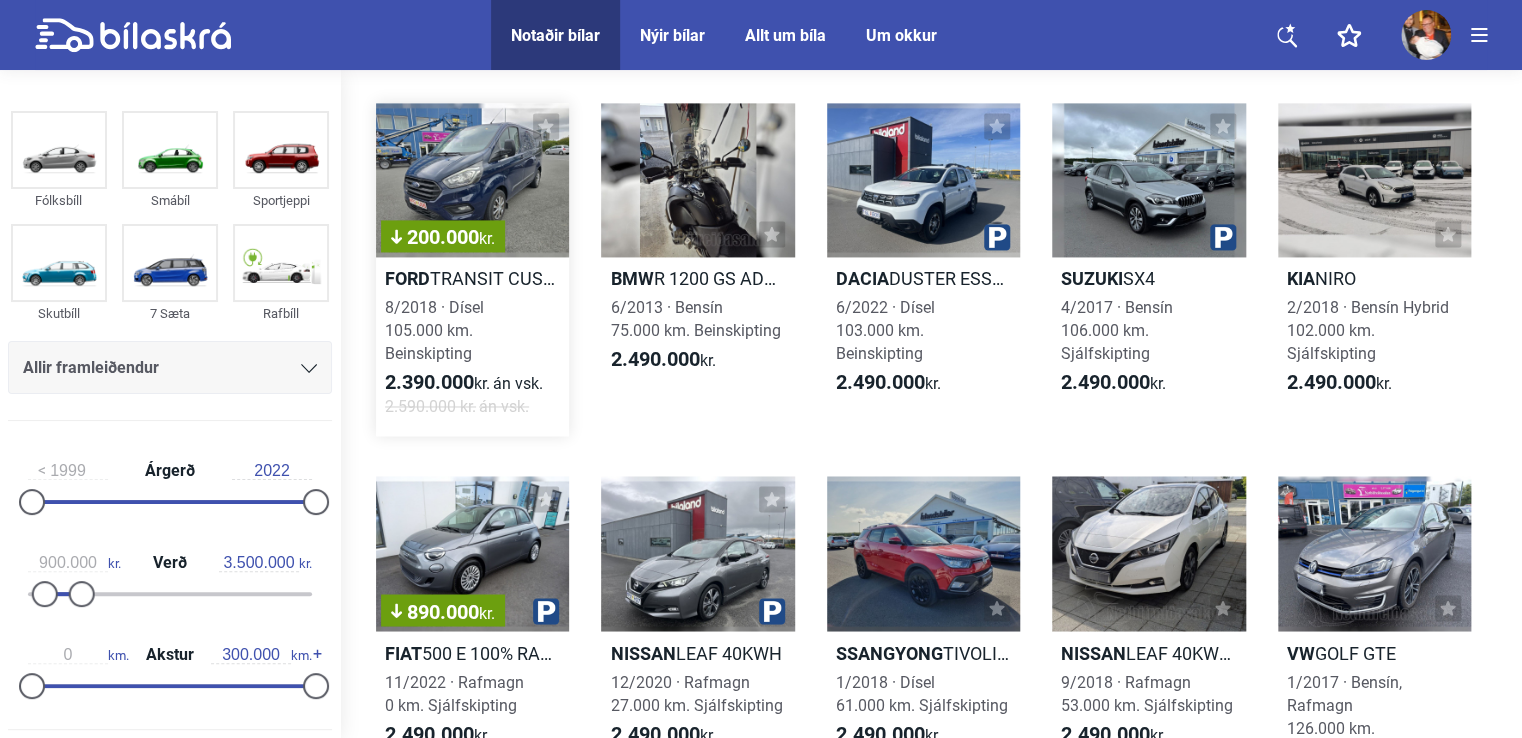 click on "200.000
kr." at bounding box center (472, 180) 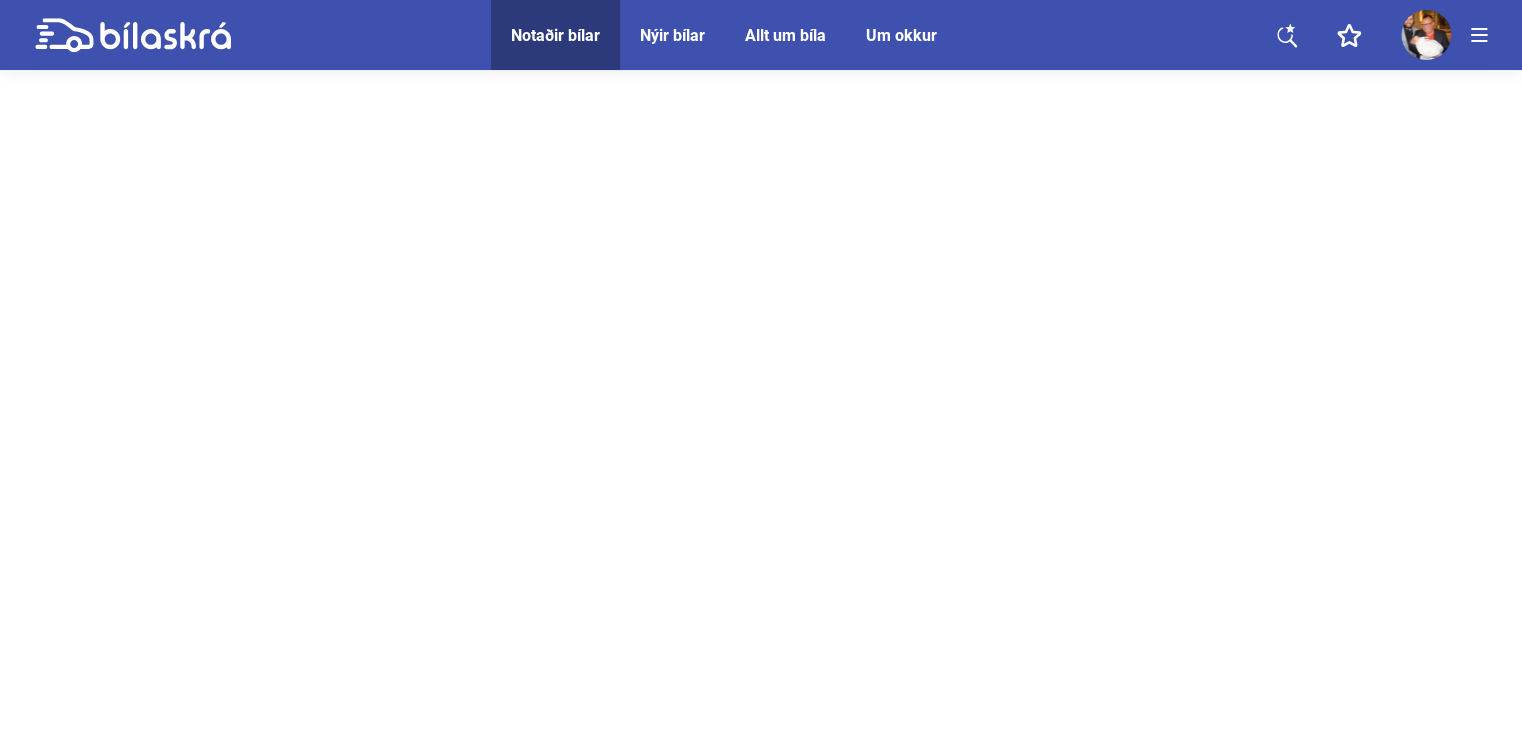 scroll, scrollTop: 0, scrollLeft: 0, axis: both 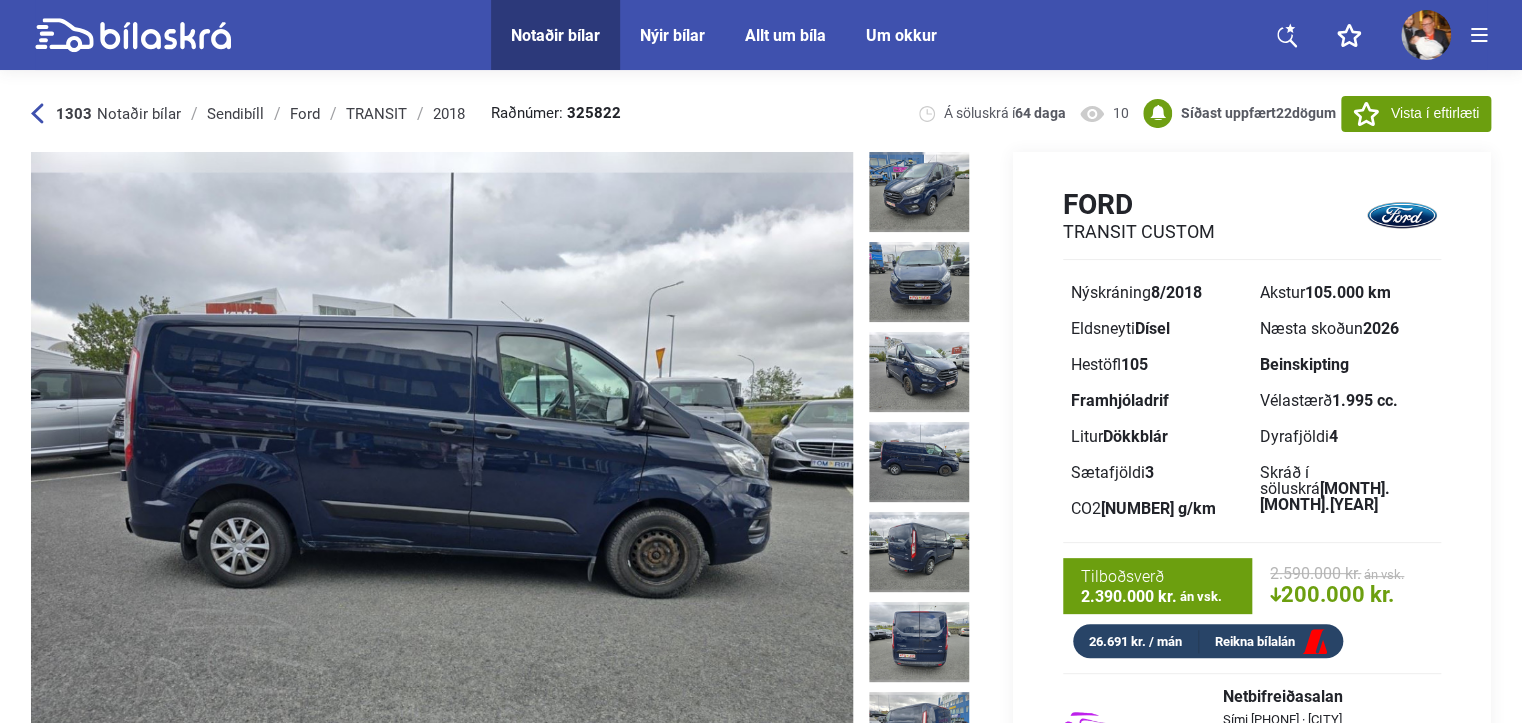 click at bounding box center [919, 462] 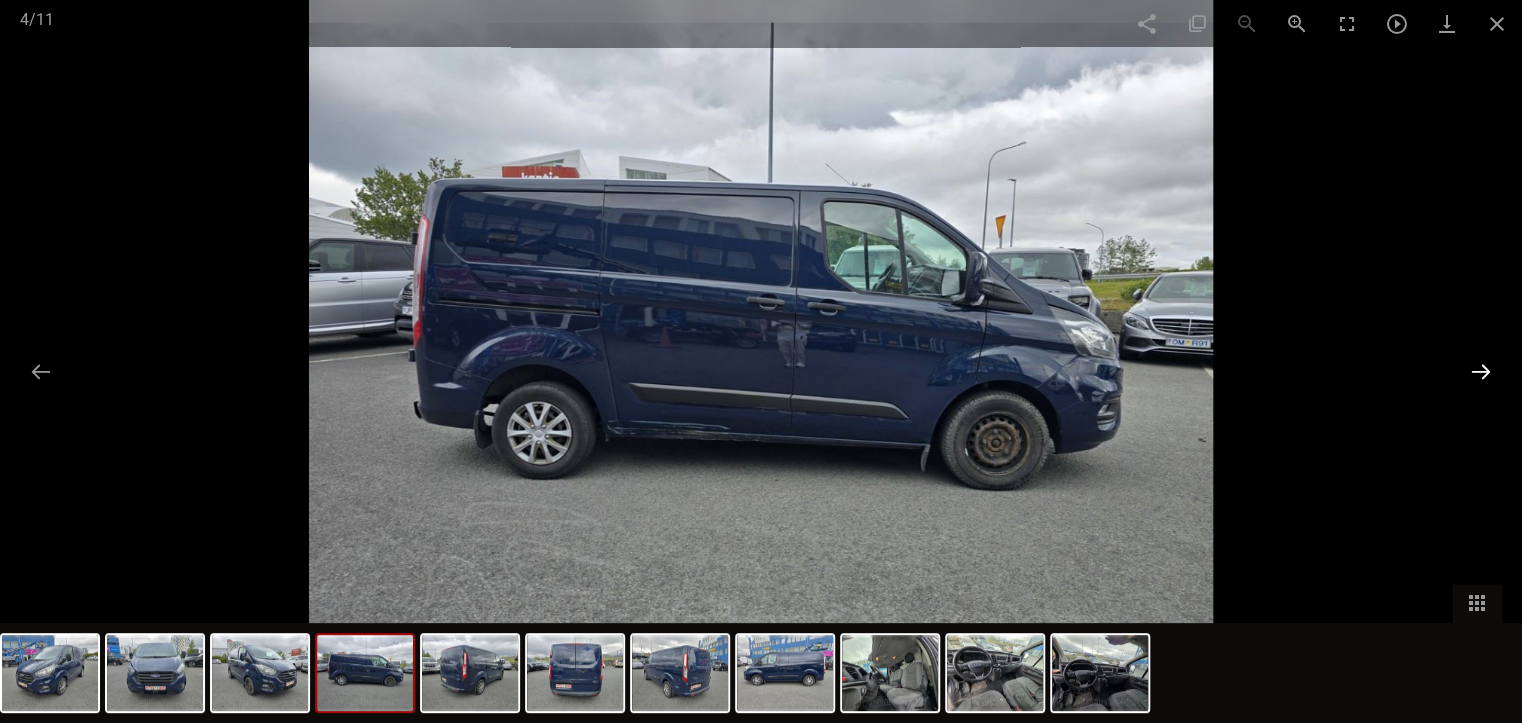 click at bounding box center (1481, 371) 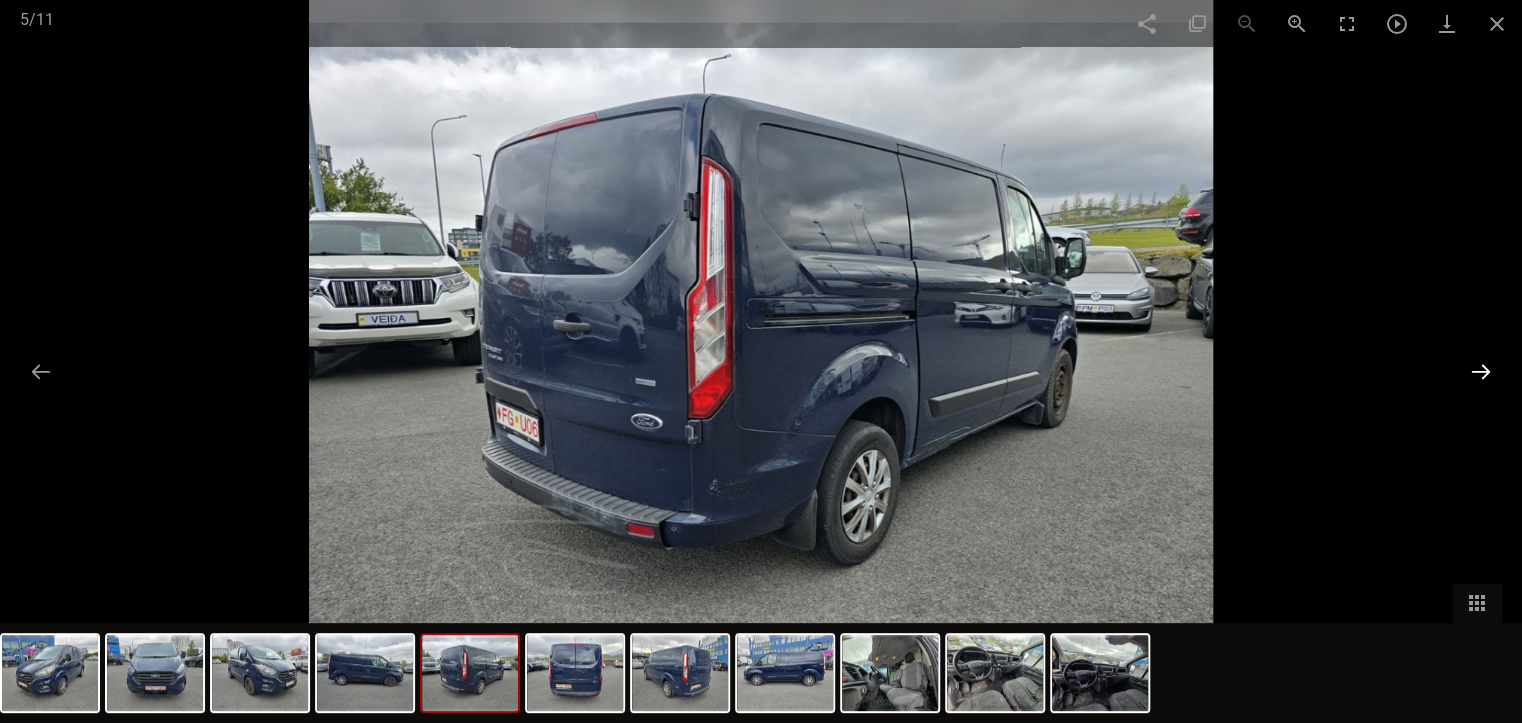click at bounding box center (1481, 371) 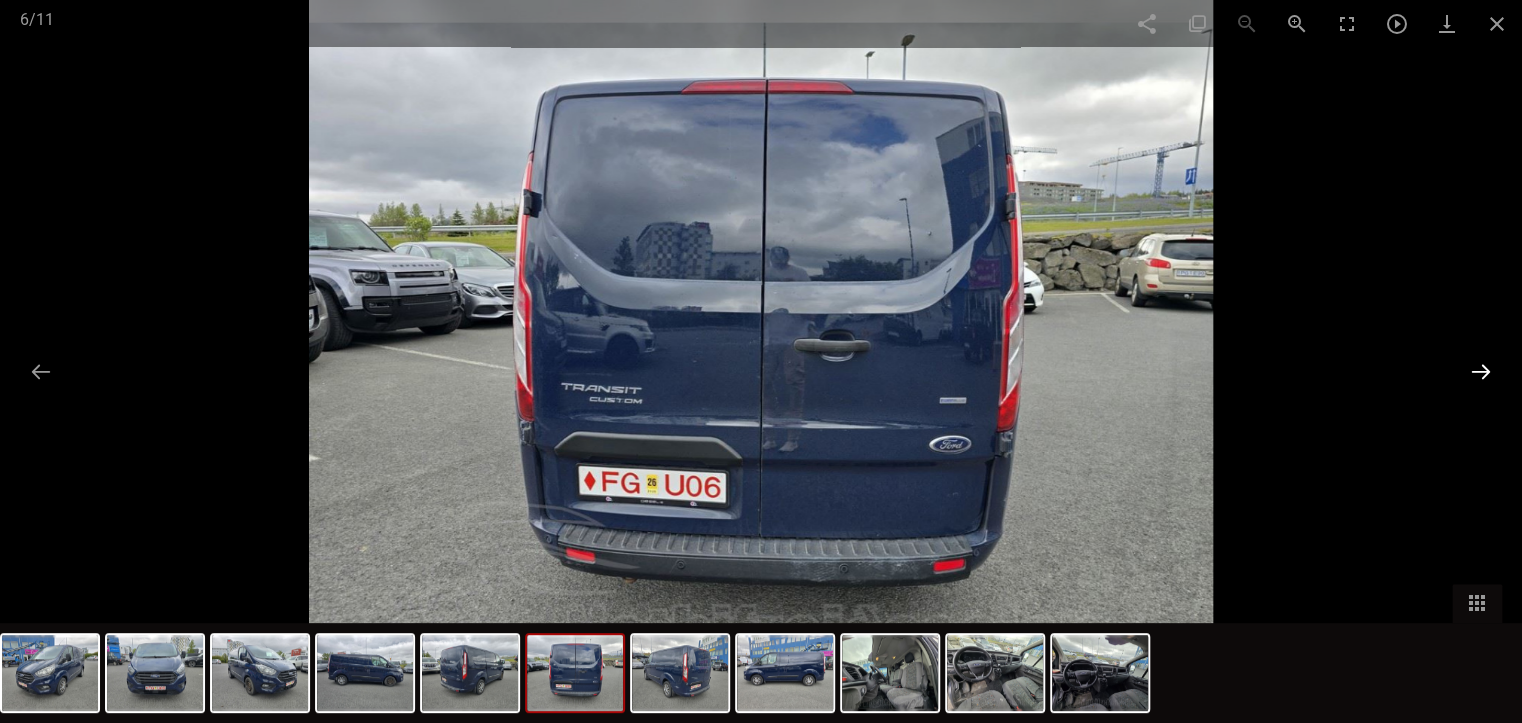 click at bounding box center (1481, 371) 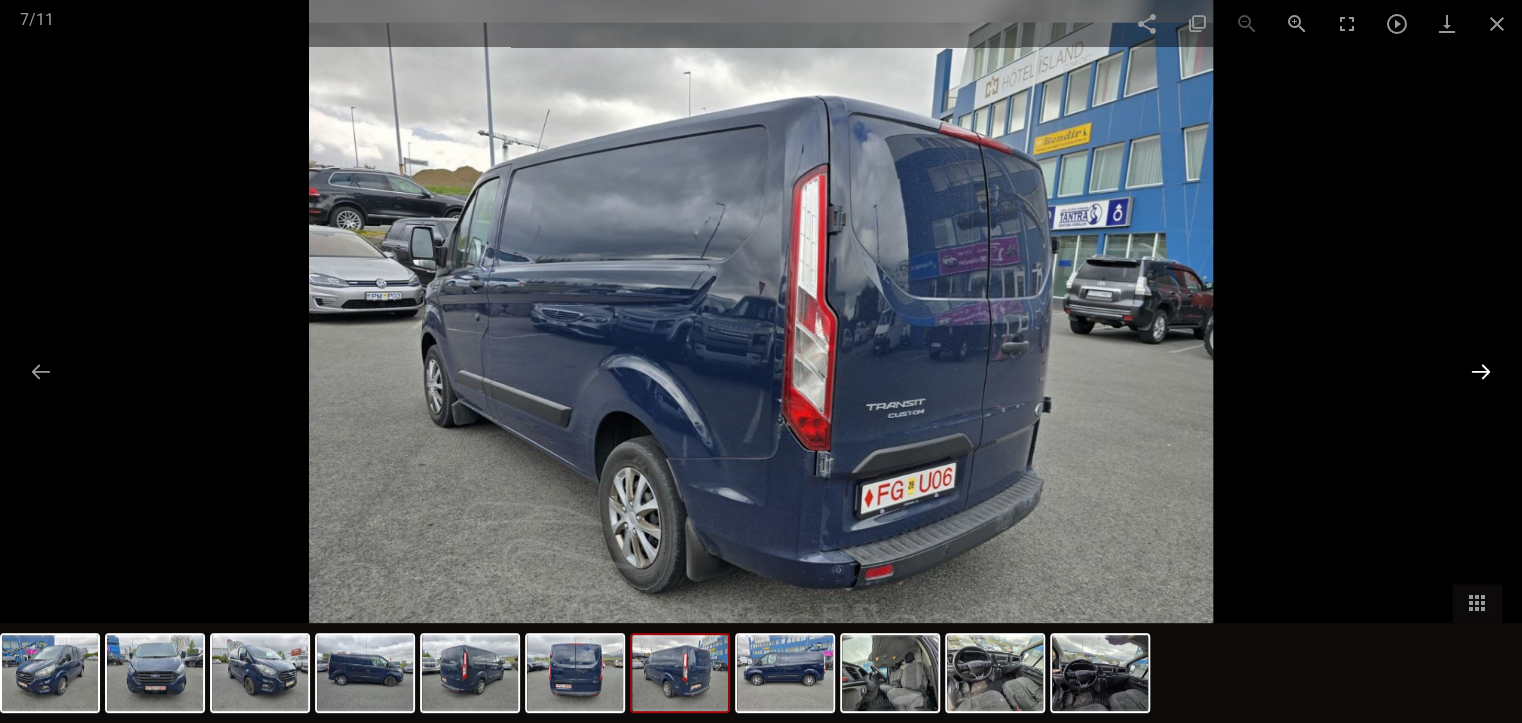 click at bounding box center (1481, 371) 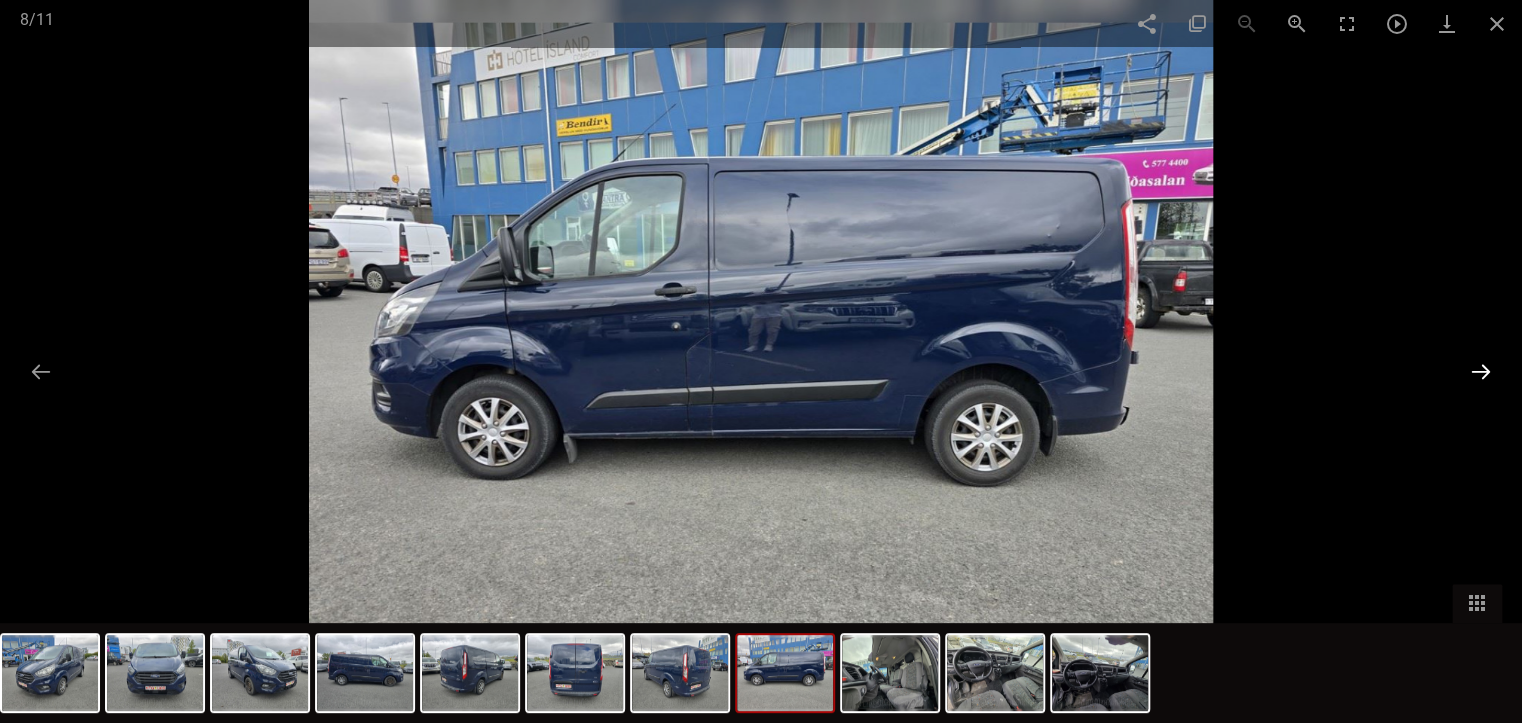click at bounding box center (1481, 371) 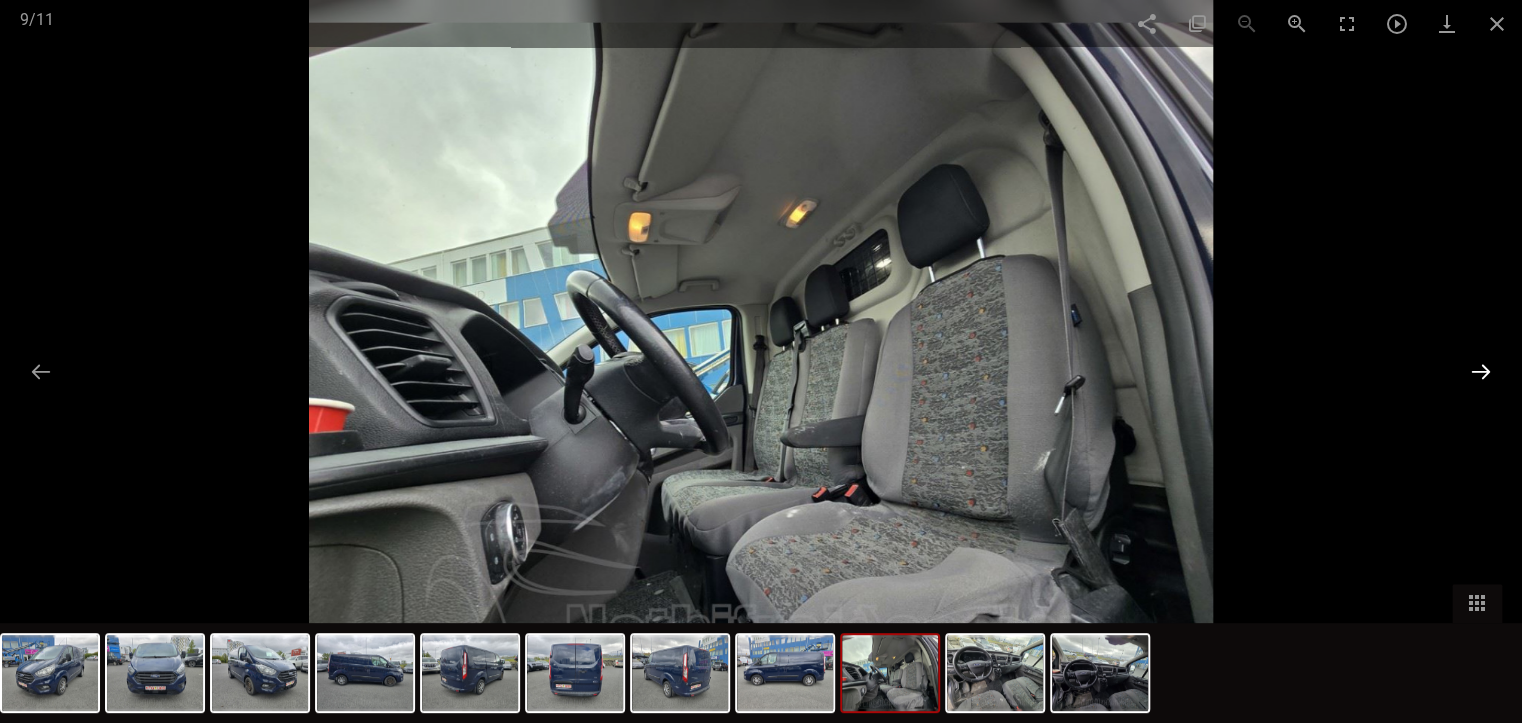 click at bounding box center [1481, 371] 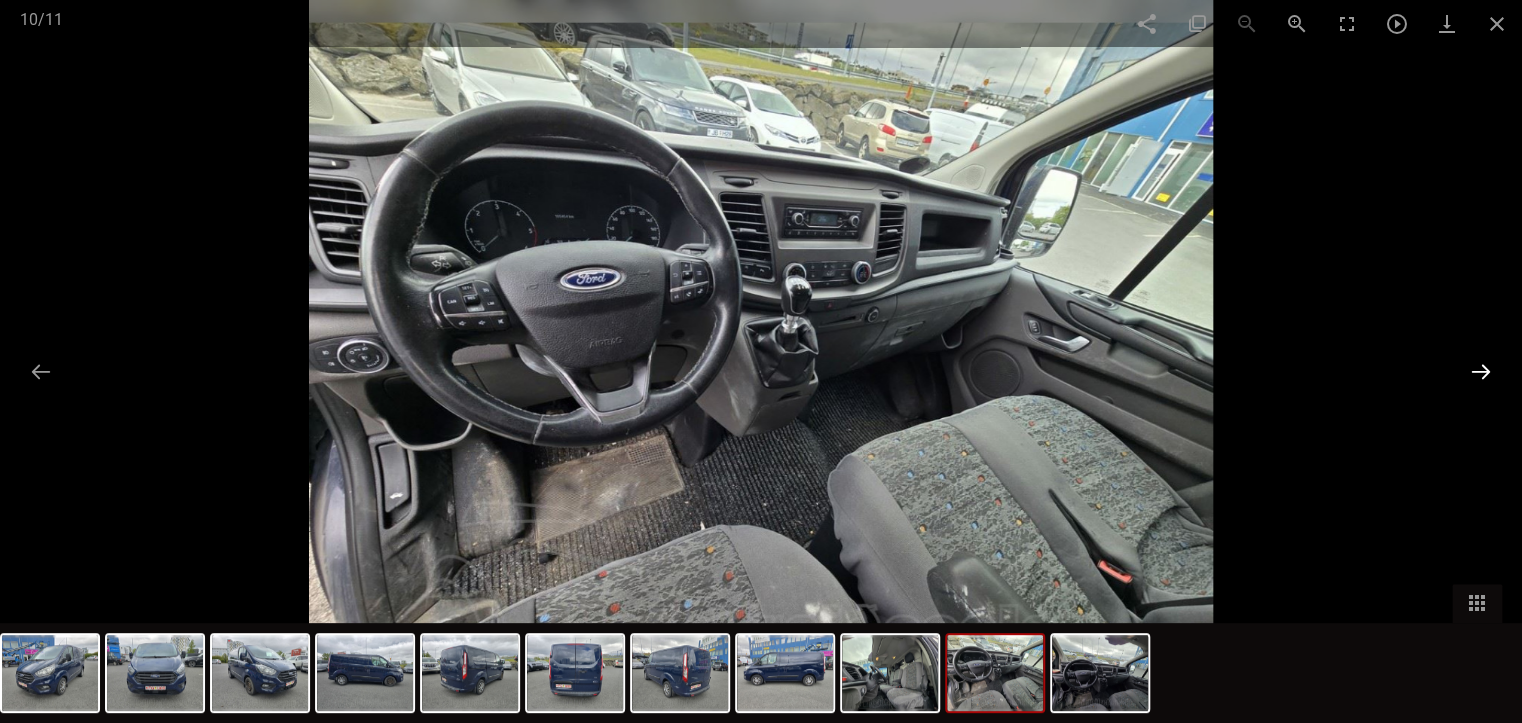click at bounding box center [1481, 371] 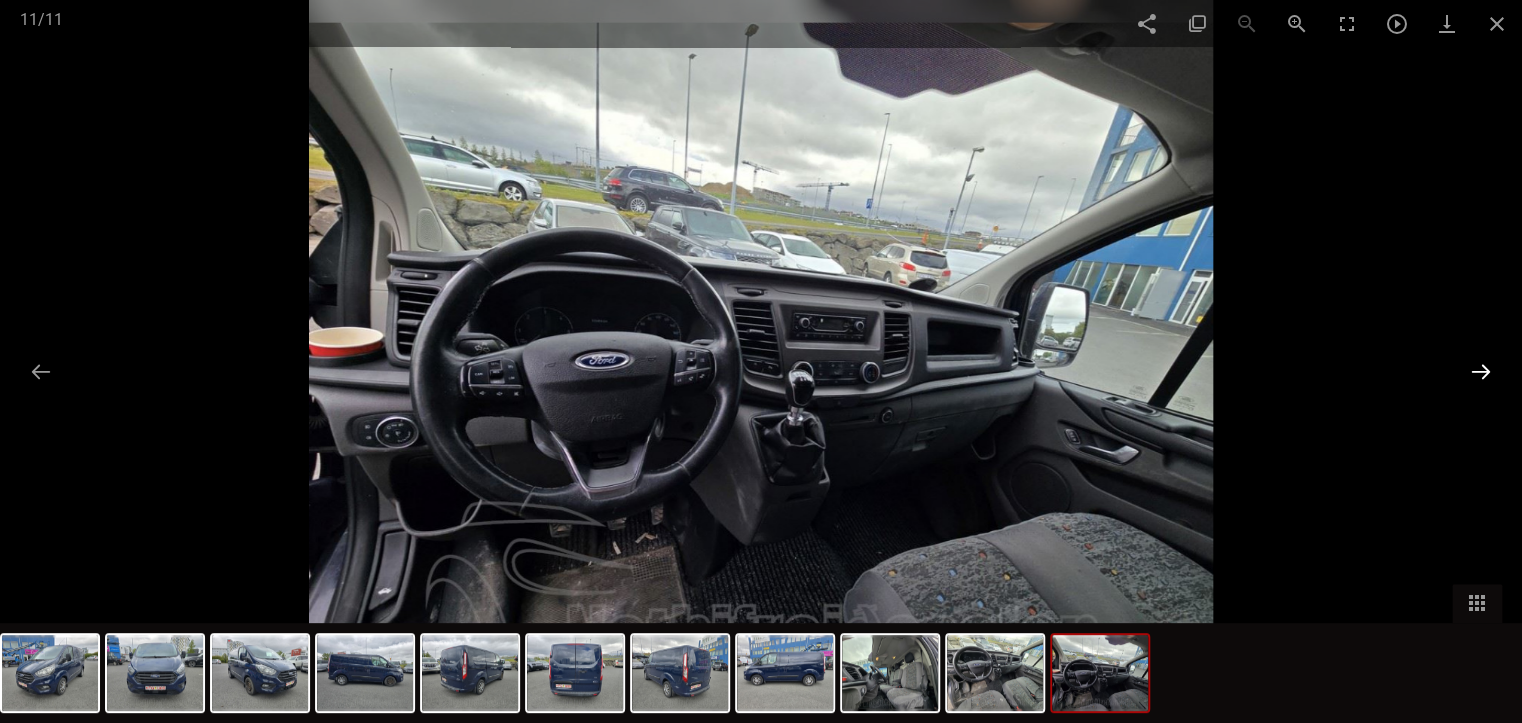 click at bounding box center [1481, 371] 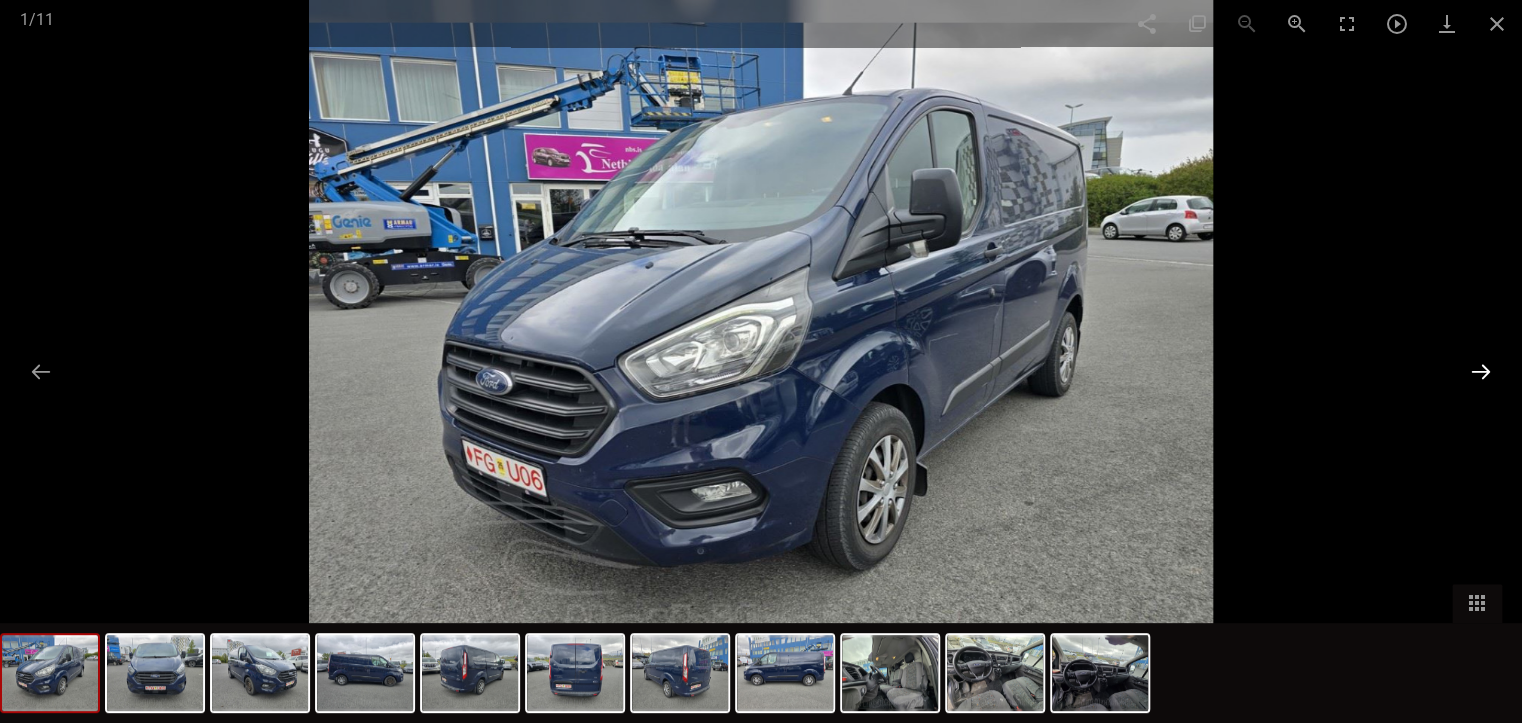 click at bounding box center (1481, 371) 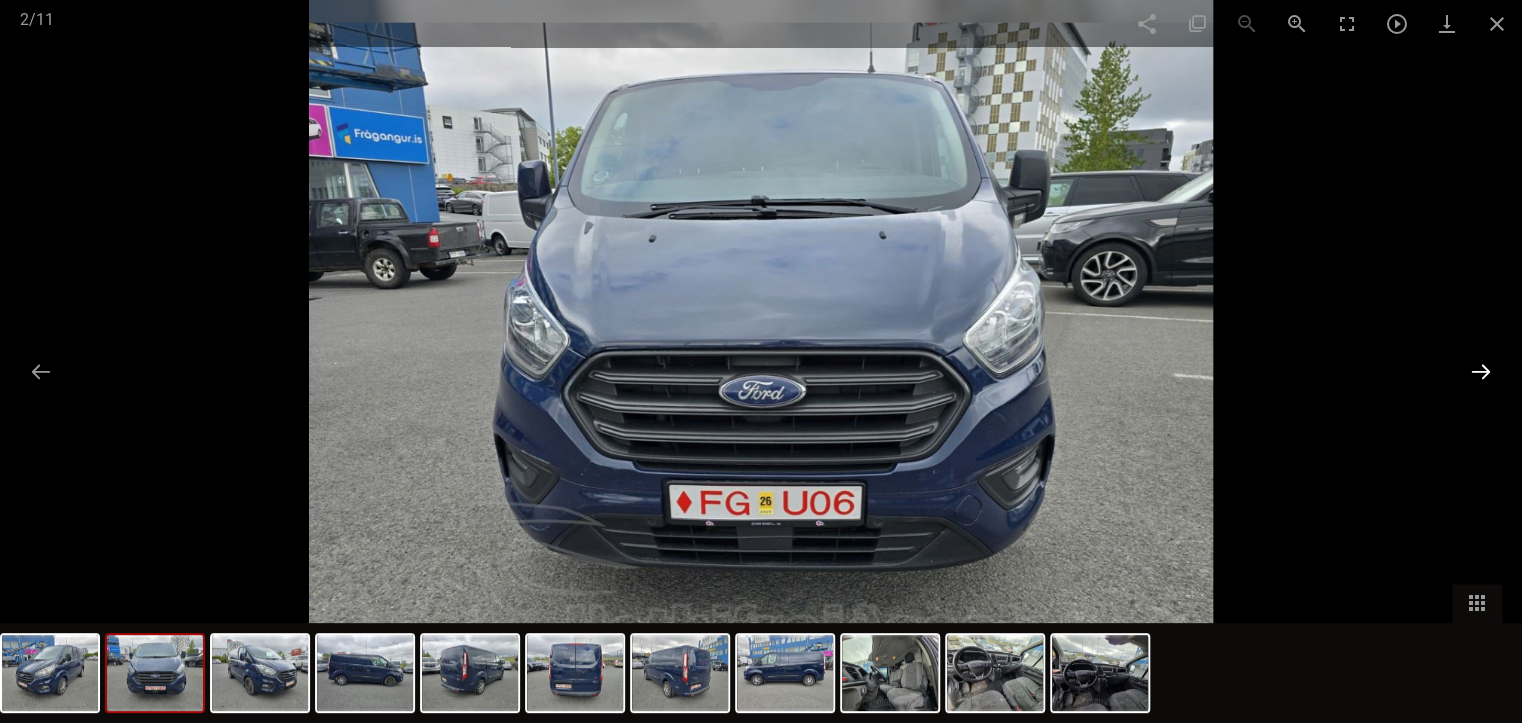 click at bounding box center [1481, 371] 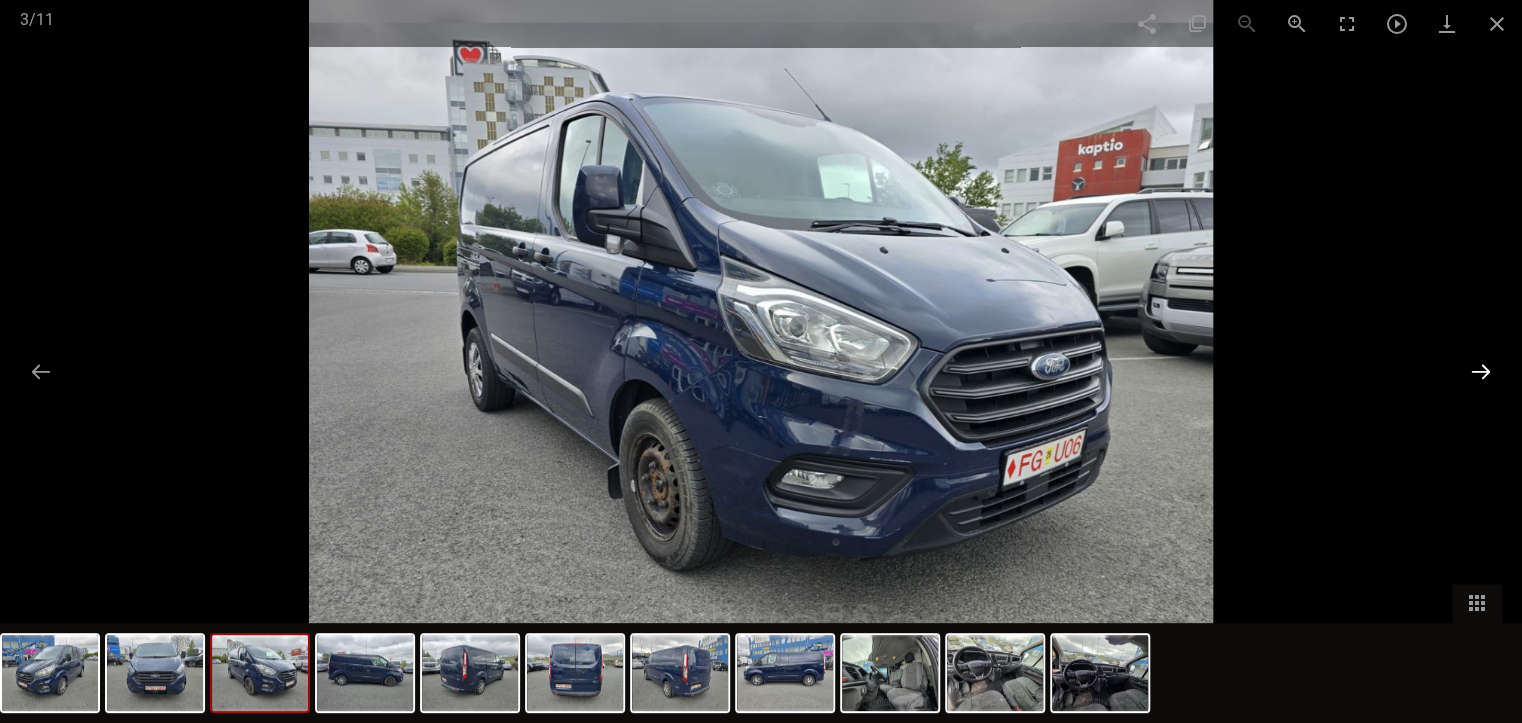 click at bounding box center [1481, 371] 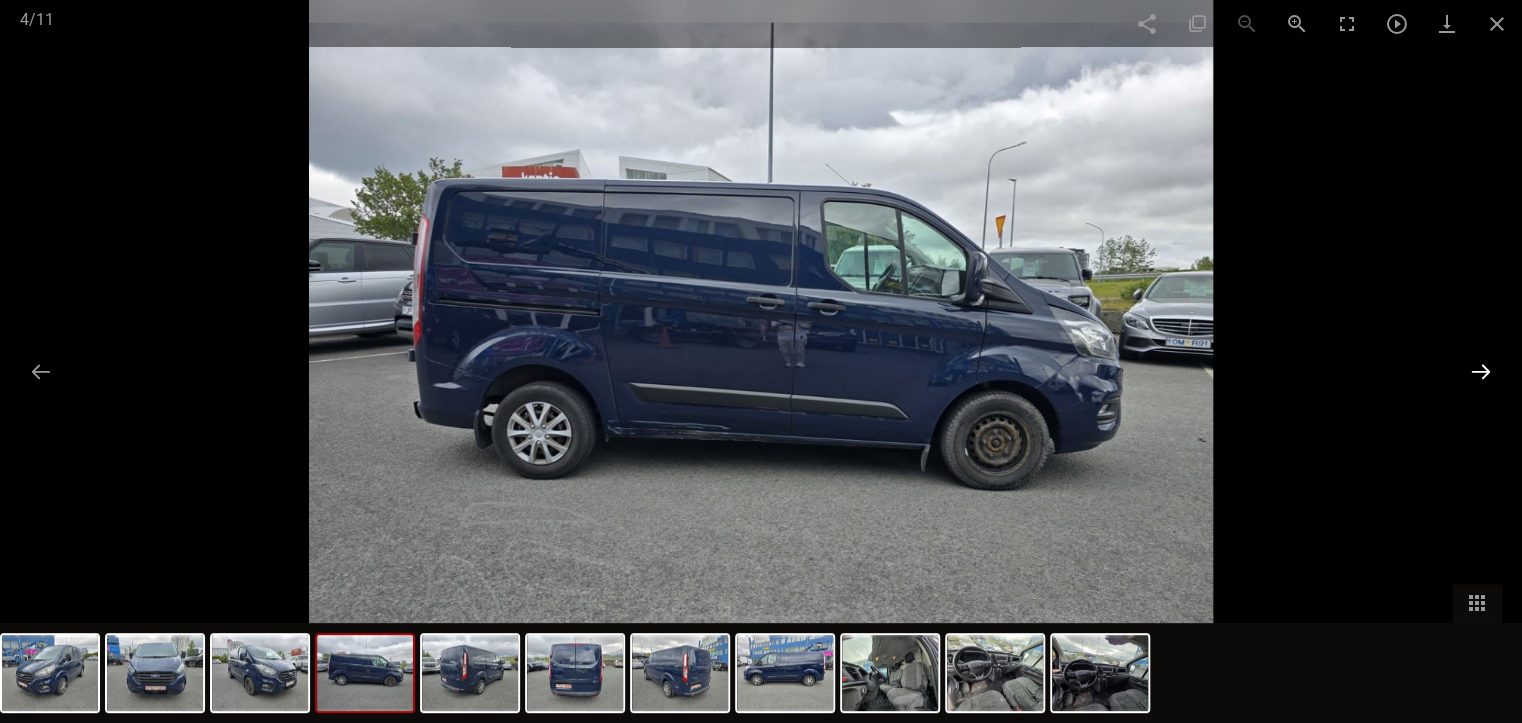click at bounding box center (1481, 371) 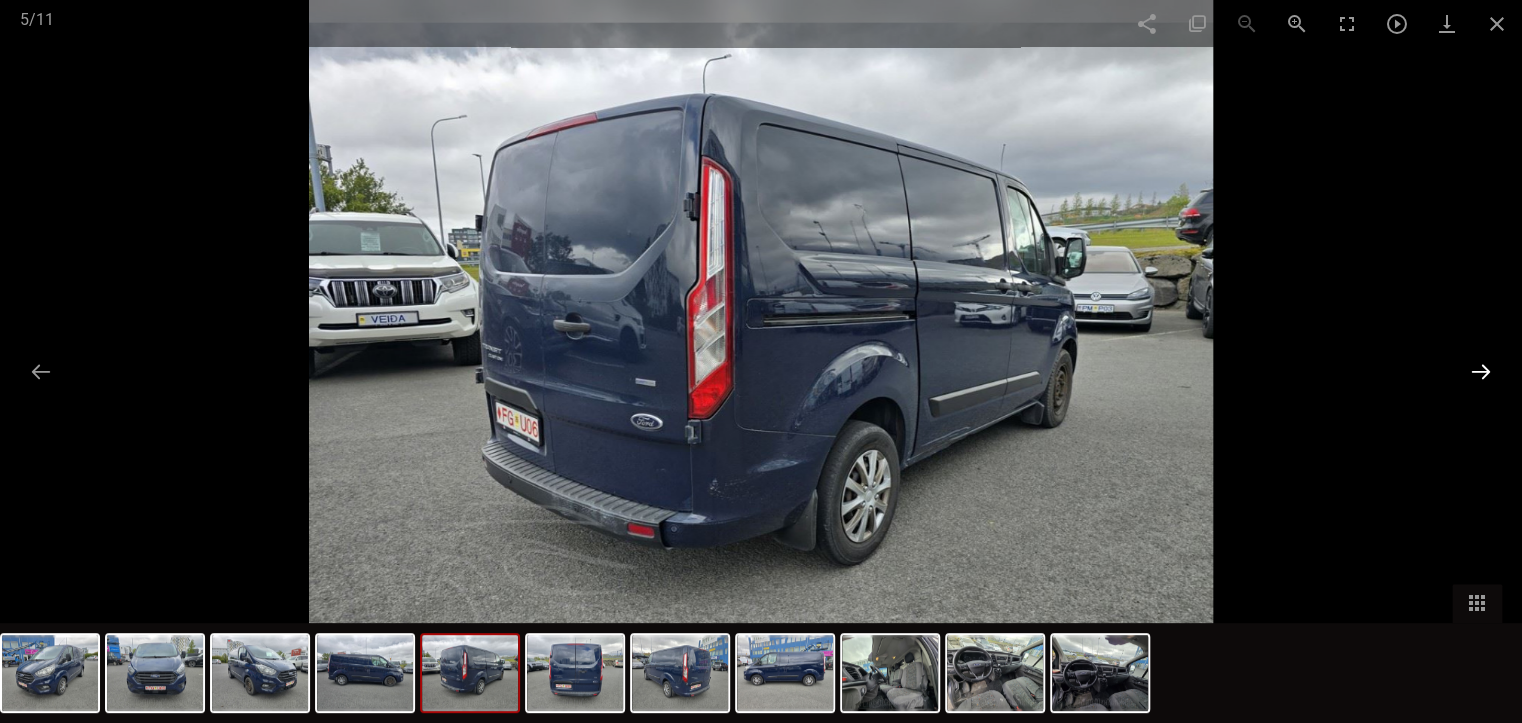 click at bounding box center [1481, 371] 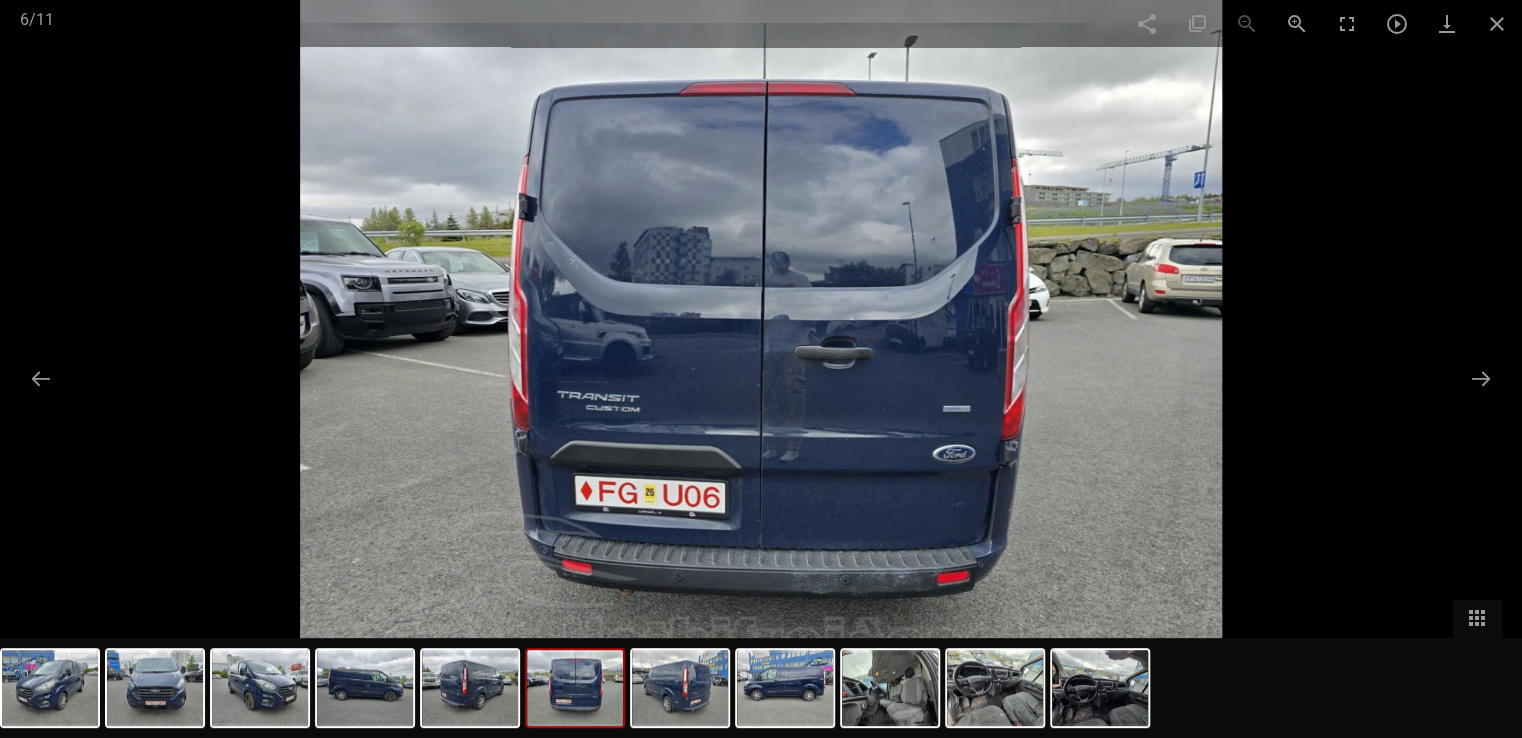 scroll, scrollTop: 2433, scrollLeft: 0, axis: vertical 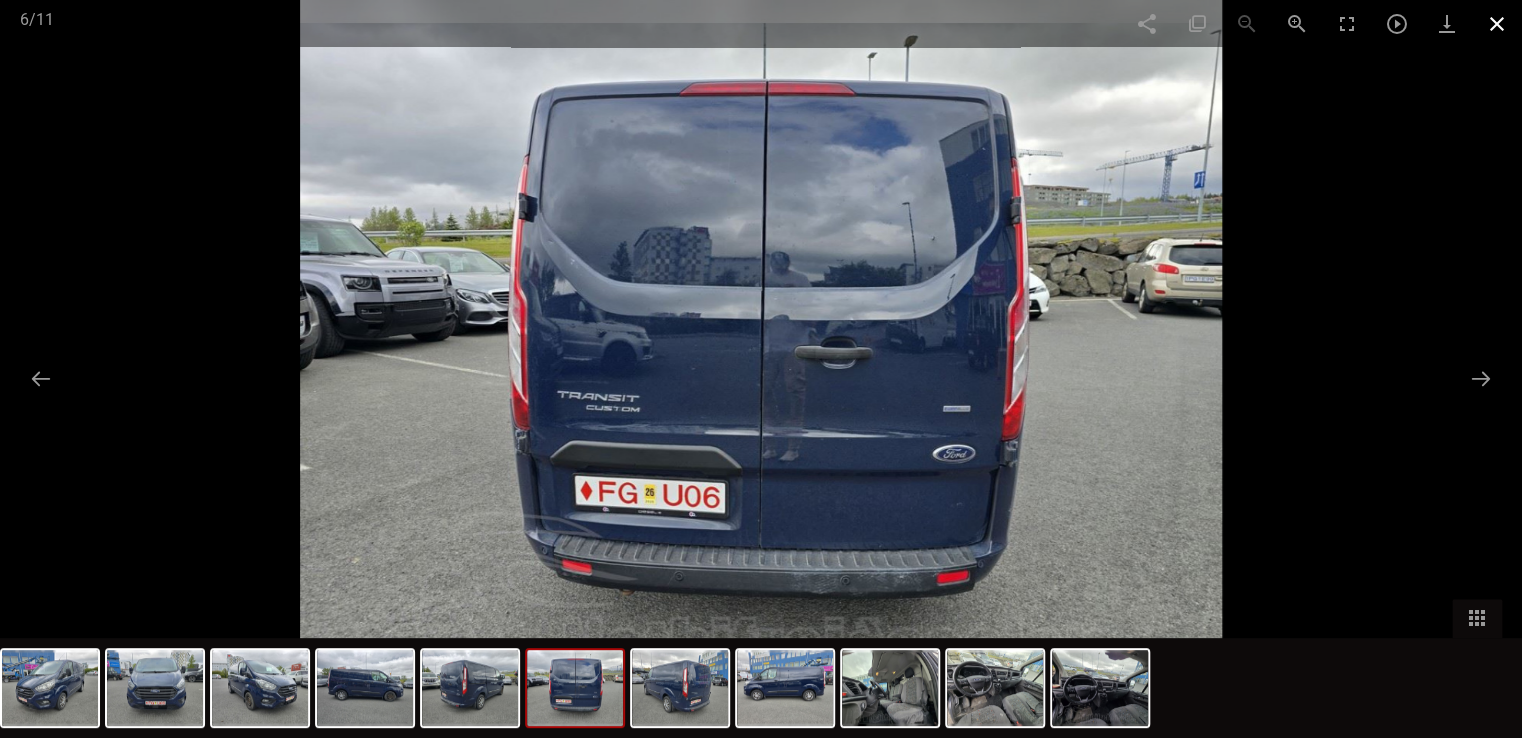 click at bounding box center (1497, 23) 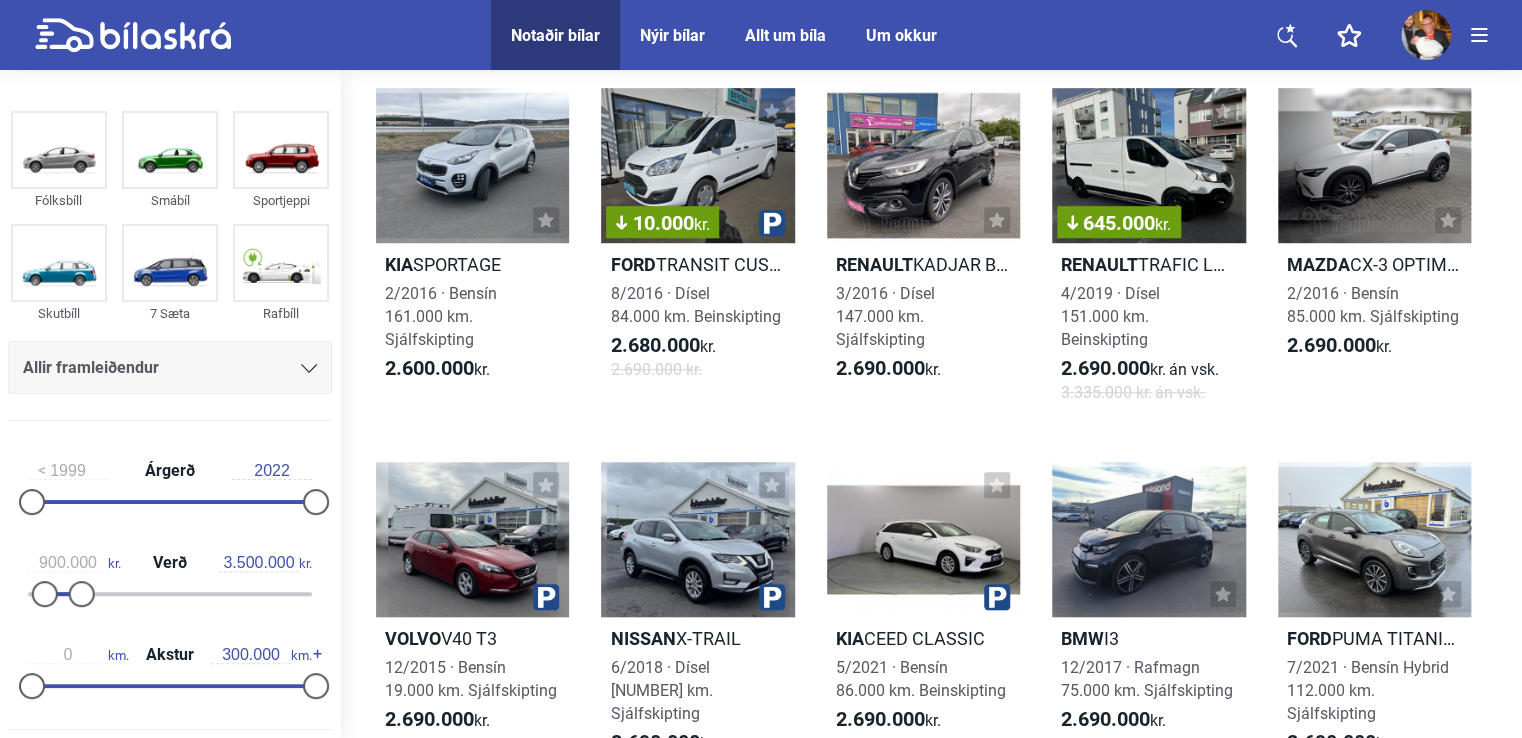 scroll, scrollTop: 15800, scrollLeft: 0, axis: vertical 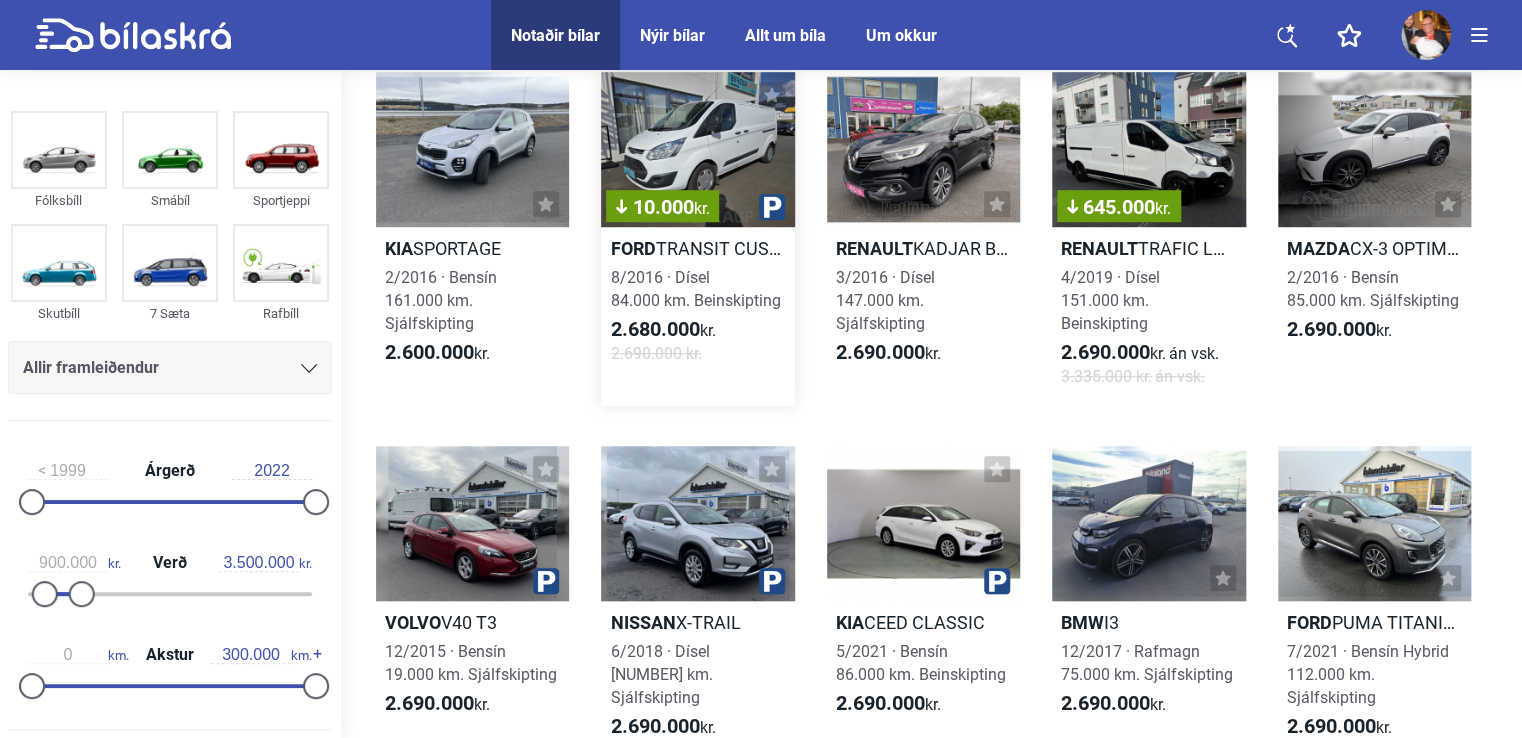 click on "[NUMBER].[NUMBER]
kr." at bounding box center (697, 149) 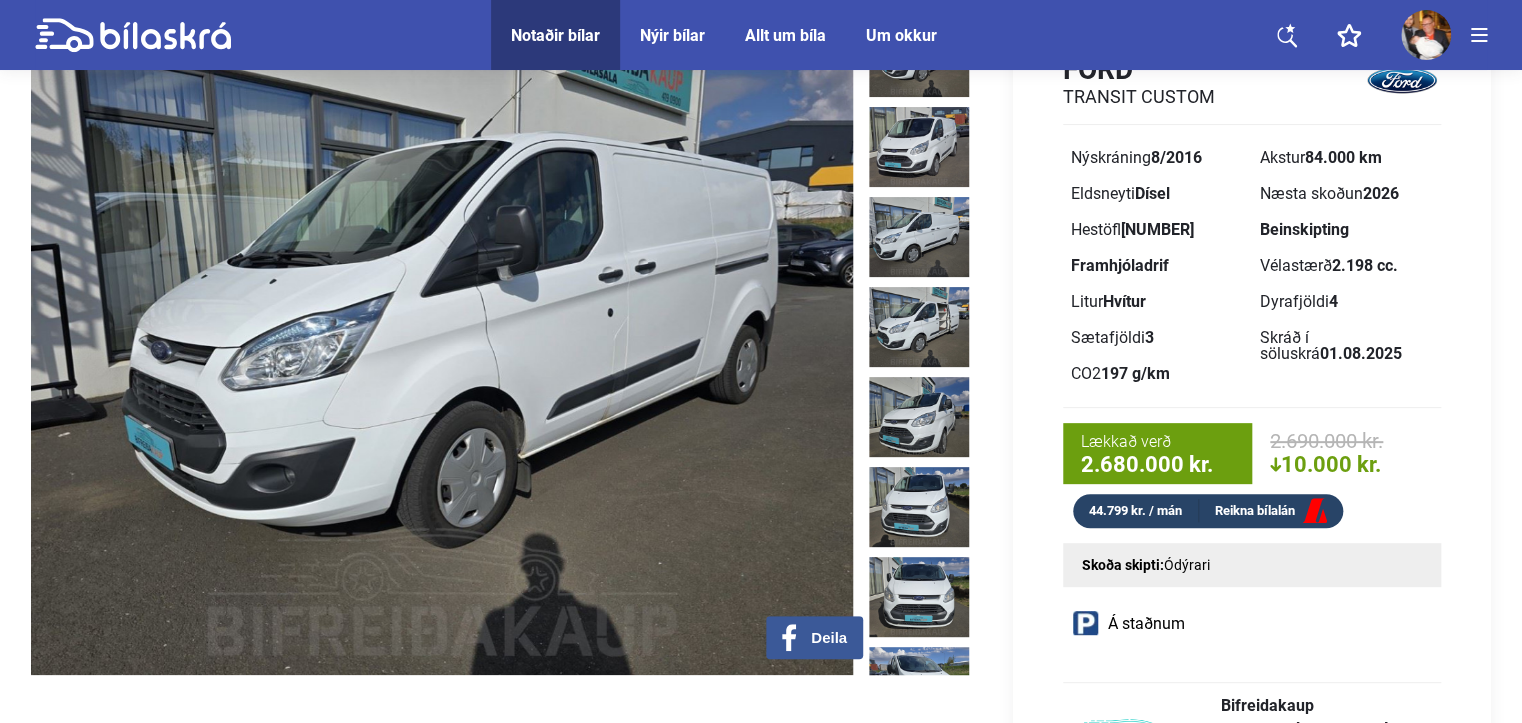scroll, scrollTop: 100, scrollLeft: 0, axis: vertical 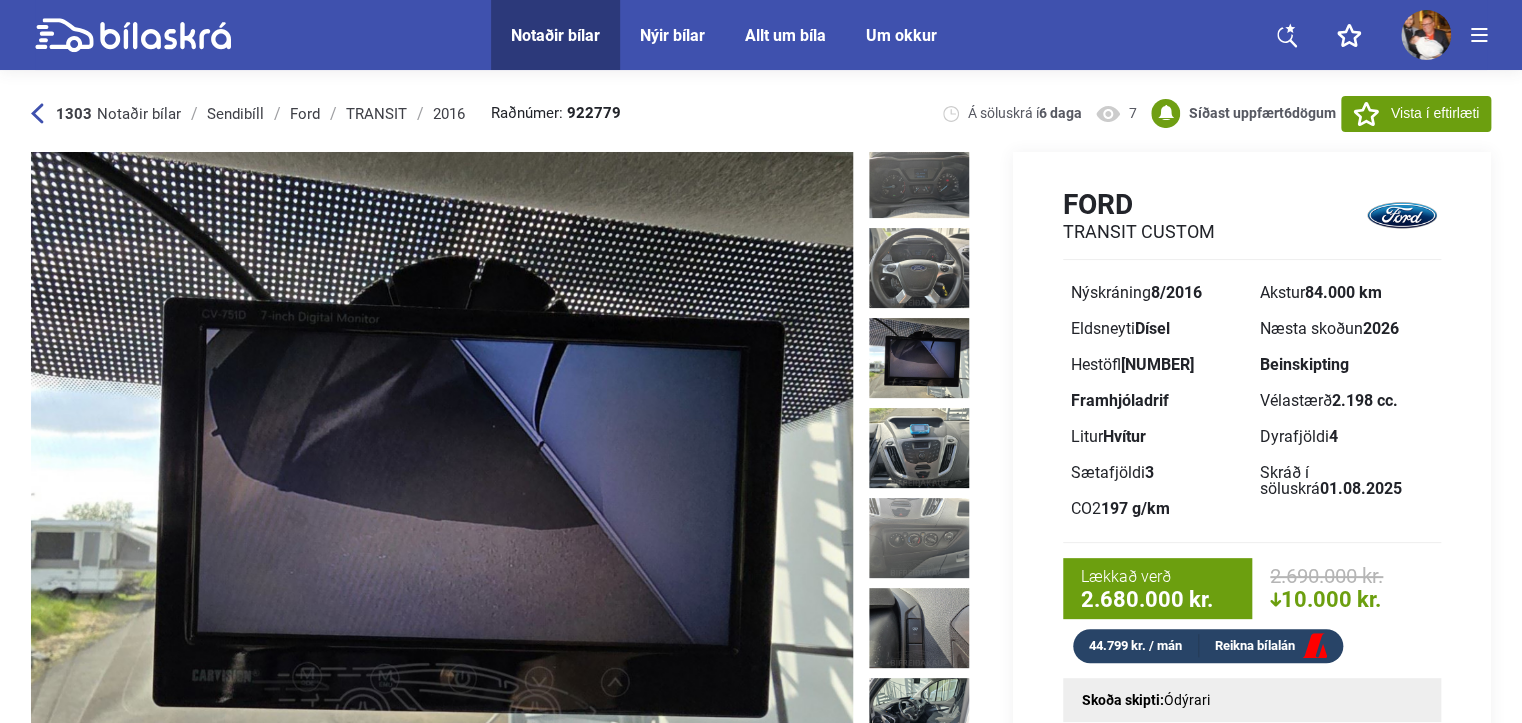 click 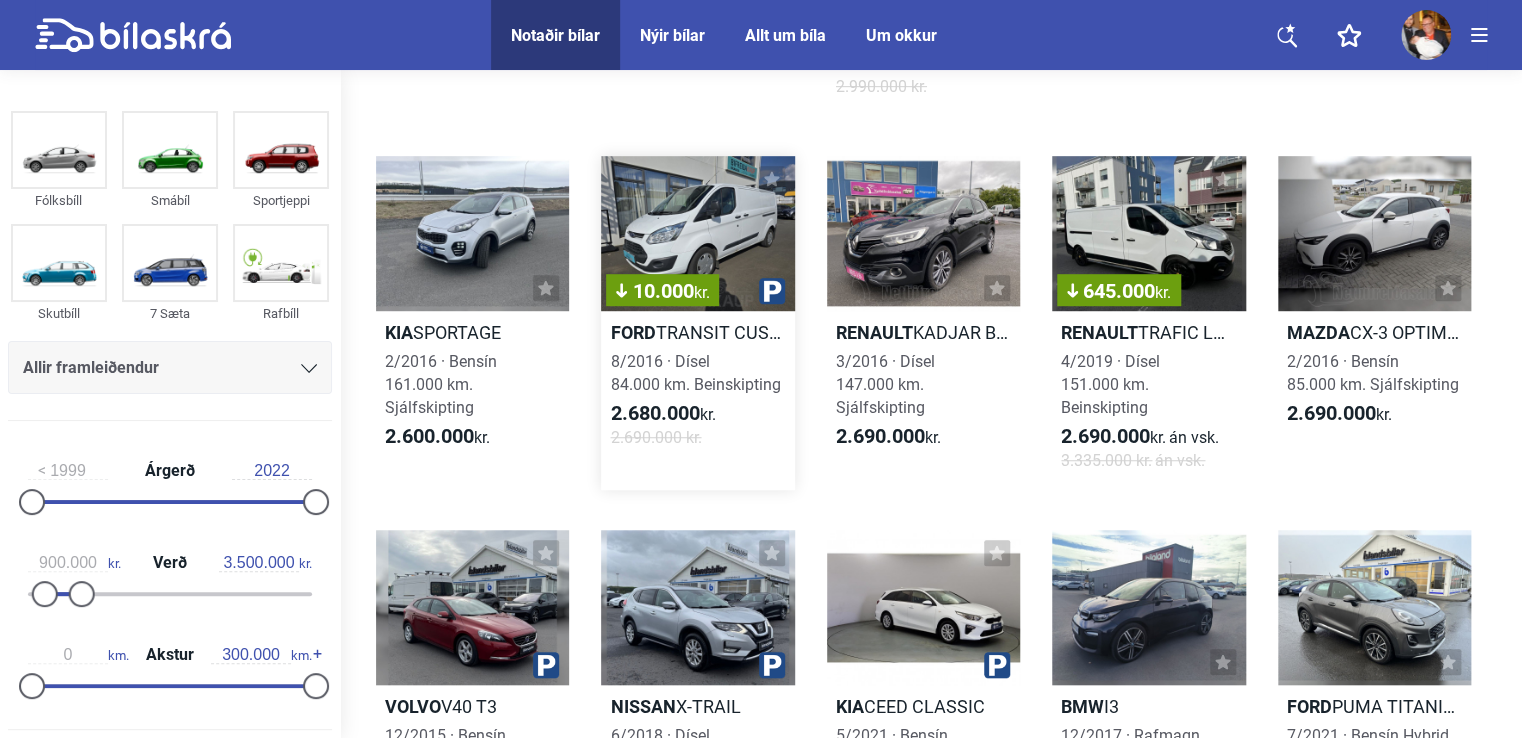 scroll, scrollTop: 15693, scrollLeft: 0, axis: vertical 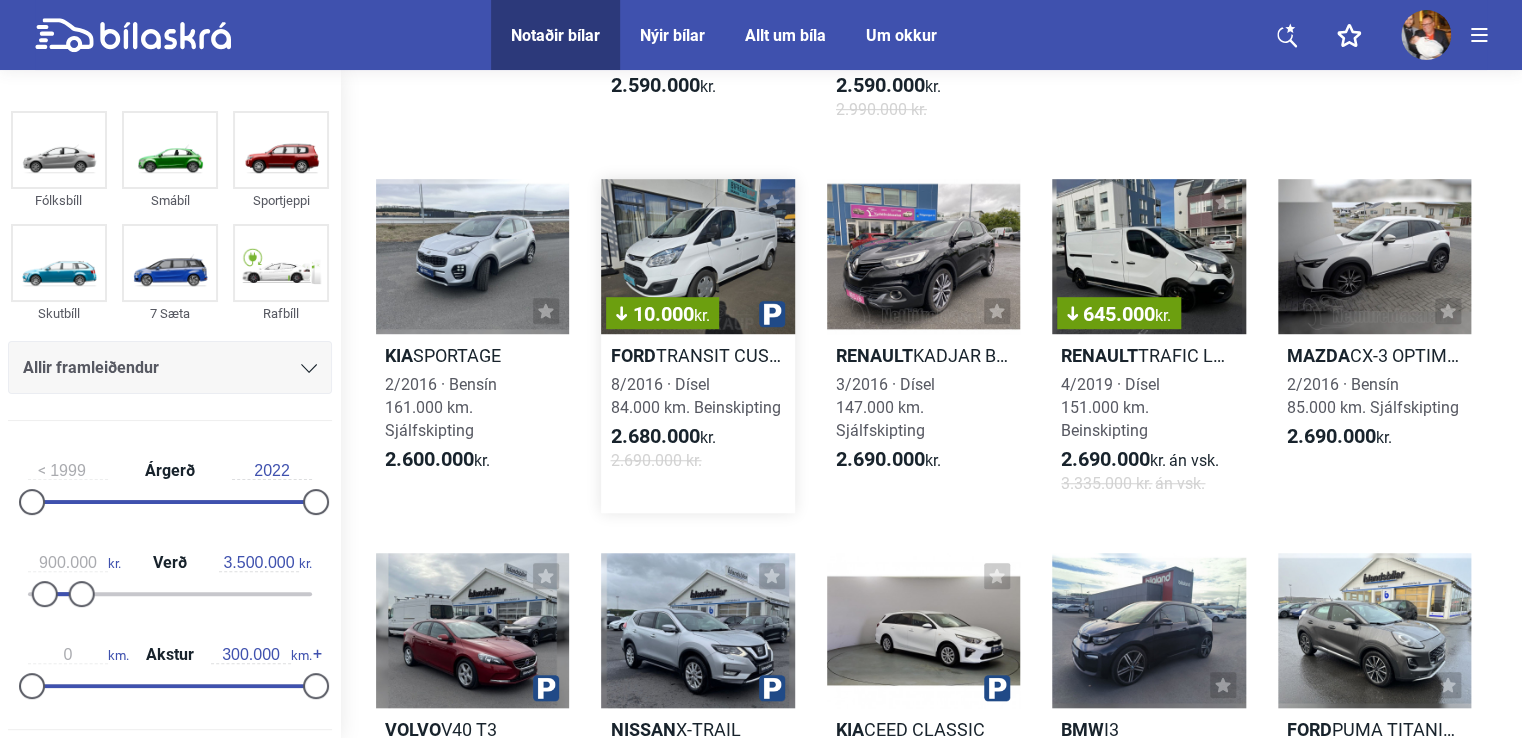 click at bounding box center [772, 314] 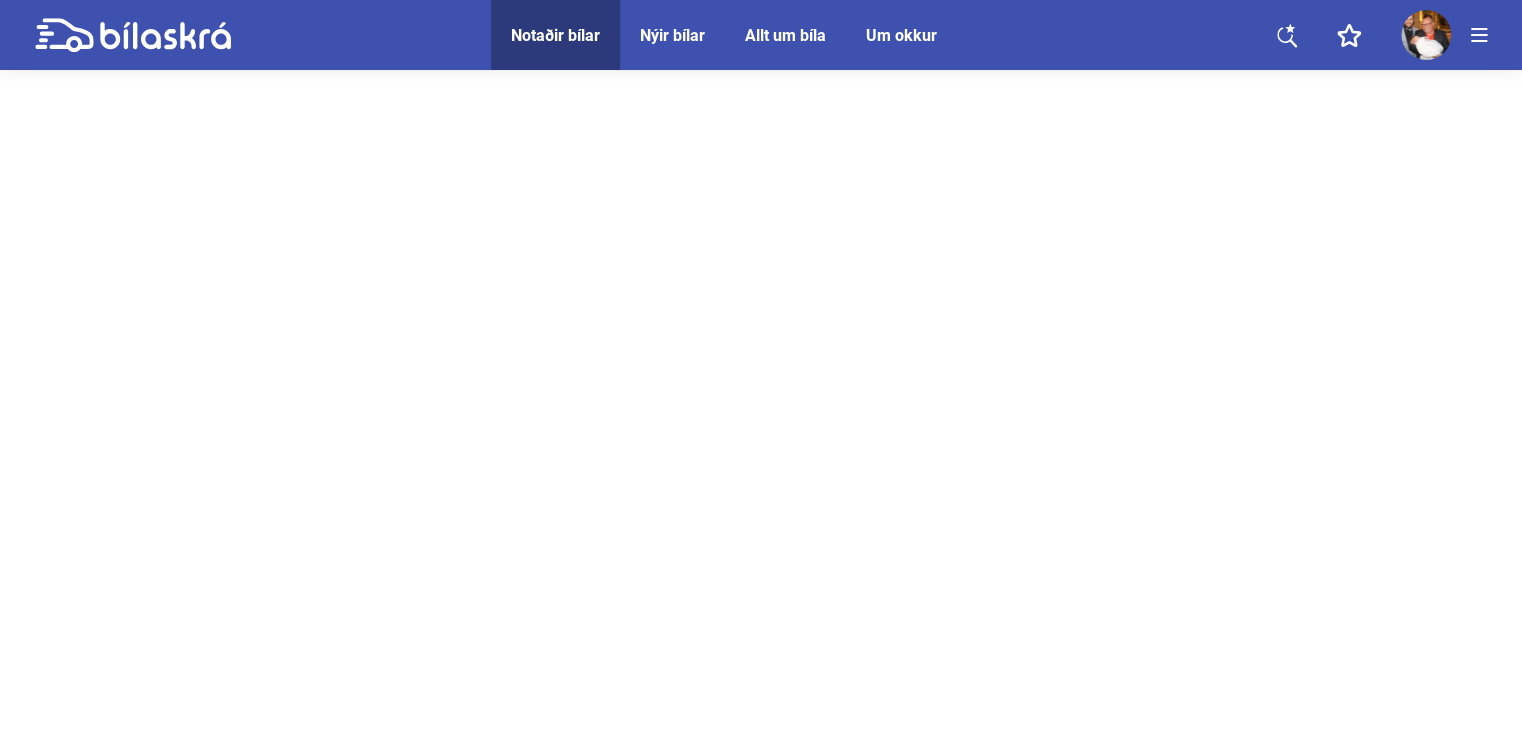scroll, scrollTop: 0, scrollLeft: 0, axis: both 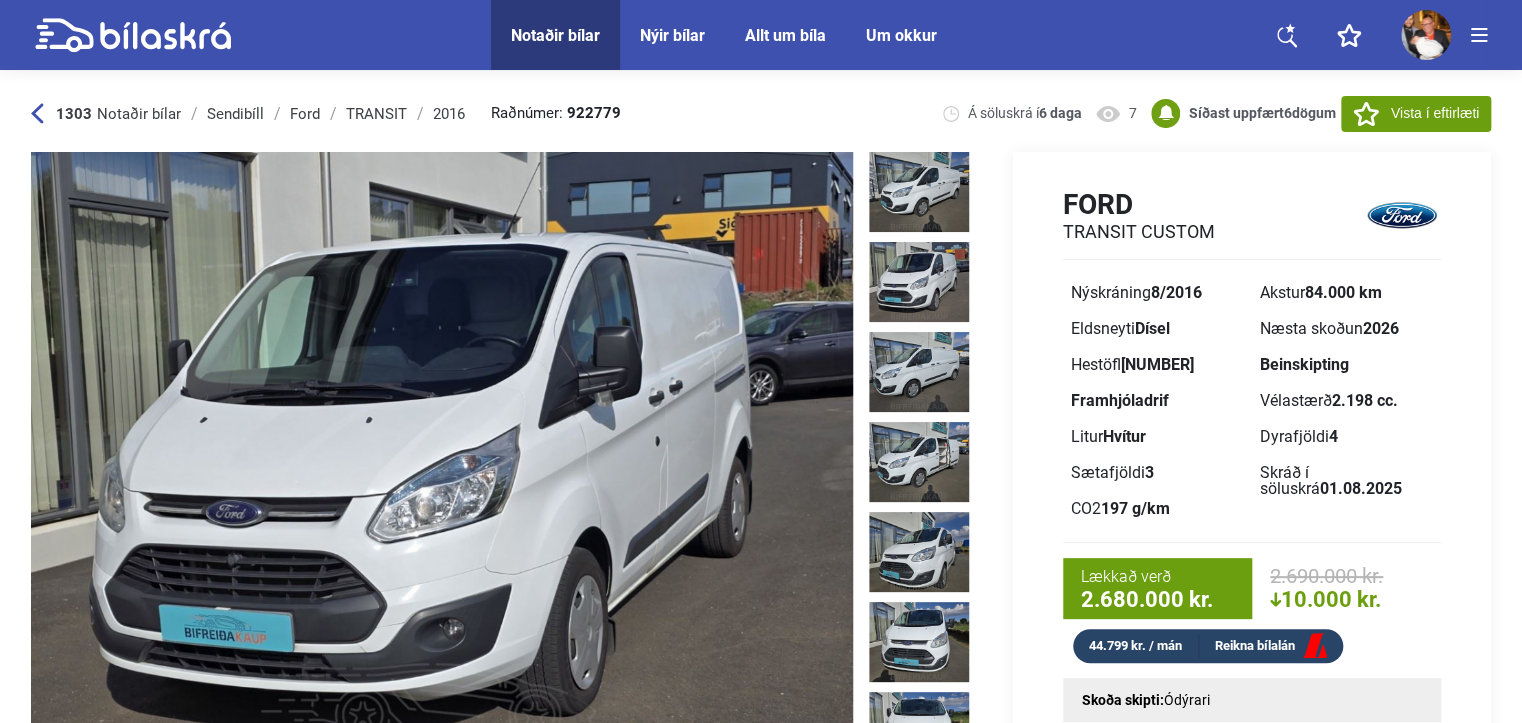 click 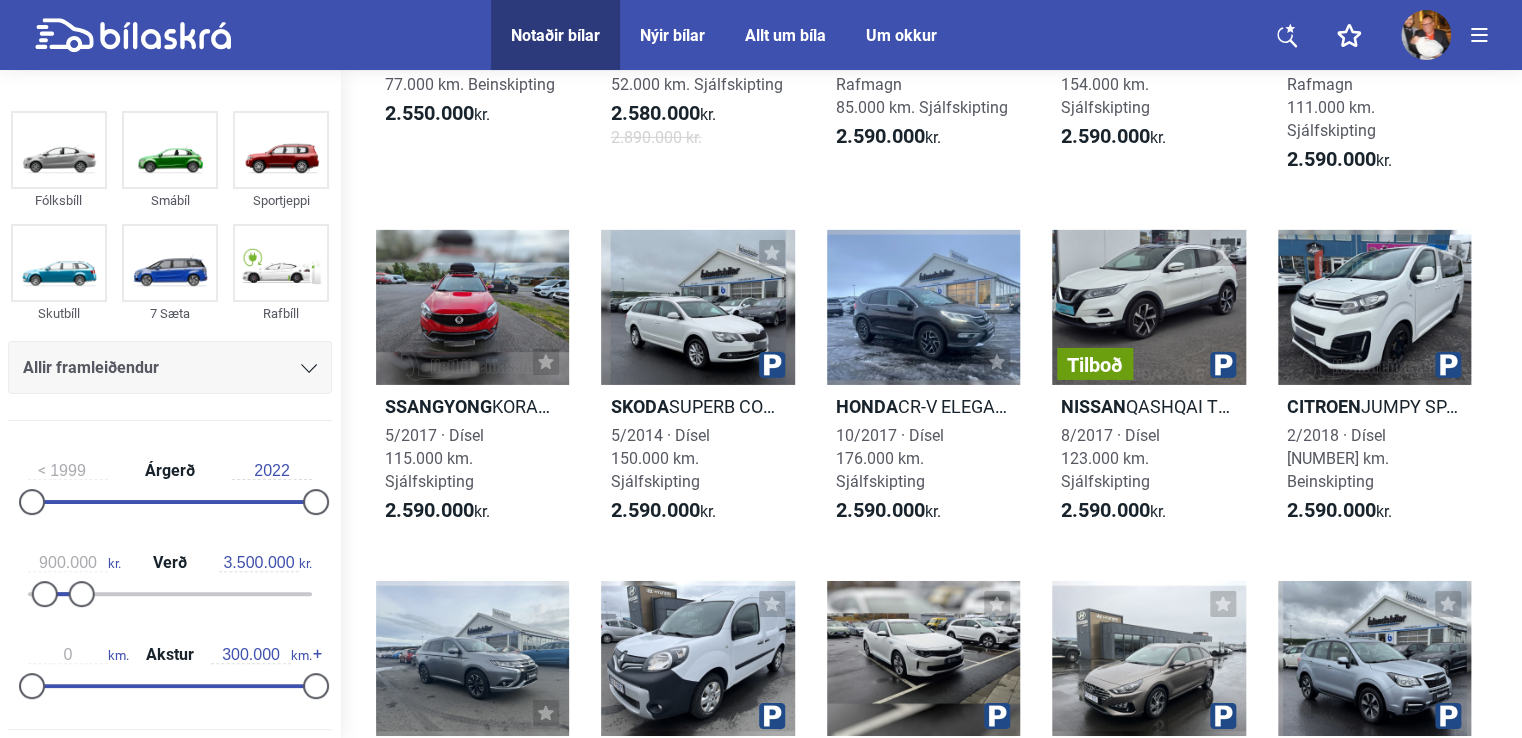 scroll, scrollTop: 14588, scrollLeft: 0, axis: vertical 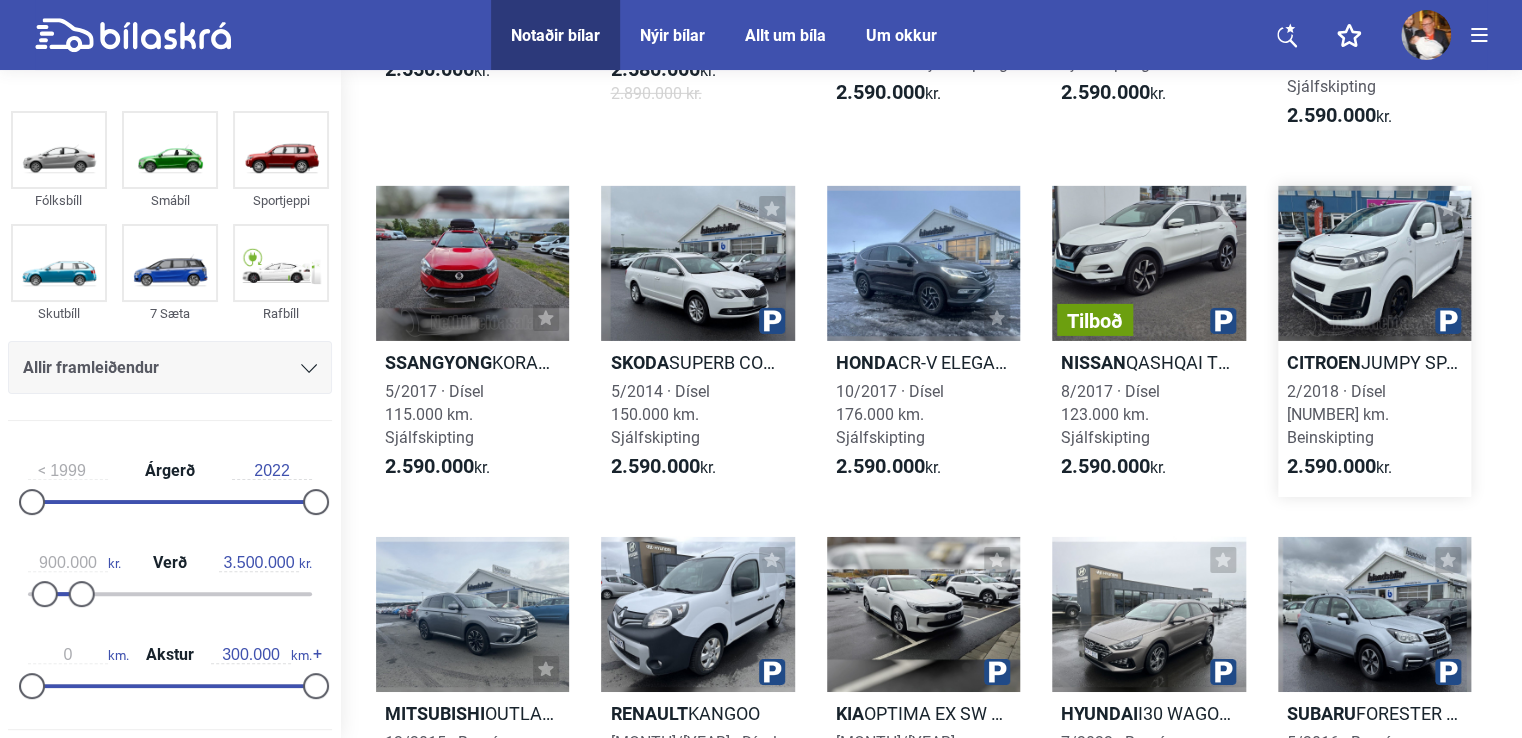 click at bounding box center (1374, 263) 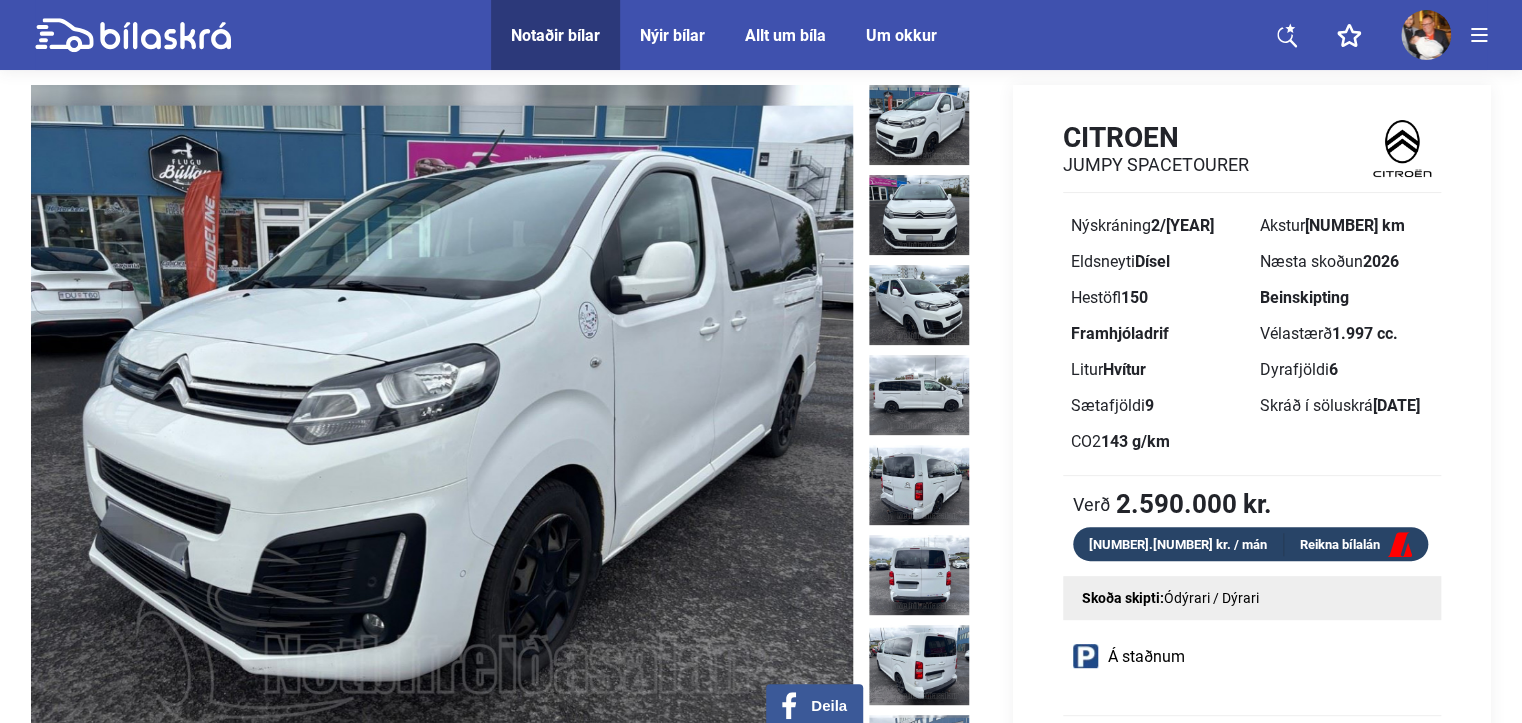 scroll, scrollTop: 100, scrollLeft: 0, axis: vertical 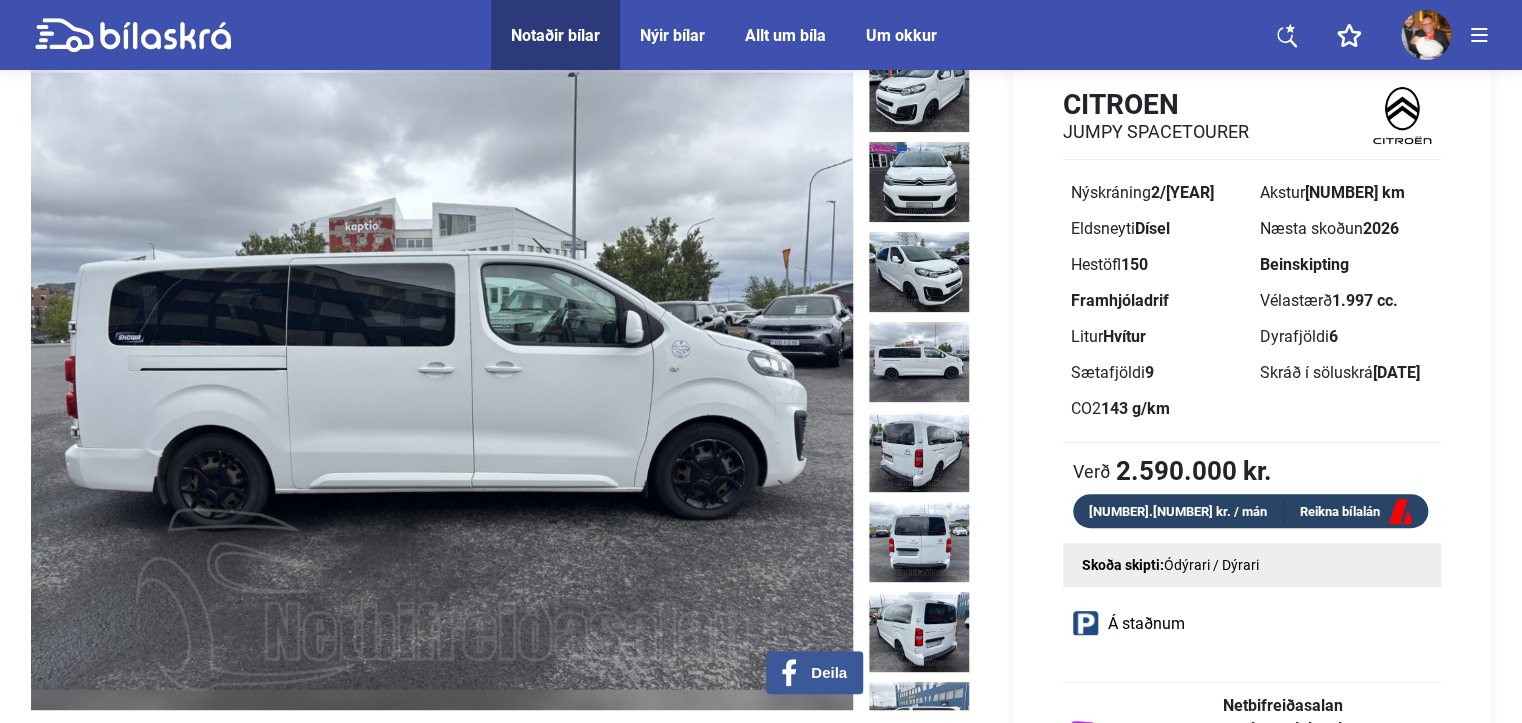 click at bounding box center (919, 362) 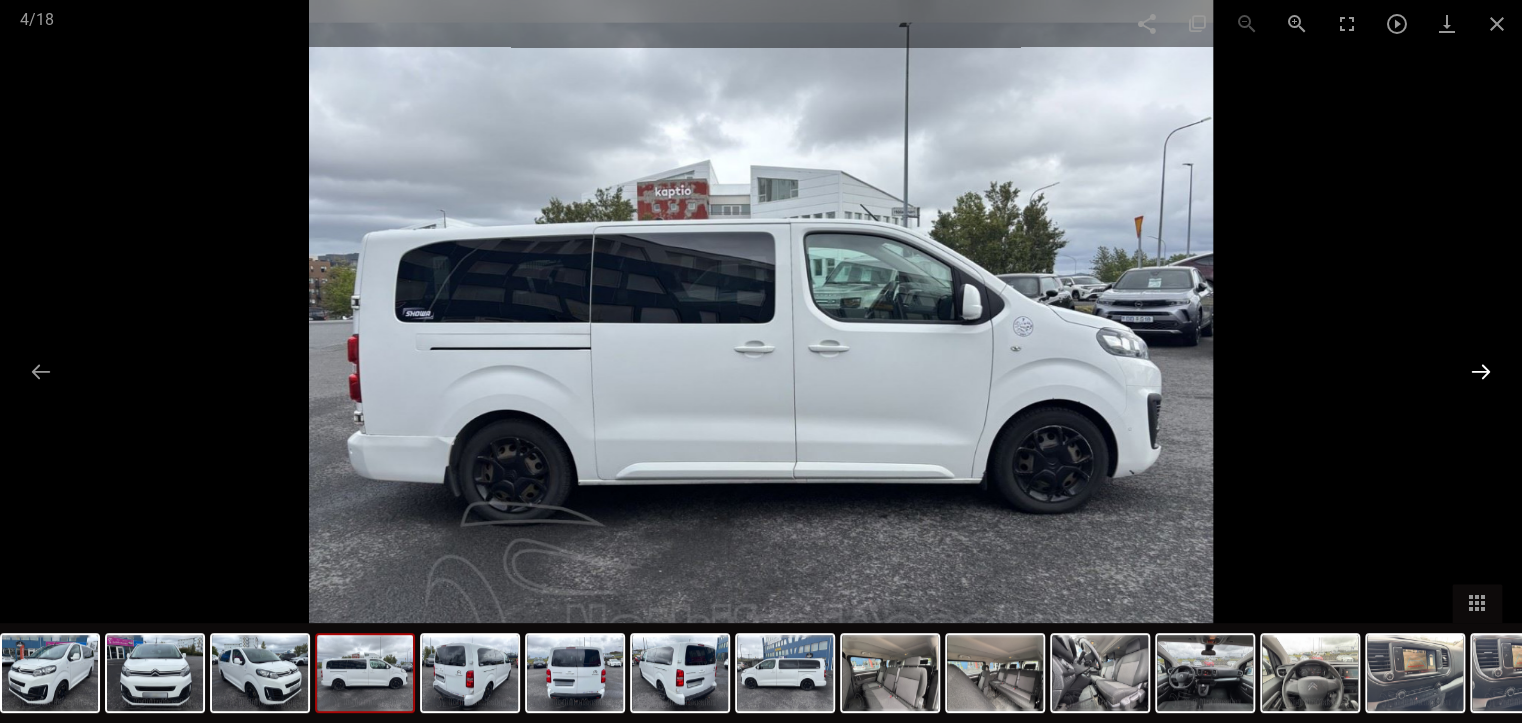 click at bounding box center [1481, 371] 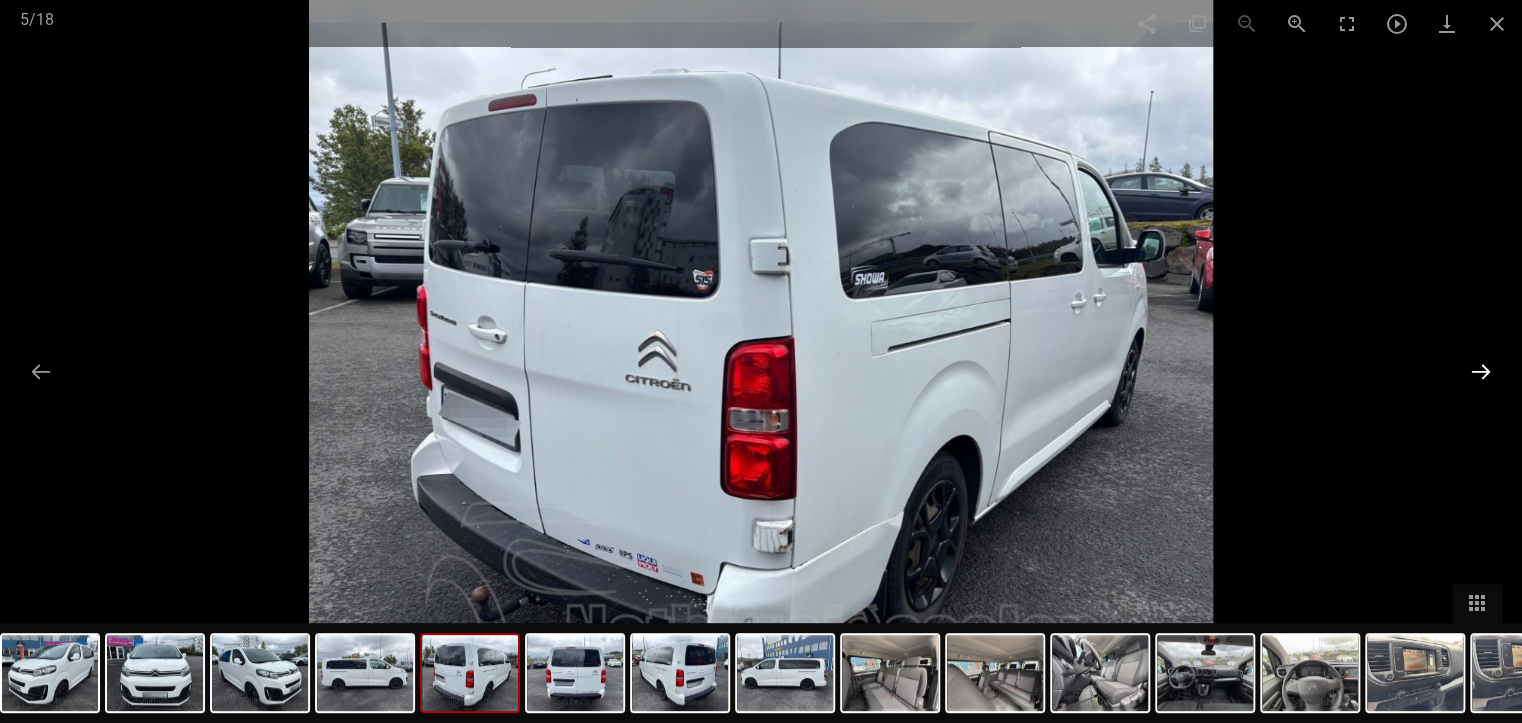click at bounding box center (1481, 371) 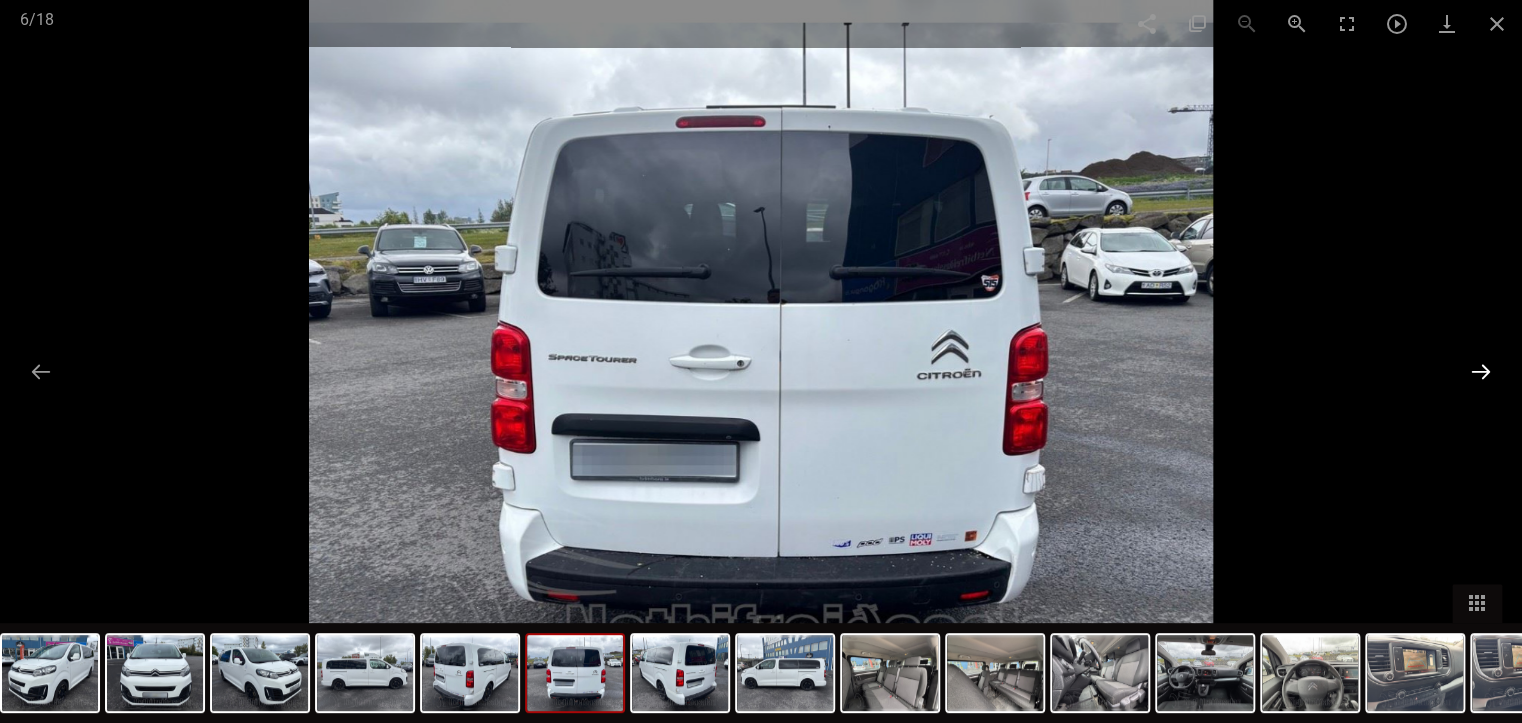 click at bounding box center [1481, 371] 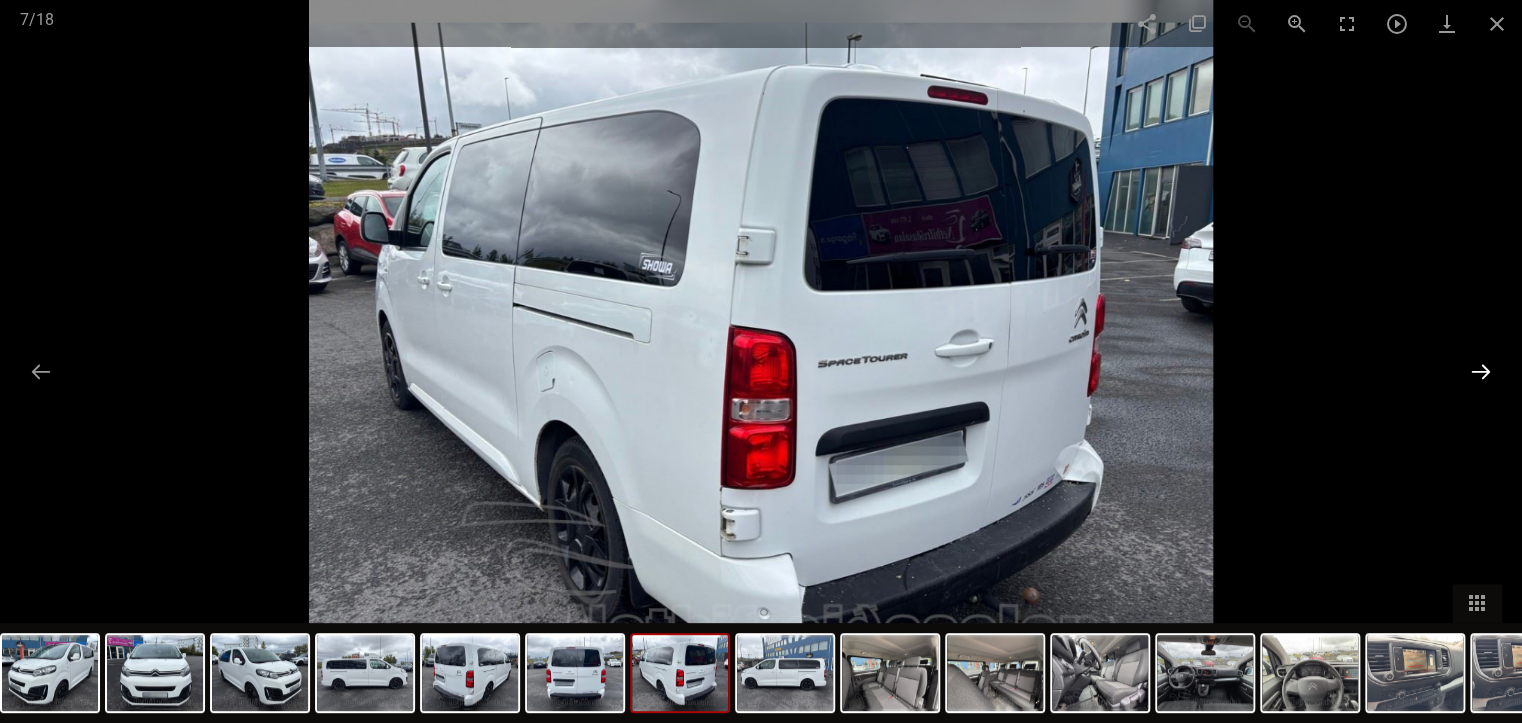 click at bounding box center (1481, 371) 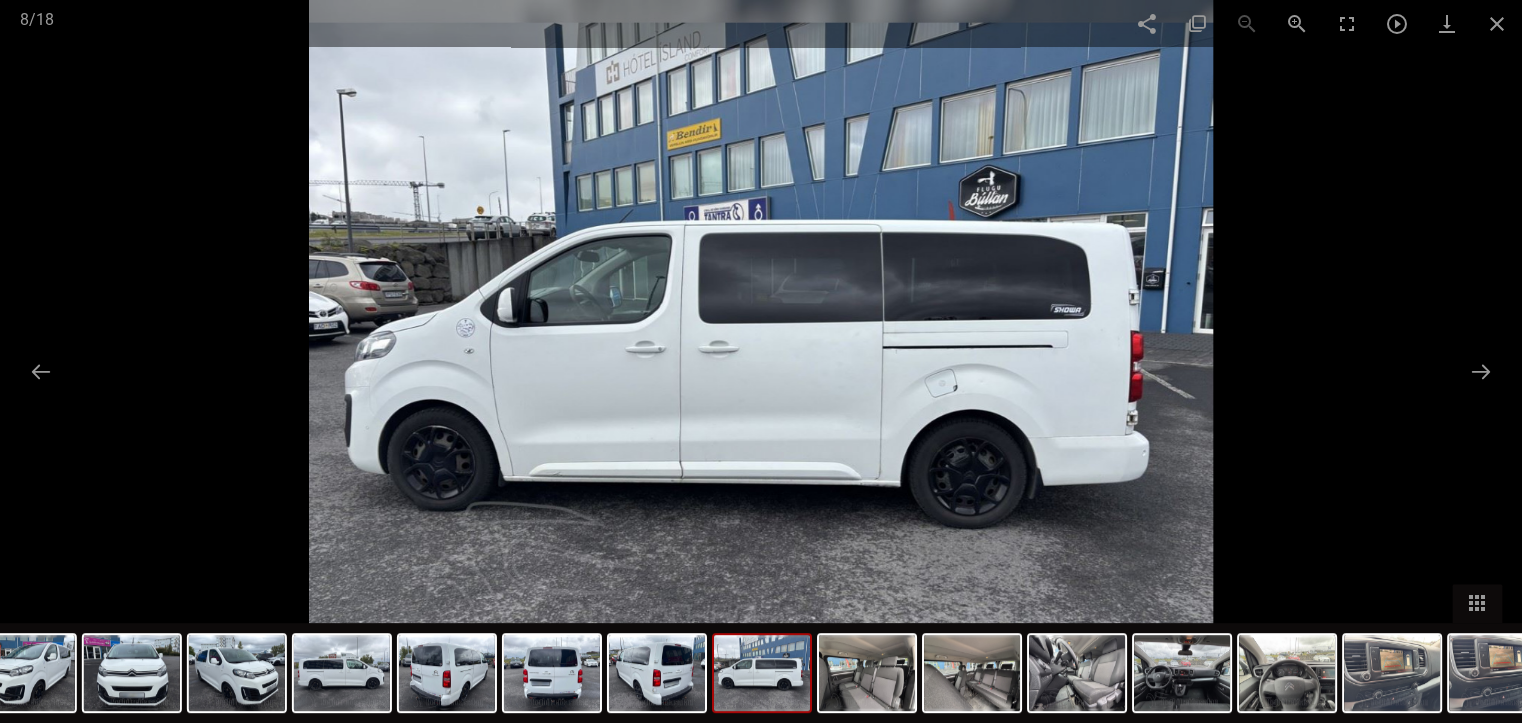click at bounding box center [761, 361] 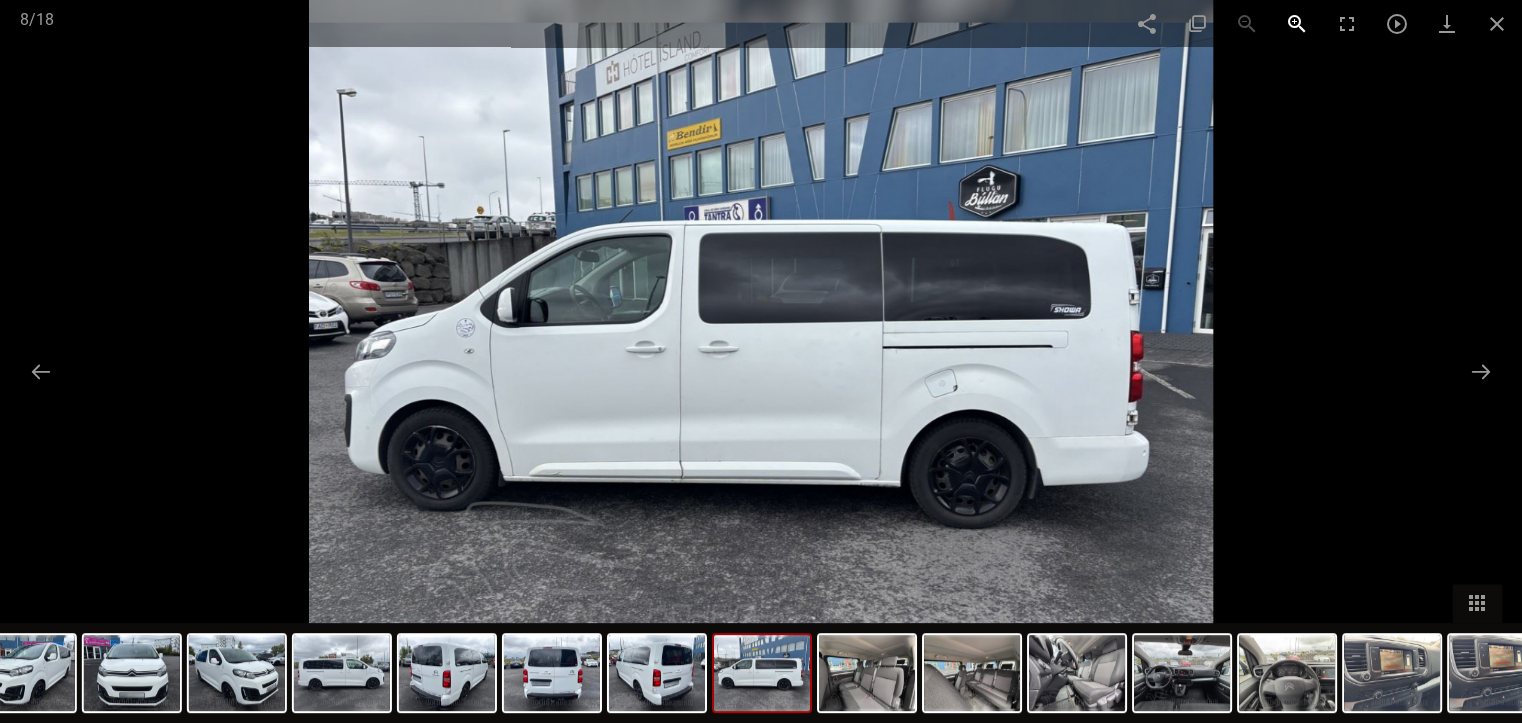 click at bounding box center [1297, 23] 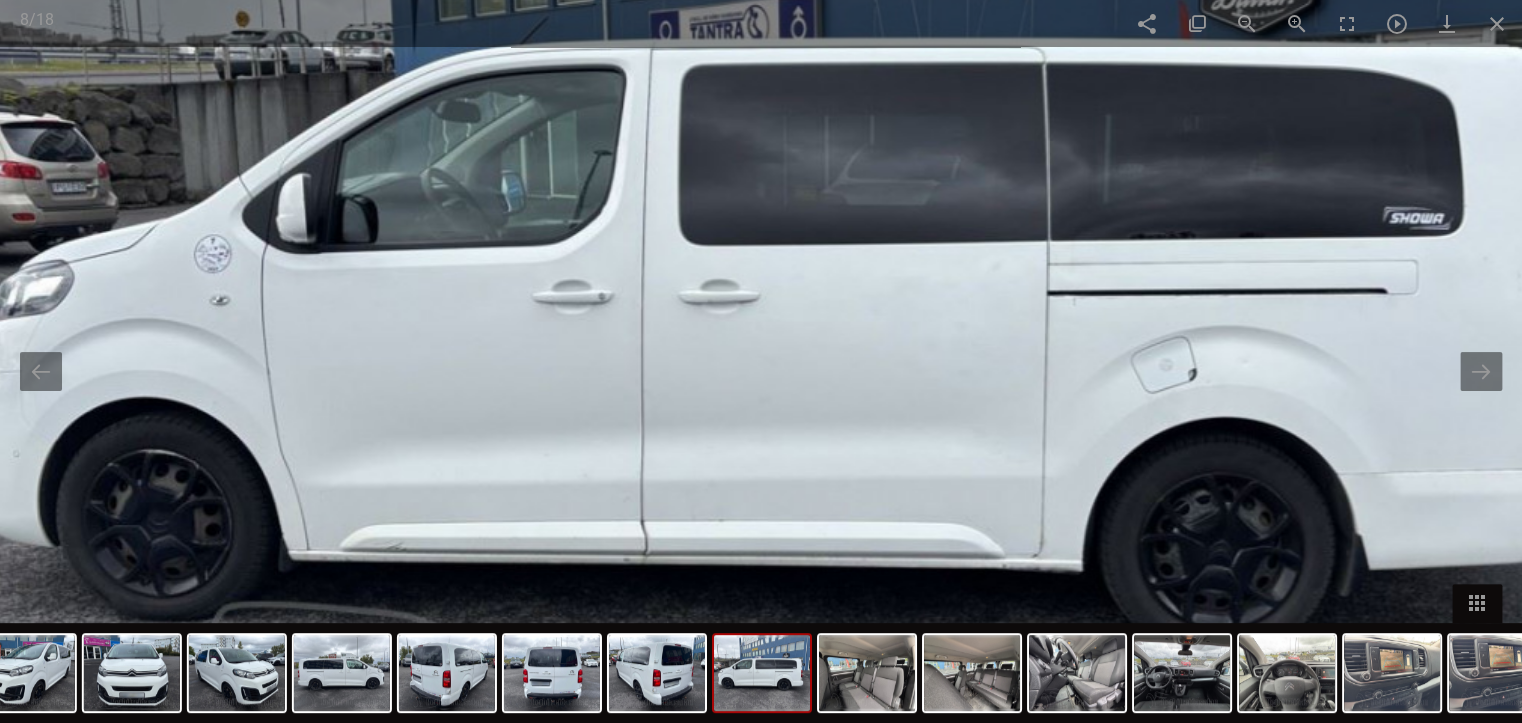 drag, startPoint x: 862, startPoint y: 417, endPoint x: 905, endPoint y: 377, distance: 58.728188 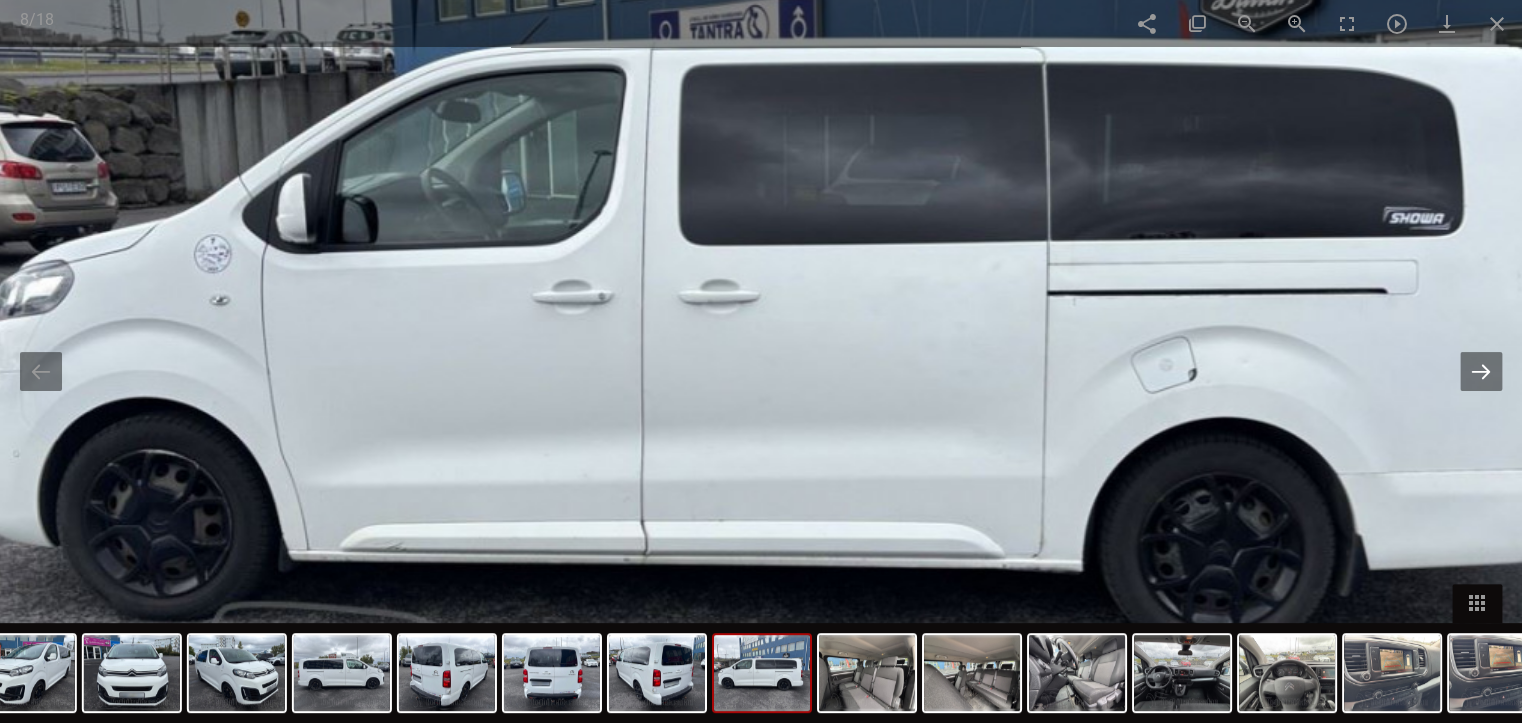 click at bounding box center [1481, 371] 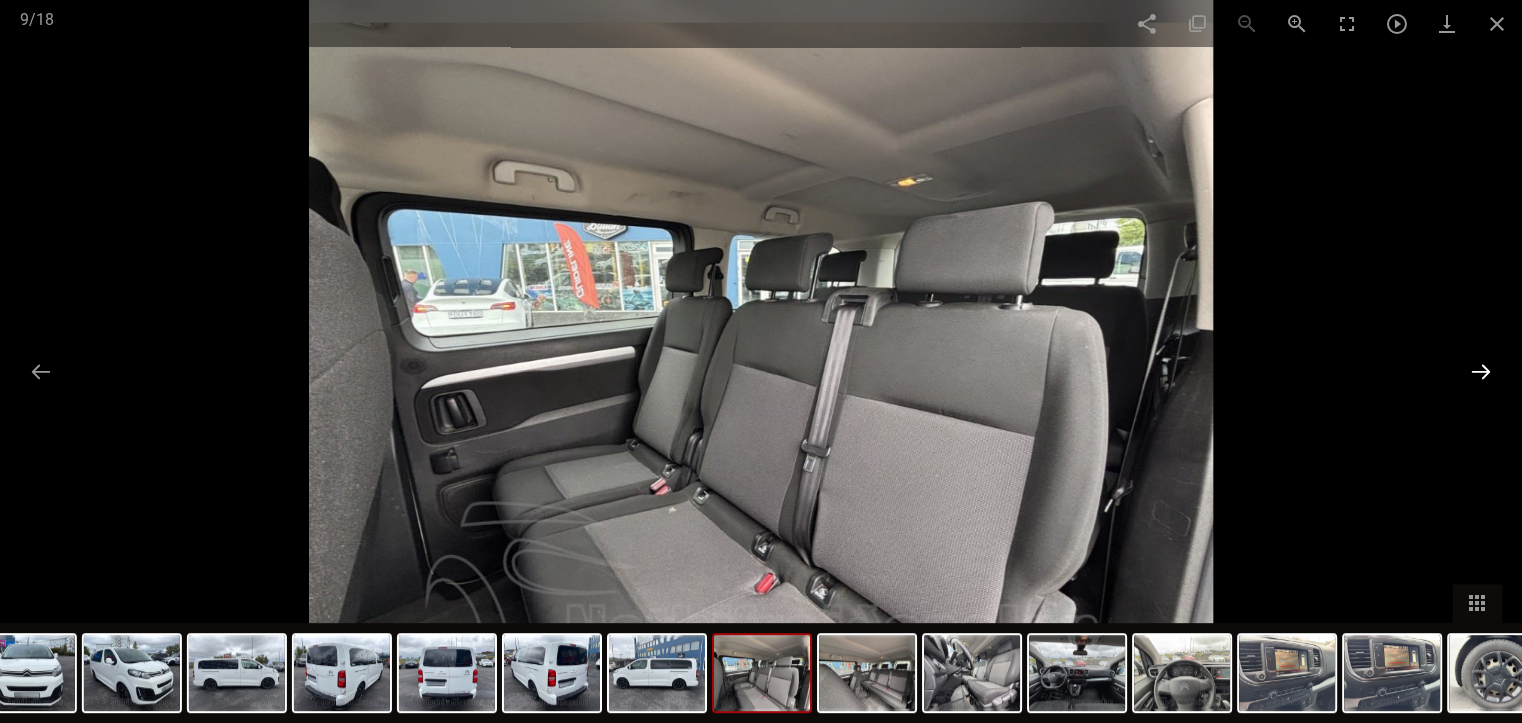 click at bounding box center (1481, 371) 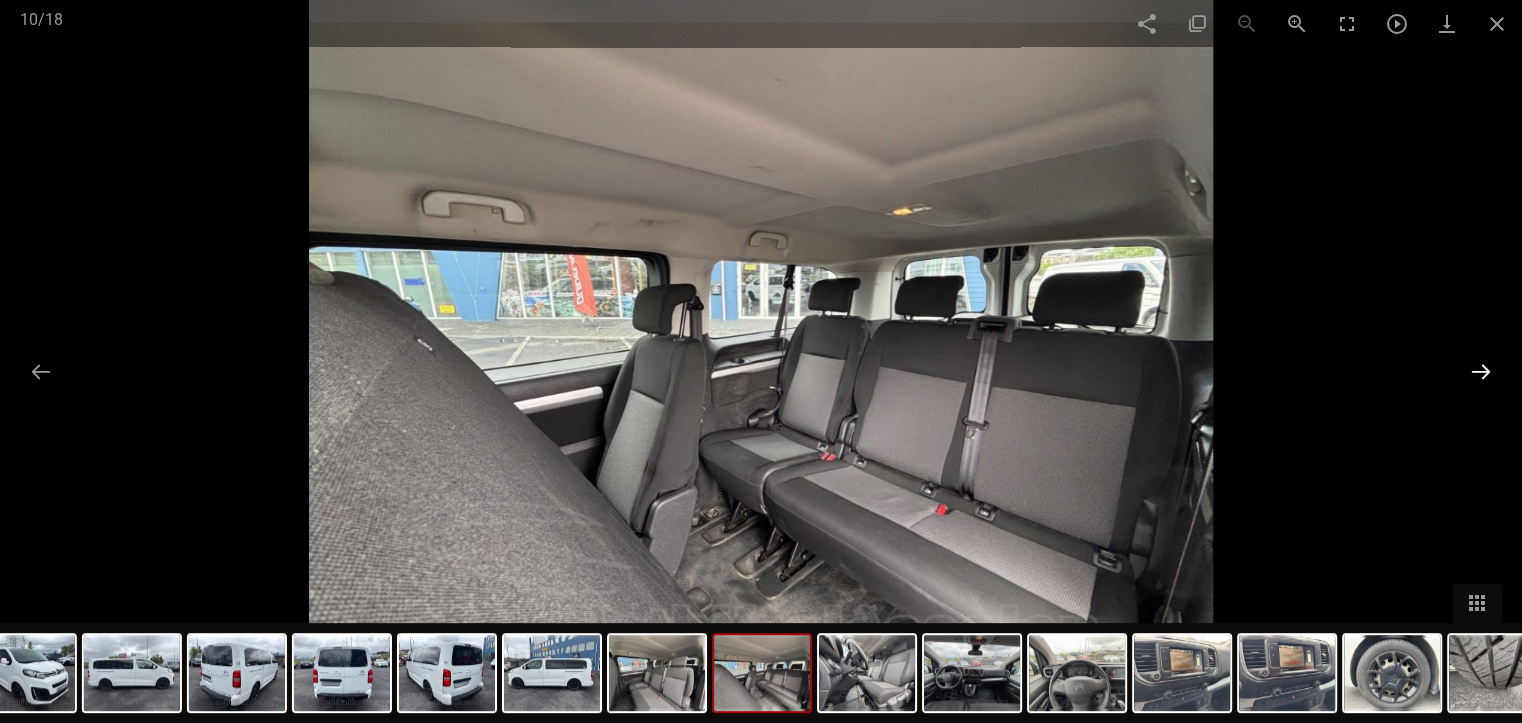 click at bounding box center (1481, 371) 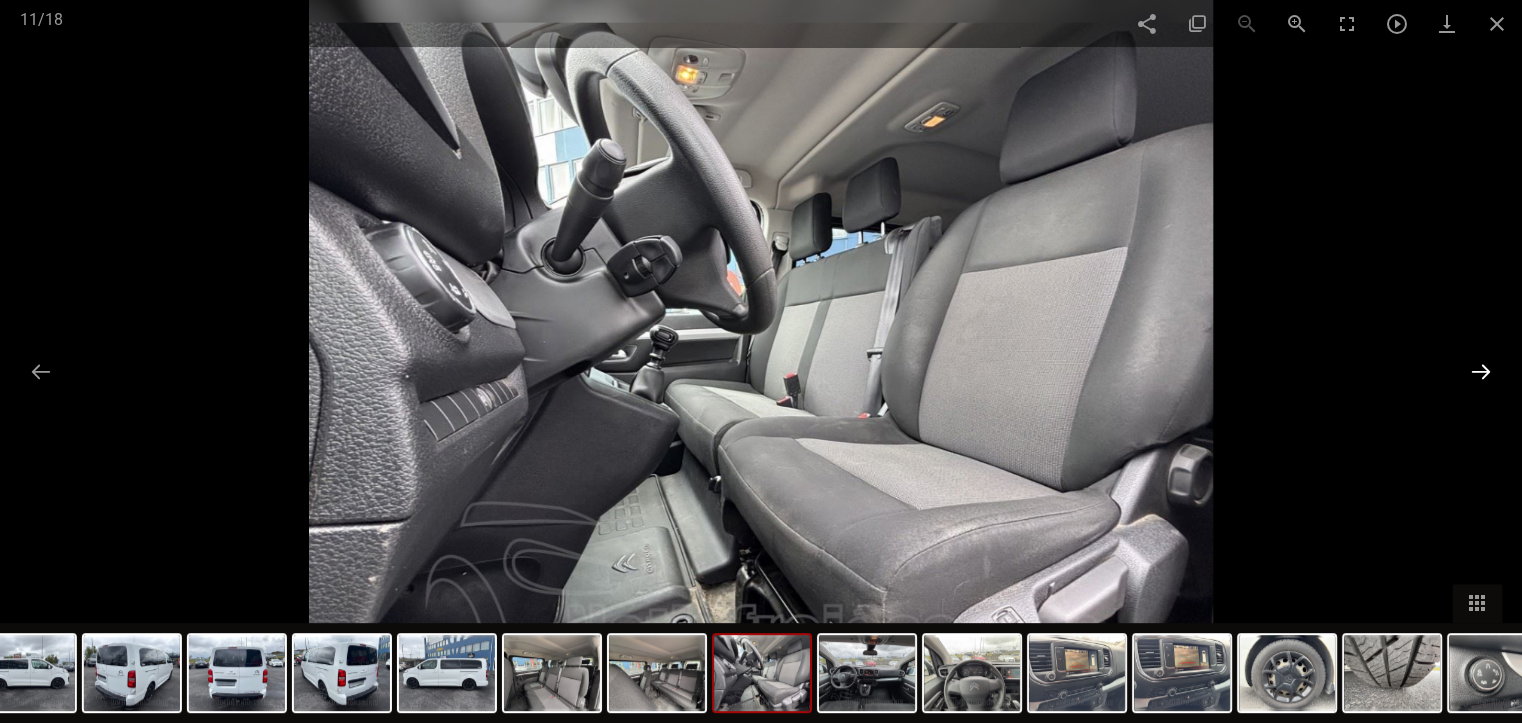 click at bounding box center (1481, 371) 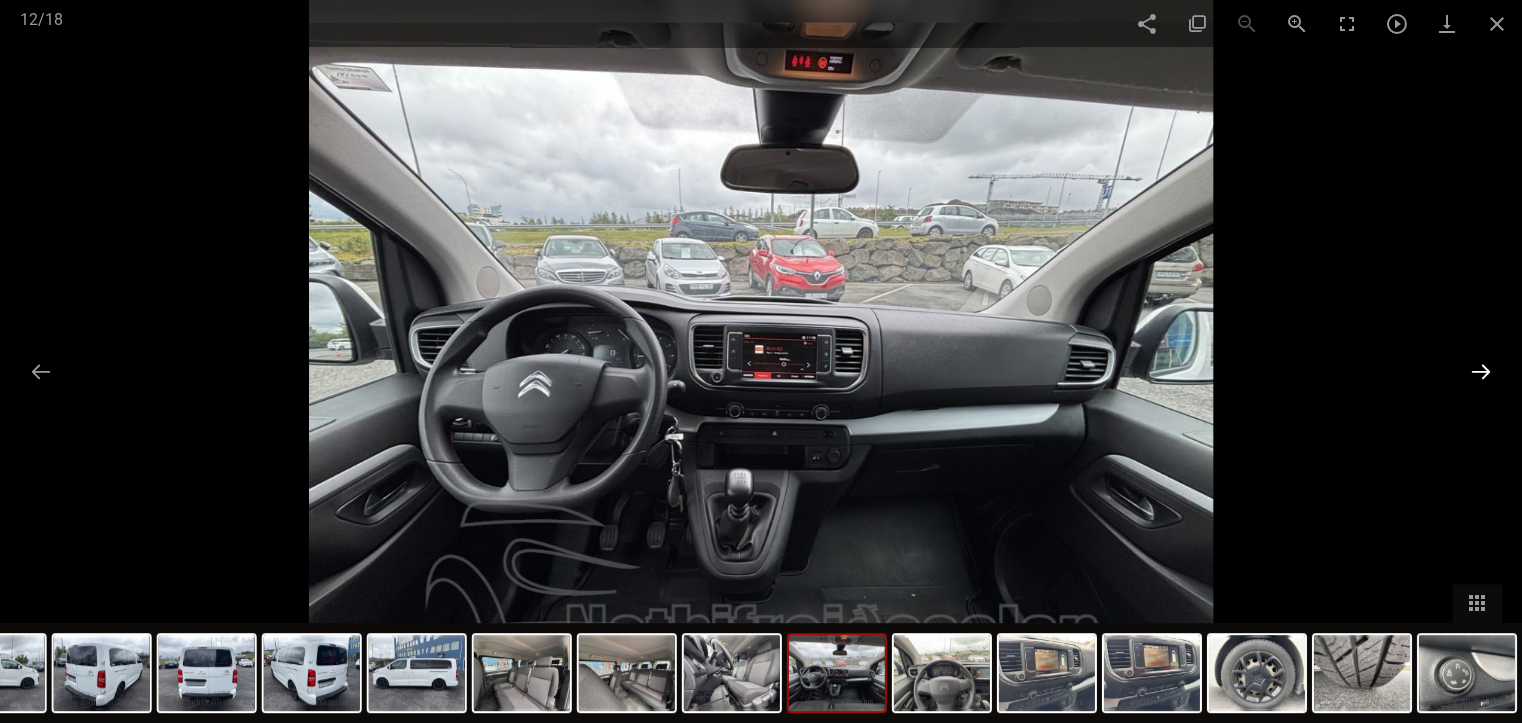 click at bounding box center (1481, 371) 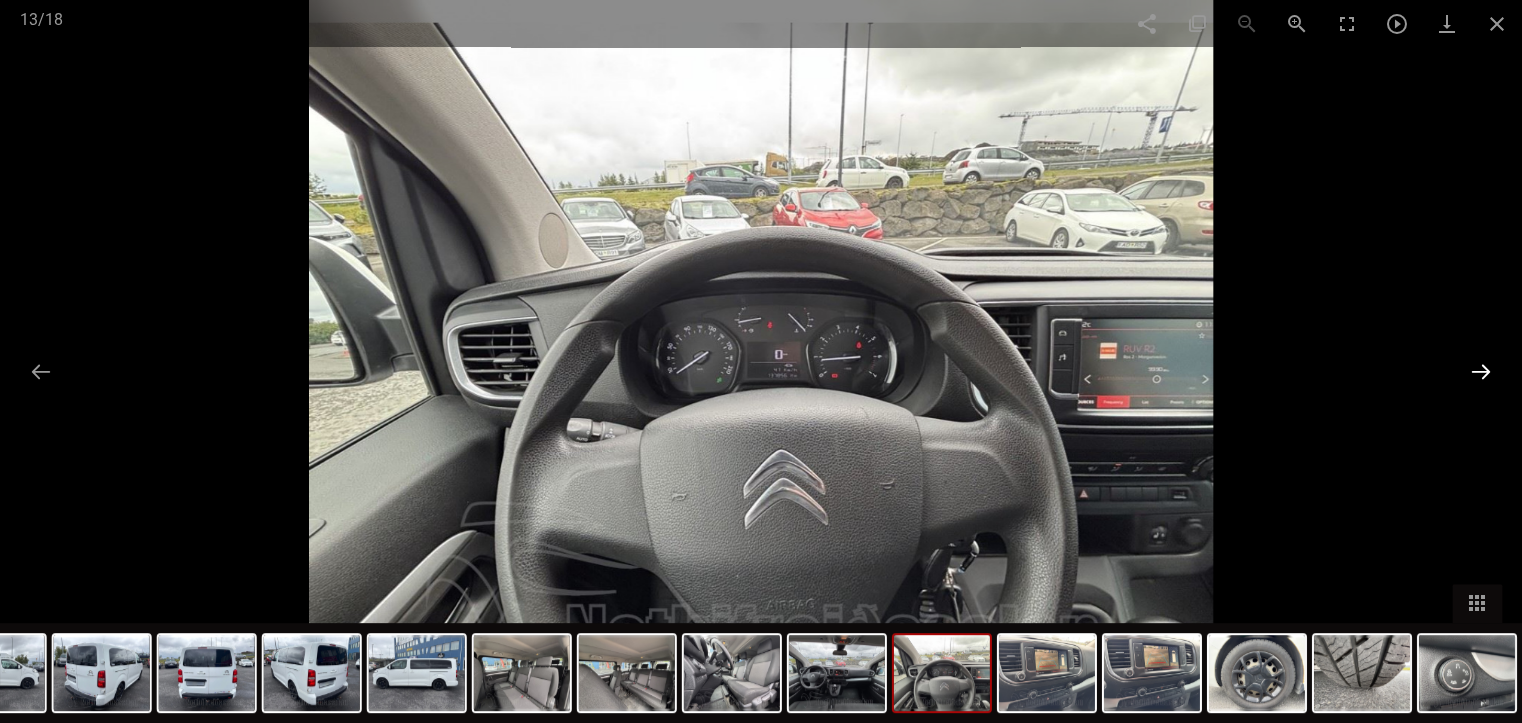 click at bounding box center (1481, 371) 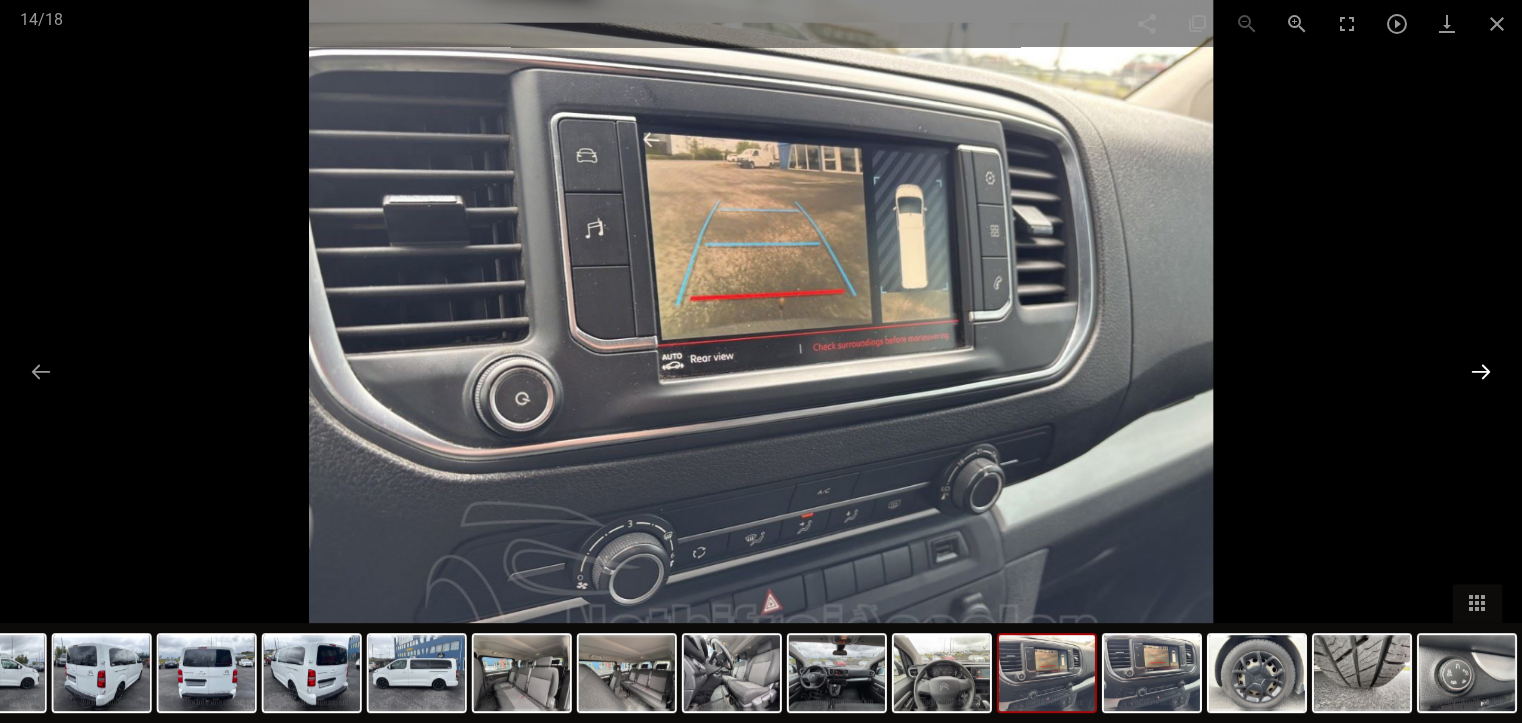 click at bounding box center (1481, 371) 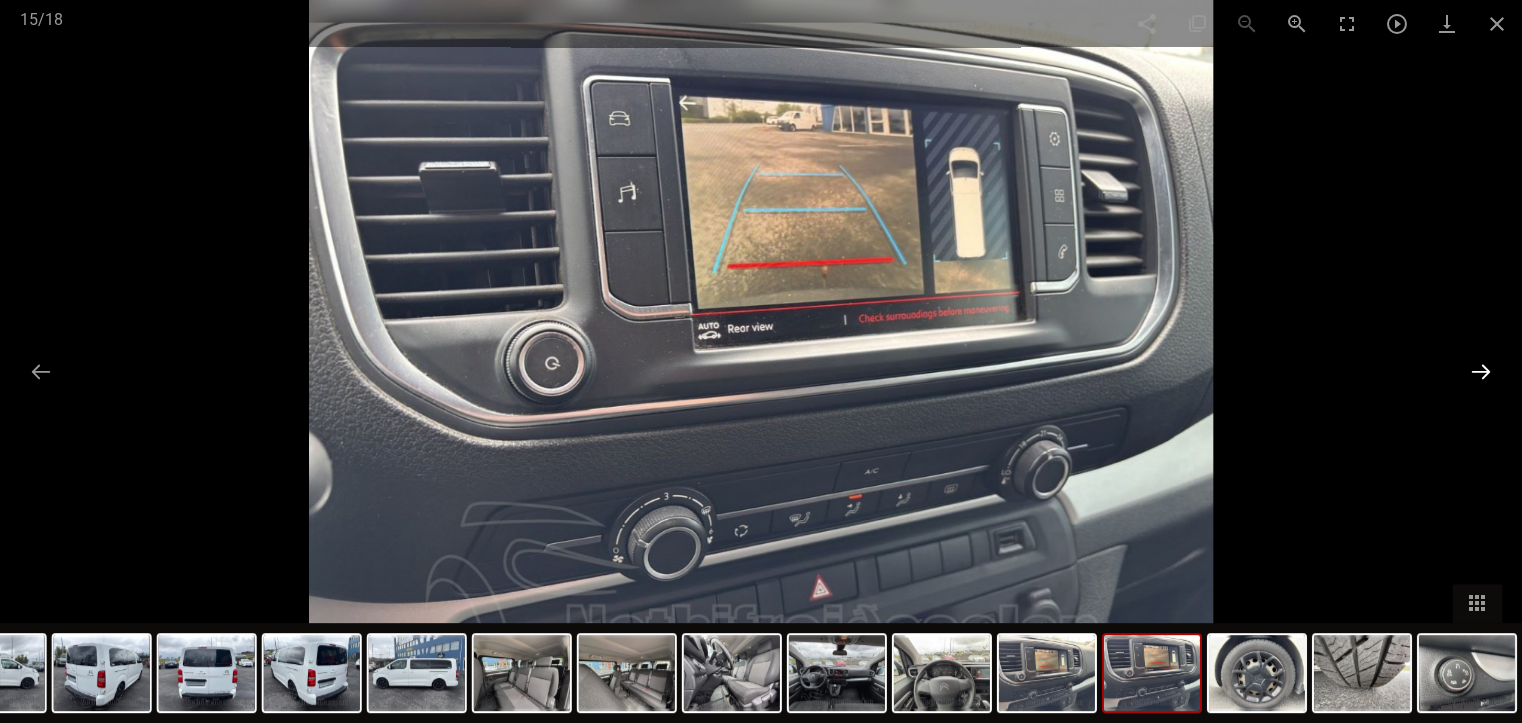 click at bounding box center [1481, 371] 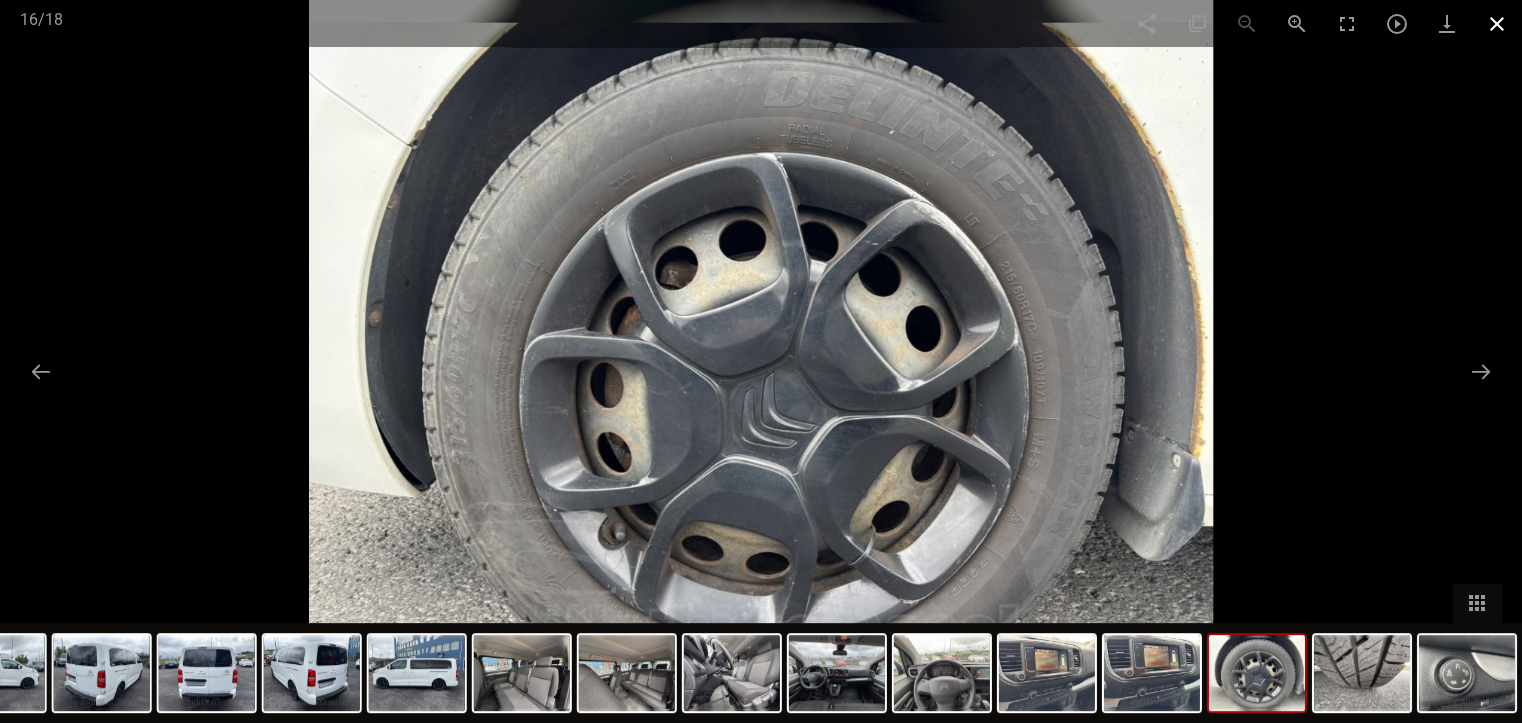 click at bounding box center (1497, 23) 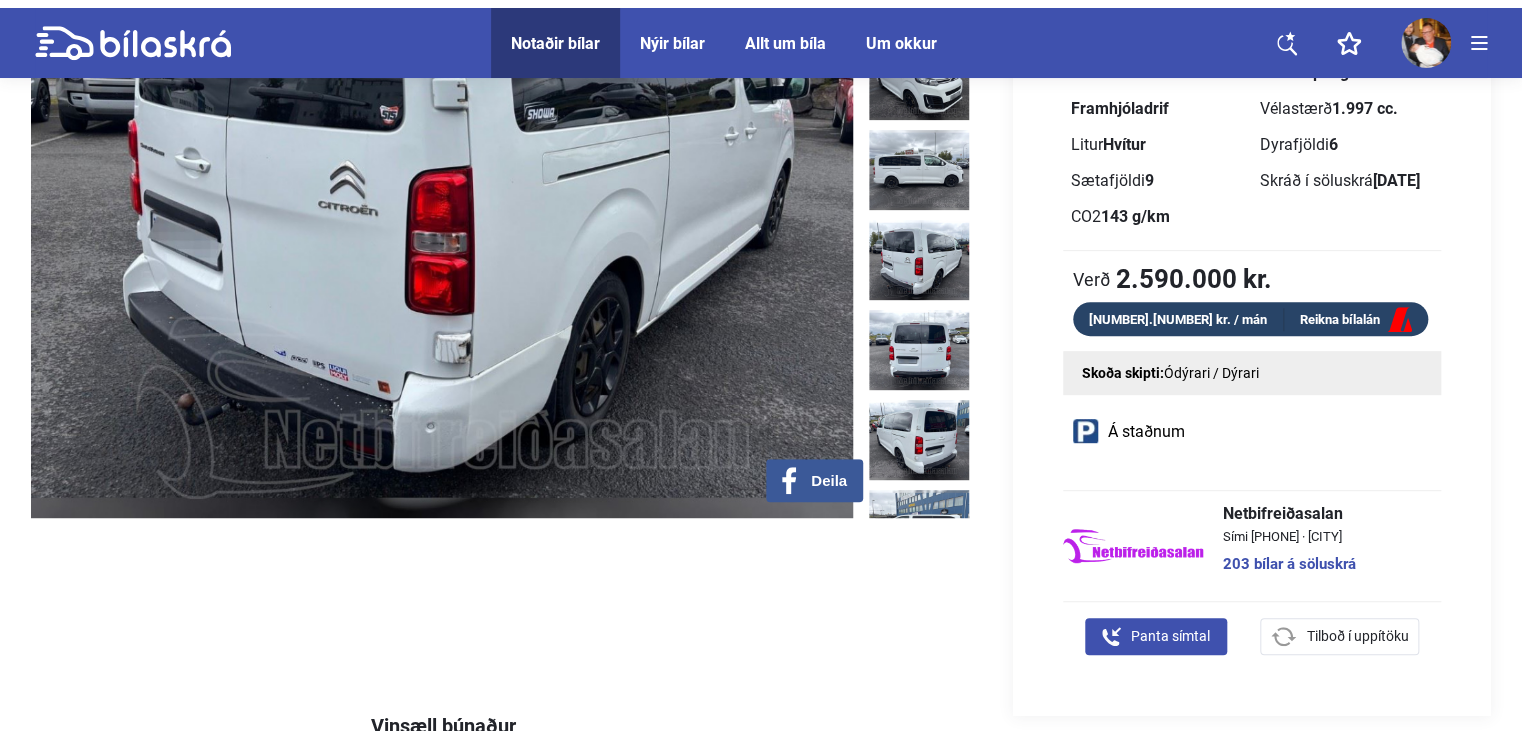 scroll, scrollTop: 0, scrollLeft: 0, axis: both 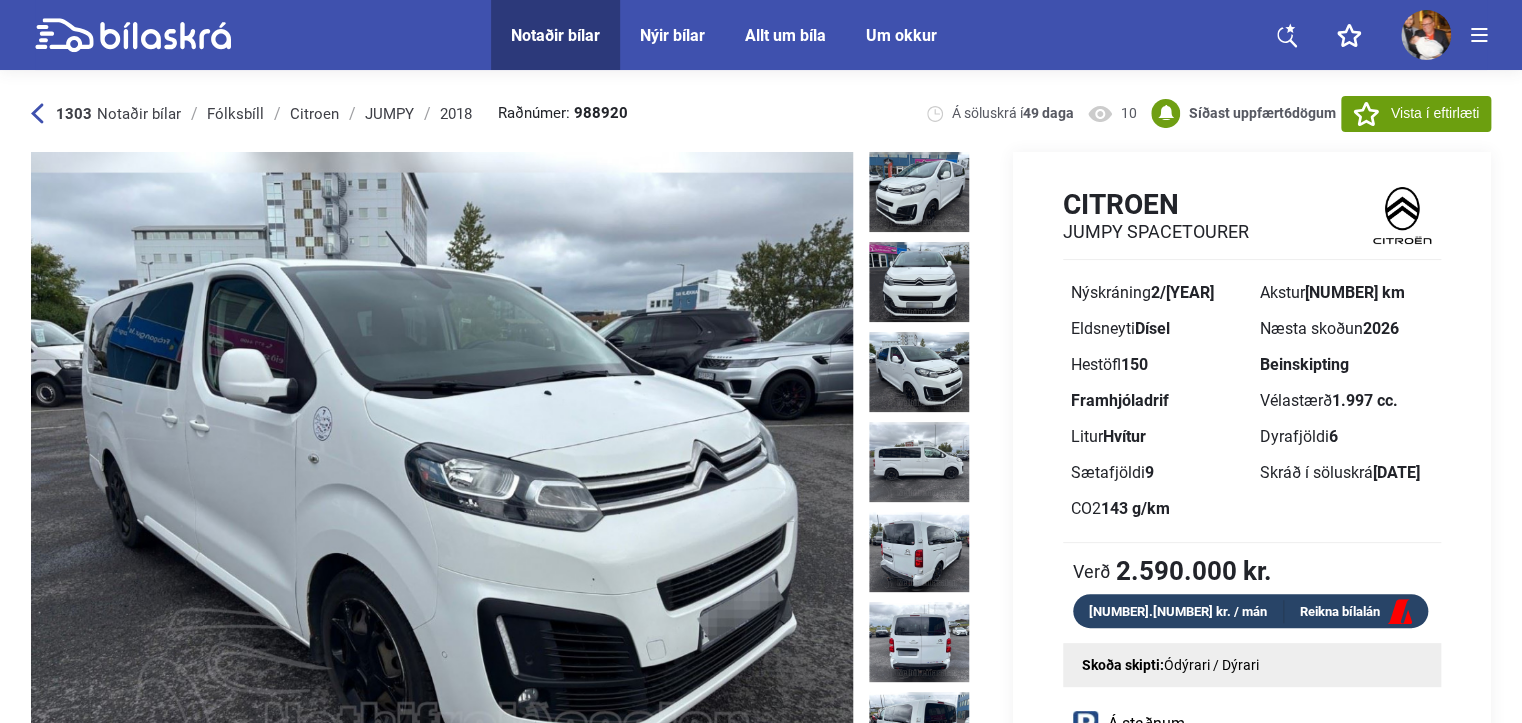 click on "1303  Notaðir bílar
Fólksbíll
Citroen
JUMPY
[YEAR]
Raðnúmer:
[NUMBER]
Á söluskrá í
[NUMBER] daga [NUMBER]
Síðast uppfært
[NUMBER]
dögum
Vakta verð á ökutæki Vista í eftirlæti" at bounding box center [761, 113] 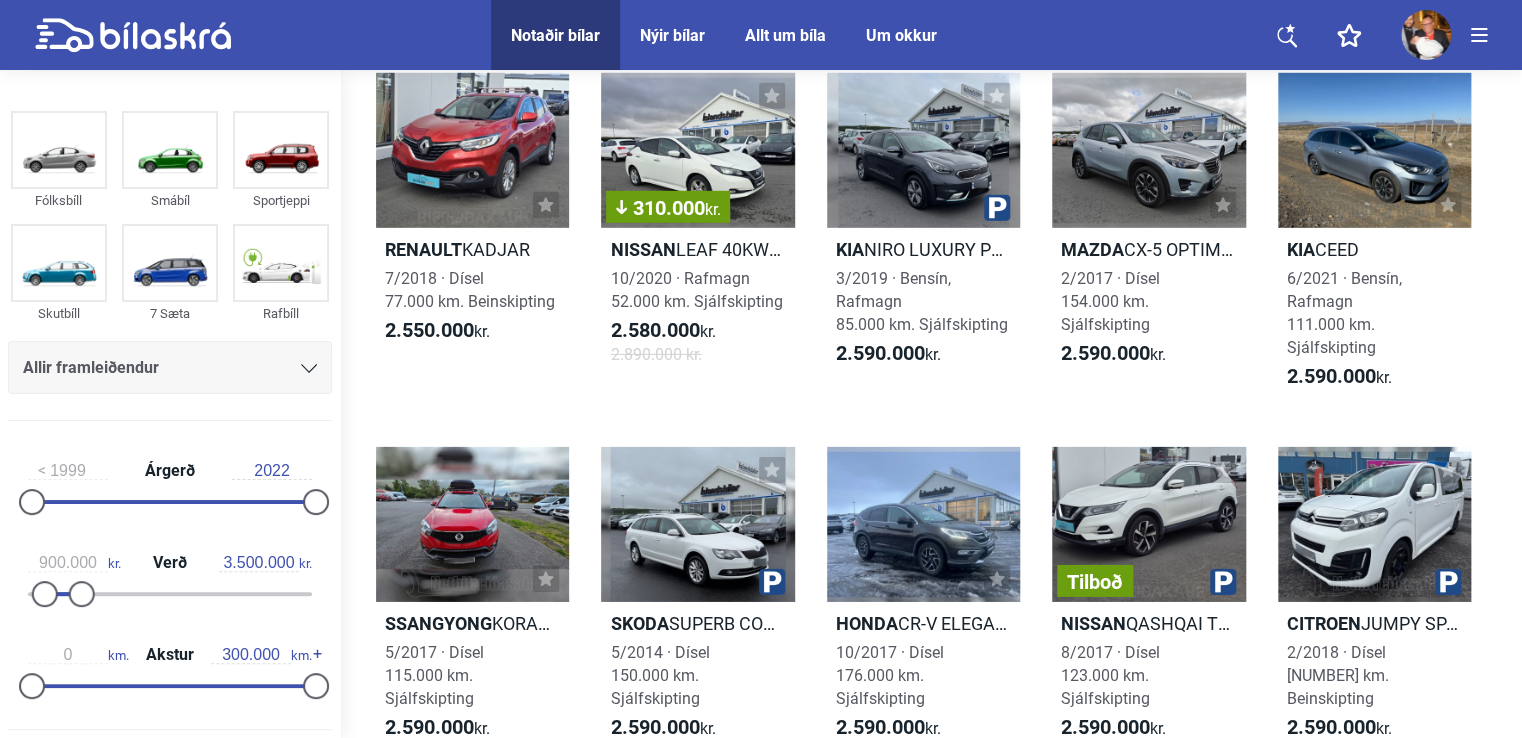 scroll, scrollTop: 14588, scrollLeft: 0, axis: vertical 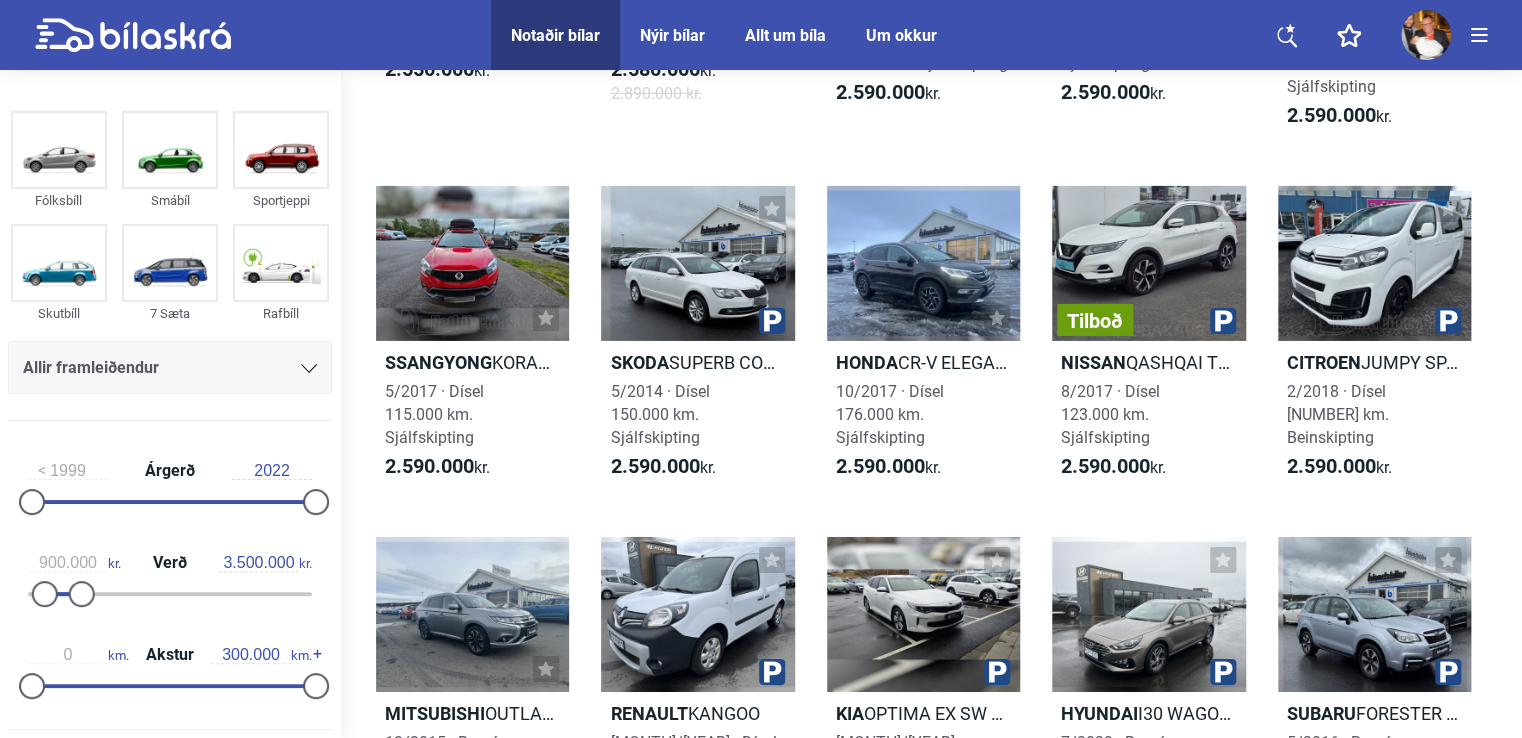 click at bounding box center (1426, 35) 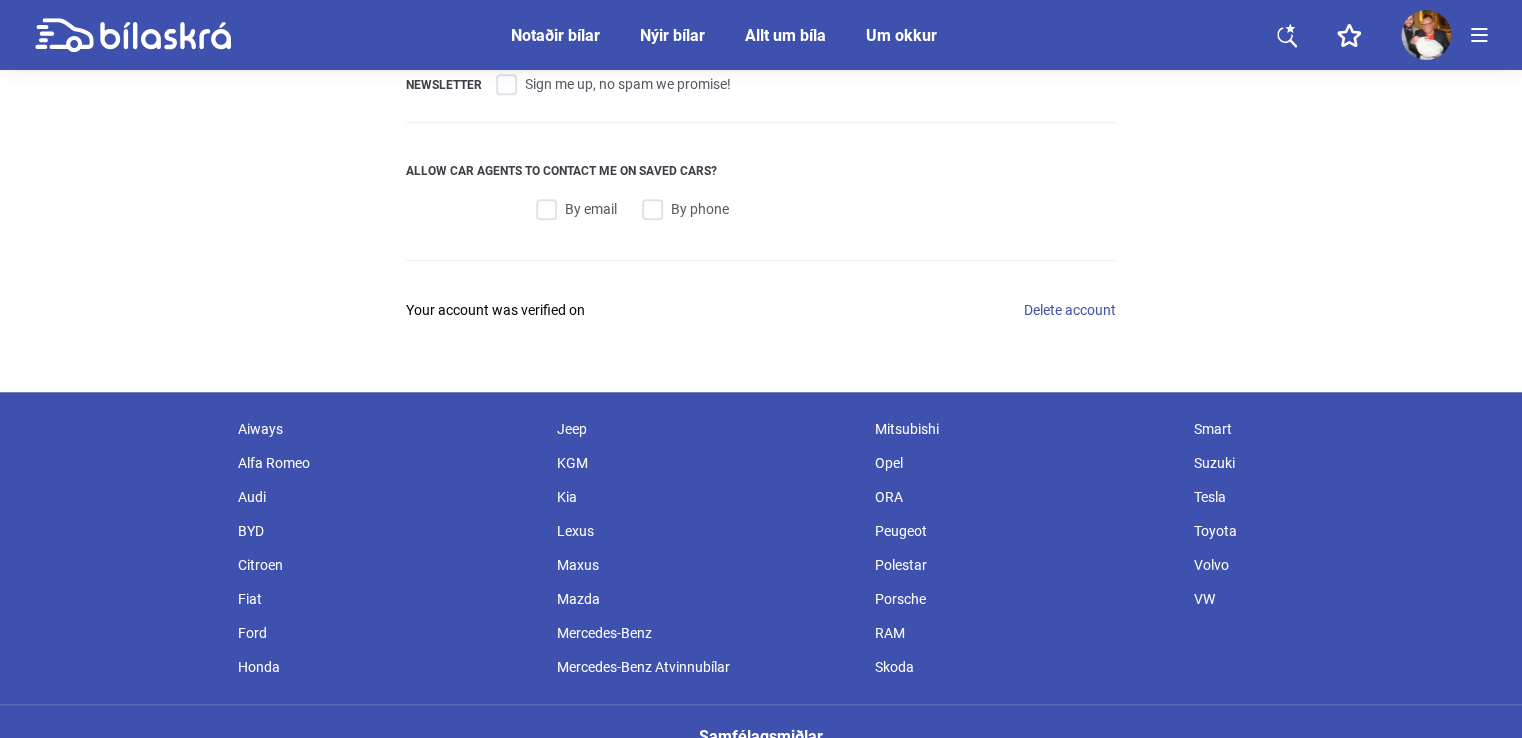 checkbox on "false" 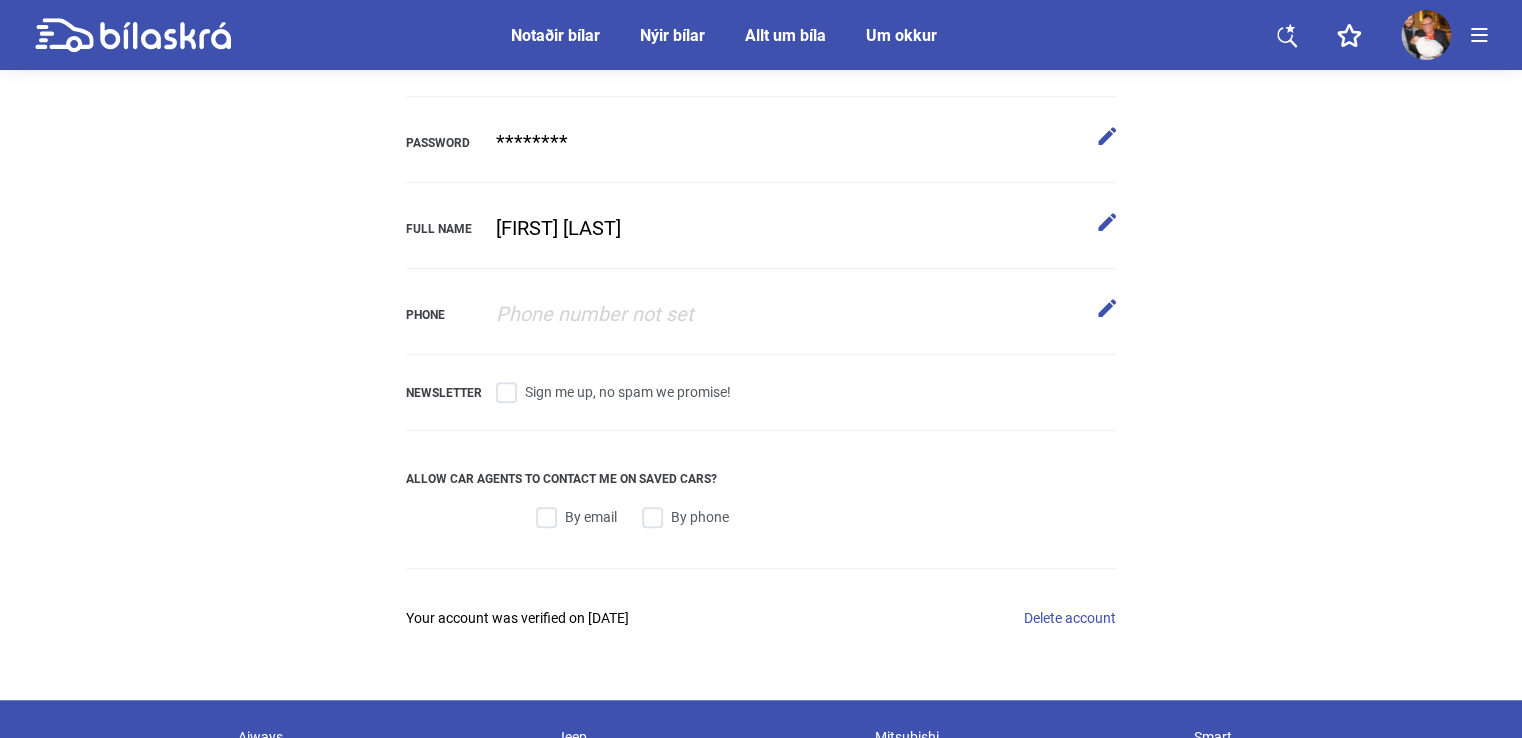 scroll, scrollTop: 400, scrollLeft: 0, axis: vertical 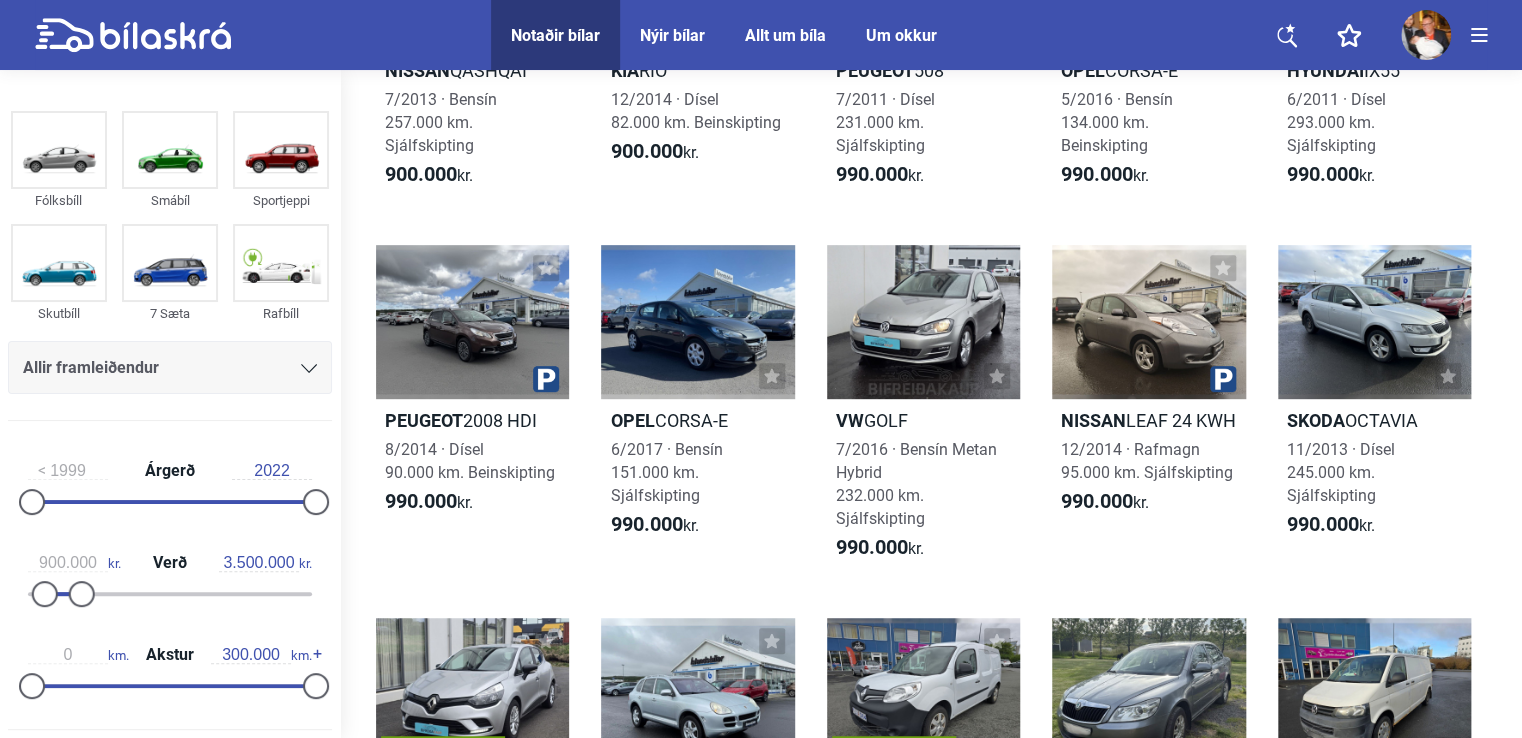 drag, startPoint x: 1522, startPoint y: 214, endPoint x: 1520, endPoint y: 558, distance: 344.00583 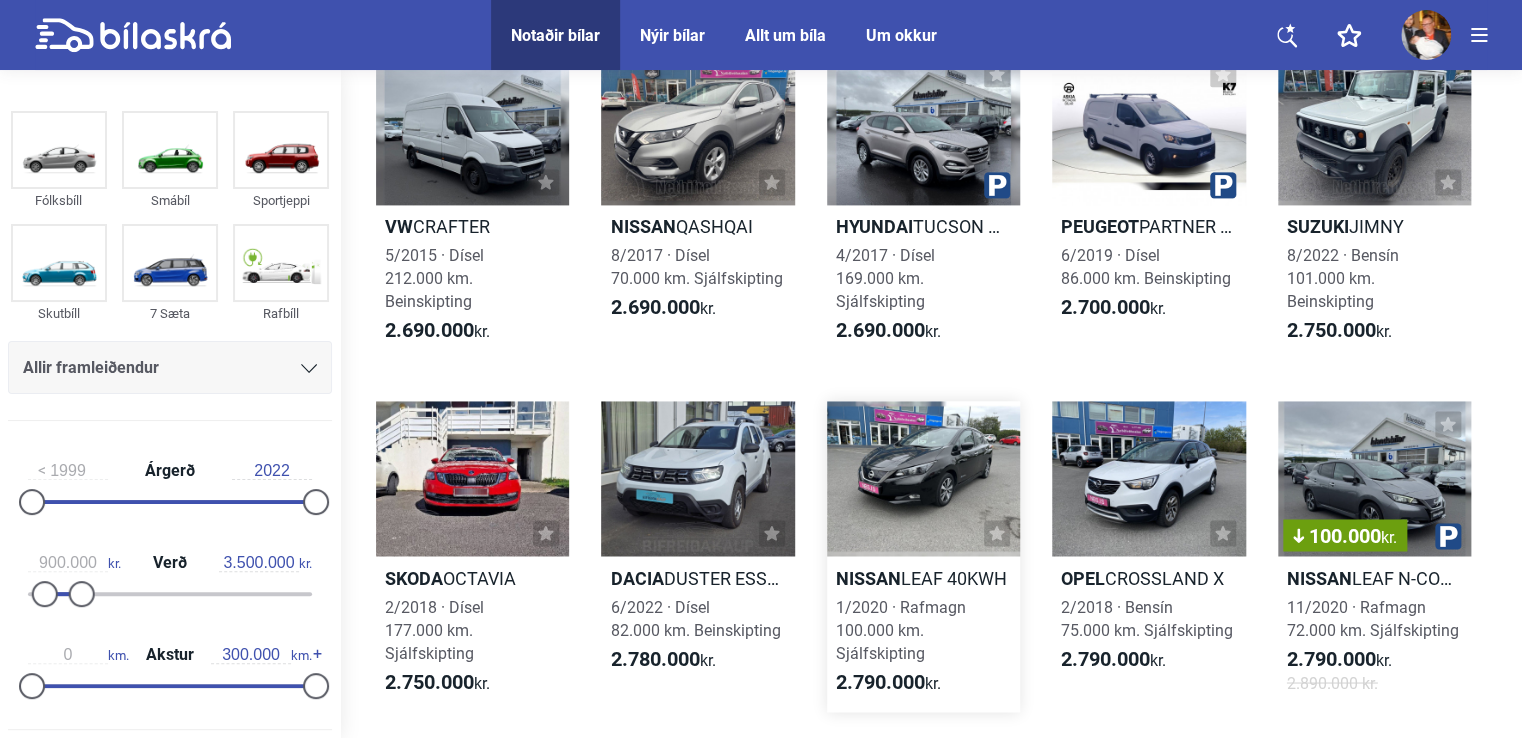 scroll, scrollTop: 16557, scrollLeft: 0, axis: vertical 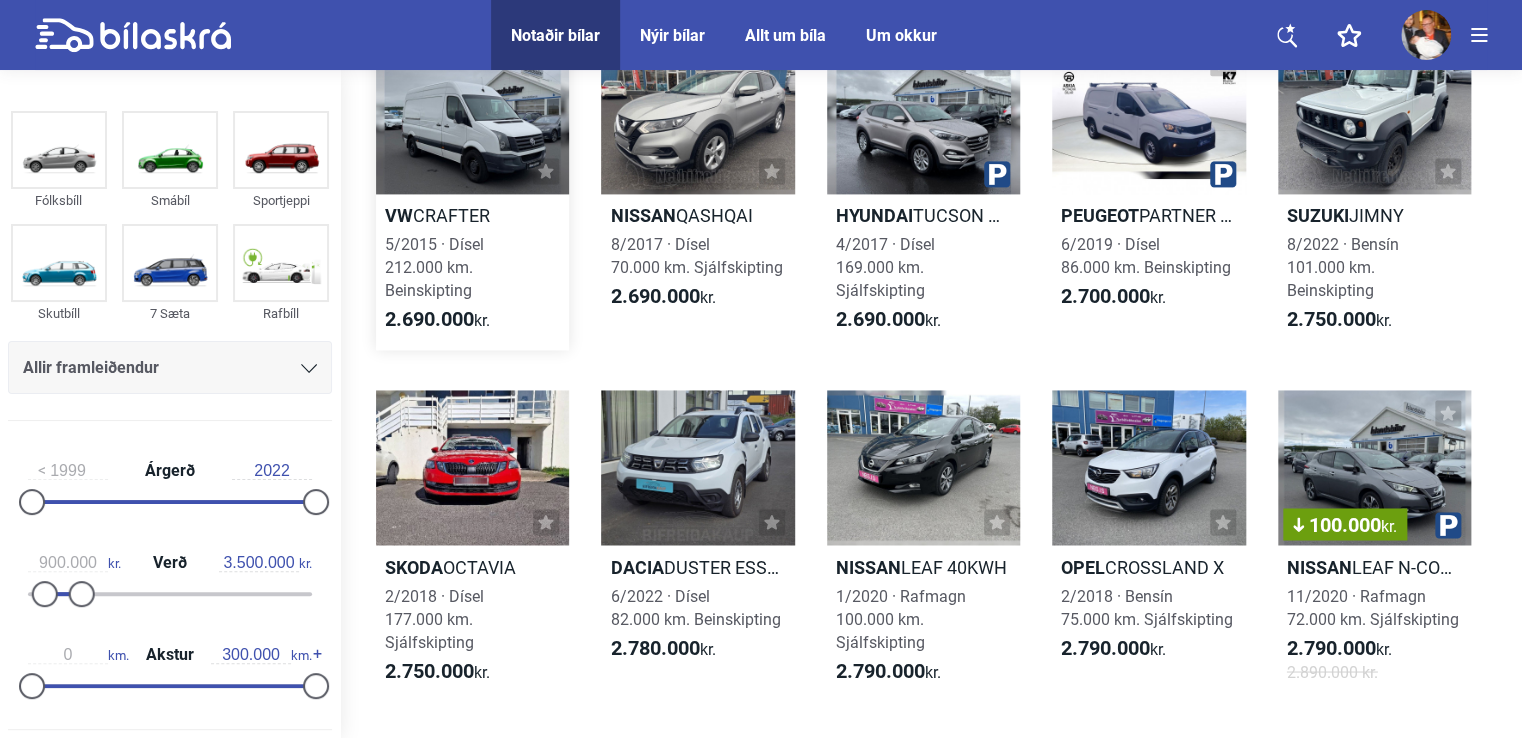 click at bounding box center (472, 117) 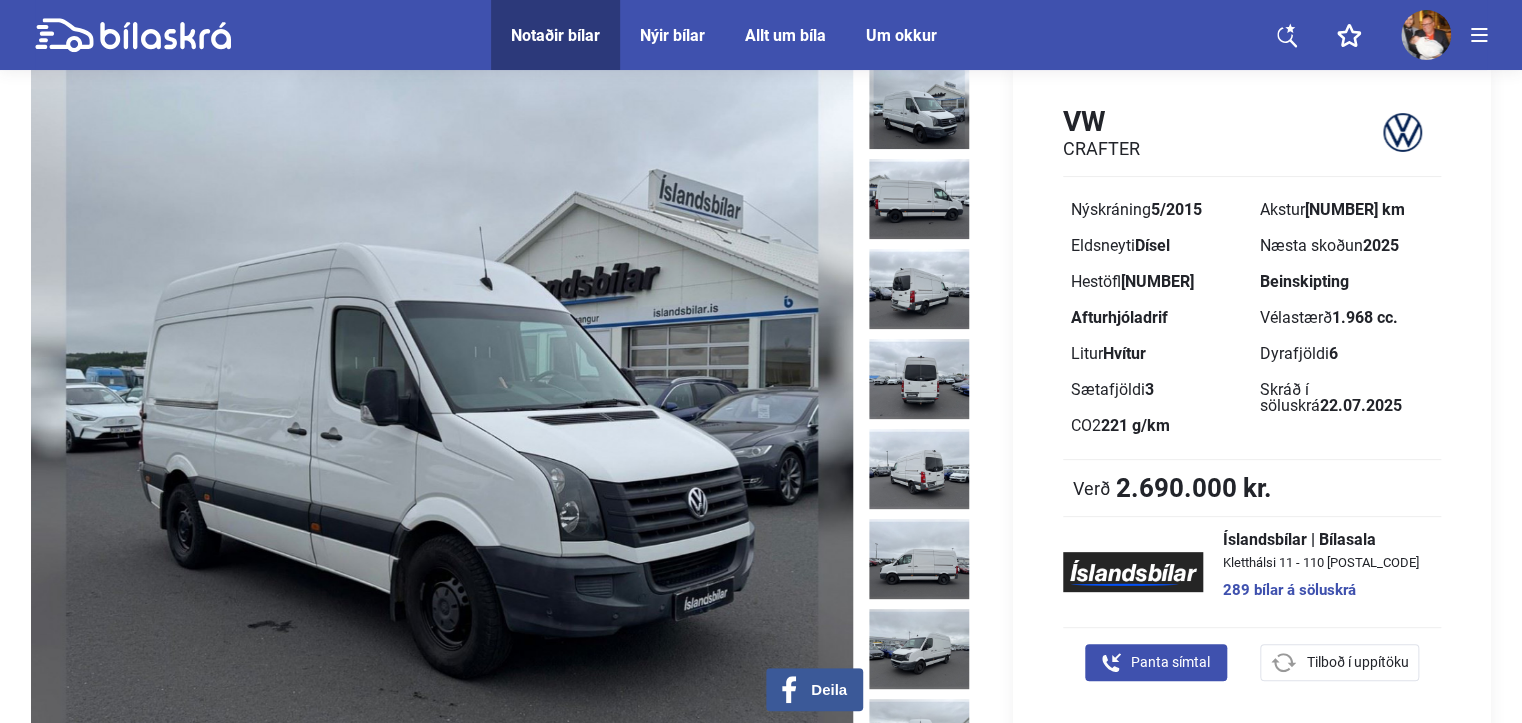 scroll, scrollTop: 100, scrollLeft: 0, axis: vertical 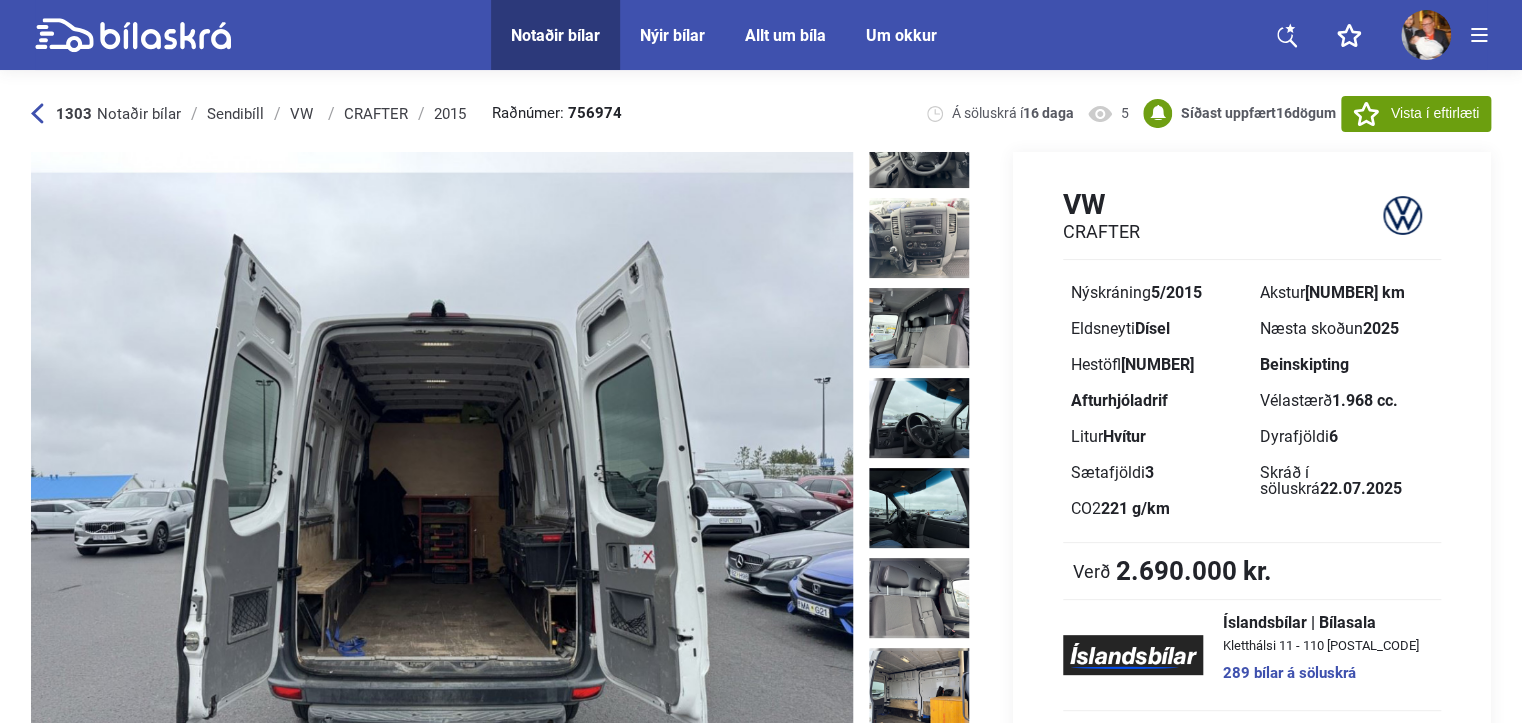 click on "1303  Notaðir bílar" at bounding box center (106, 114) 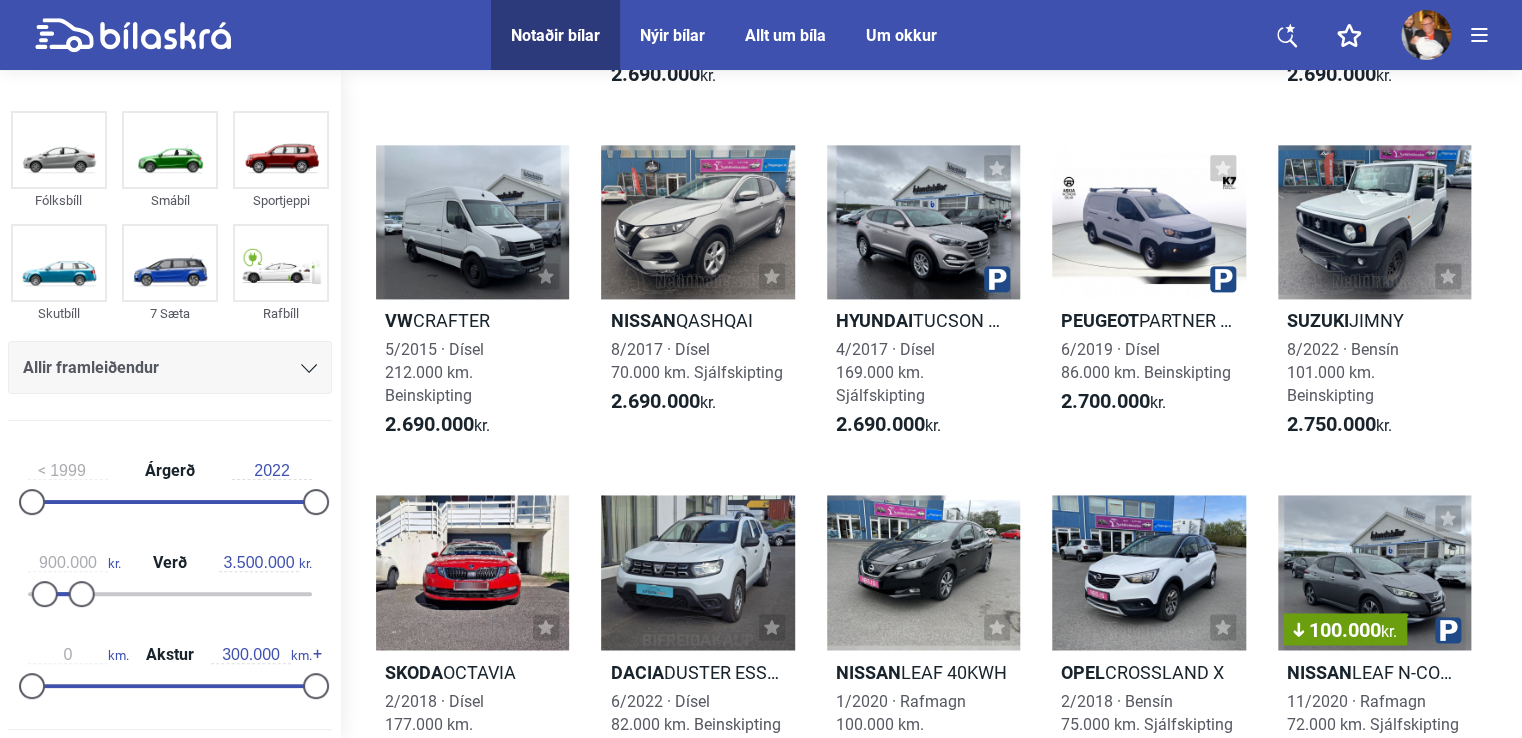 scroll, scrollTop: 16488, scrollLeft: 0, axis: vertical 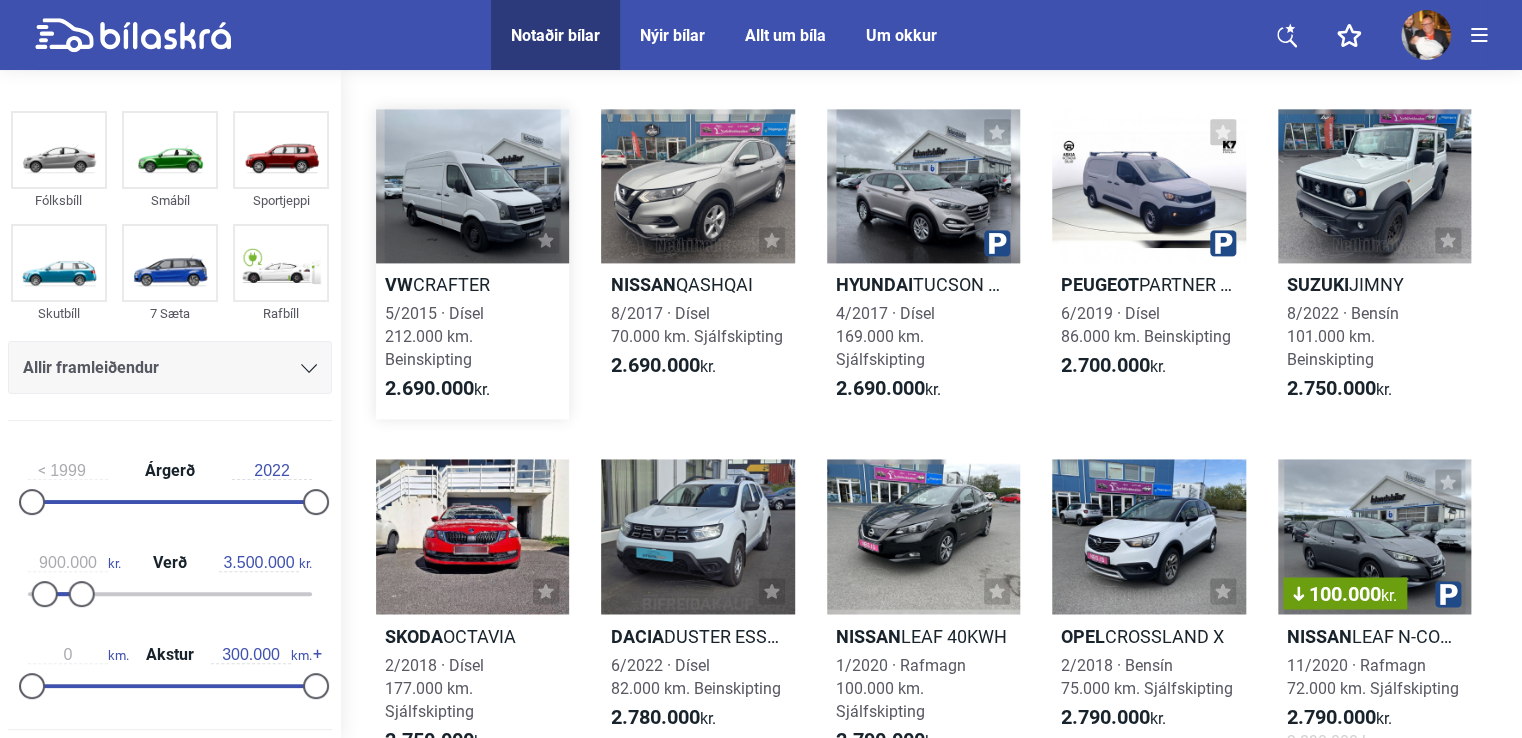 click 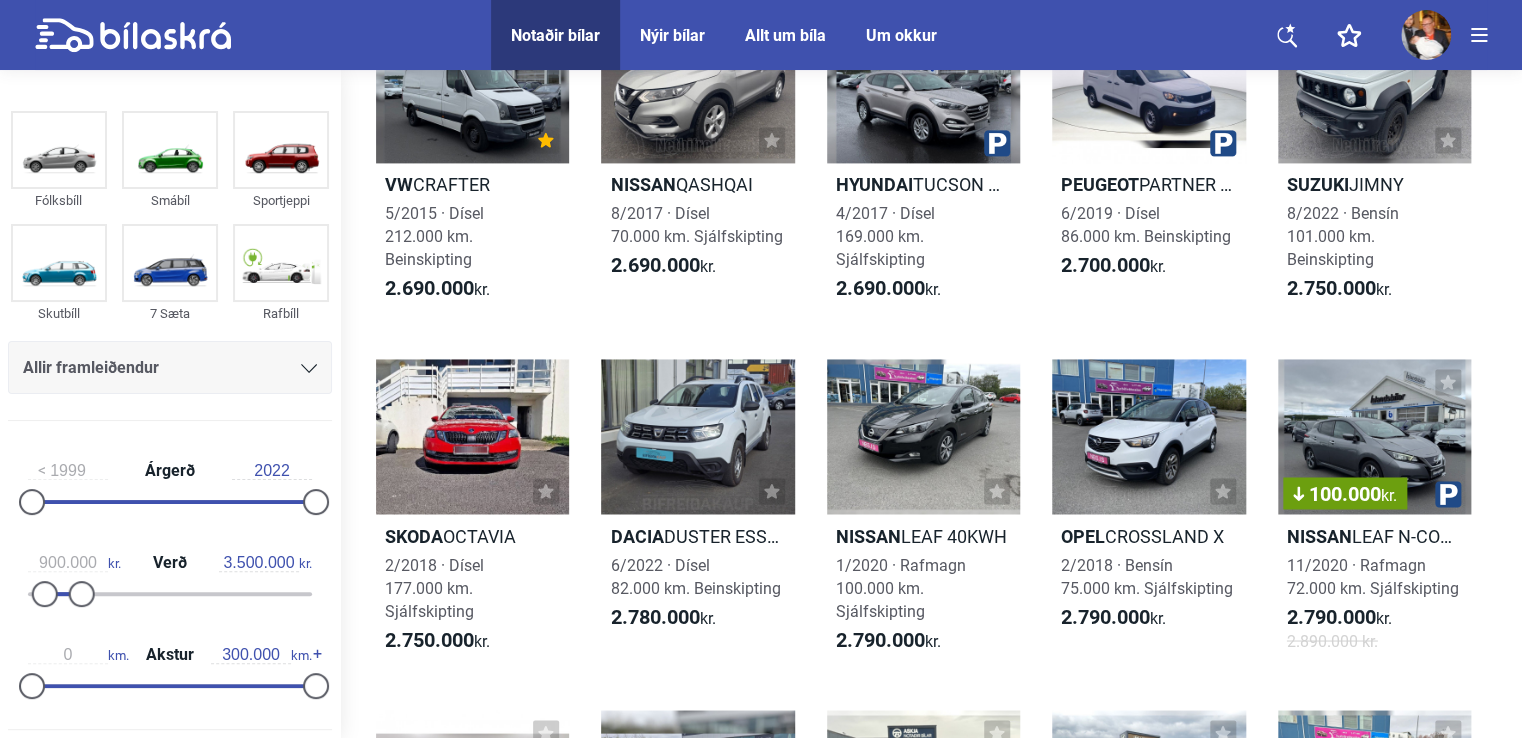 scroll, scrollTop: 16488, scrollLeft: 0, axis: vertical 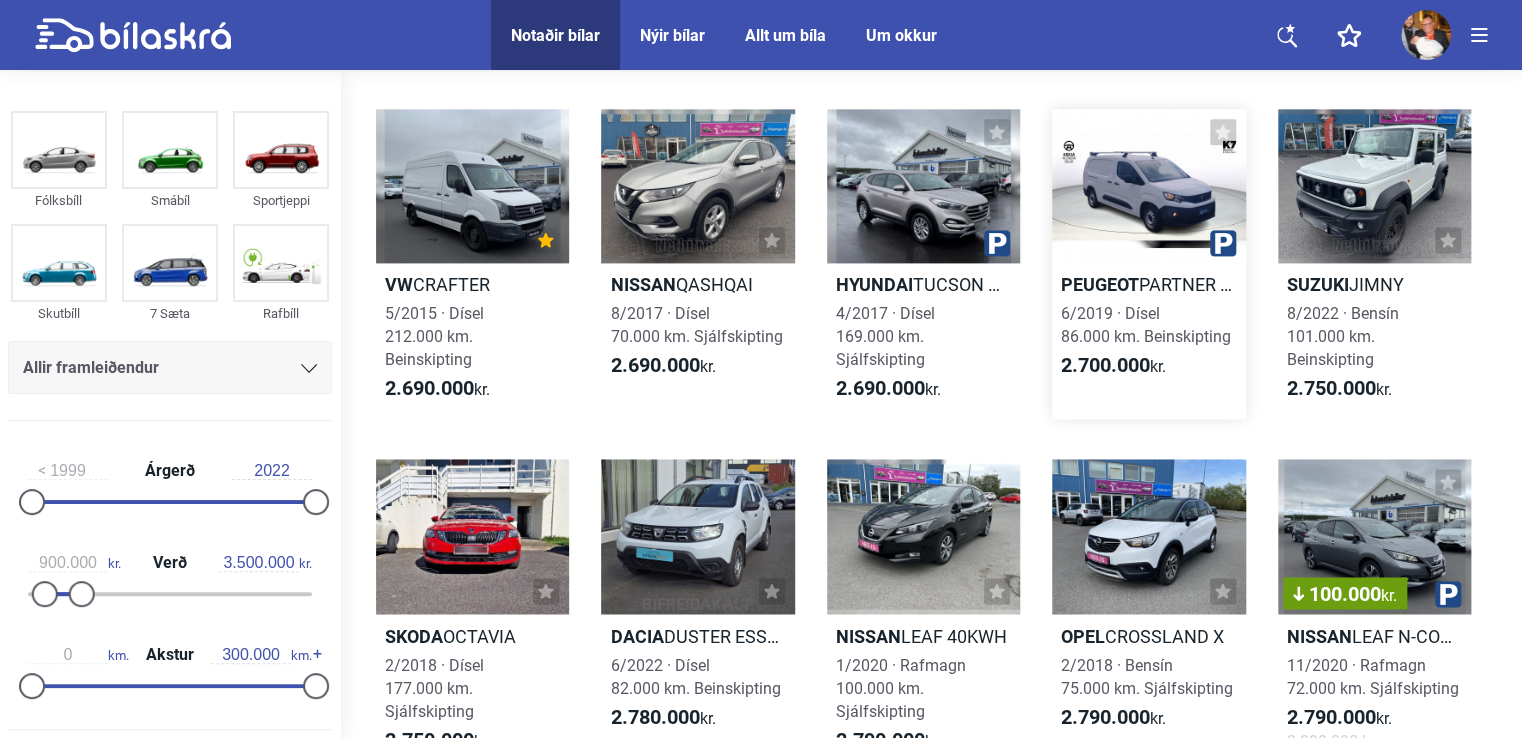 click at bounding box center (1148, 186) 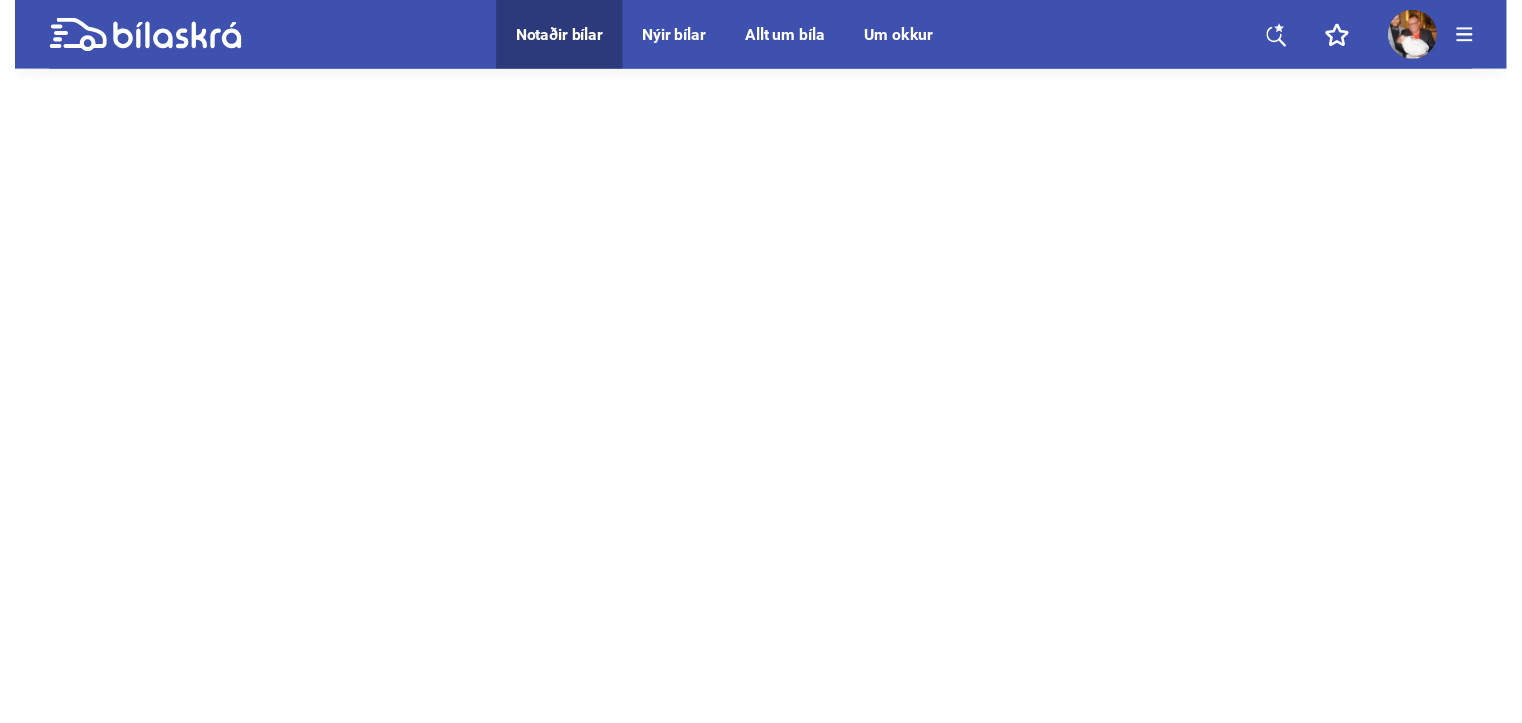 scroll, scrollTop: 0, scrollLeft: 0, axis: both 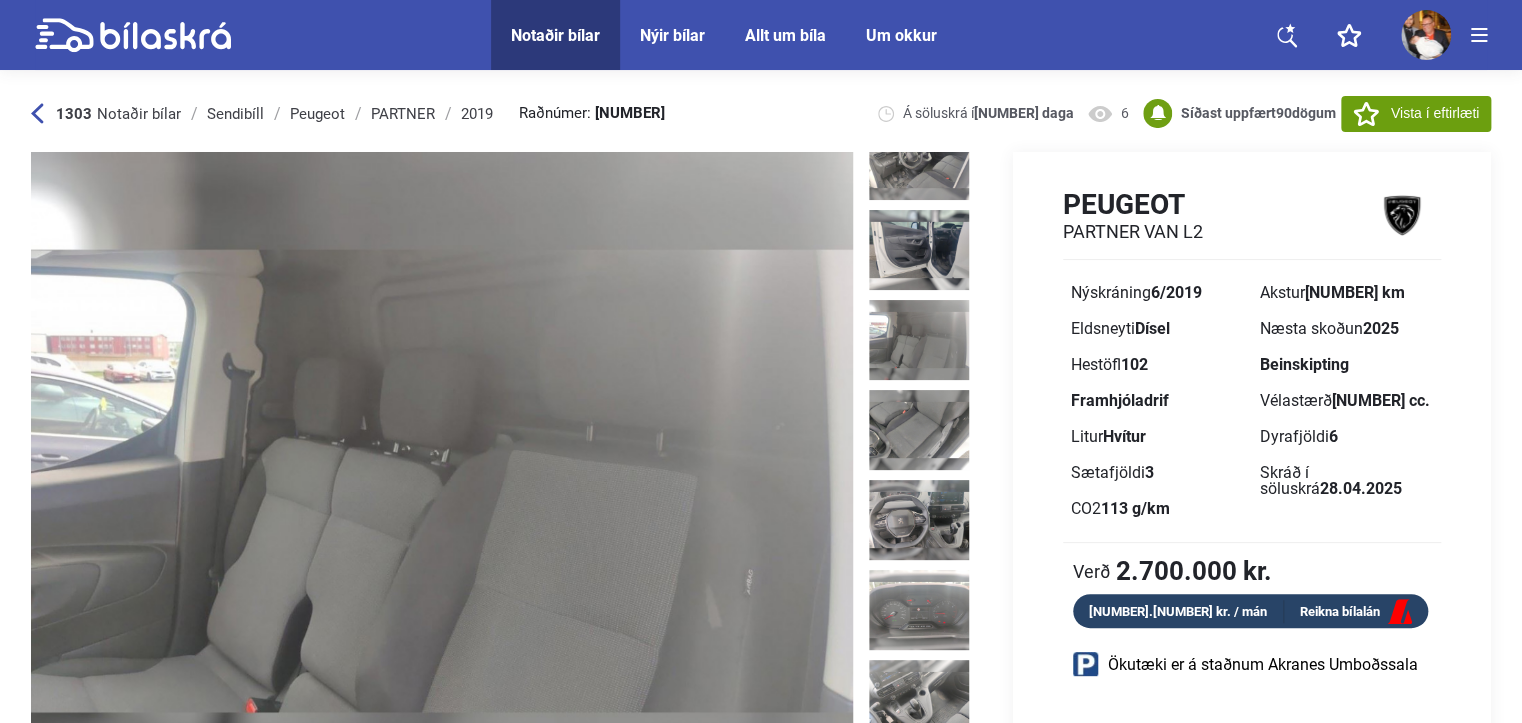 click on "1303  Notaðir bílar" at bounding box center [106, 114] 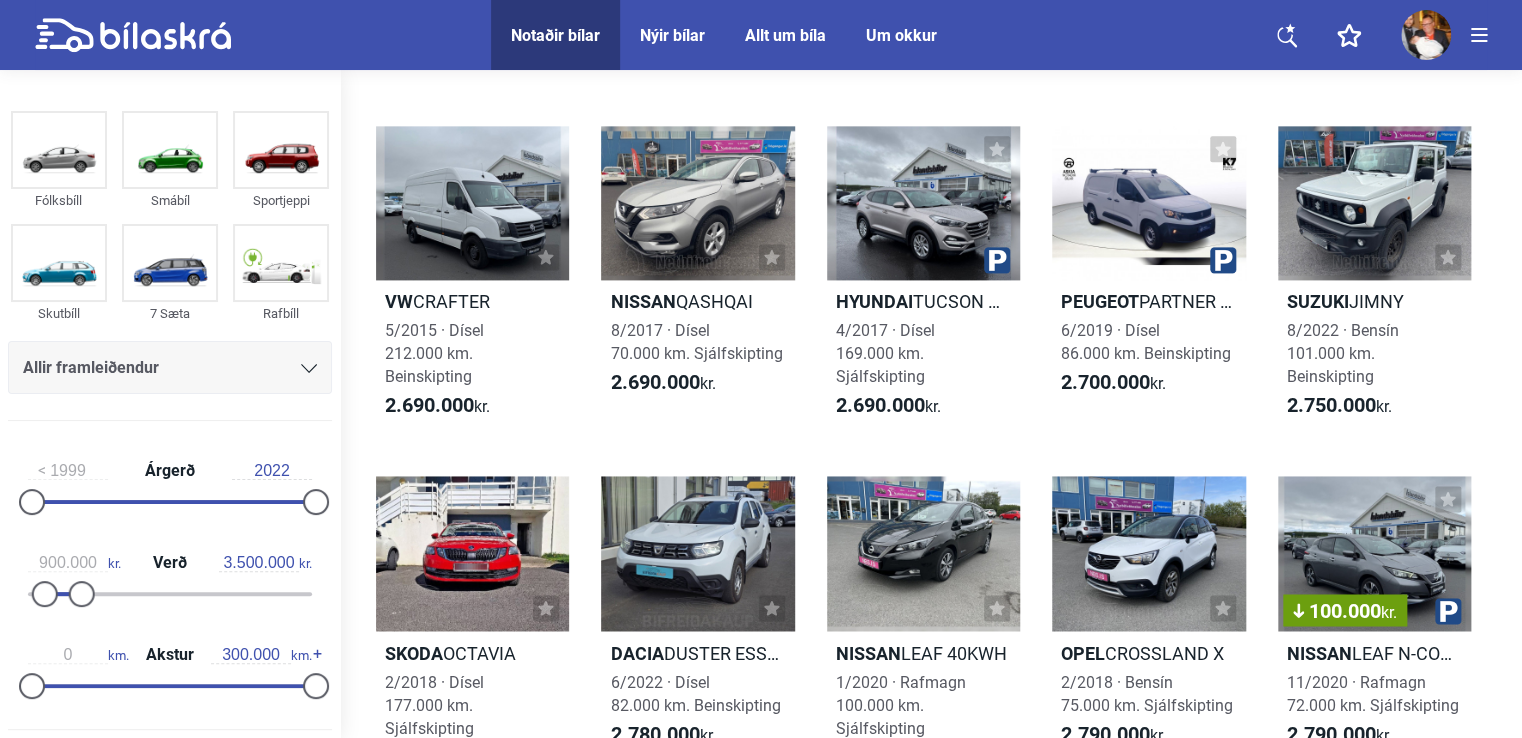 scroll, scrollTop: 16488, scrollLeft: 0, axis: vertical 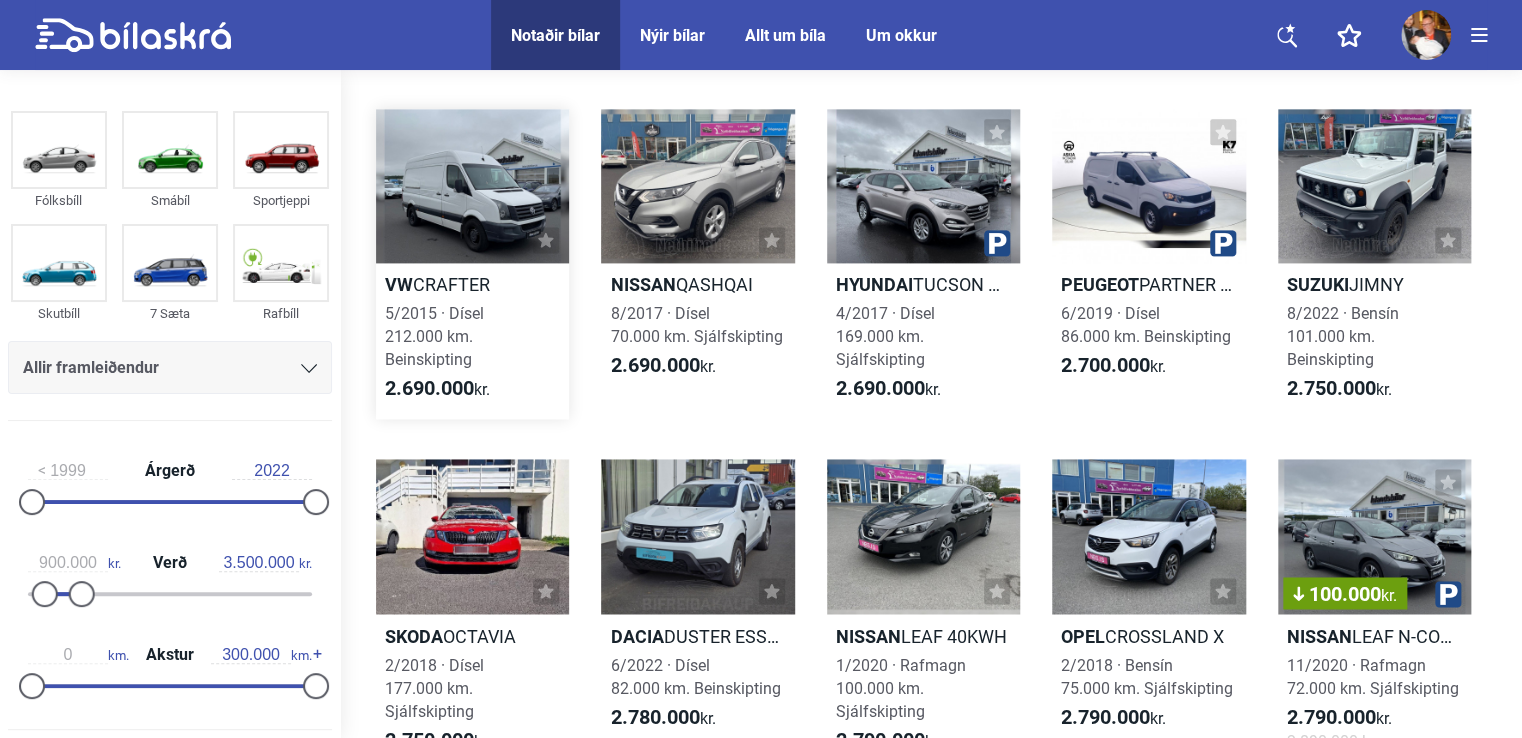 click 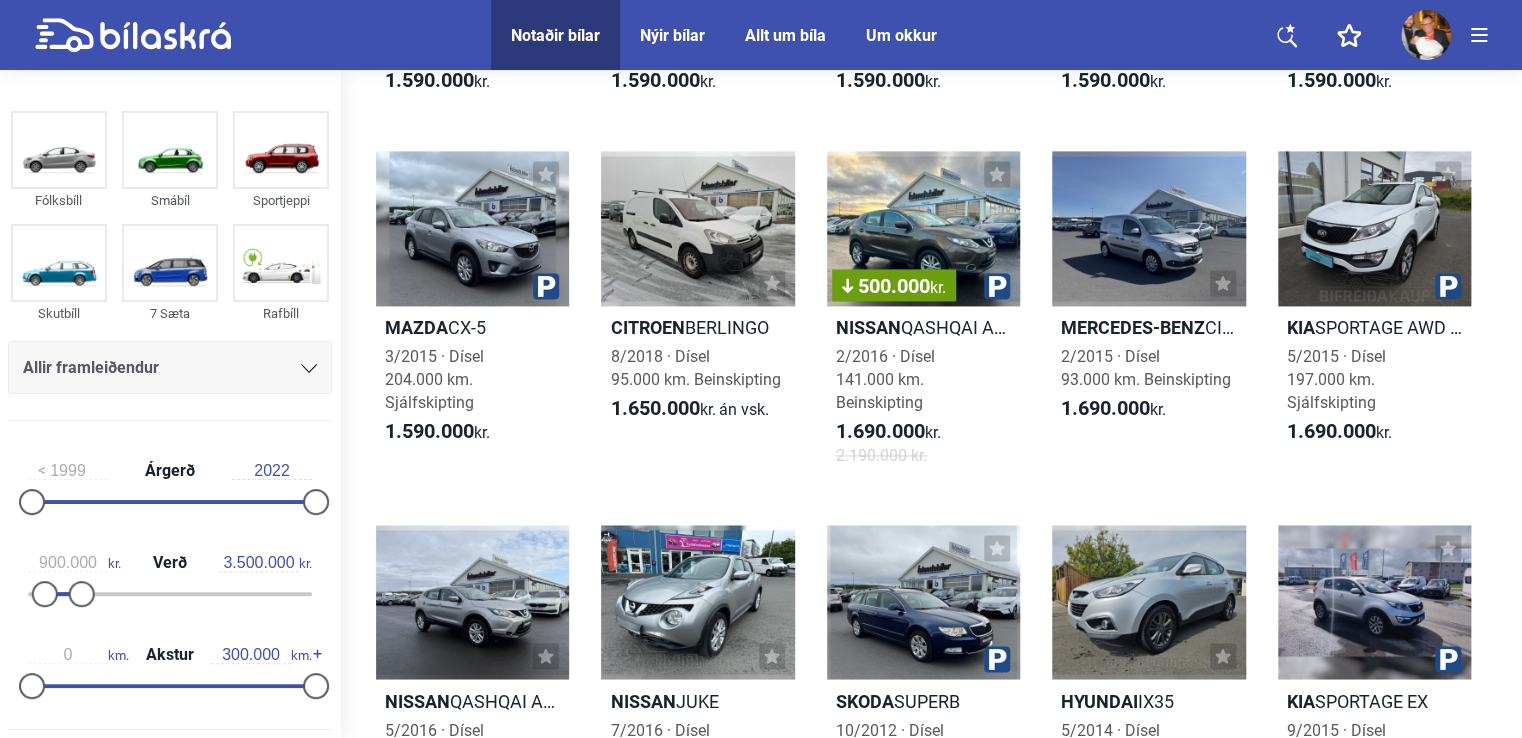 scroll, scrollTop: 5184, scrollLeft: 0, axis: vertical 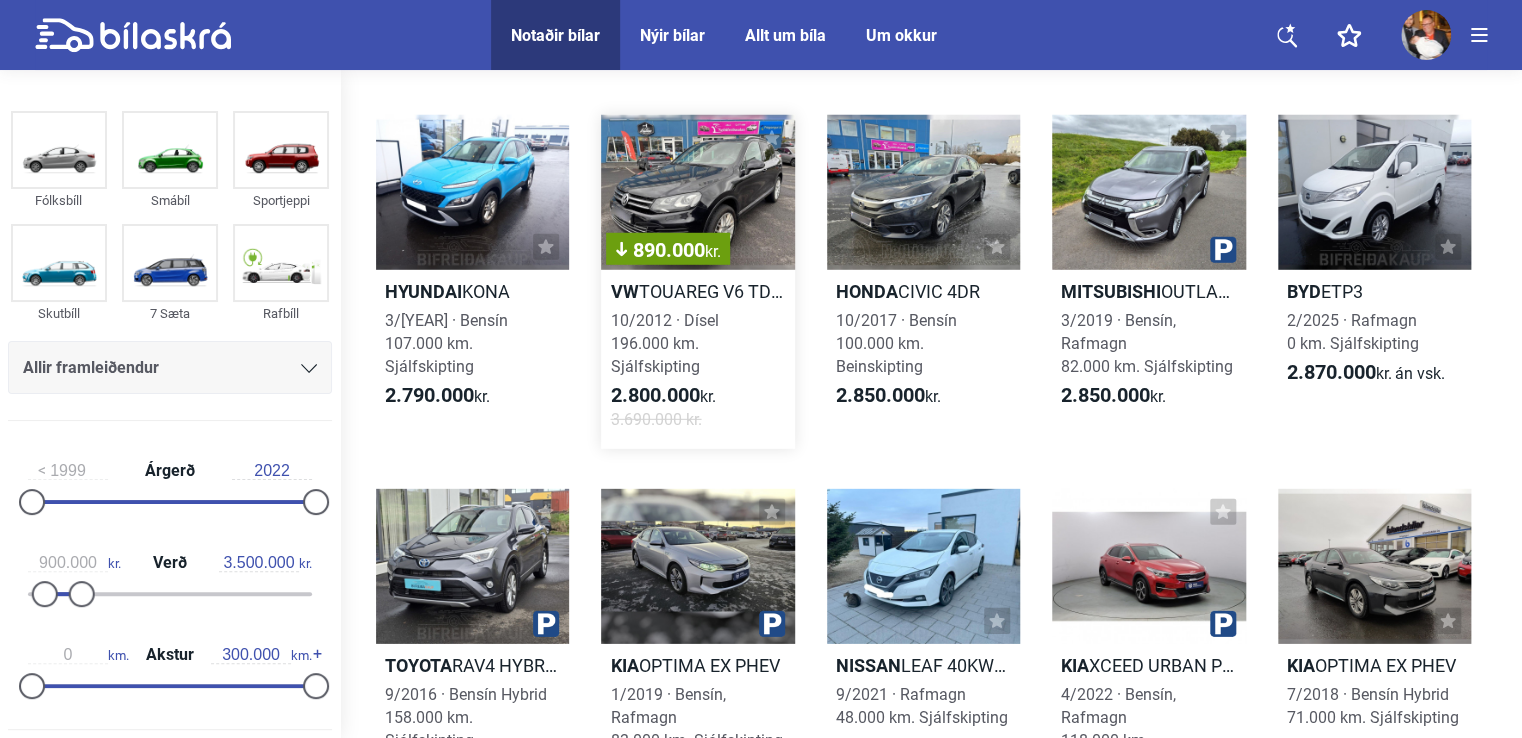 click on "890.000
kr." at bounding box center (697, 192) 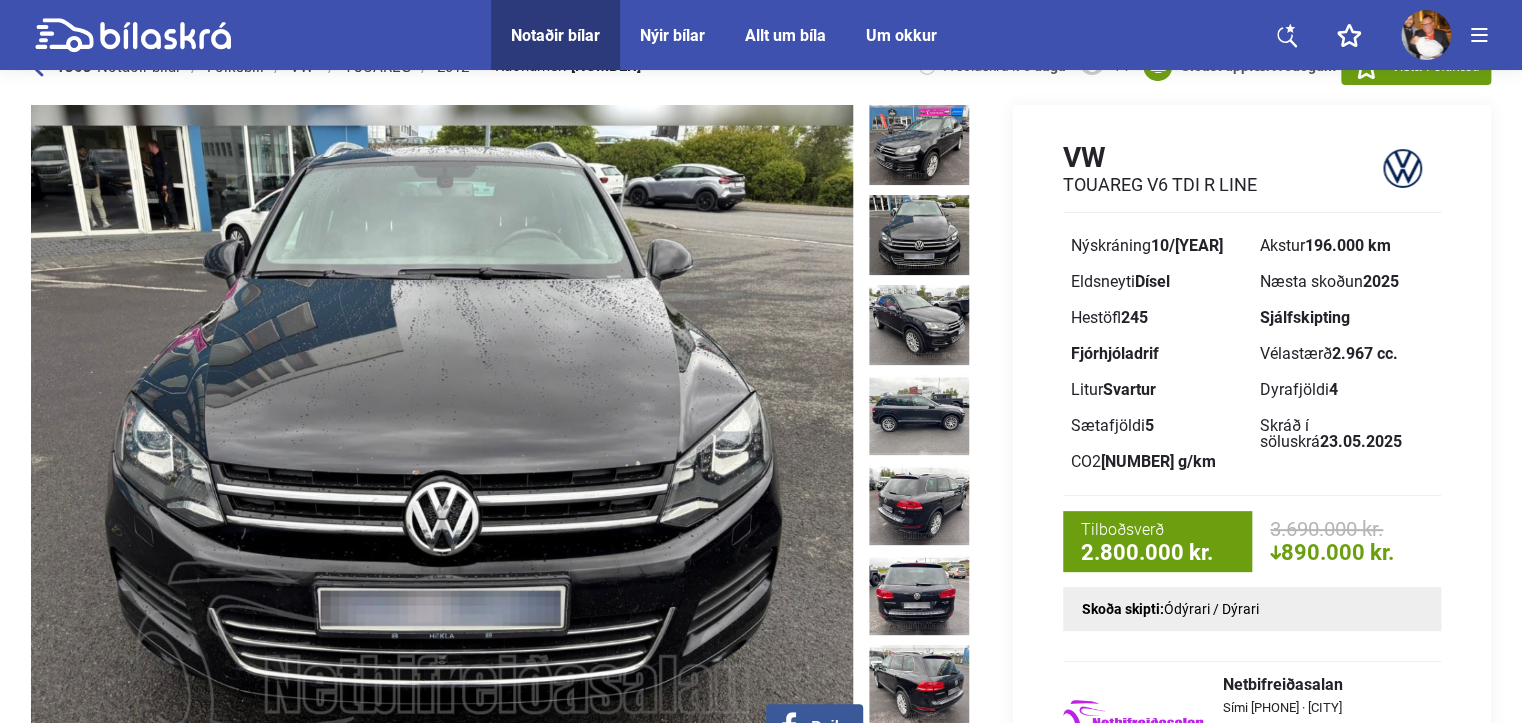 scroll, scrollTop: 0, scrollLeft: 0, axis: both 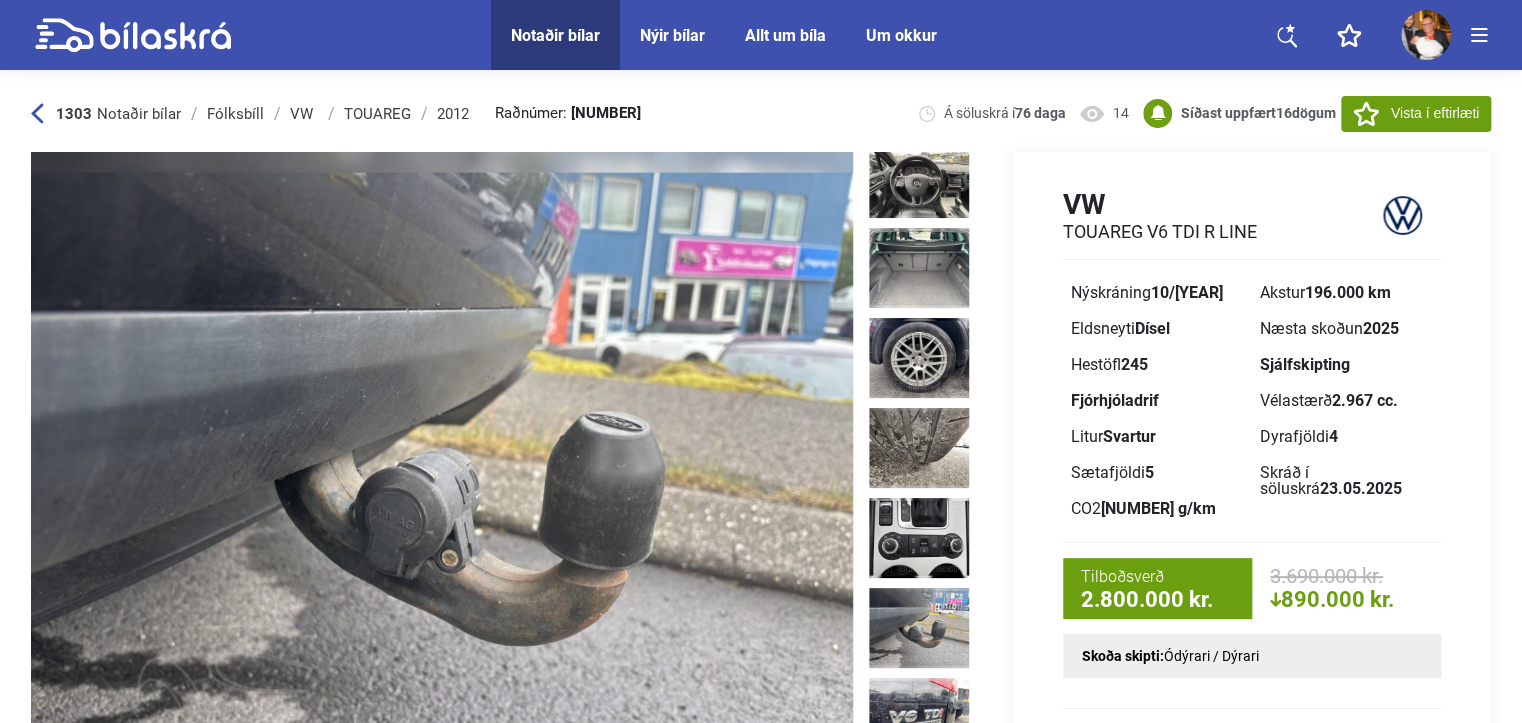 click on "1303  Notaðir bílar" at bounding box center (106, 114) 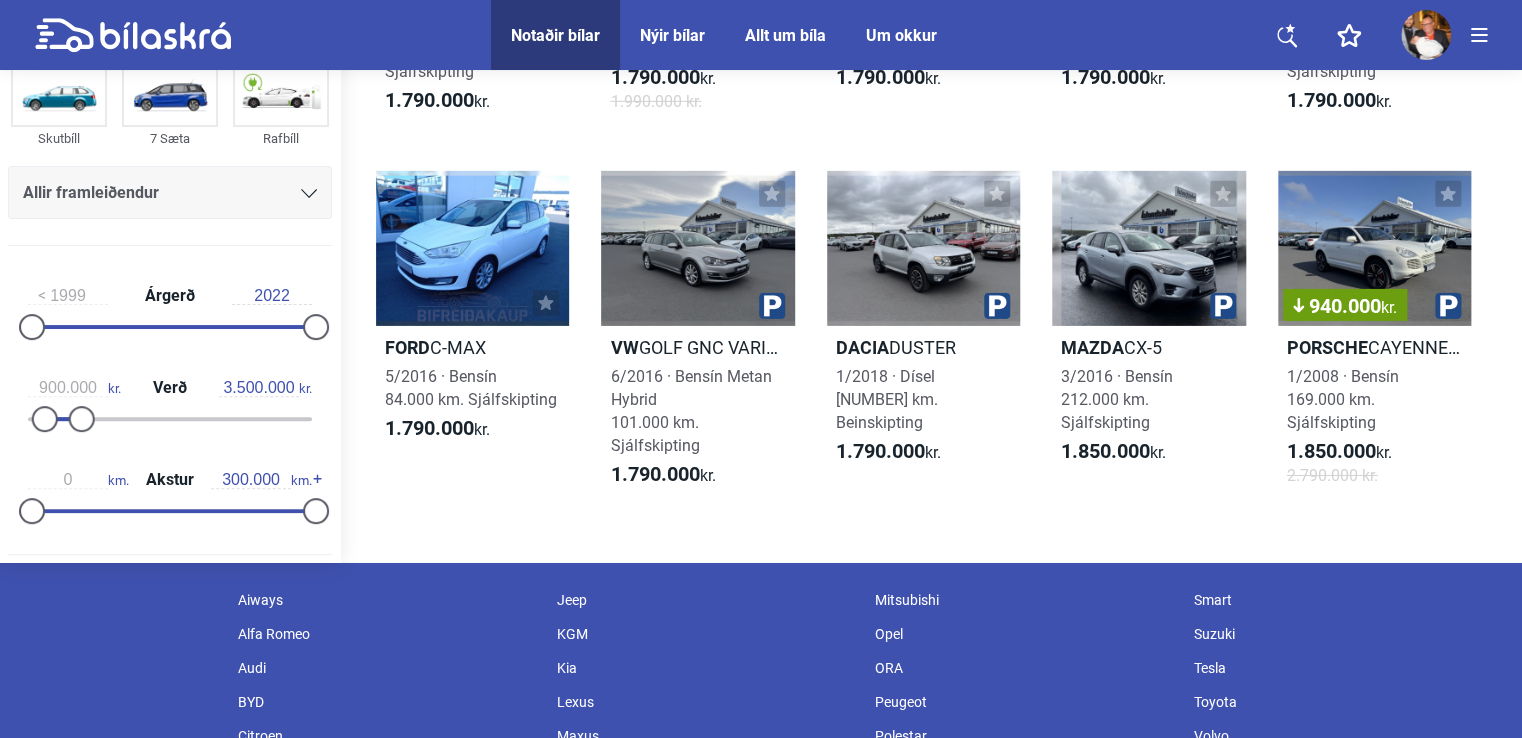 scroll, scrollTop: 6864, scrollLeft: 0, axis: vertical 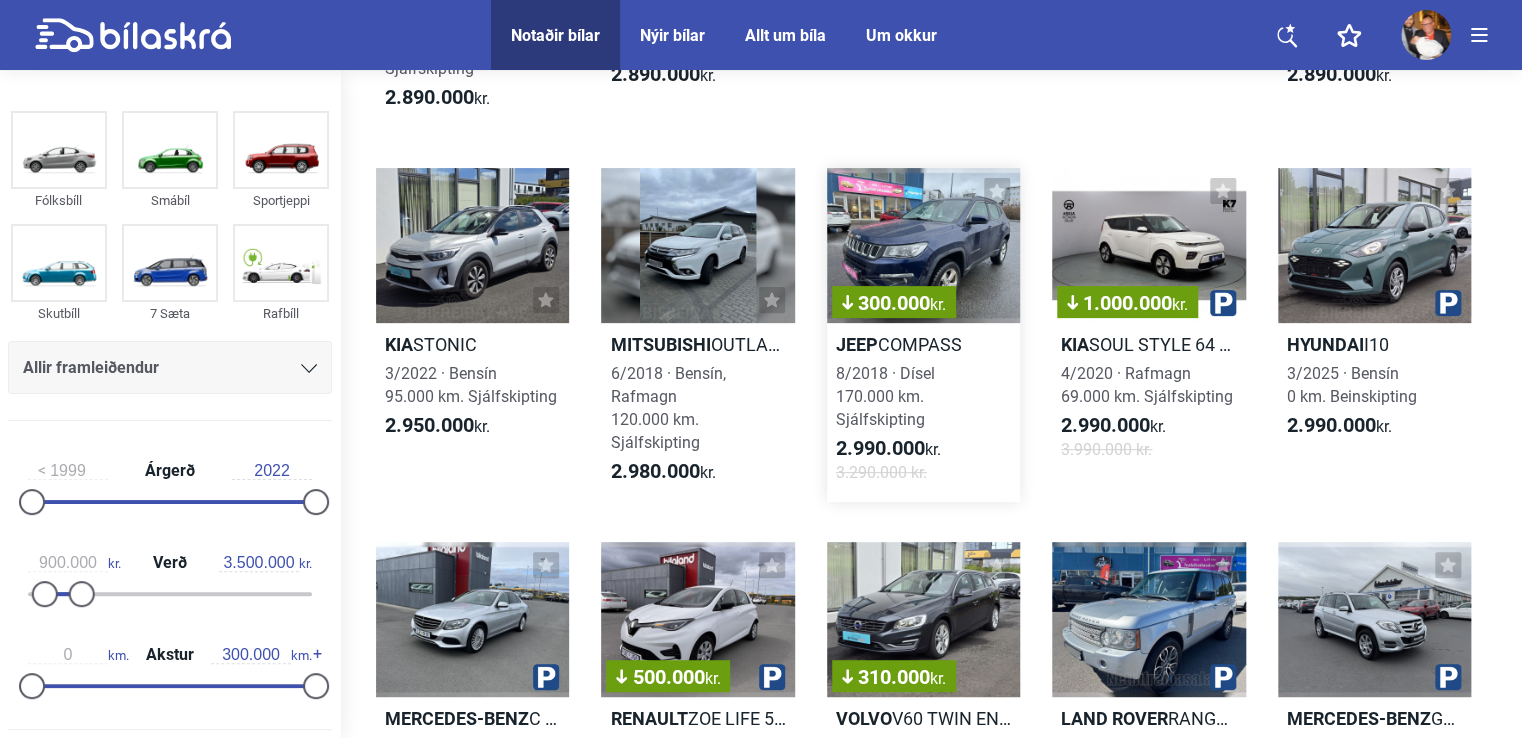 click on "300.000
kr." at bounding box center (923, 245) 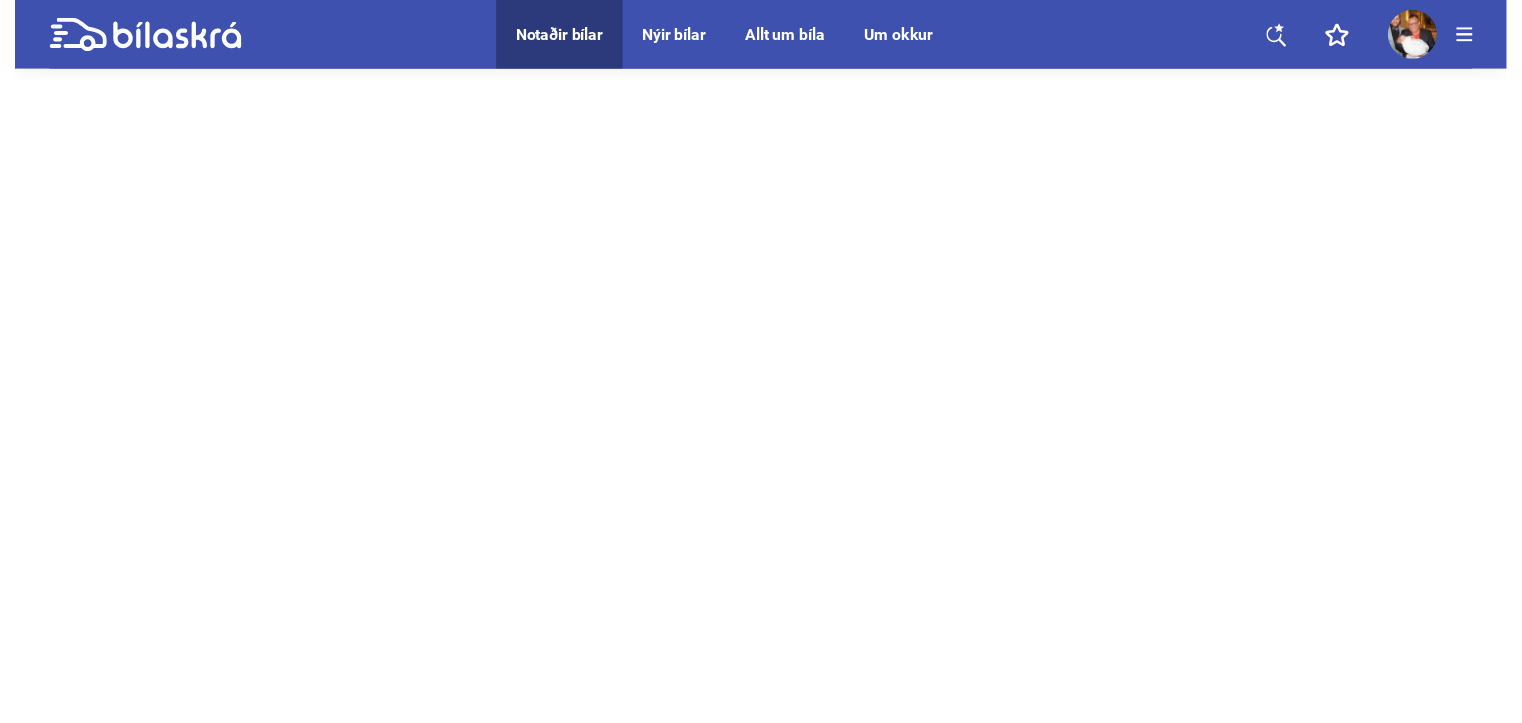 scroll, scrollTop: 0, scrollLeft: 0, axis: both 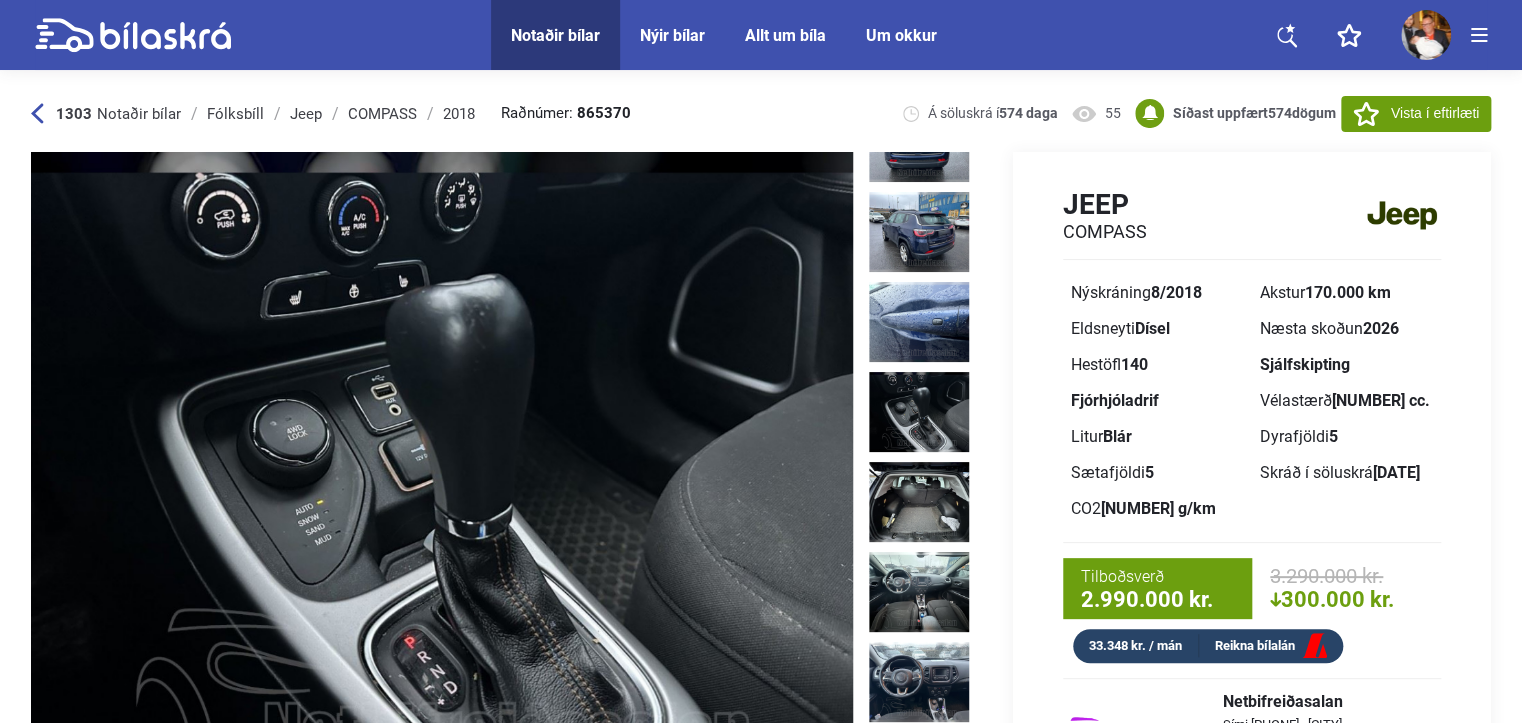 click 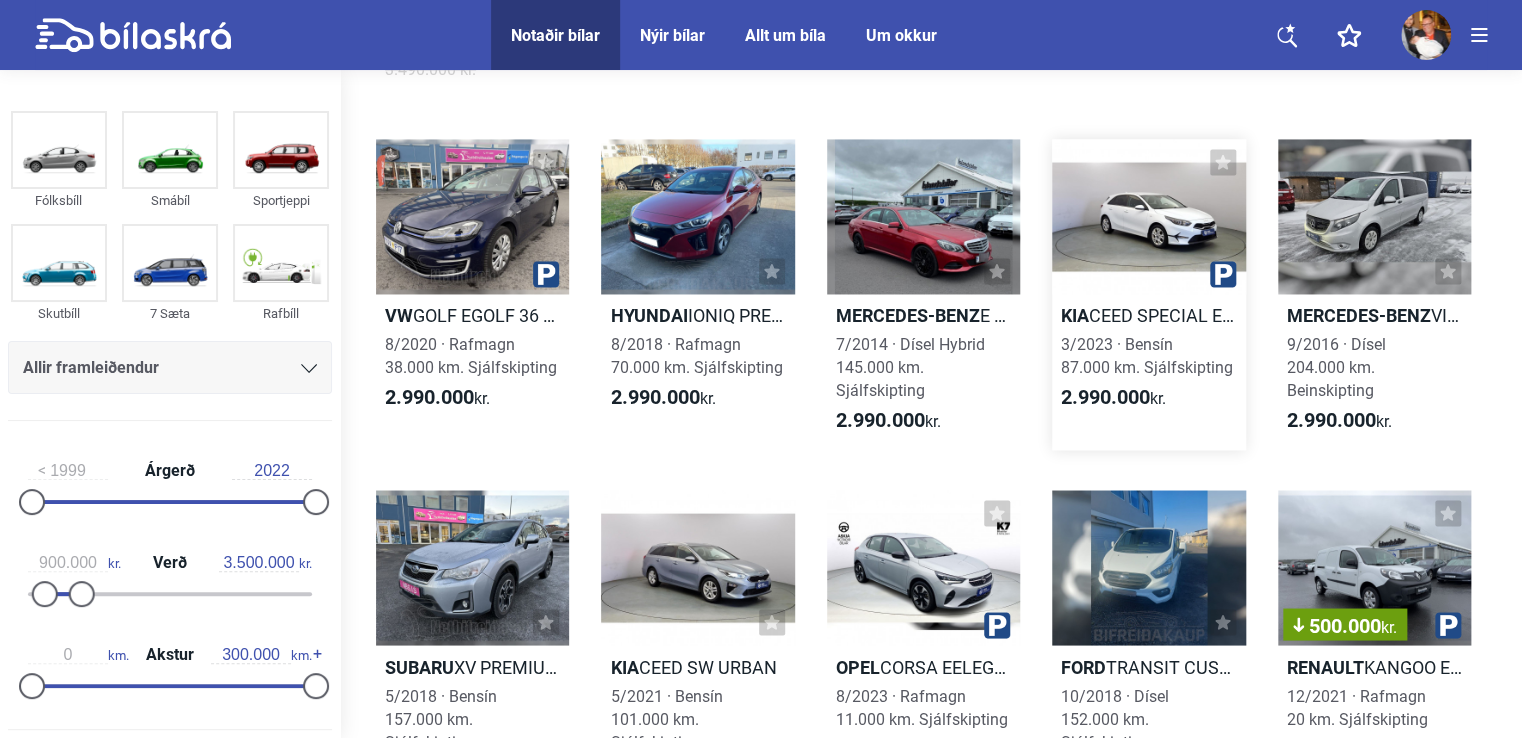 scroll, scrollTop: 20463, scrollLeft: 0, axis: vertical 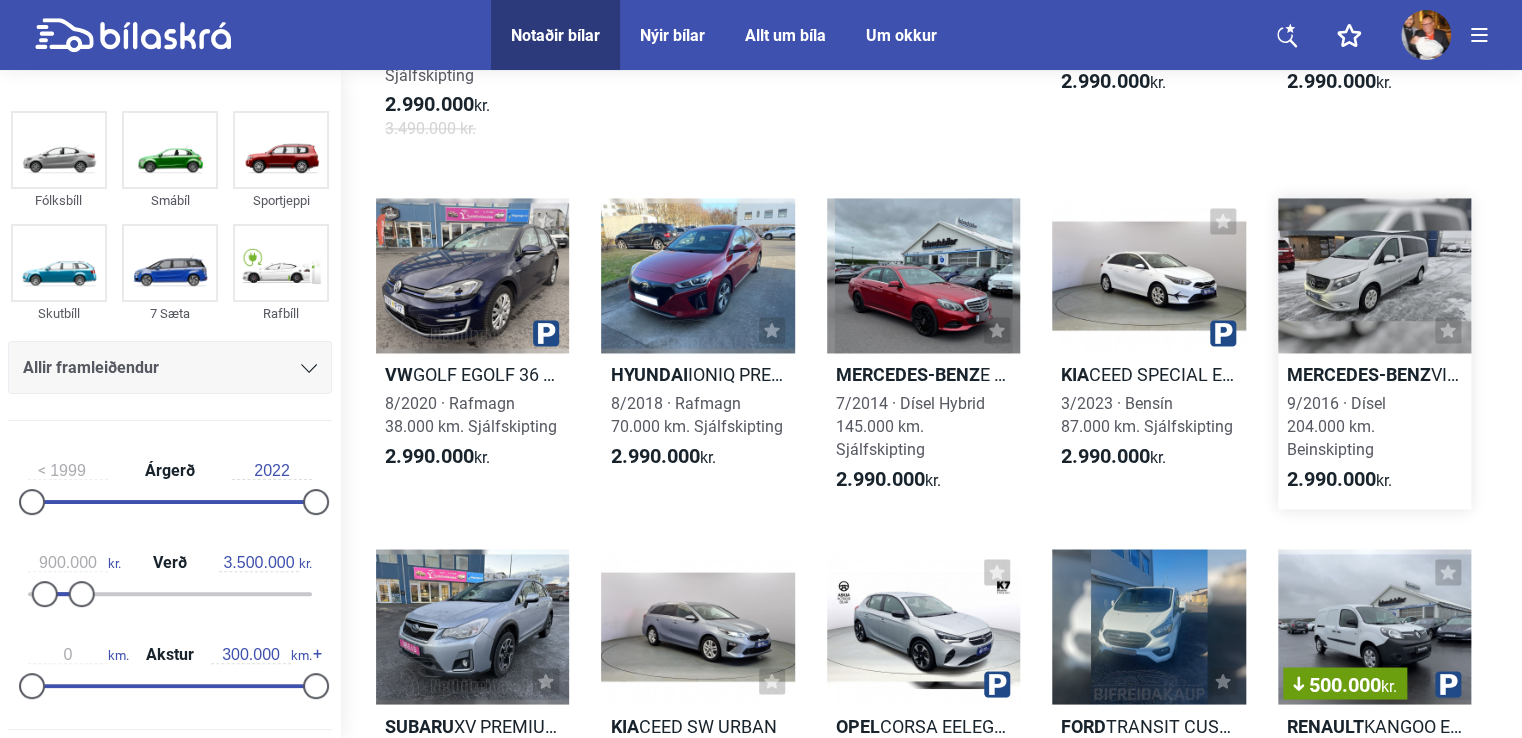 click at bounding box center [1374, 275] 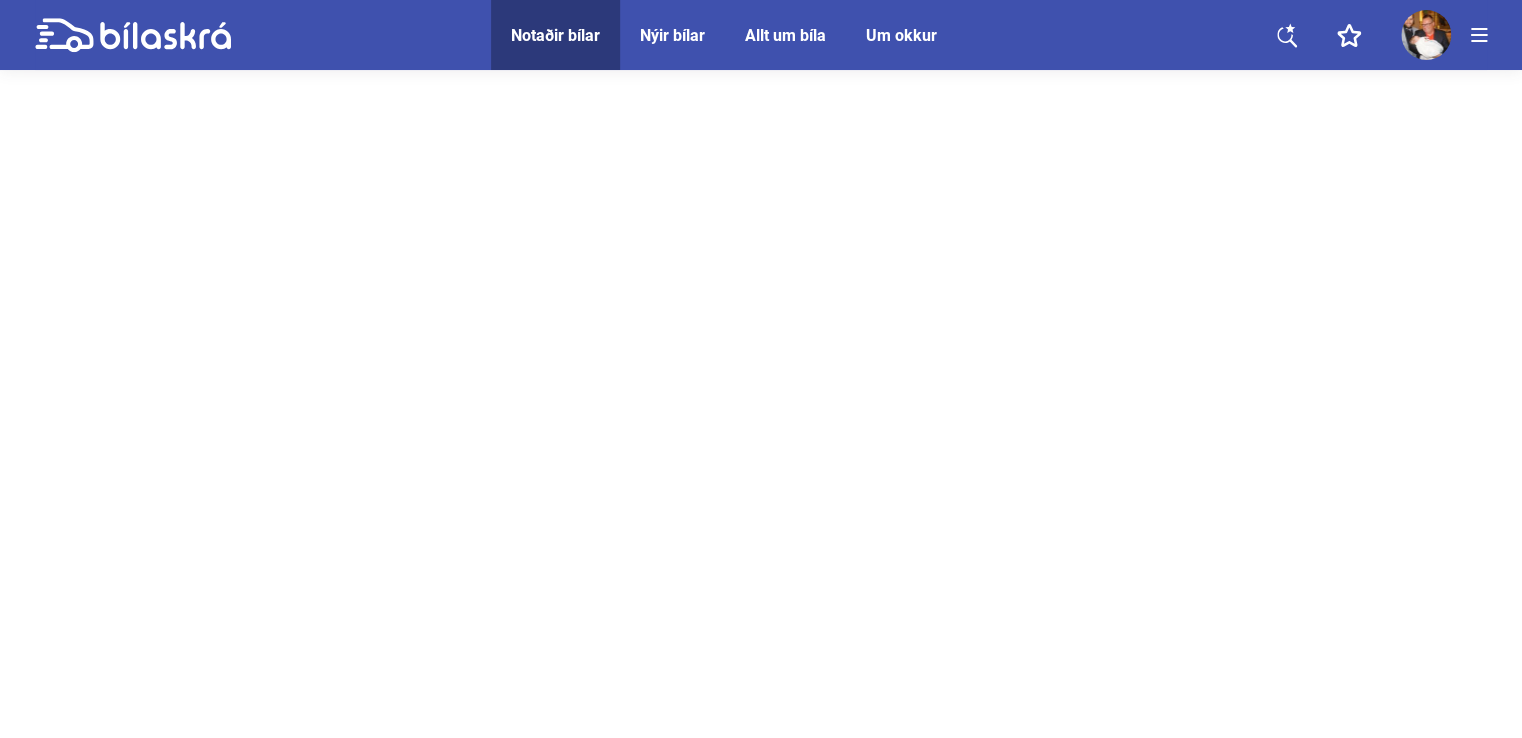 scroll, scrollTop: 0, scrollLeft: 0, axis: both 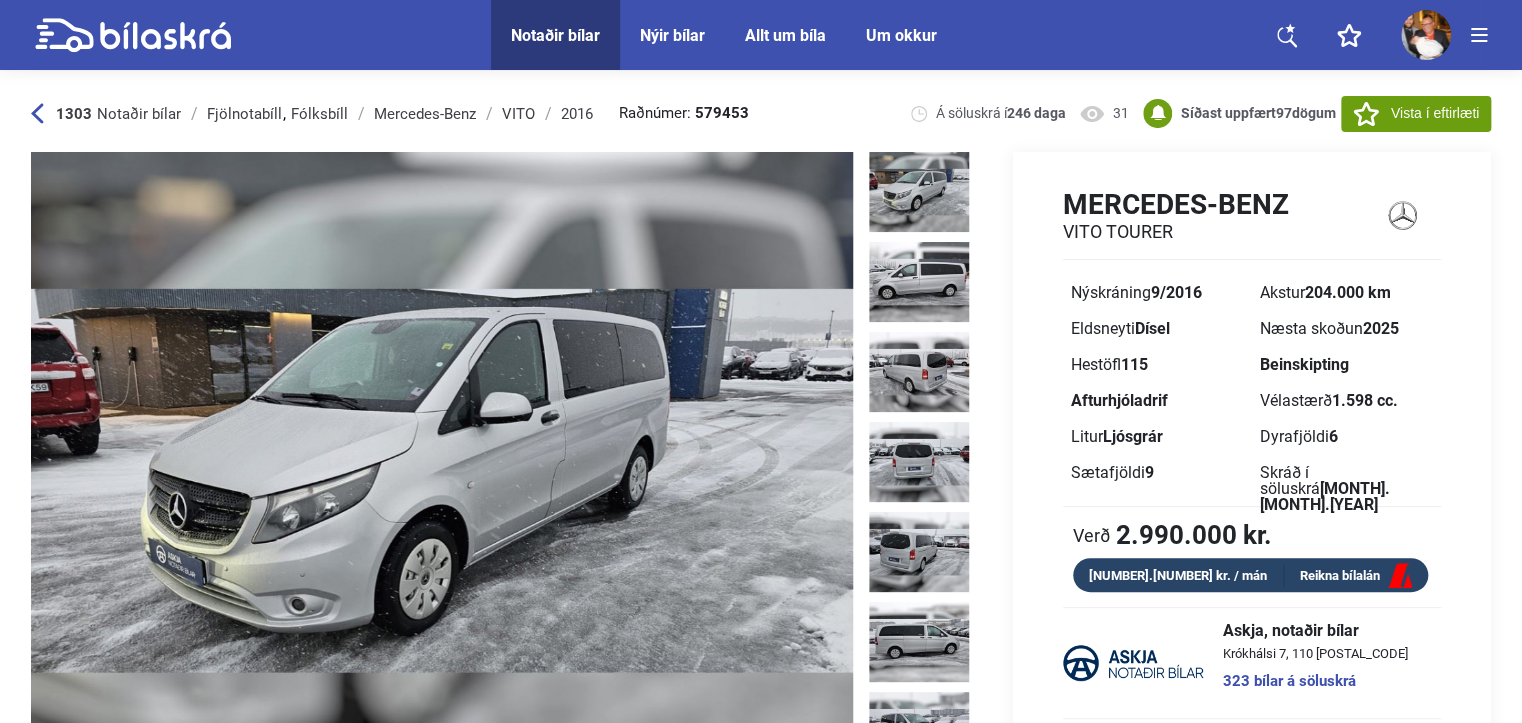 click 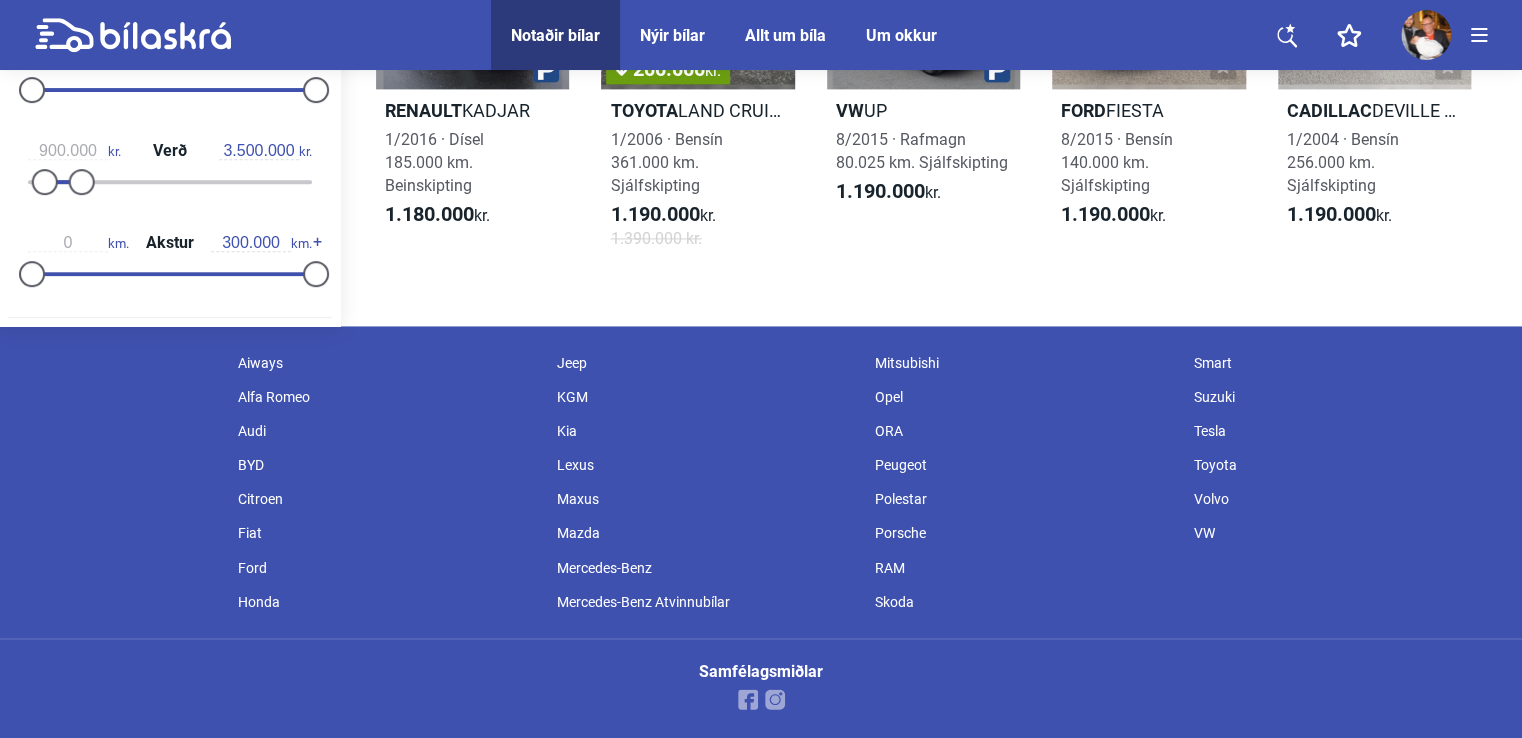 scroll, scrollTop: 1360, scrollLeft: 0, axis: vertical 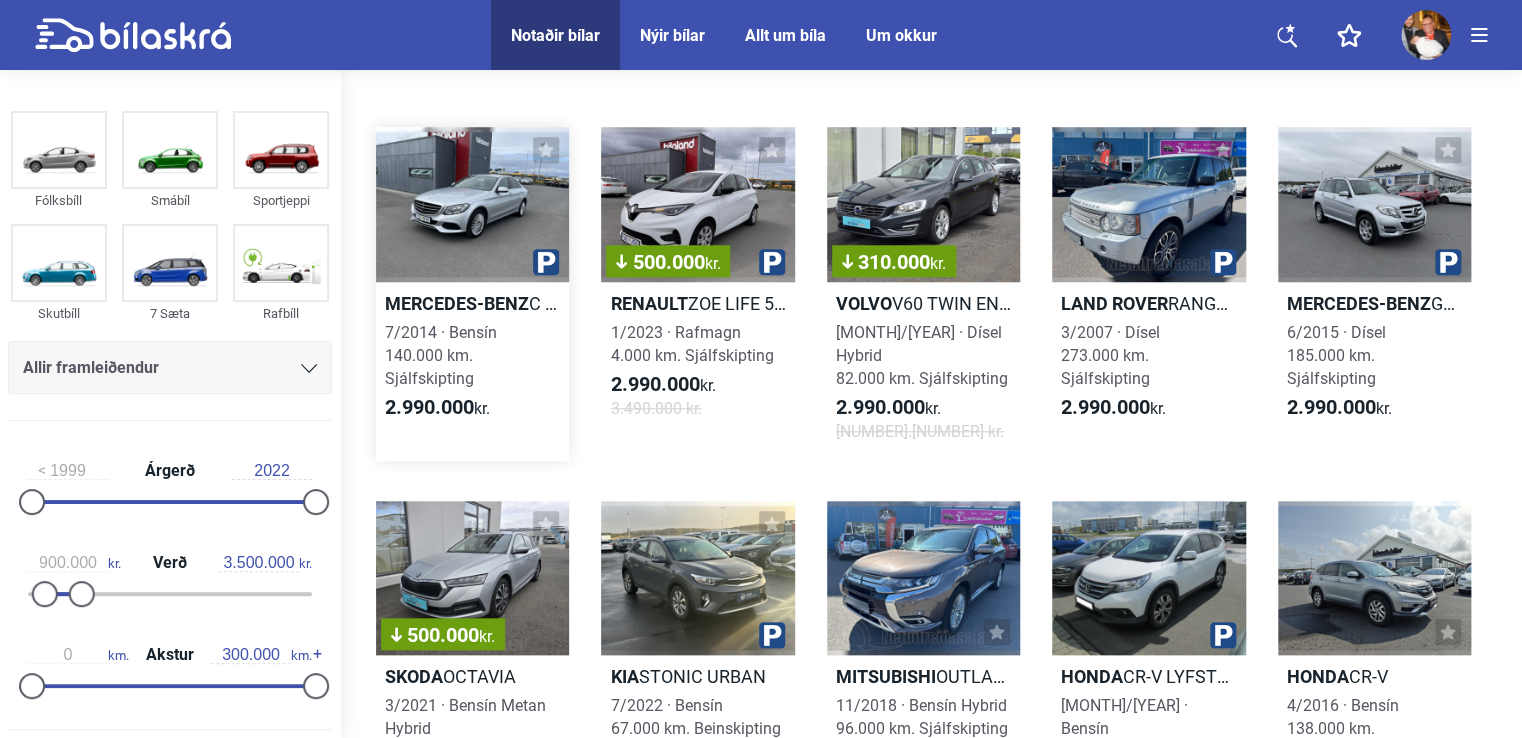 click at bounding box center (472, 204) 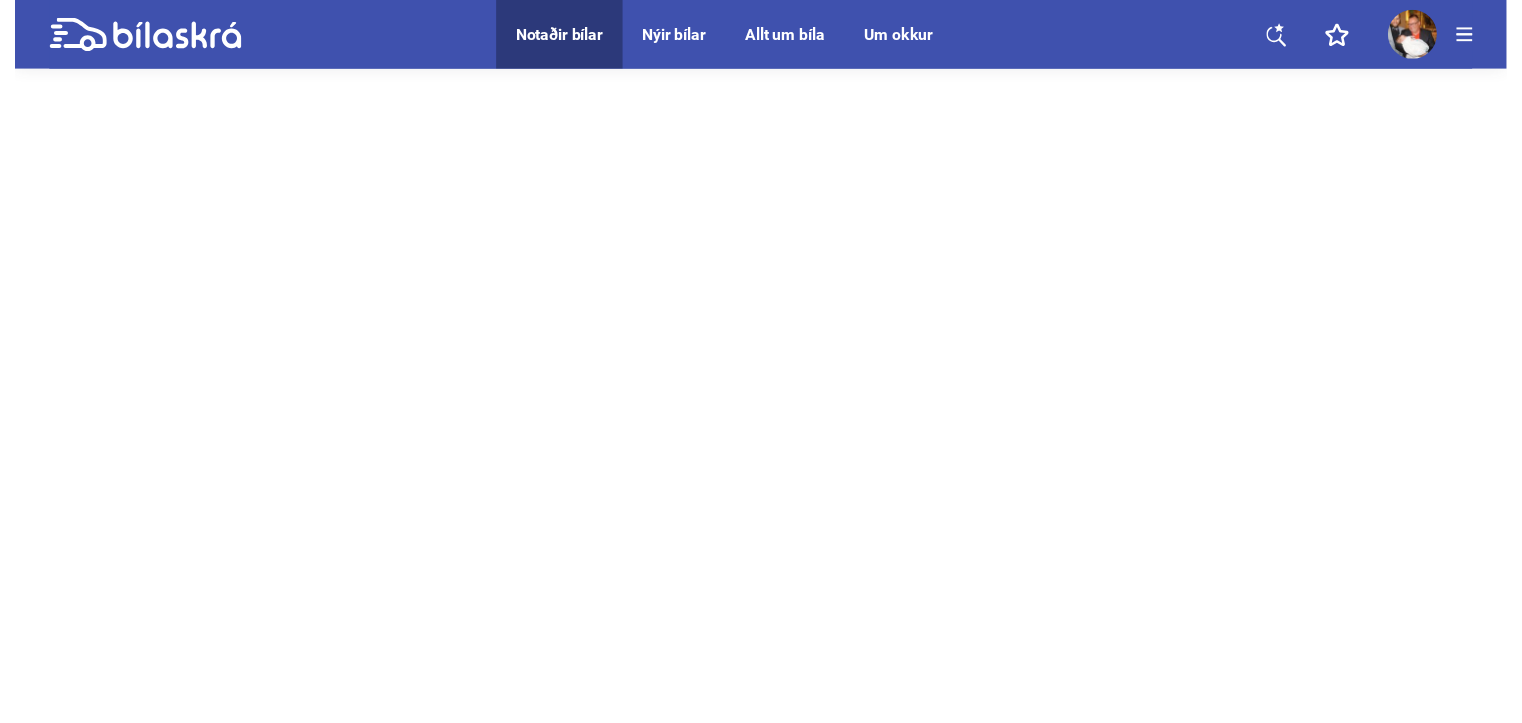 scroll, scrollTop: 0, scrollLeft: 0, axis: both 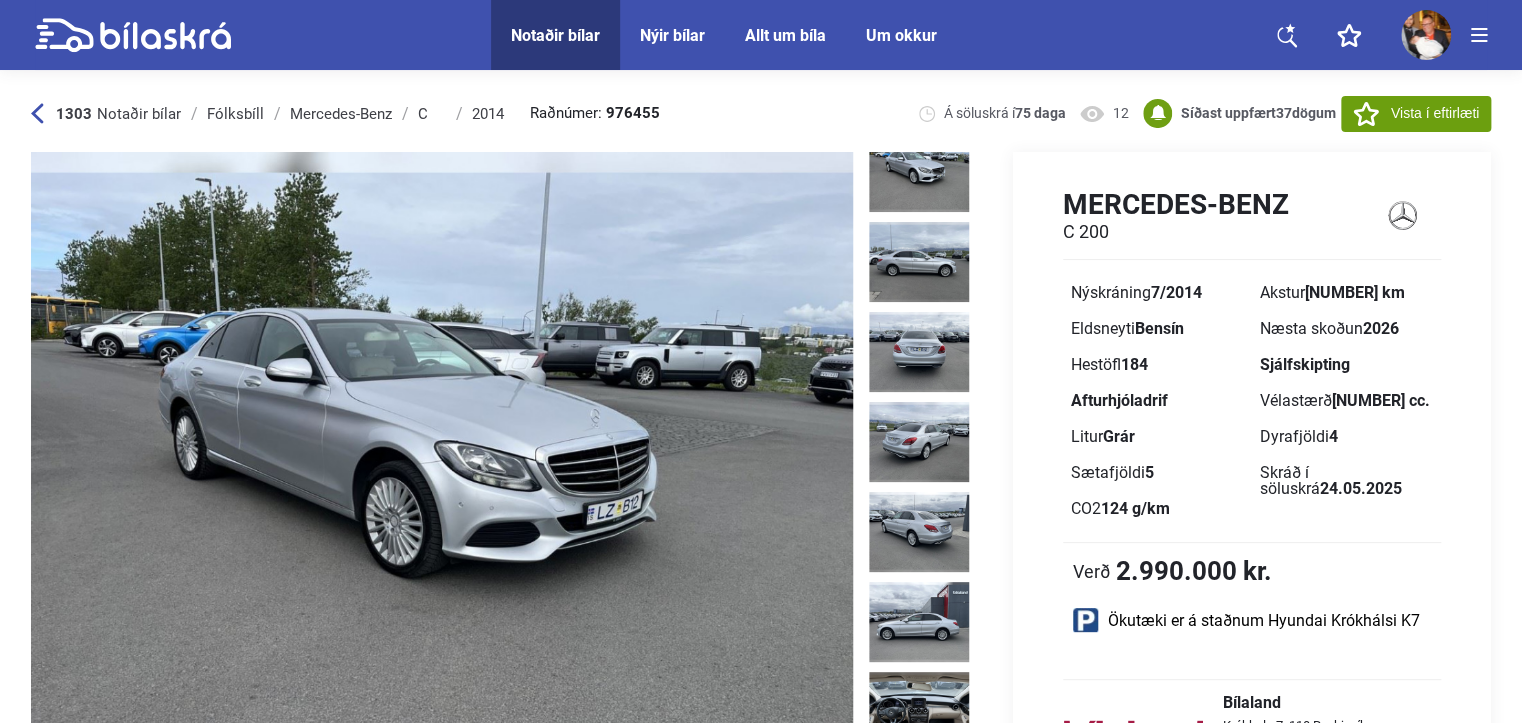 drag, startPoint x: 40, startPoint y: 118, endPoint x: 1527, endPoint y: 419, distance: 1517.1586 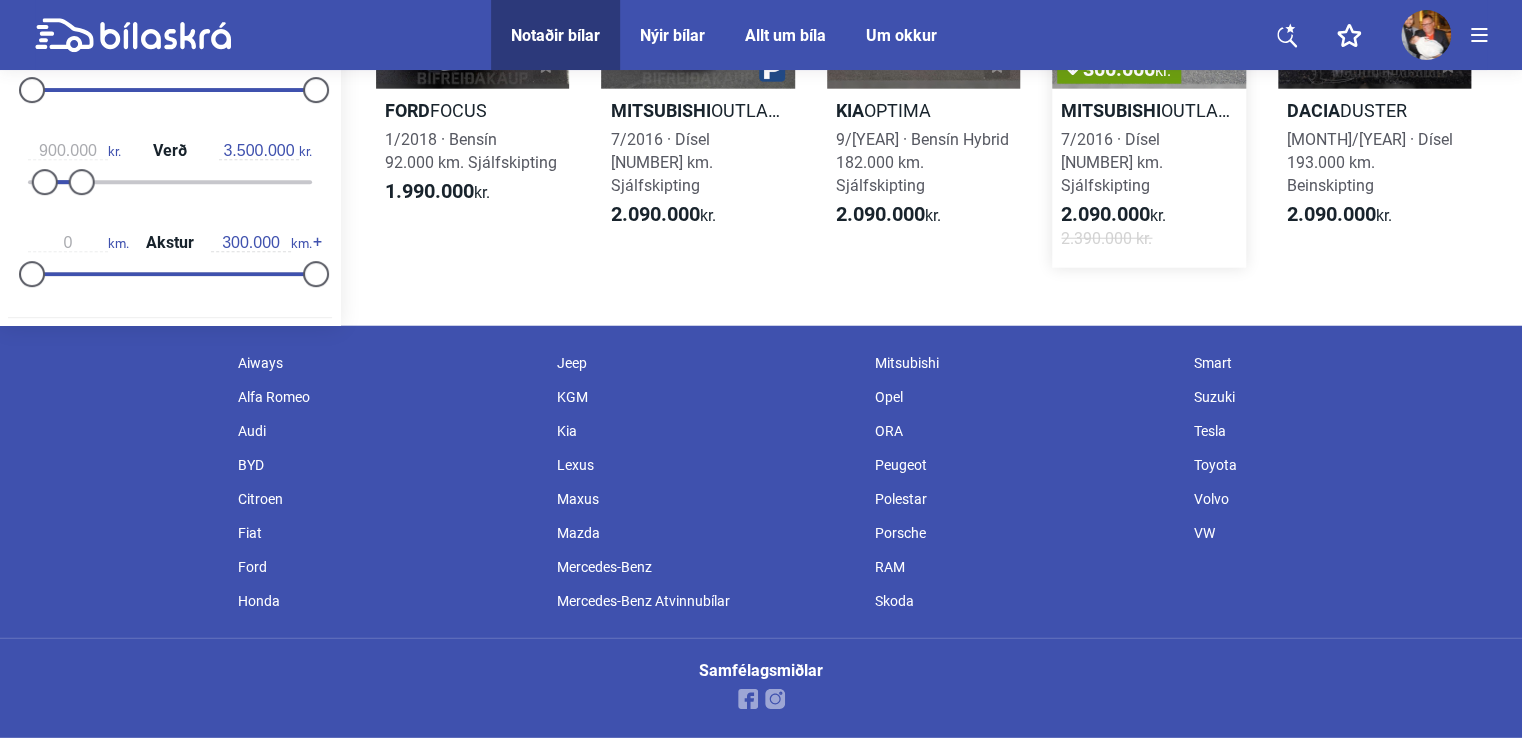 click on "7/[YEAR] · Dísel 184.000 km. Sjálfskipting" at bounding box center [1112, 162] 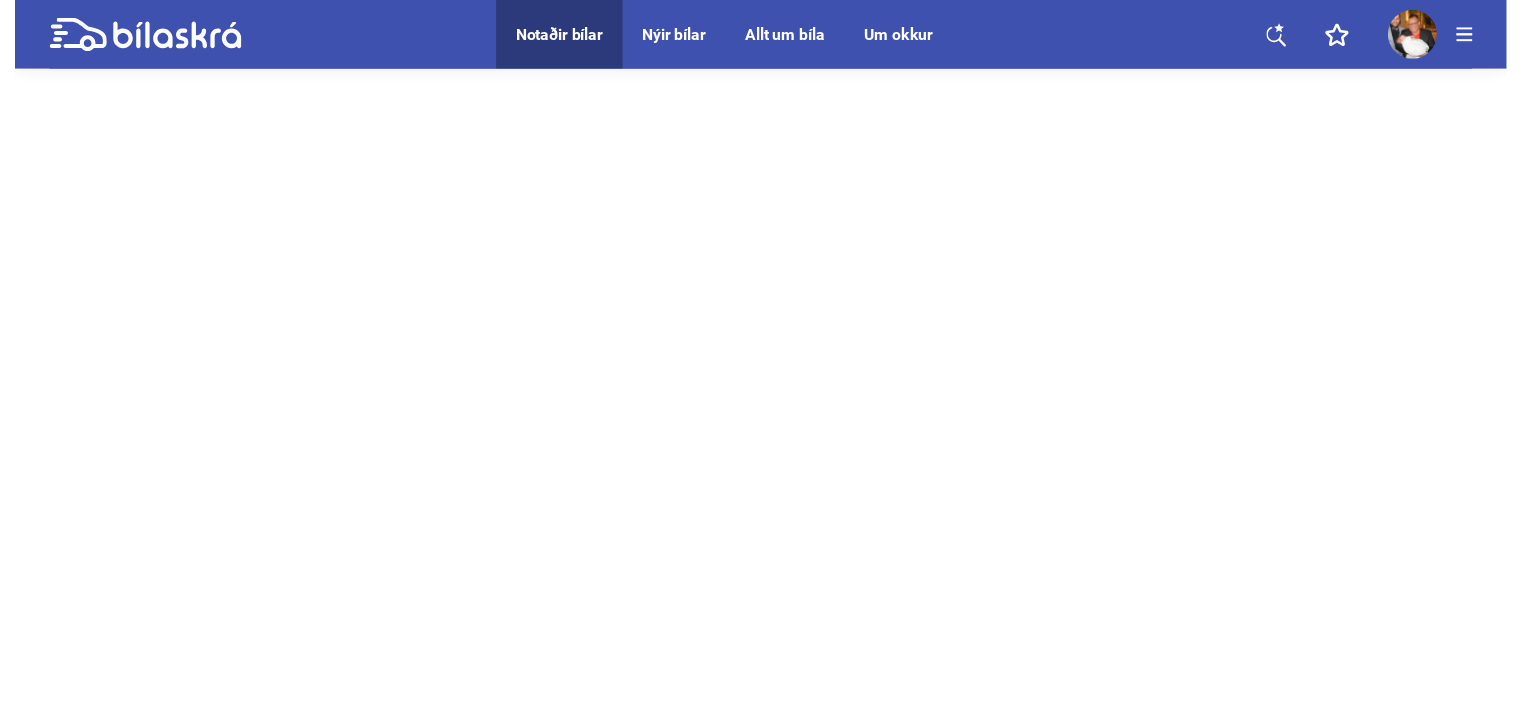 scroll, scrollTop: 200, scrollLeft: 0, axis: vertical 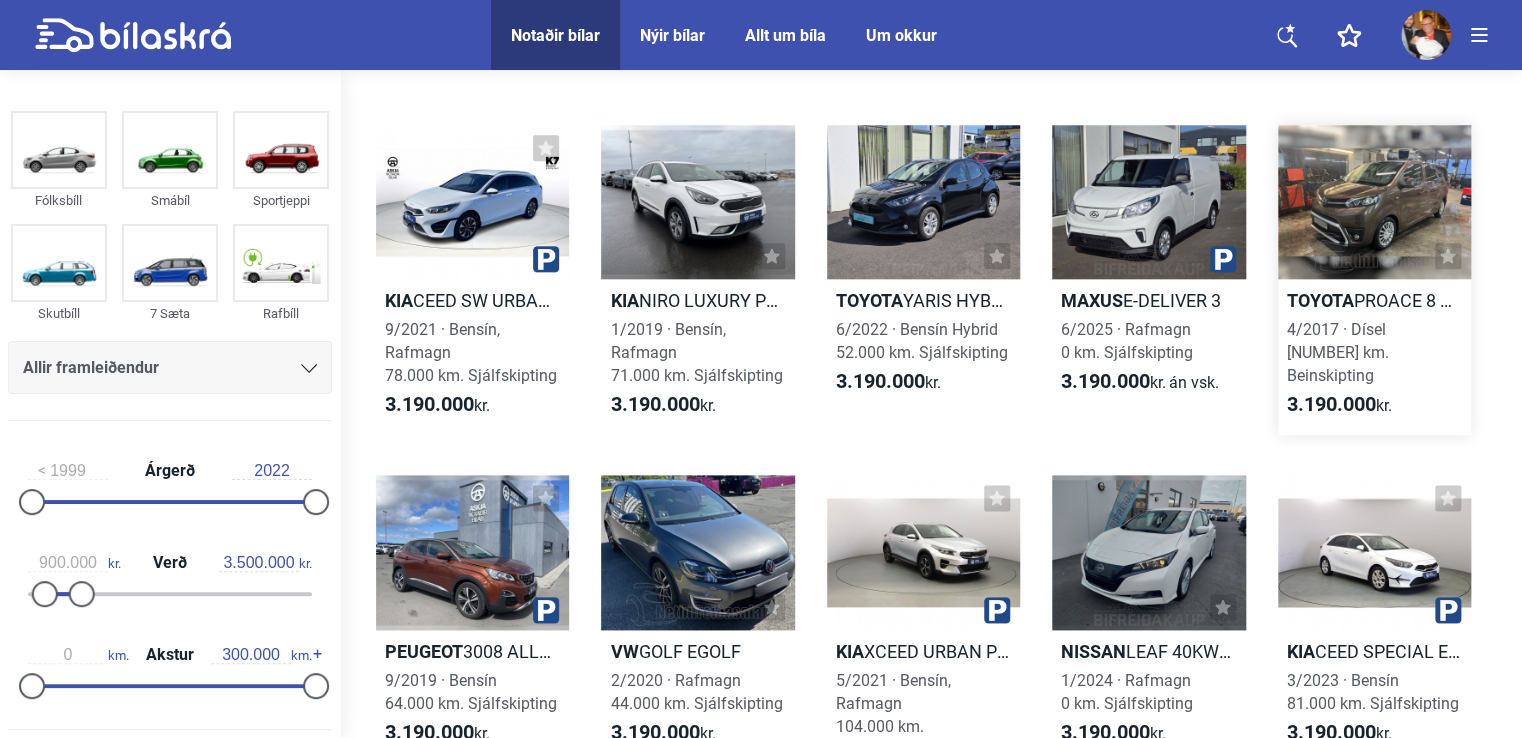click at bounding box center (1374, 202) 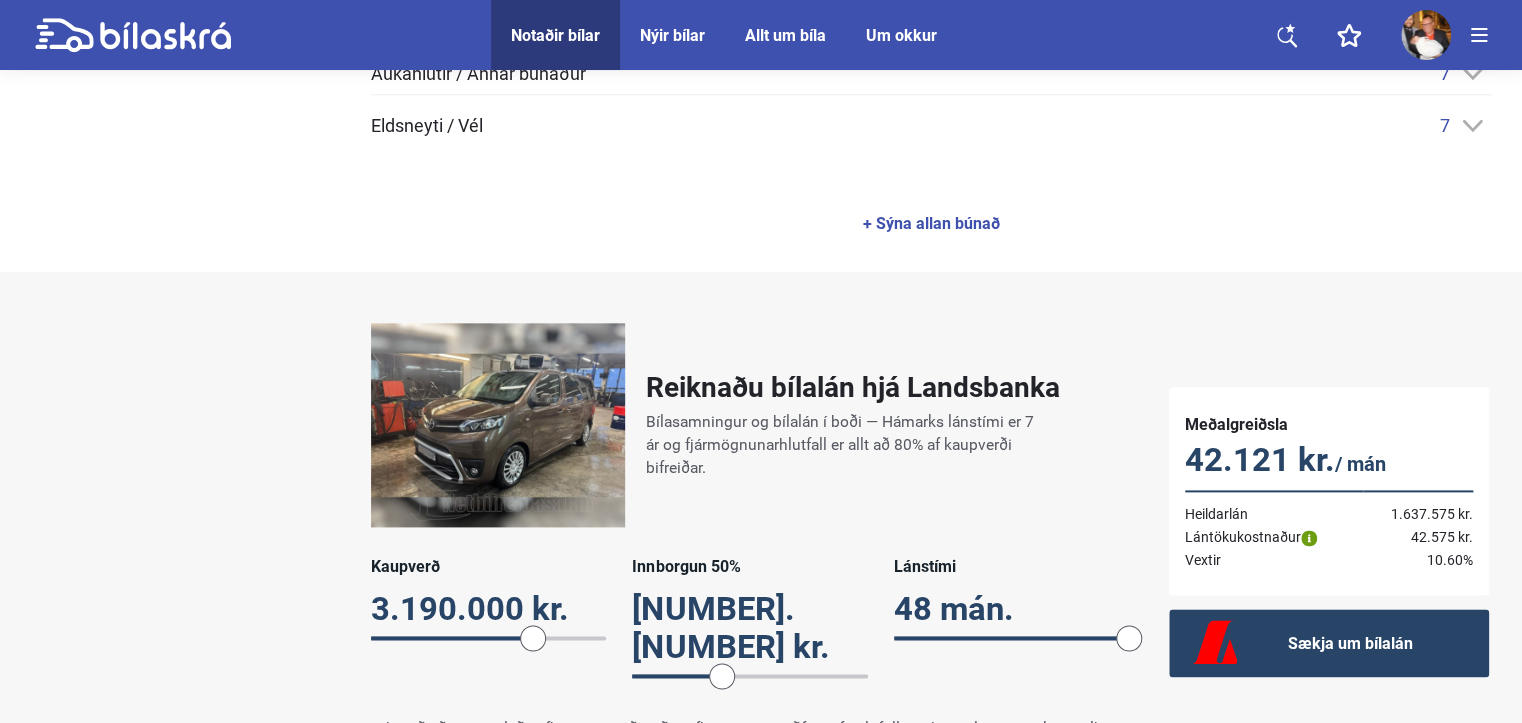 scroll, scrollTop: 1100, scrollLeft: 0, axis: vertical 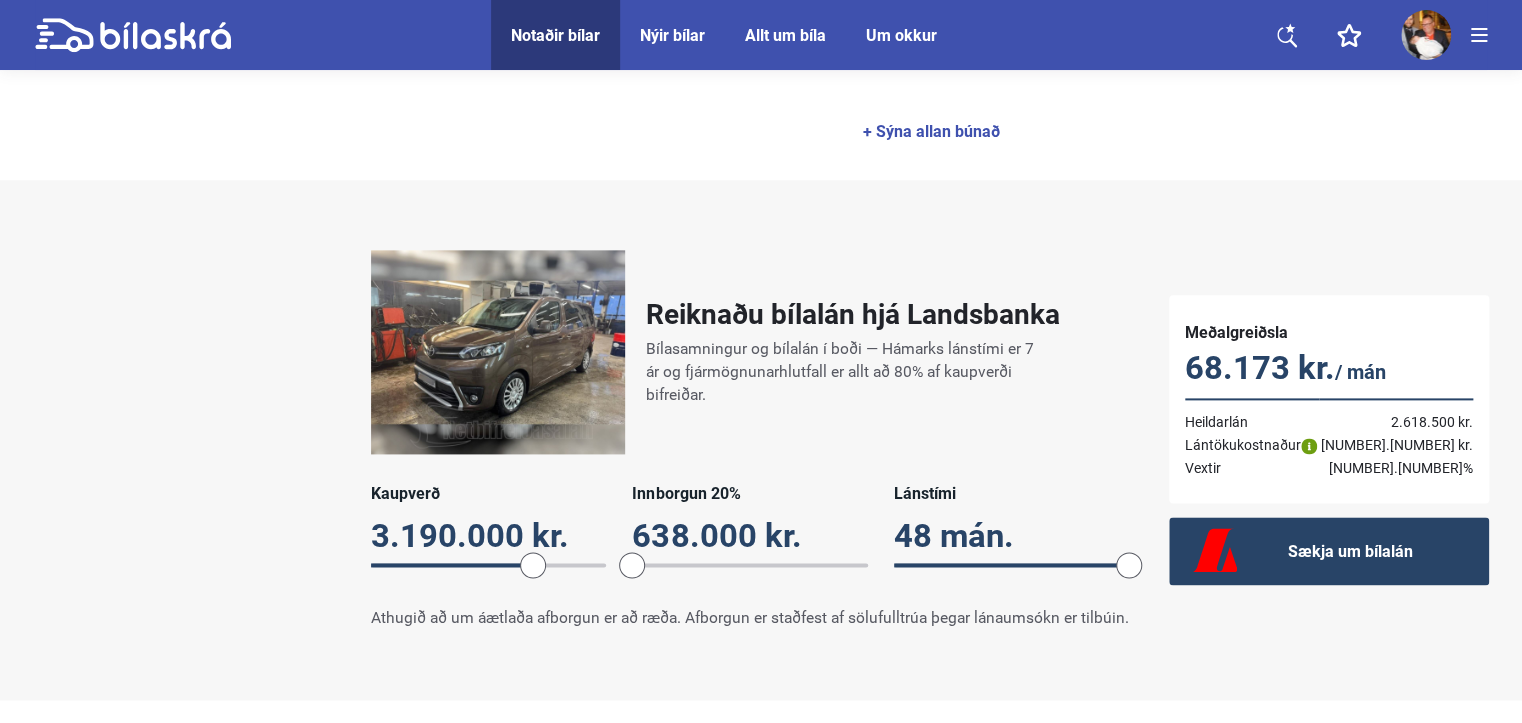 drag, startPoint x: 730, startPoint y: 550, endPoint x: 601, endPoint y: 563, distance: 129.65338 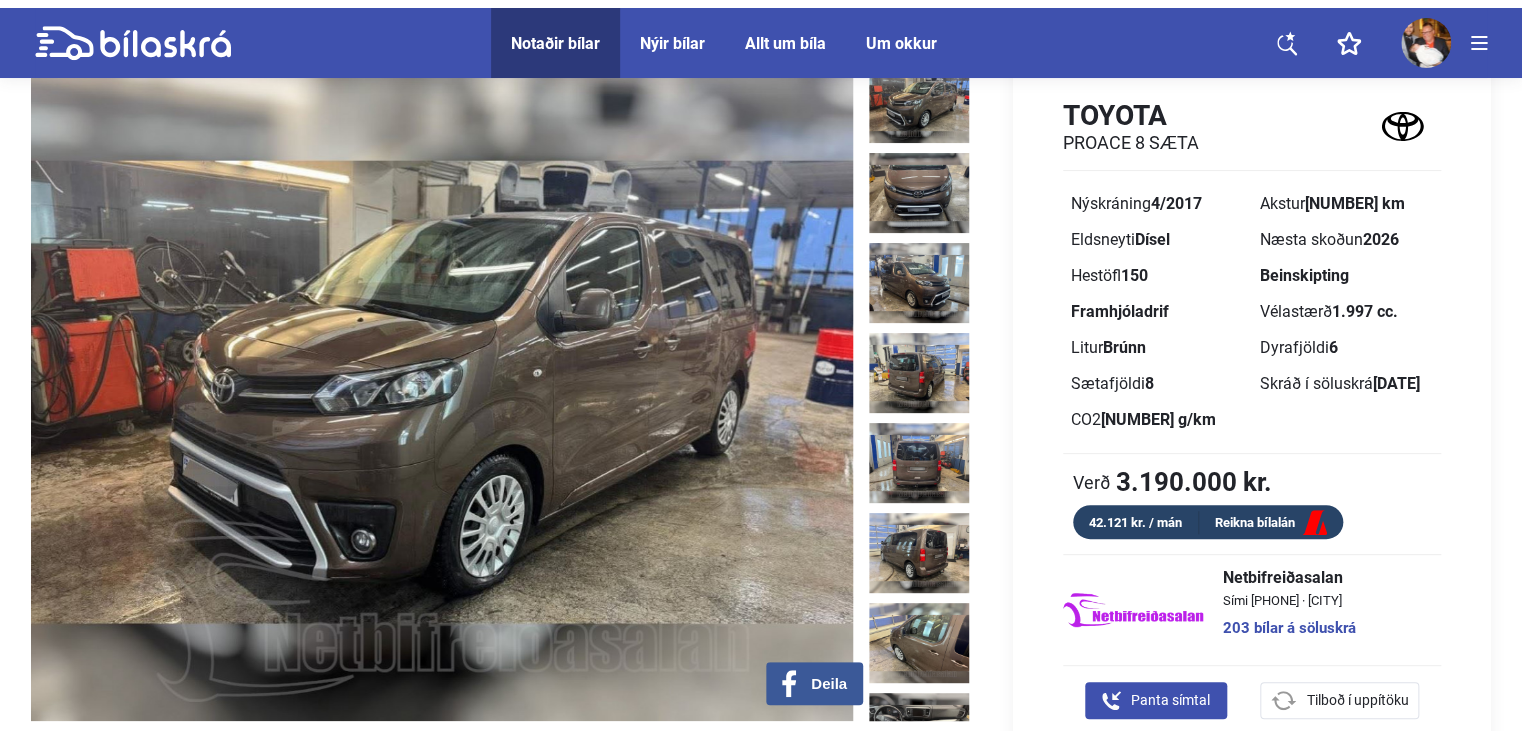 scroll, scrollTop: 0, scrollLeft: 0, axis: both 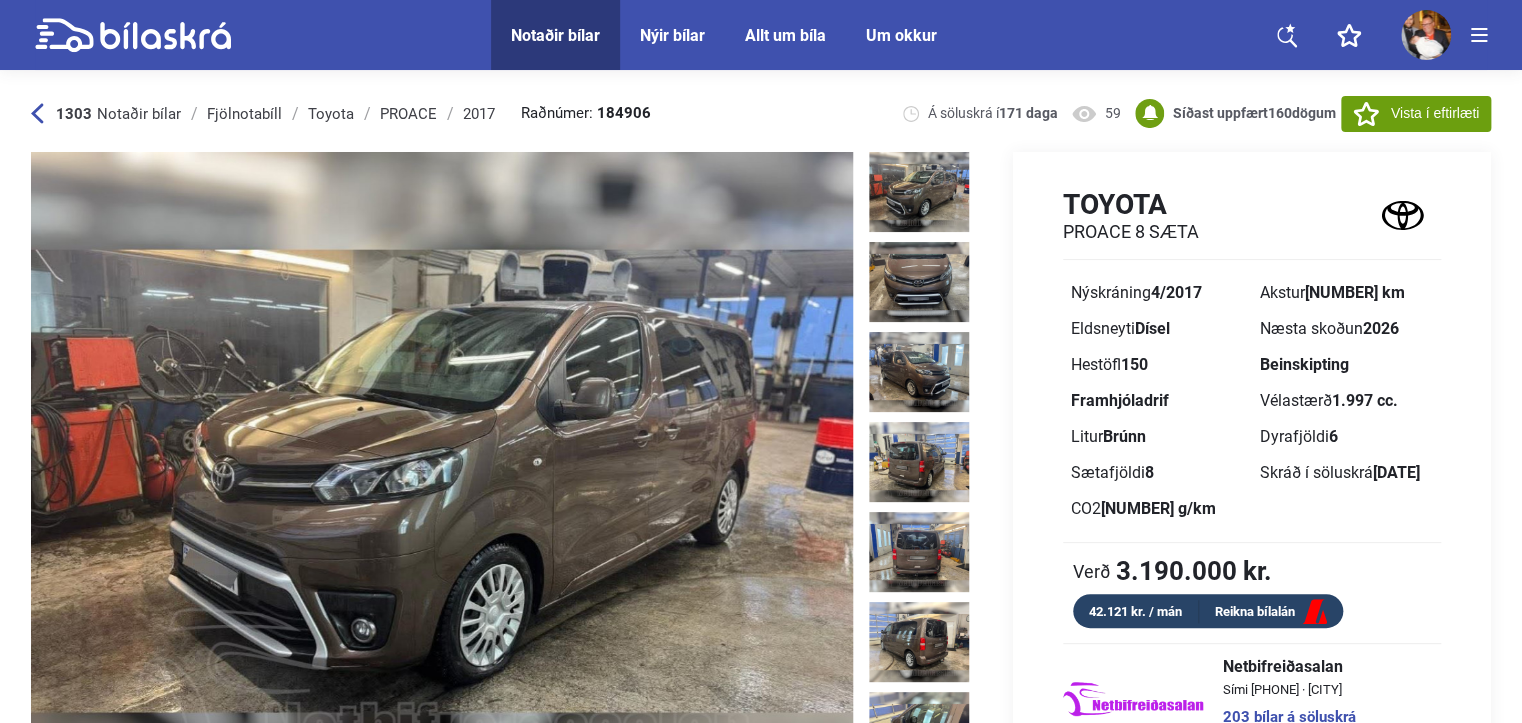 click 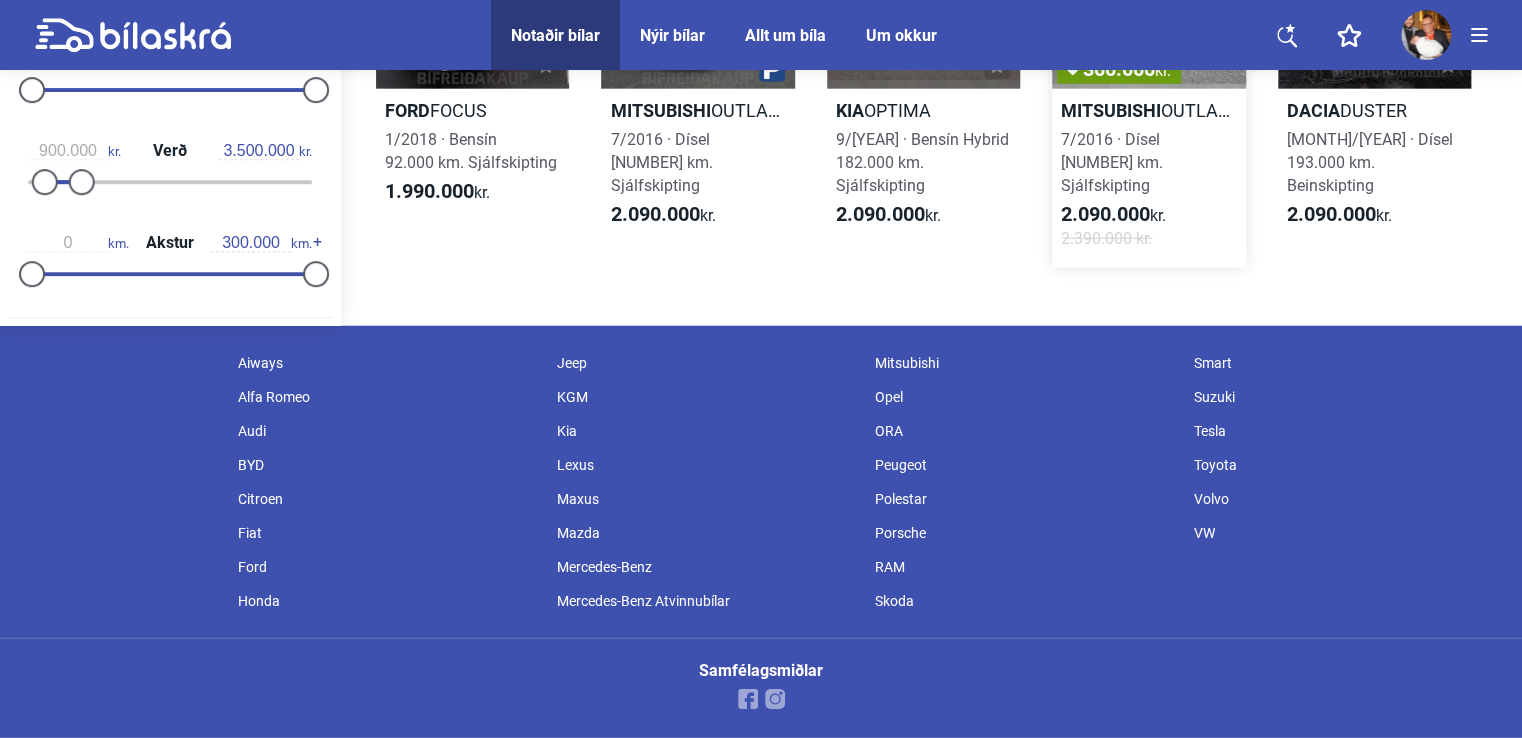 click on "300.000
kr. Mitsubishi
OUTLANDER
7/2016 · Dísel 184.000 km. Sjálfskipting 2.090.000
kr.
2.390.000 kr." at bounding box center [1148, 101] 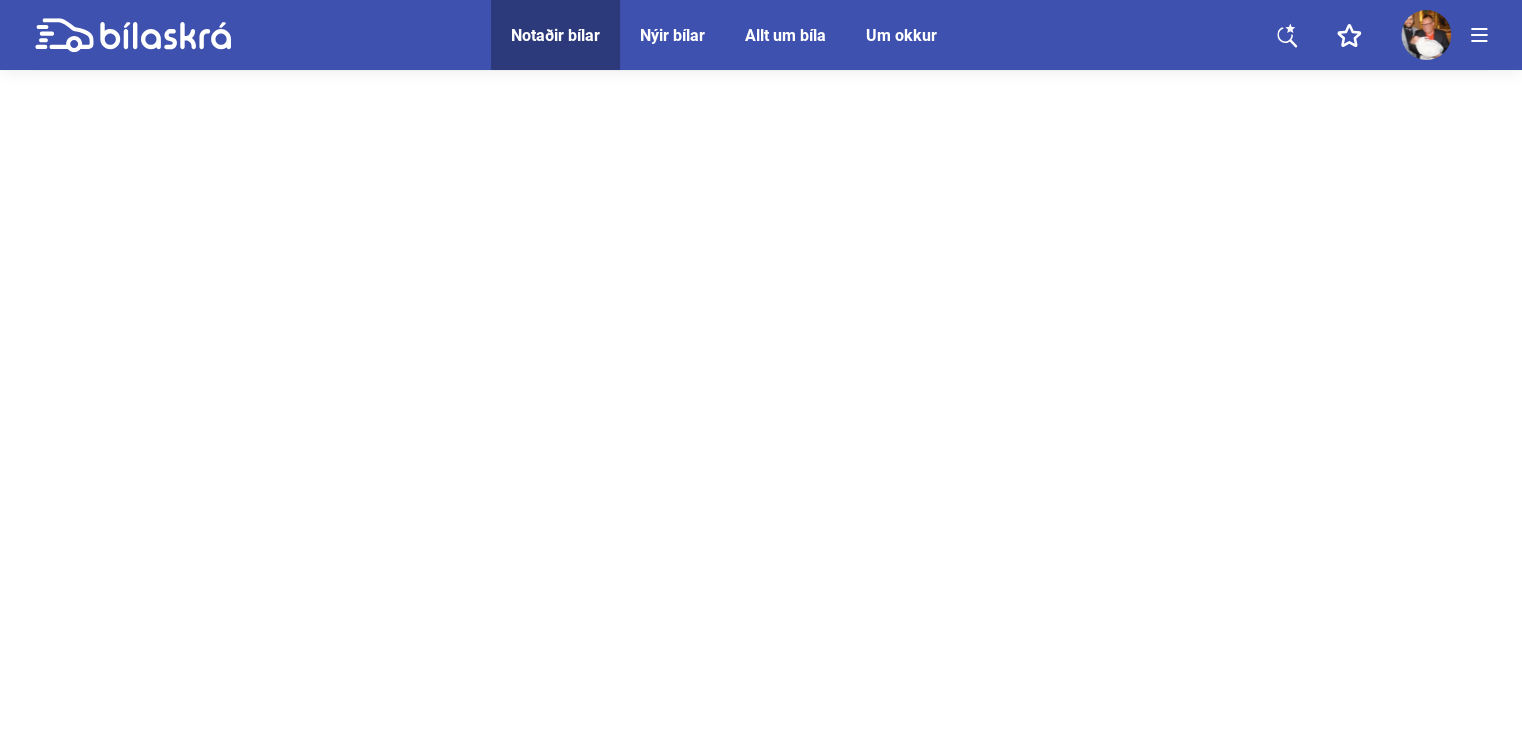 scroll, scrollTop: 0, scrollLeft: 0, axis: both 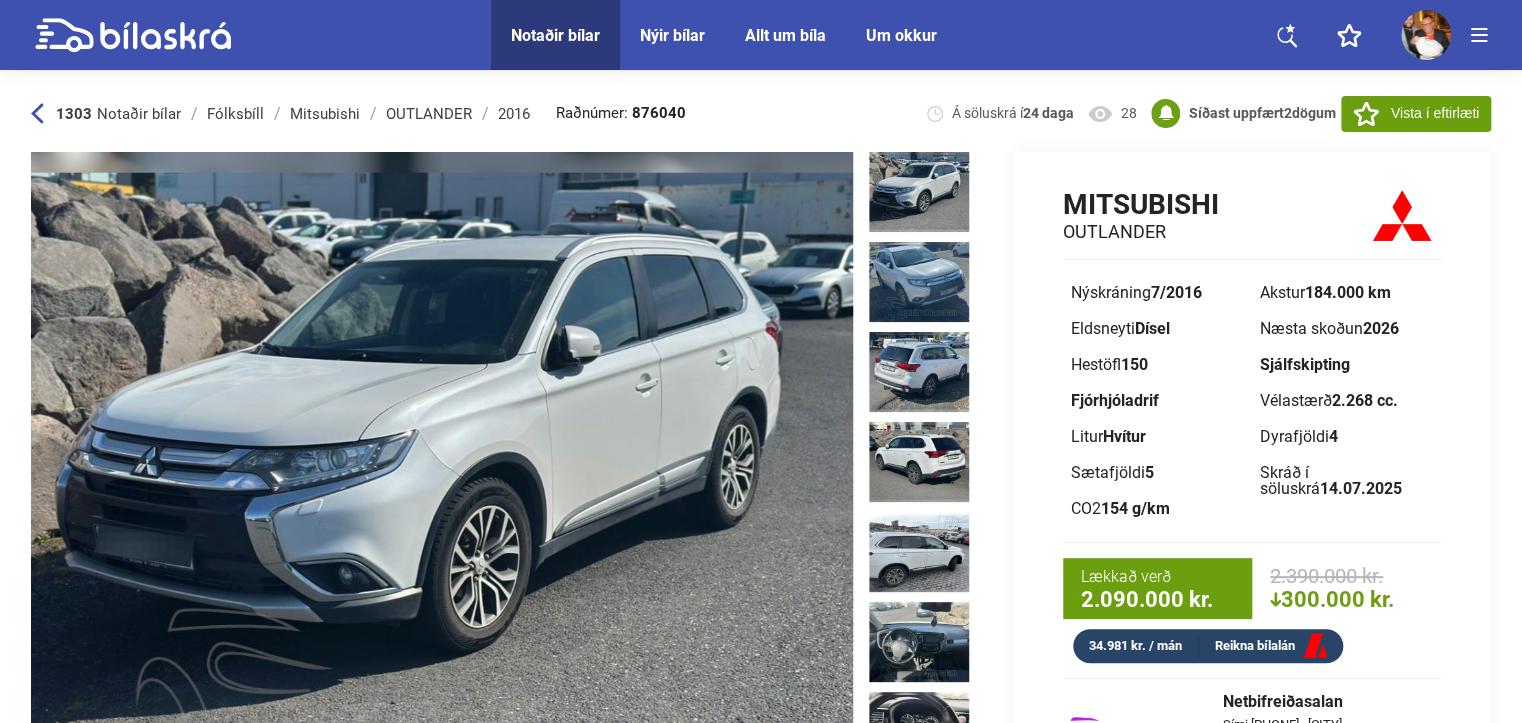 click 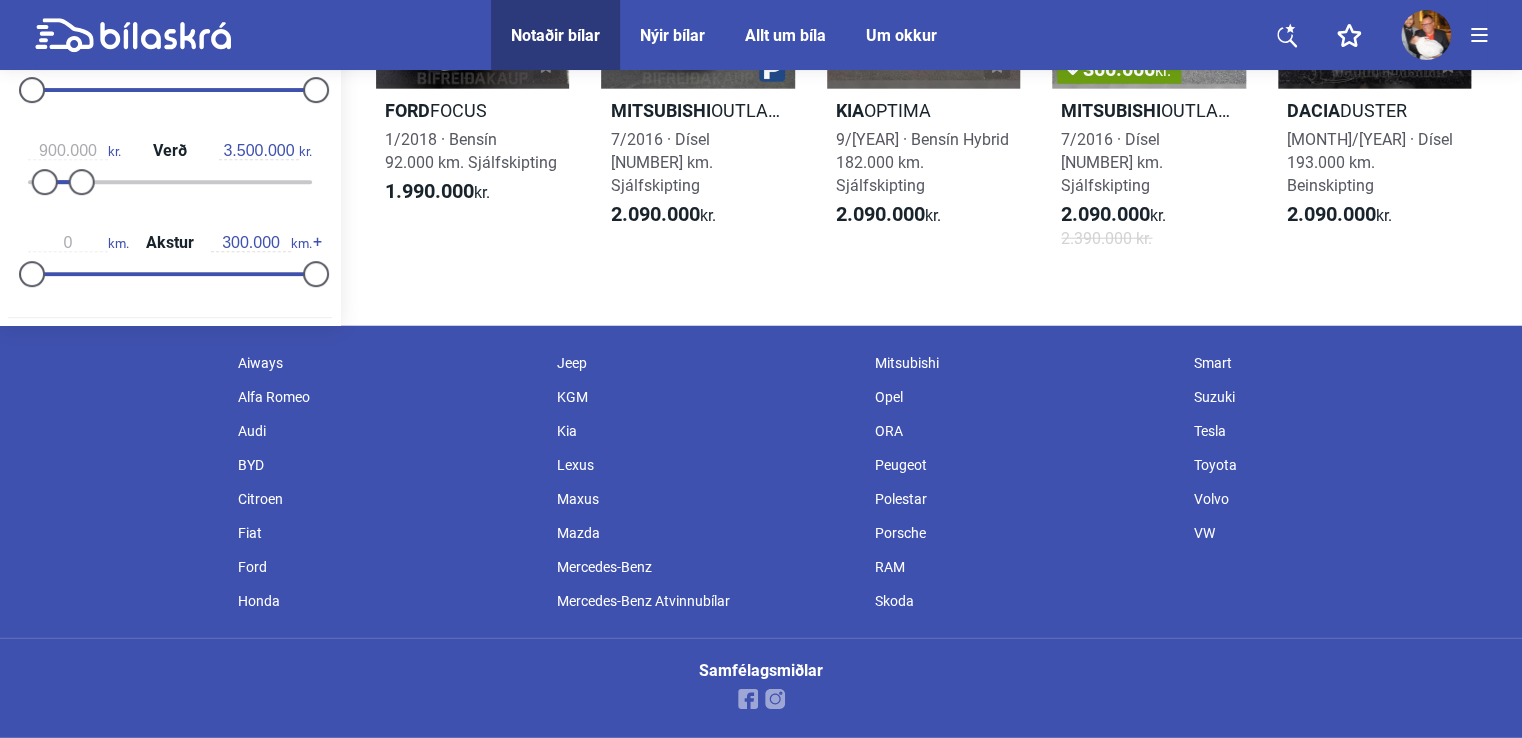 click on "Nissan
QASHQAI
7/2013 · Bensín 257.000 km. Sjálfskipting 900.000
kr.
Kia
RIO
12/2014 · Dísel 82.000 km. Beinskipting 900.000
kr.
Peugeot
508
7/2011 · Dísel 231.000 km. Sjálfskipting 990.000
kr.
Opel
CORSA-E
5/2016 · Bensín 134.000 km. Beinskipting 990.000
kr.
Hyundai
IX55
6/2011 · Dísel 293.000 km. Sjálfskipting 990.000
kr.
Peugeot
2008 HDI
8/2014 · Dísel 90.000 km. Beinskipting 990.000
kr.
Opel
CORSA-E
6/2017 · Bensín 151.000 km. Sjálfskipting 990.000
kr.
VW
GOLF
7/2016 · Bensín Metan Hybrid 232.000 km. Sjálfskipting 990.000
kr.
Nissan
LEAF 24 KWH
12/2014 · Rafmagn 95.000 km. Sjálfskipting 990.000
kr.
Skoda
OCTAVIA
11/2013 · Dísel 245.000 km. Sjálfskipting 990.000
kr.
200.000
kr. Renault
CLIO
6/2017 · Bensín 990.000 Porsche kr. VW" at bounding box center (931, -4797) 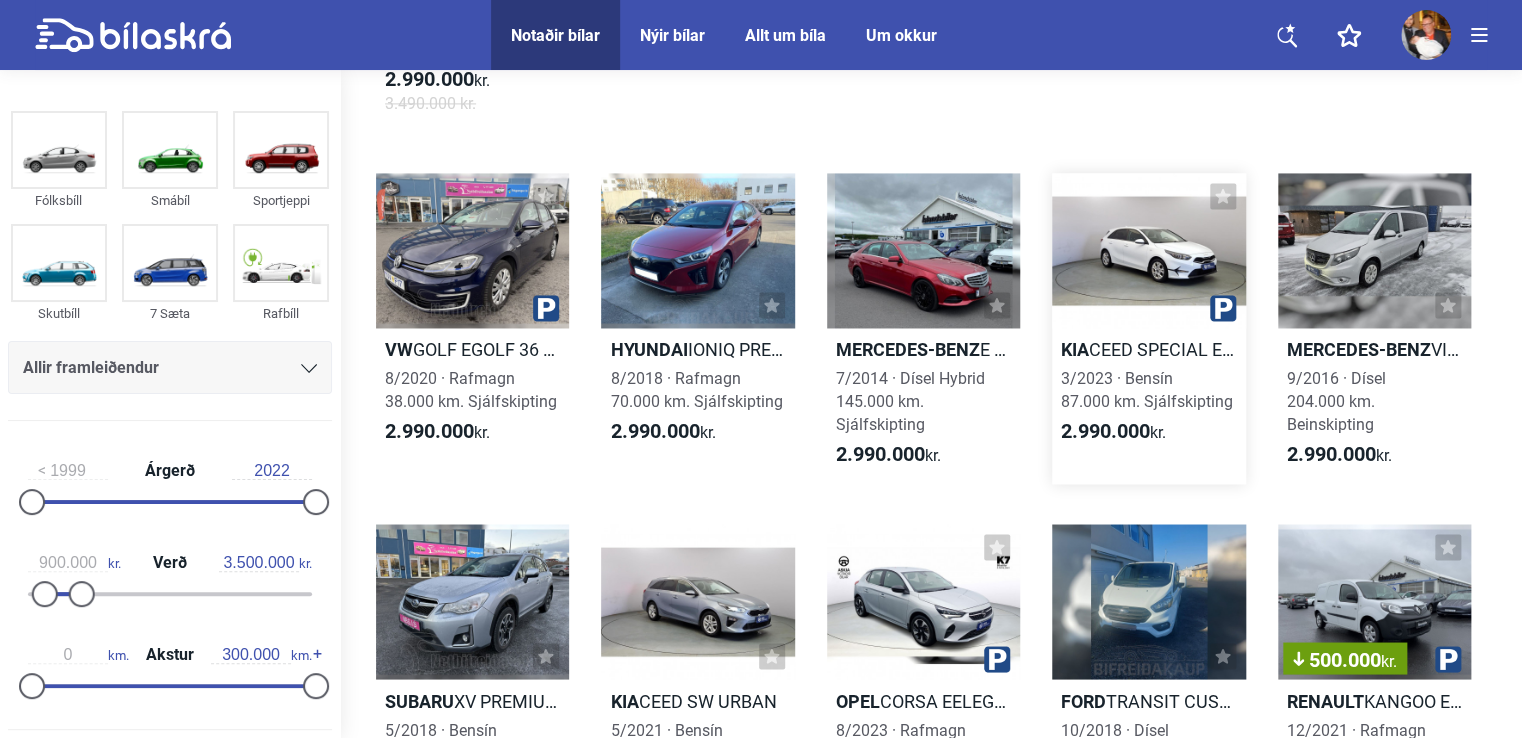 scroll, scrollTop: 20588, scrollLeft: 0, axis: vertical 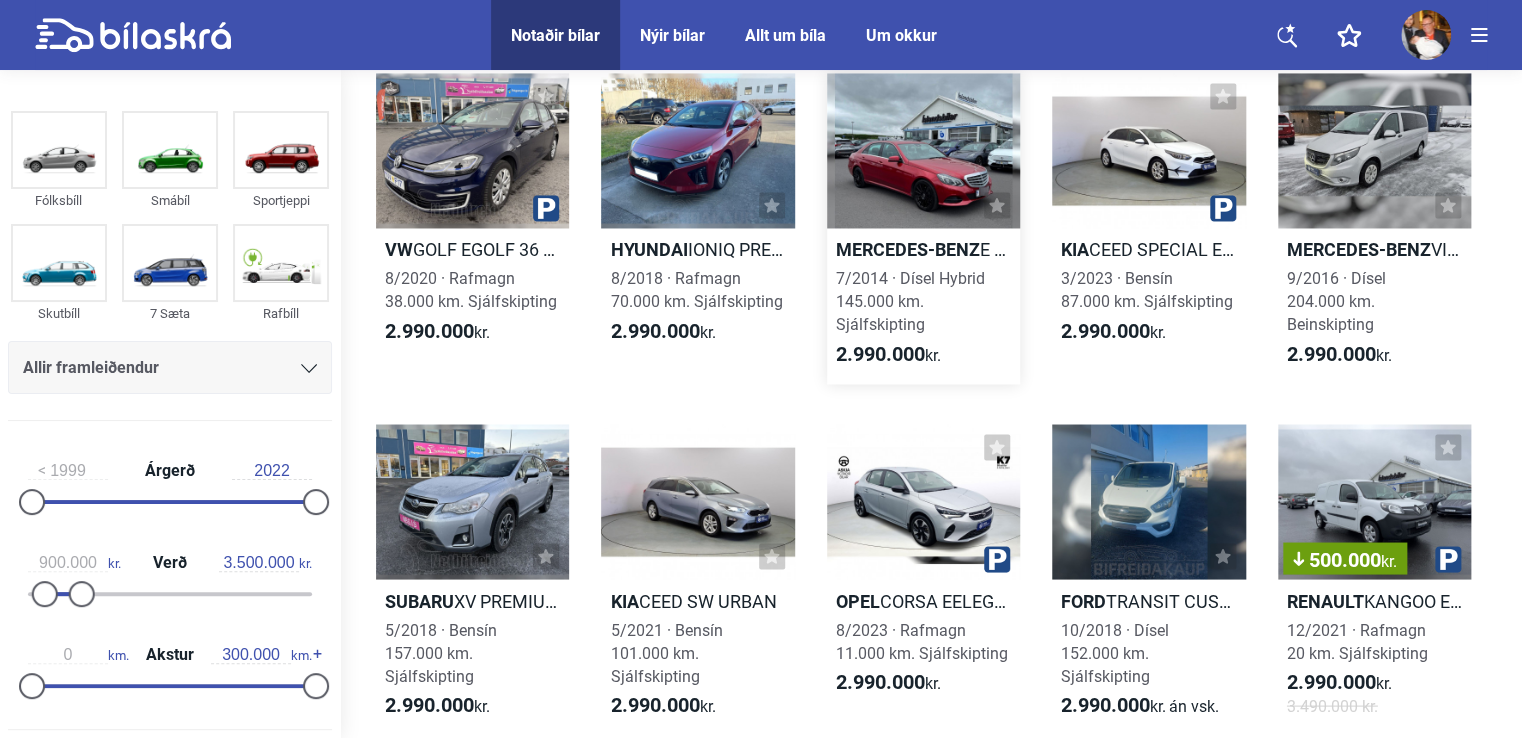 click at bounding box center [923, 150] 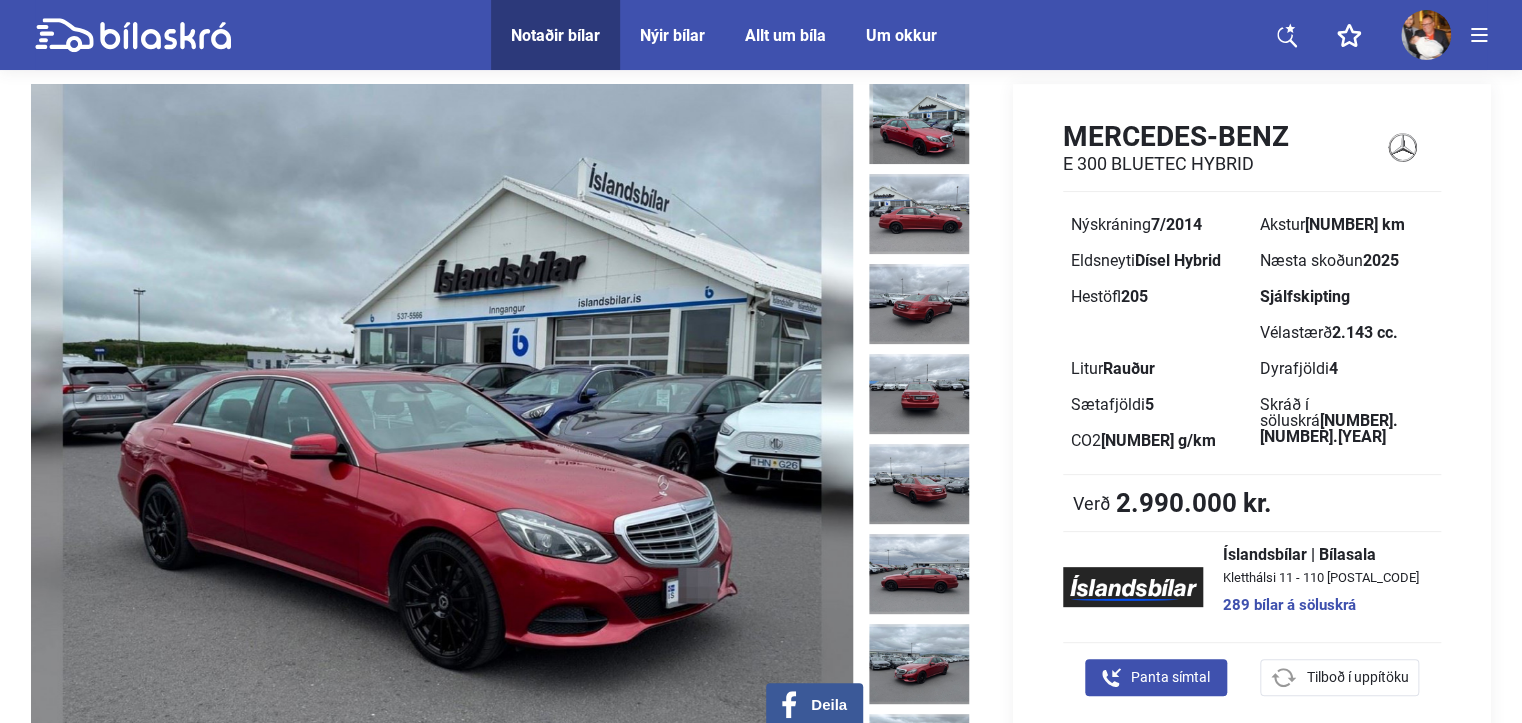 scroll, scrollTop: 100, scrollLeft: 0, axis: vertical 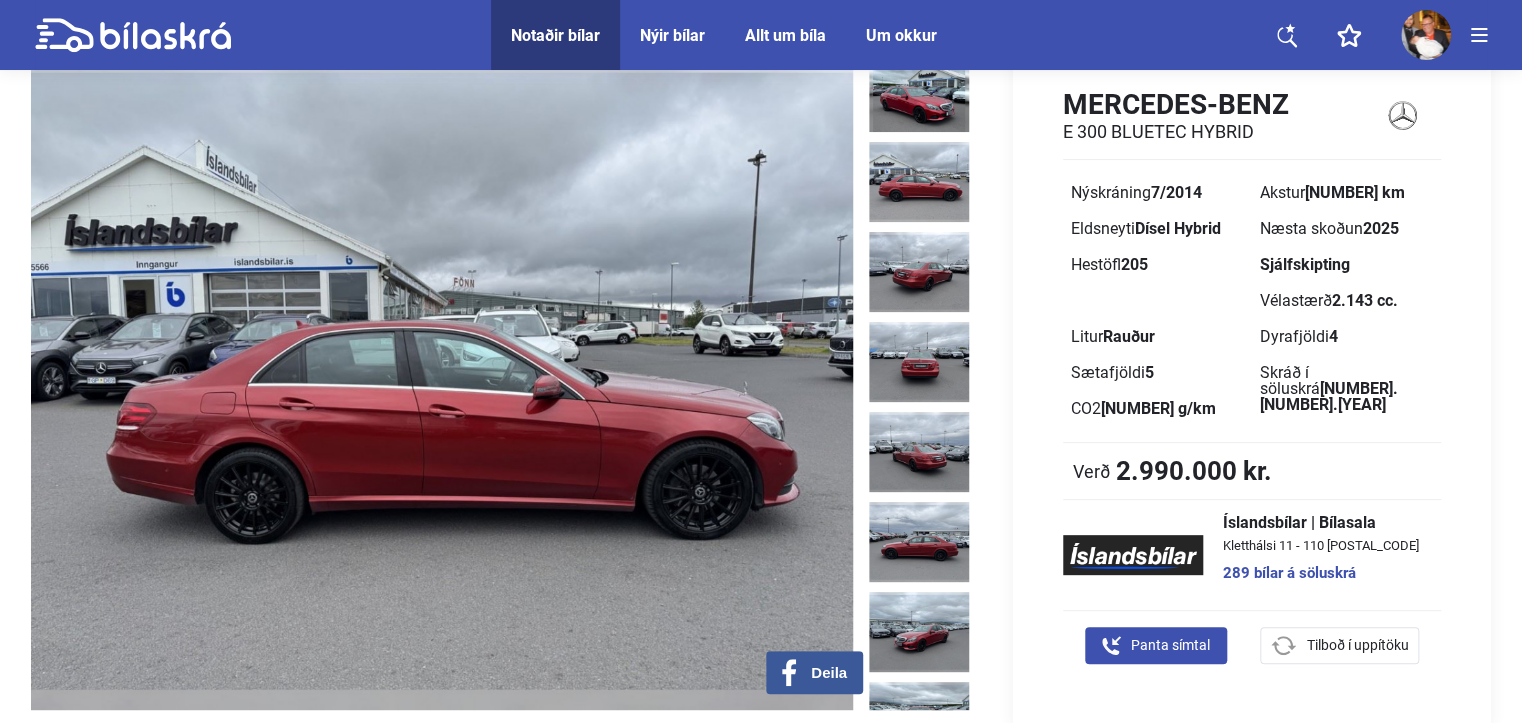click at bounding box center (919, 182) 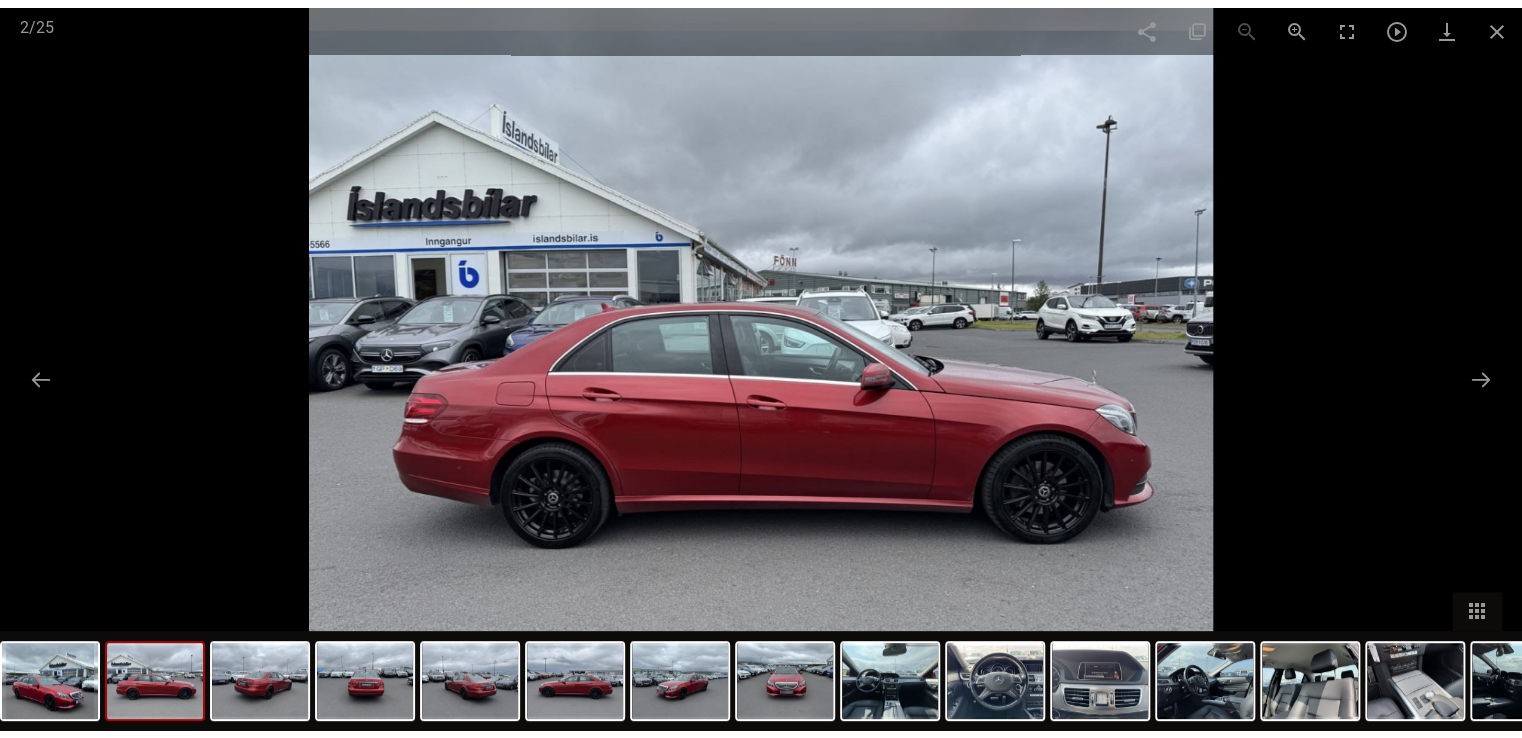 scroll, scrollTop: 200, scrollLeft: 0, axis: vertical 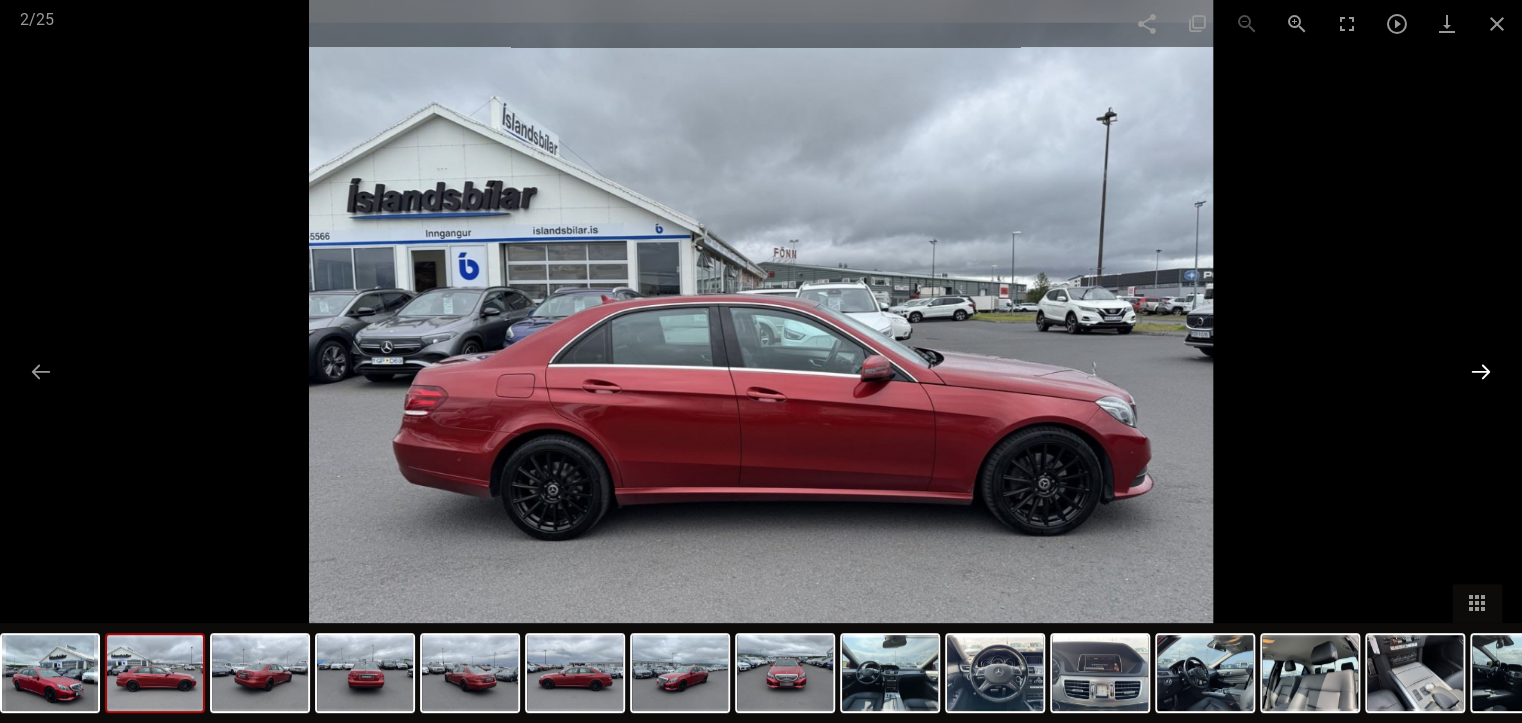 click at bounding box center (1481, 371) 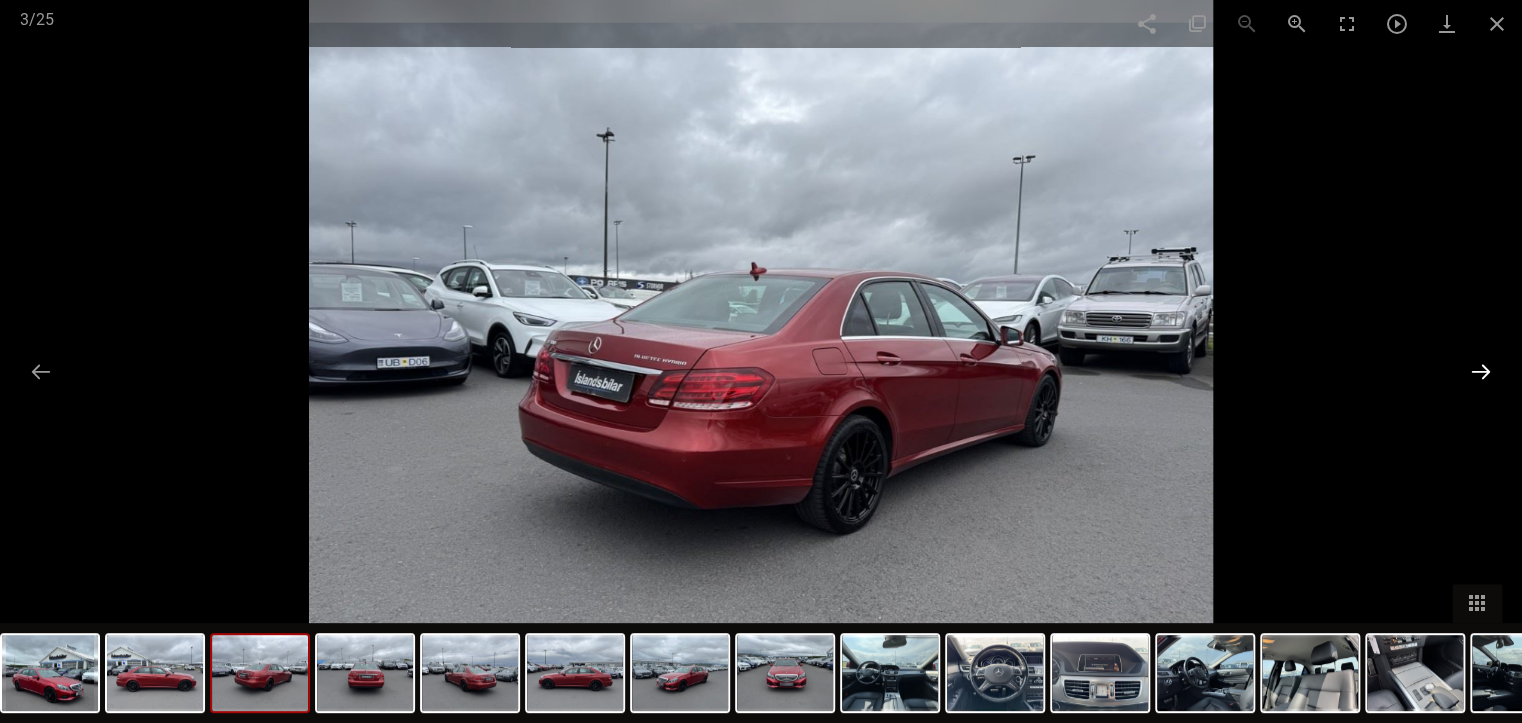 click at bounding box center [1481, 371] 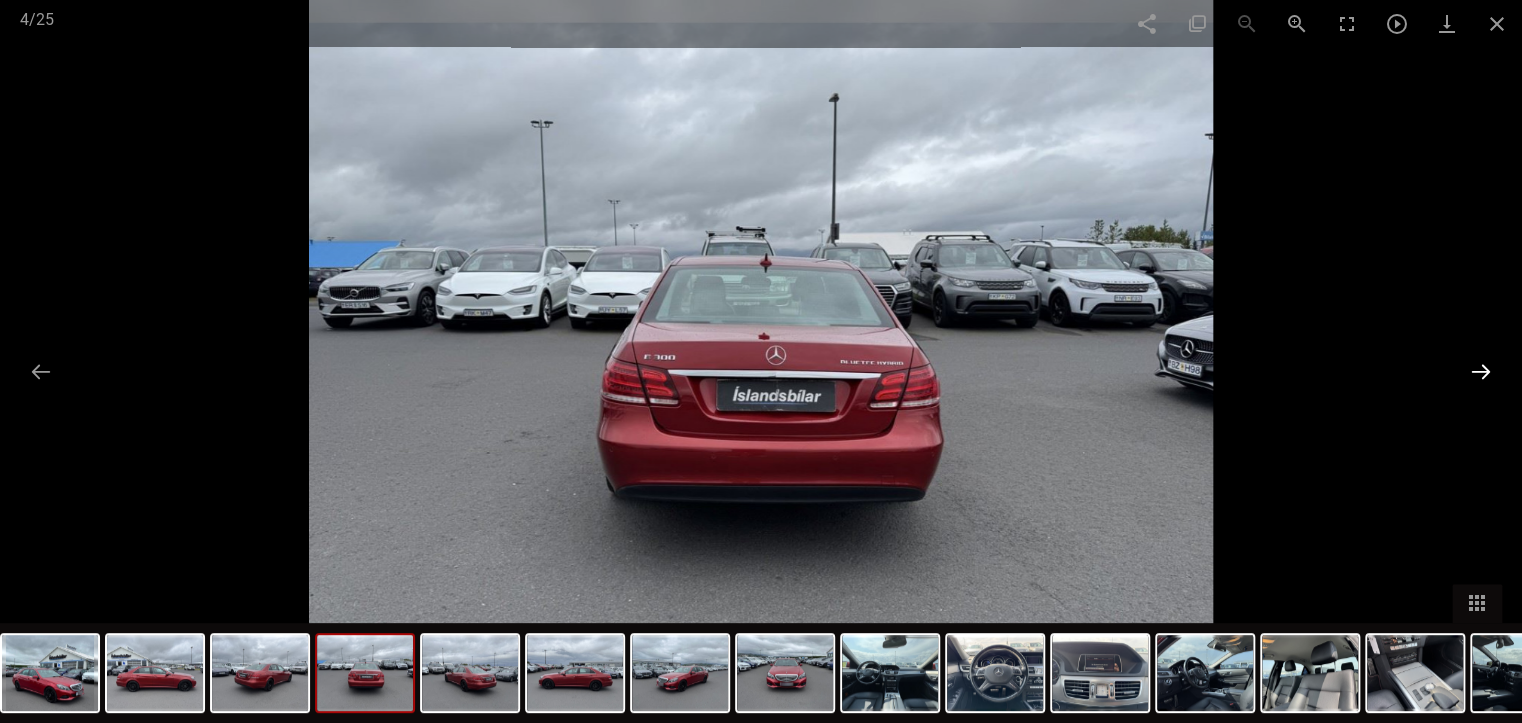 click at bounding box center (1481, 371) 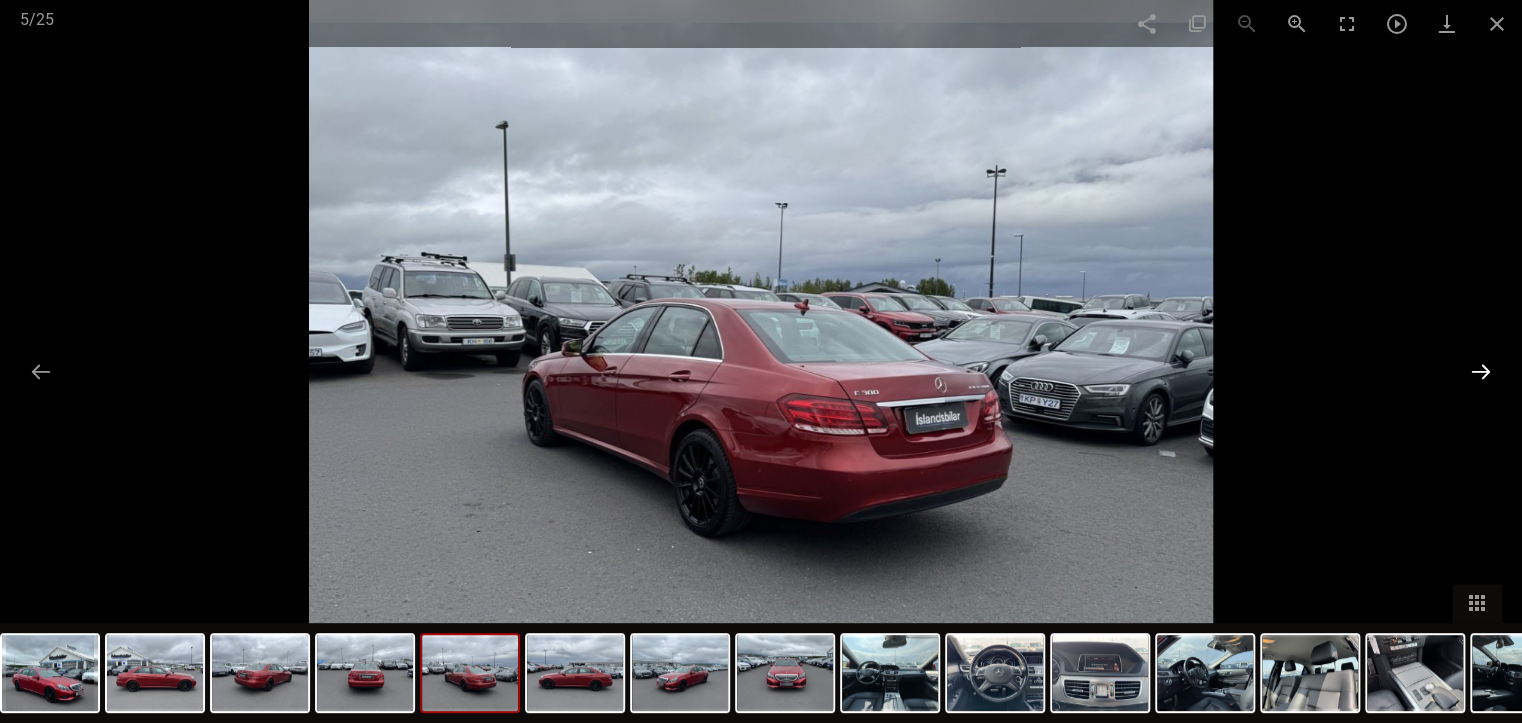 click at bounding box center [1481, 371] 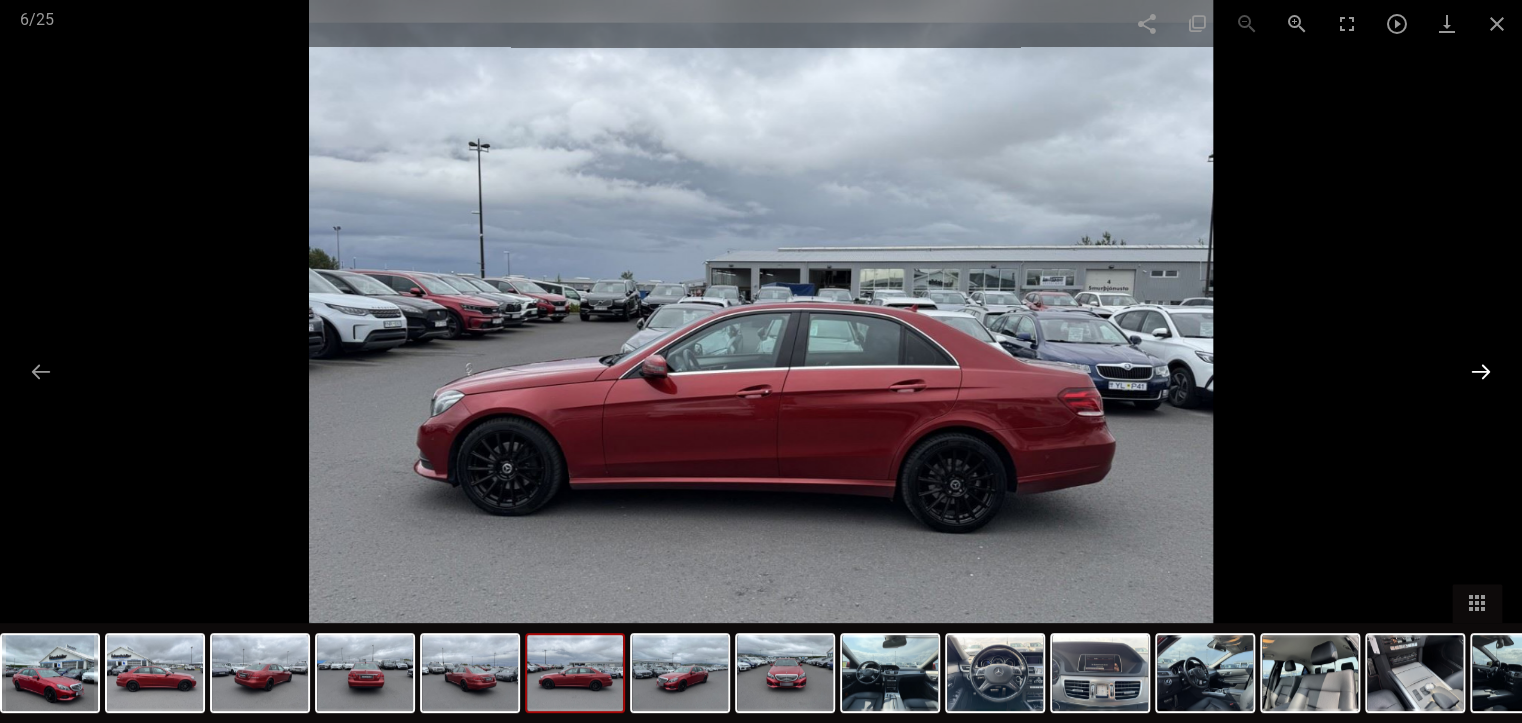 click at bounding box center (1481, 371) 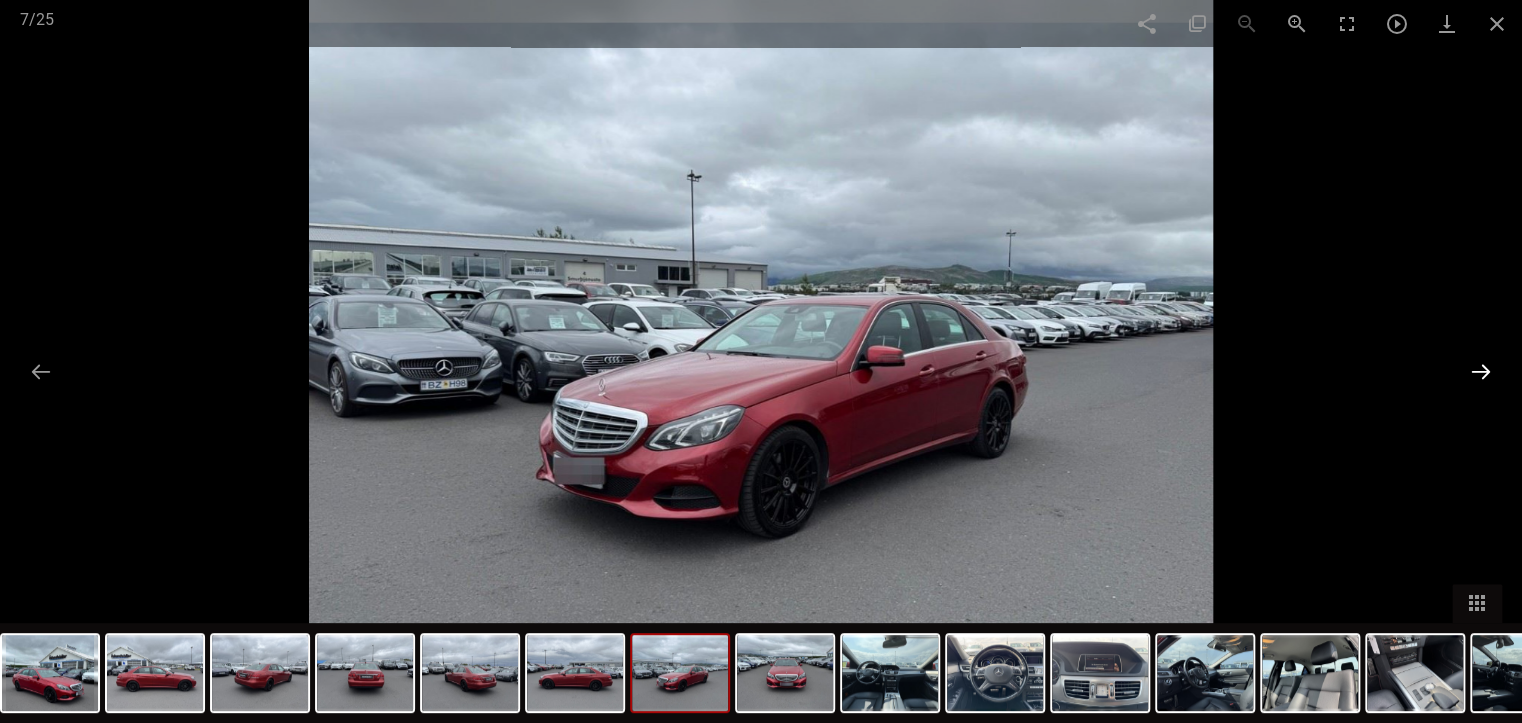 click at bounding box center (1481, 371) 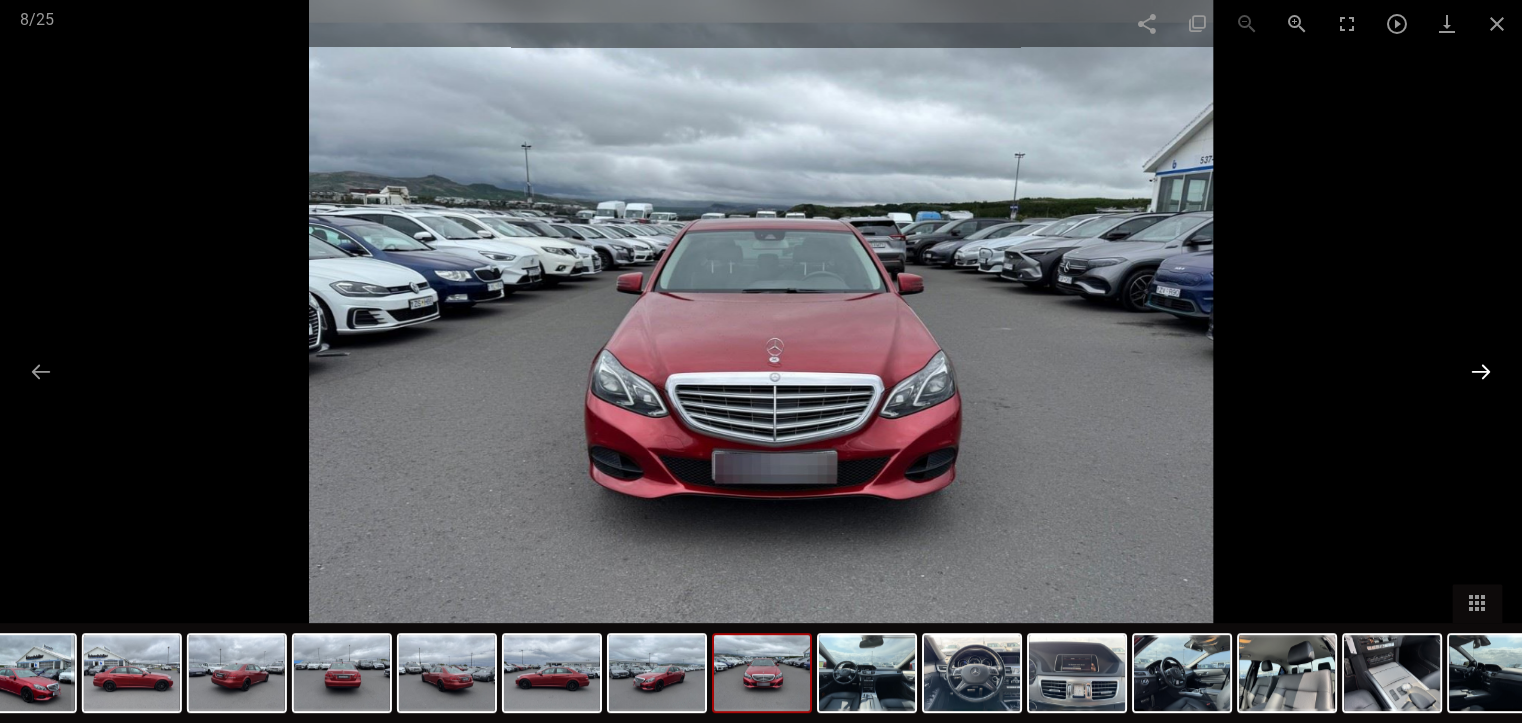 click at bounding box center [1481, 371] 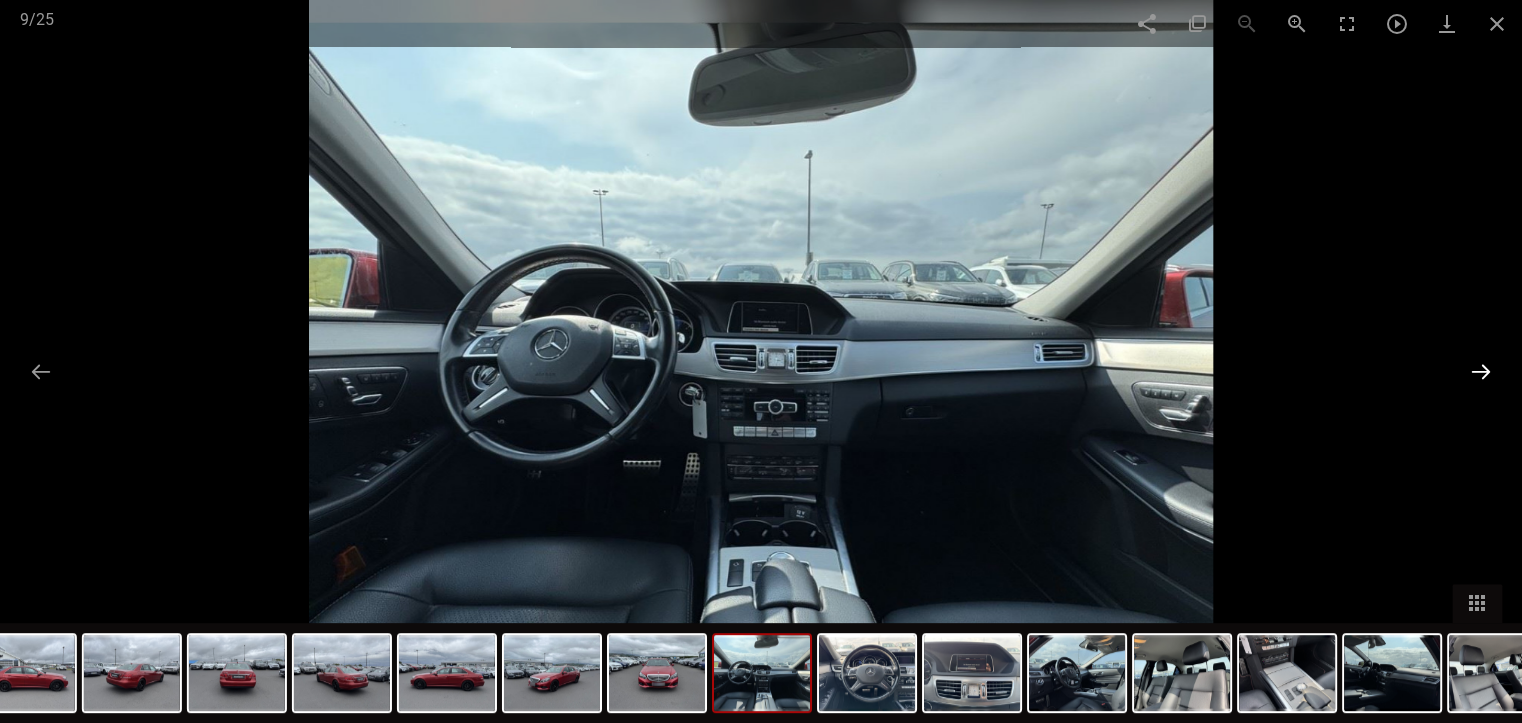 click at bounding box center [1481, 371] 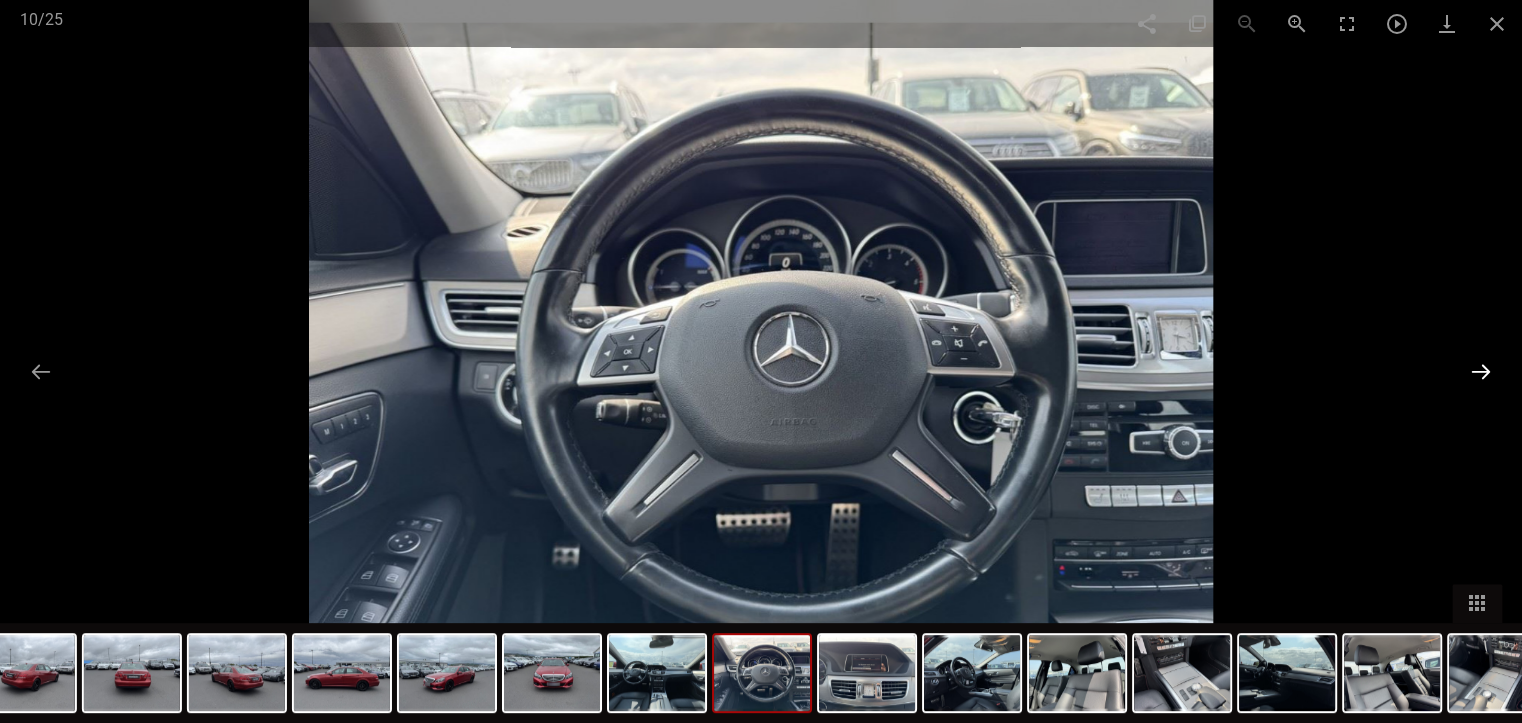 click at bounding box center (1481, 371) 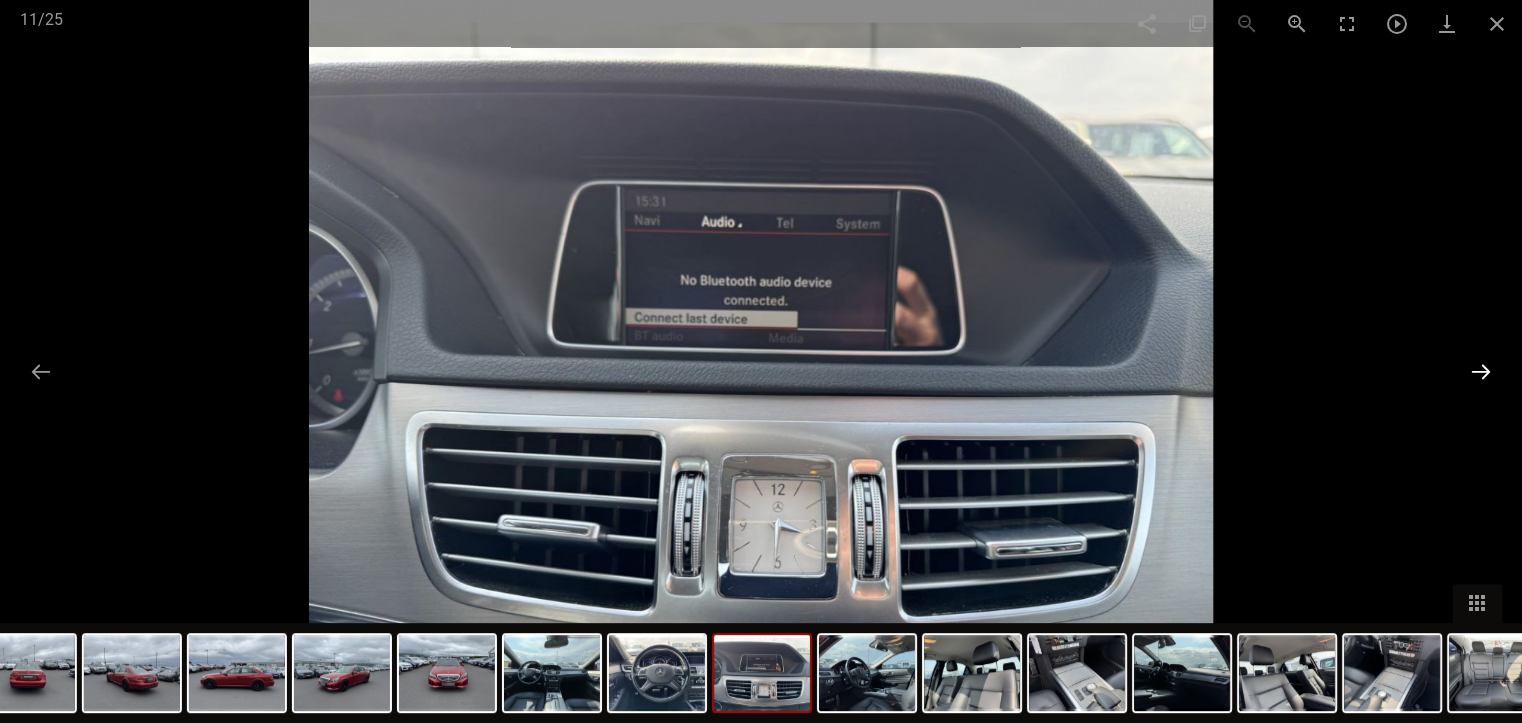 click at bounding box center (1481, 371) 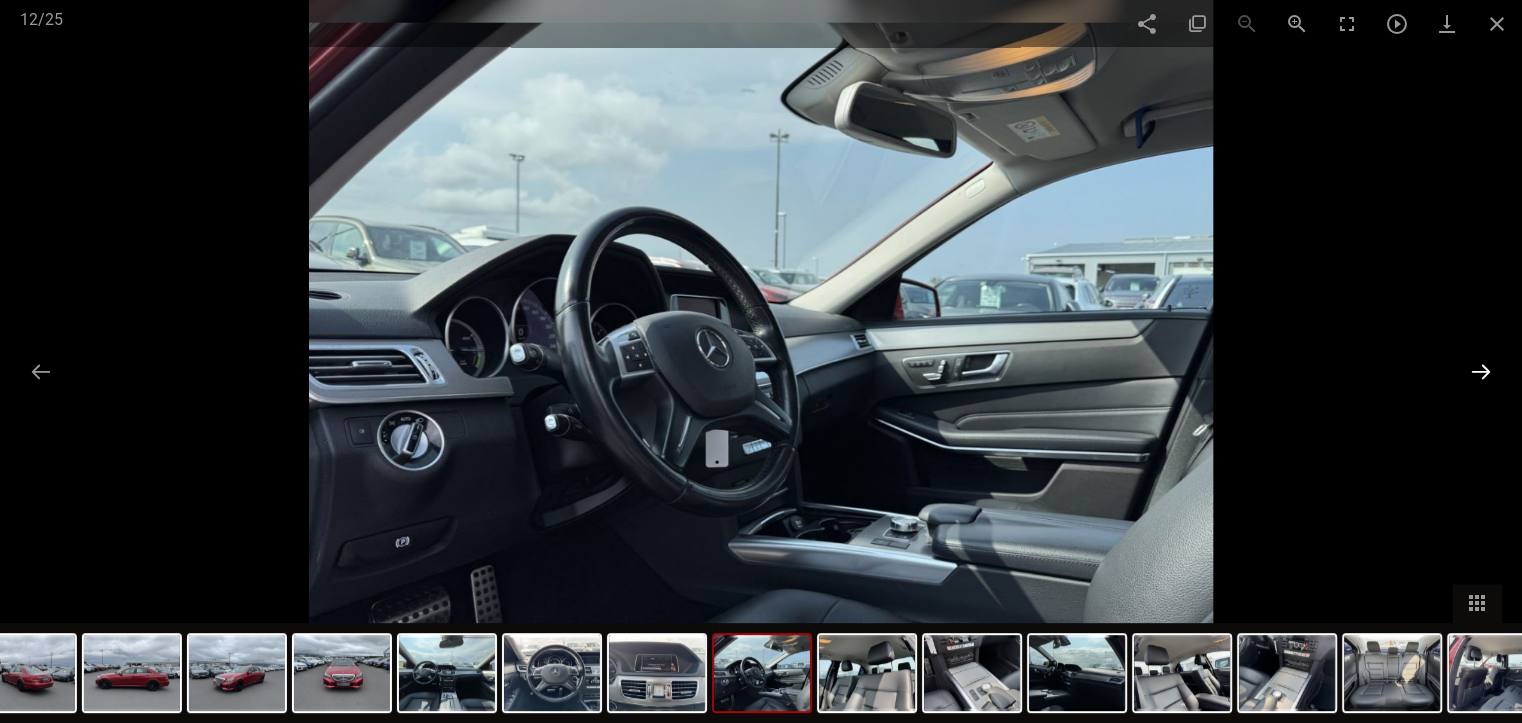 click at bounding box center [1481, 371] 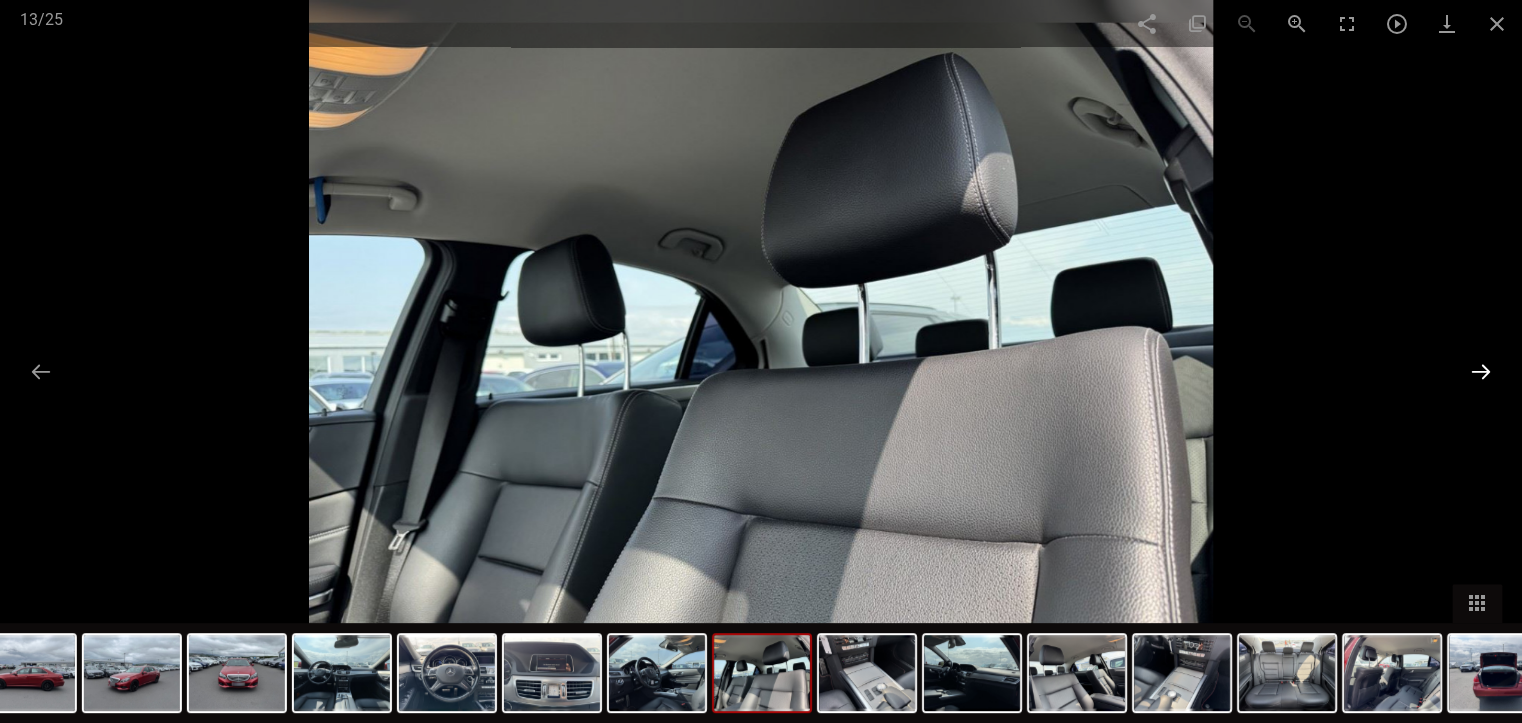click at bounding box center (1481, 371) 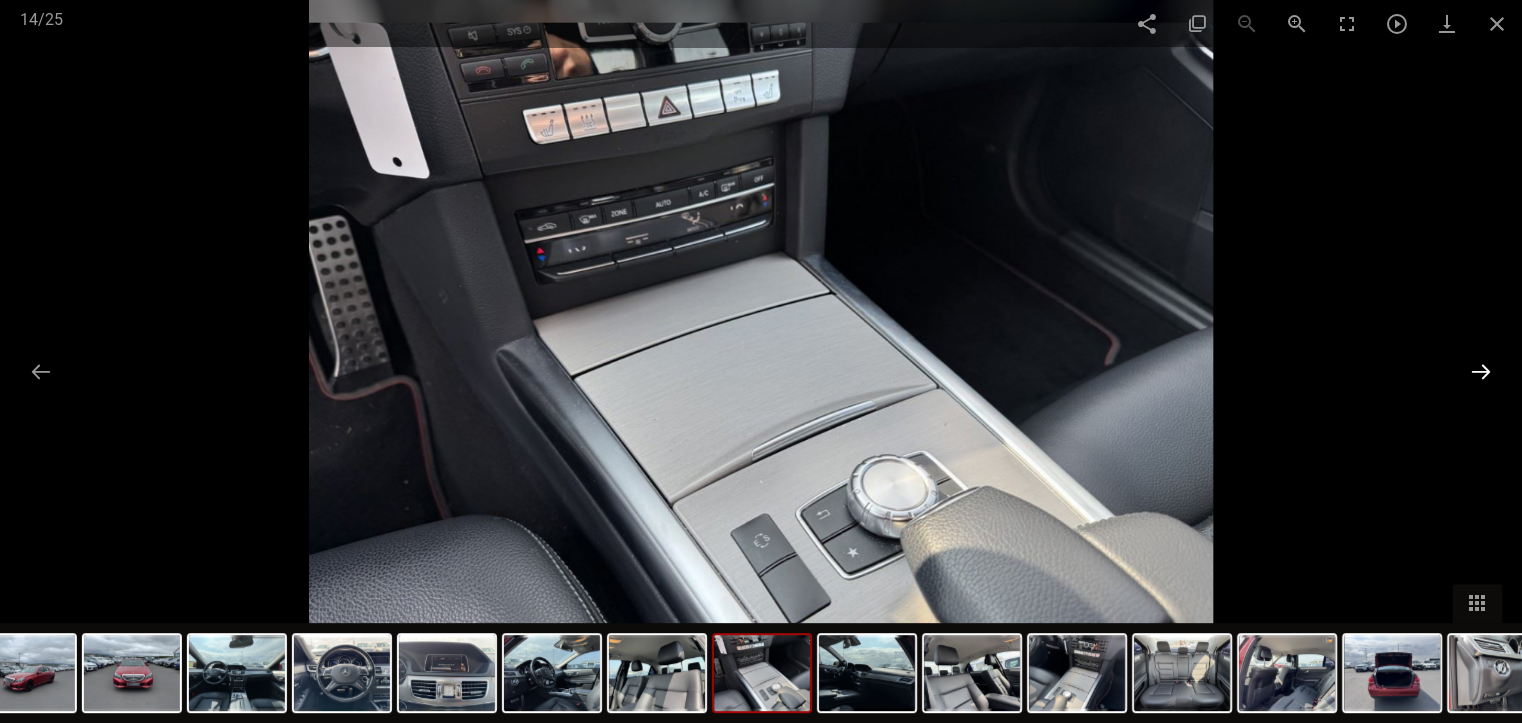 click at bounding box center (1481, 371) 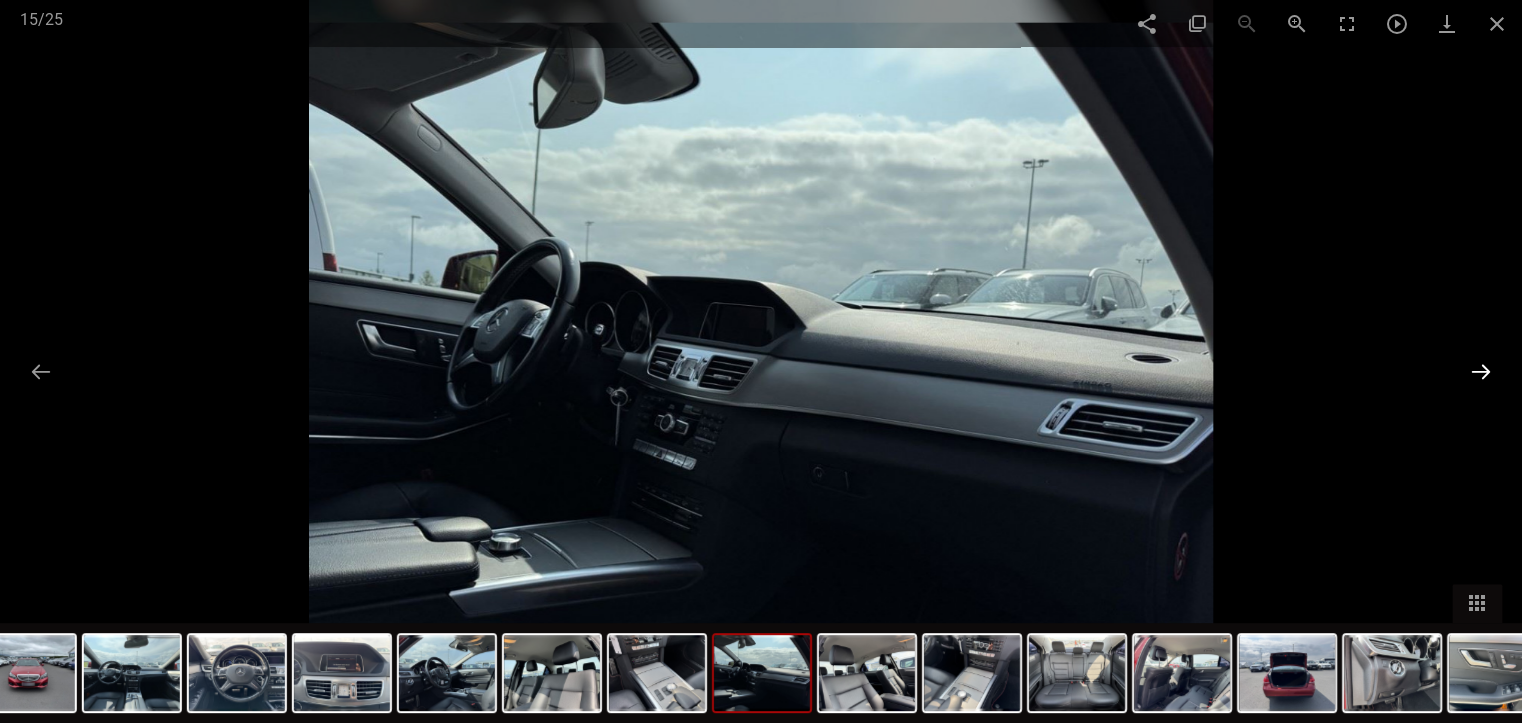 click at bounding box center [1481, 371] 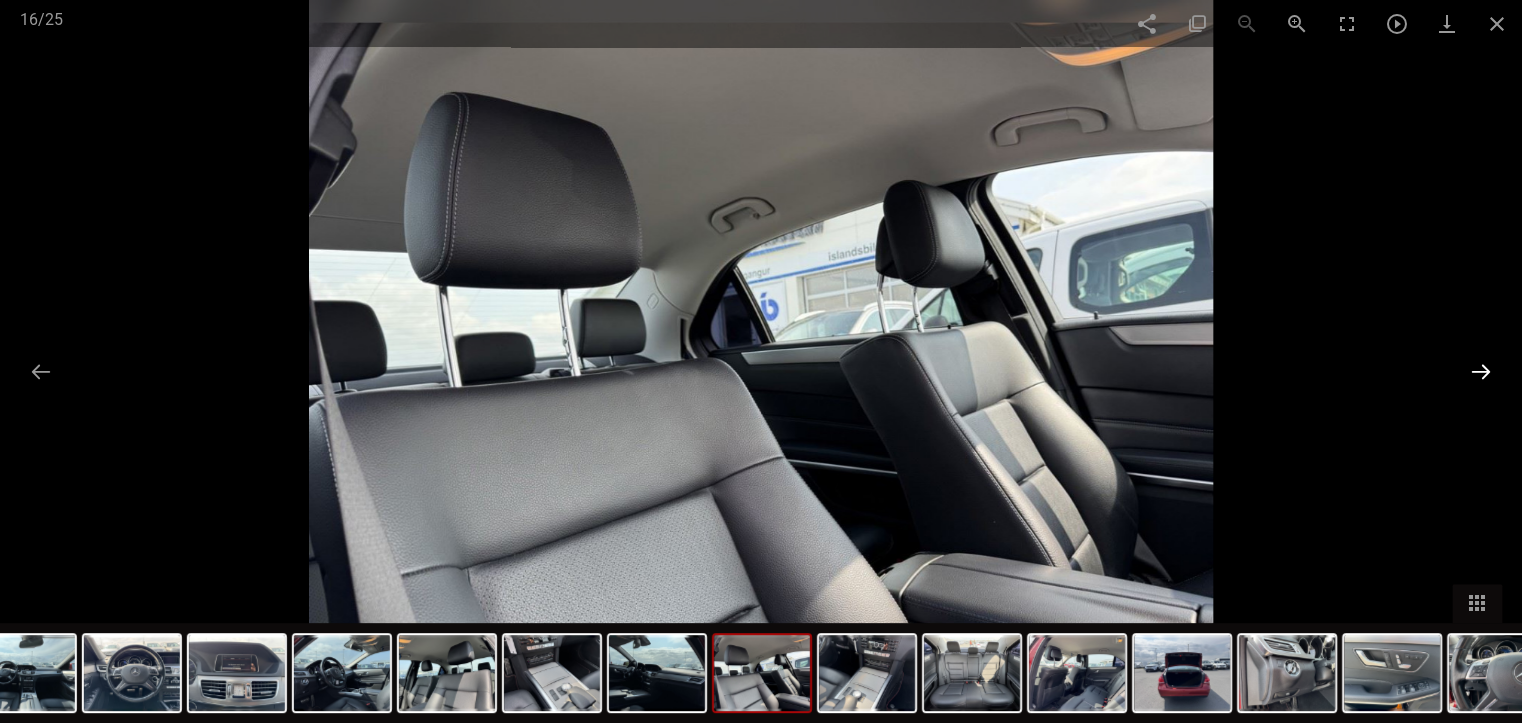 click at bounding box center (1481, 371) 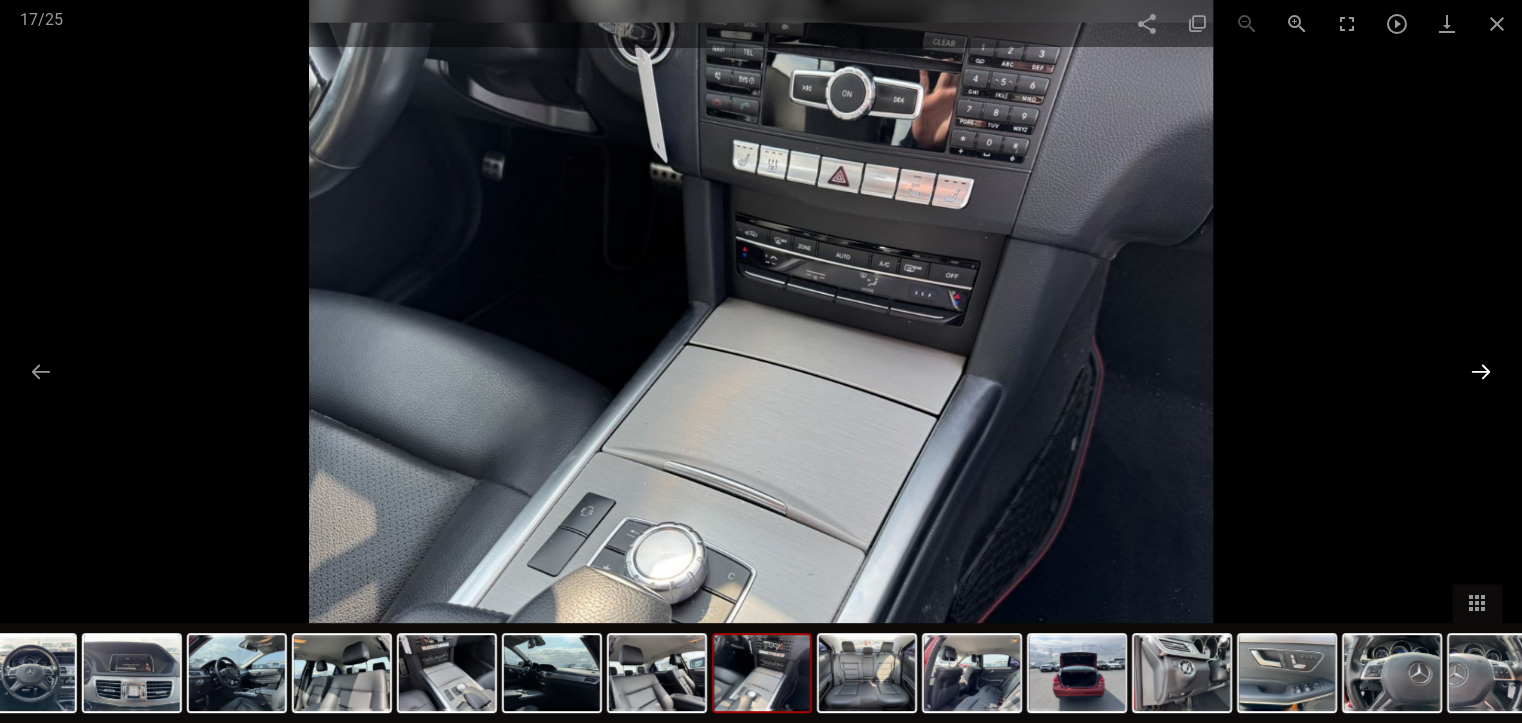 click at bounding box center (1481, 371) 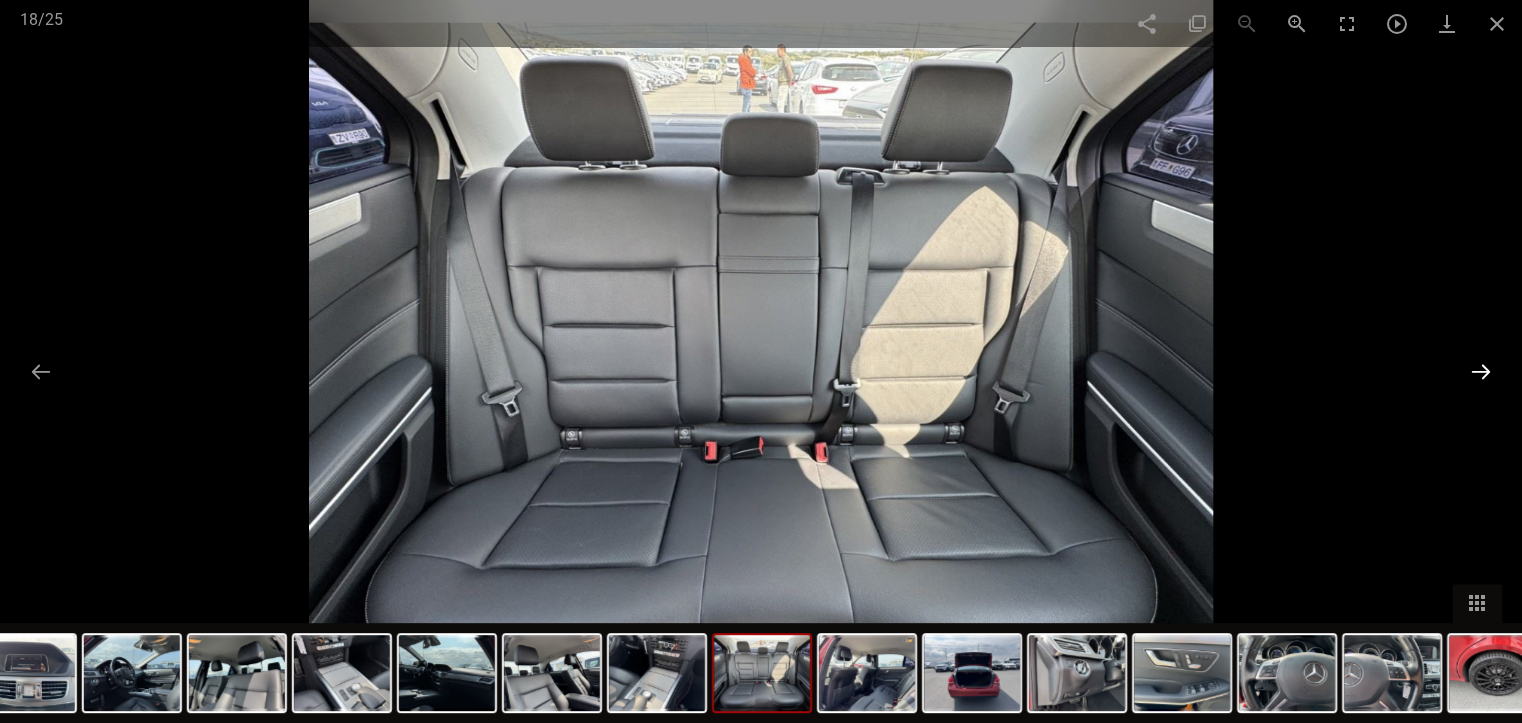 click at bounding box center [1481, 371] 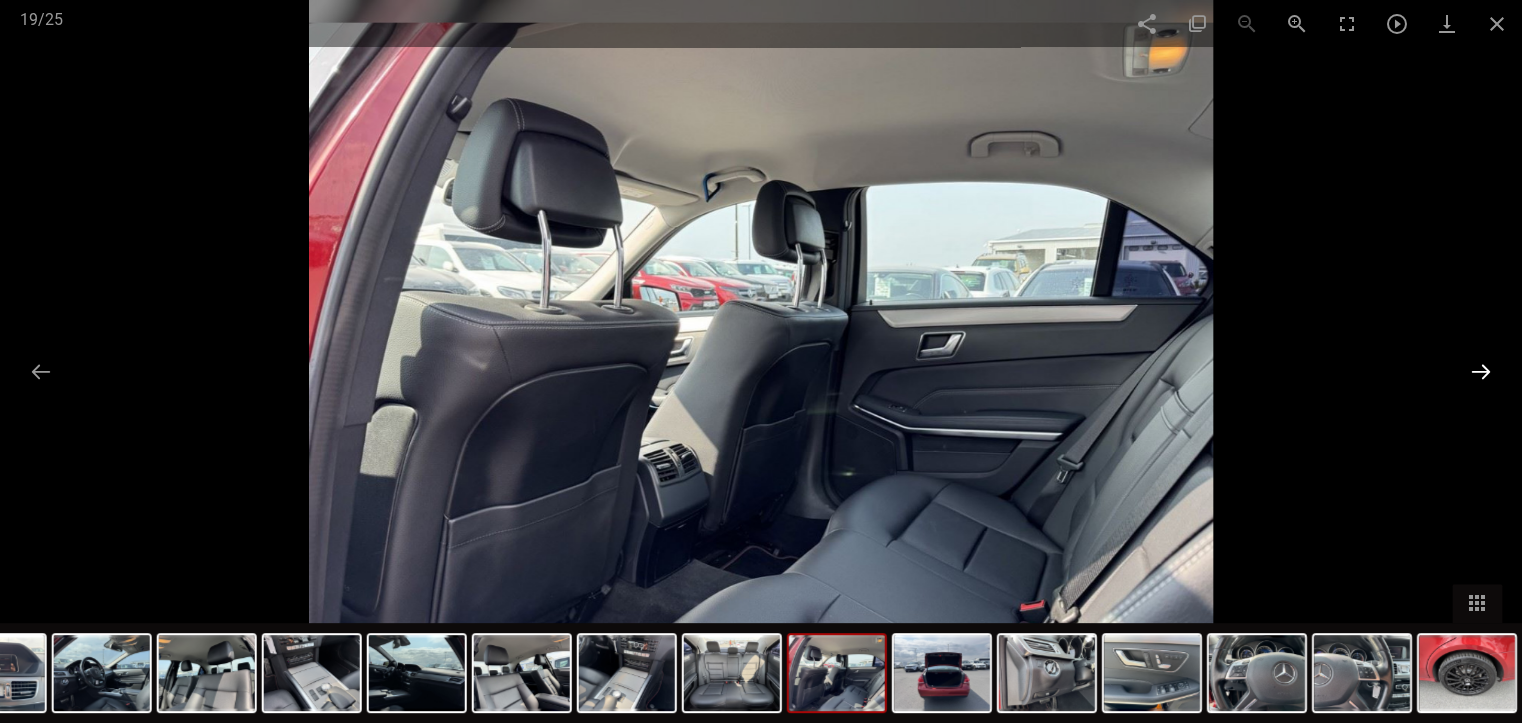 click at bounding box center (1481, 371) 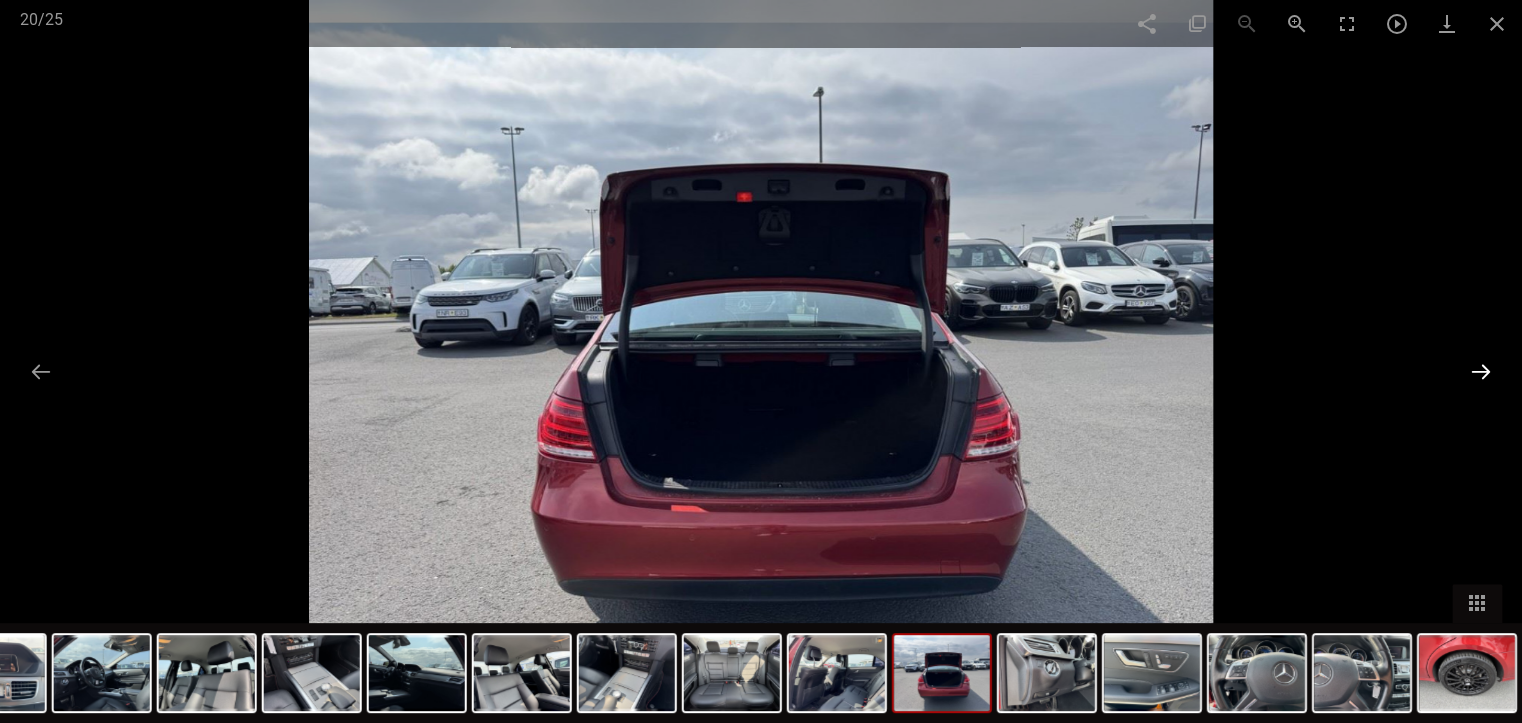 click at bounding box center (1481, 371) 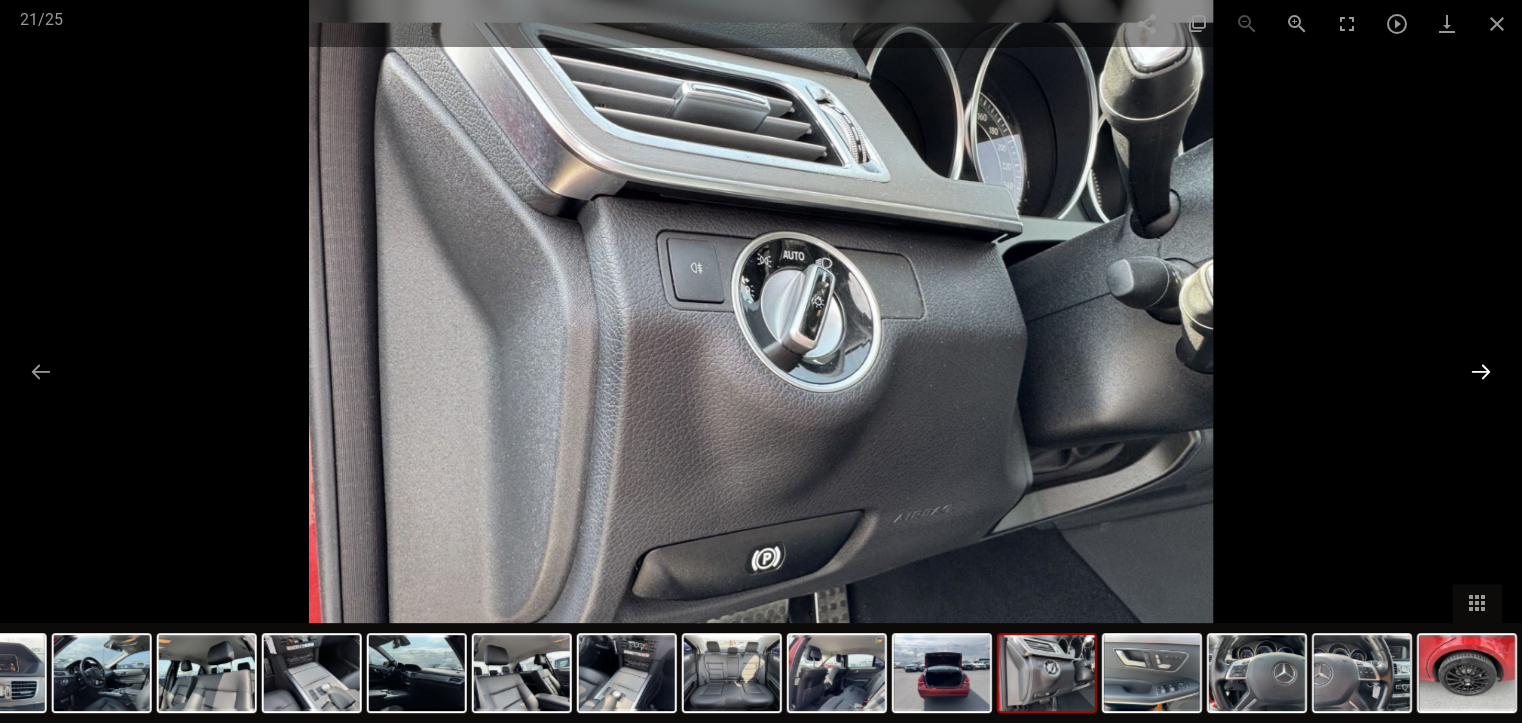 click at bounding box center [1481, 371] 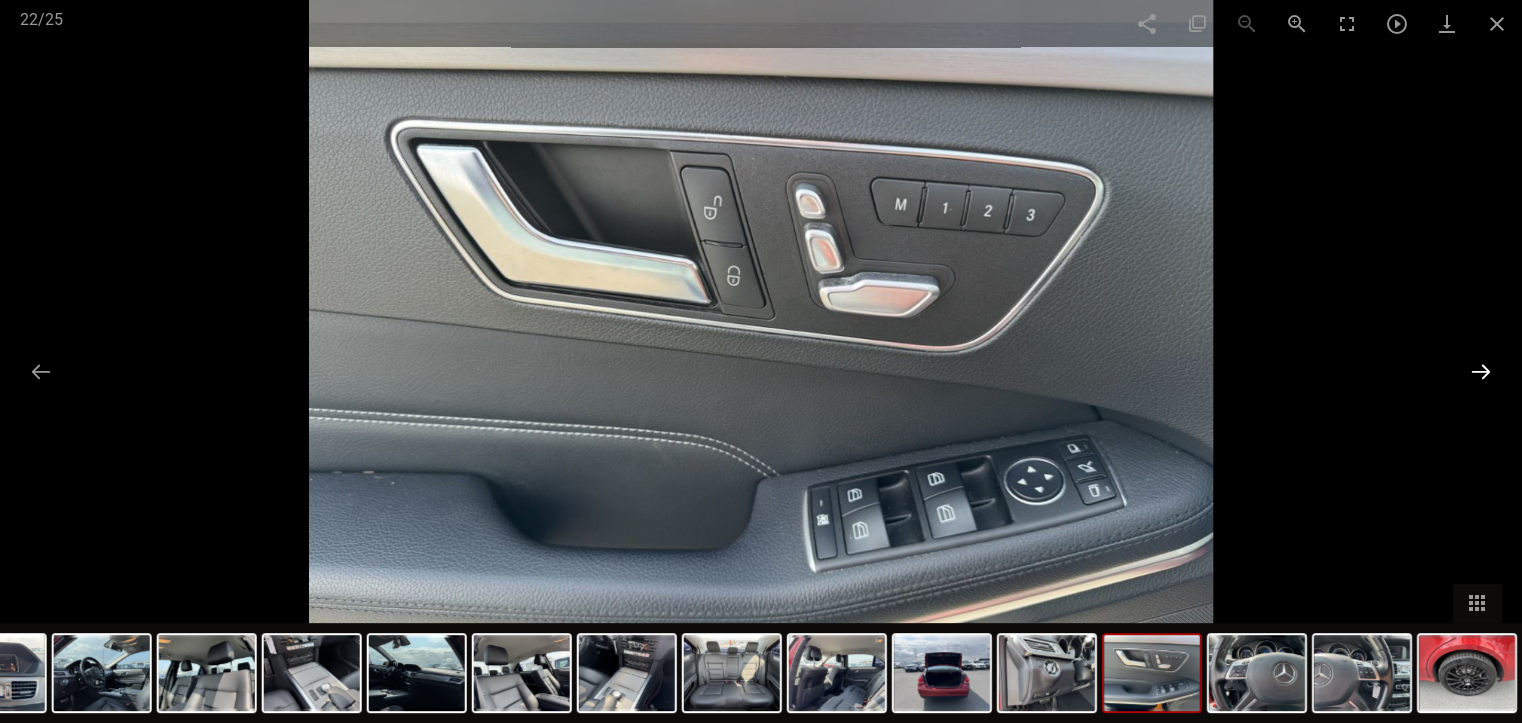 click at bounding box center (1481, 371) 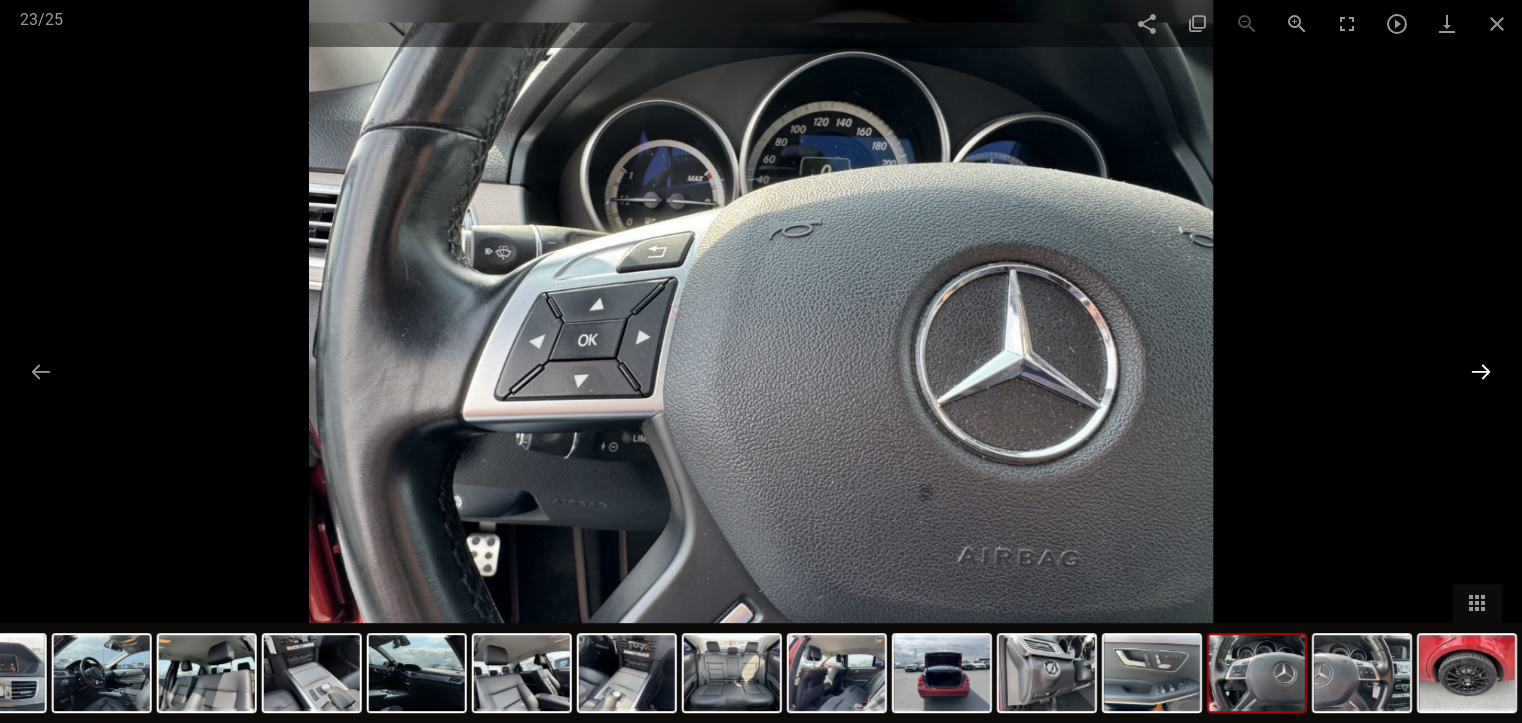 click at bounding box center [1481, 371] 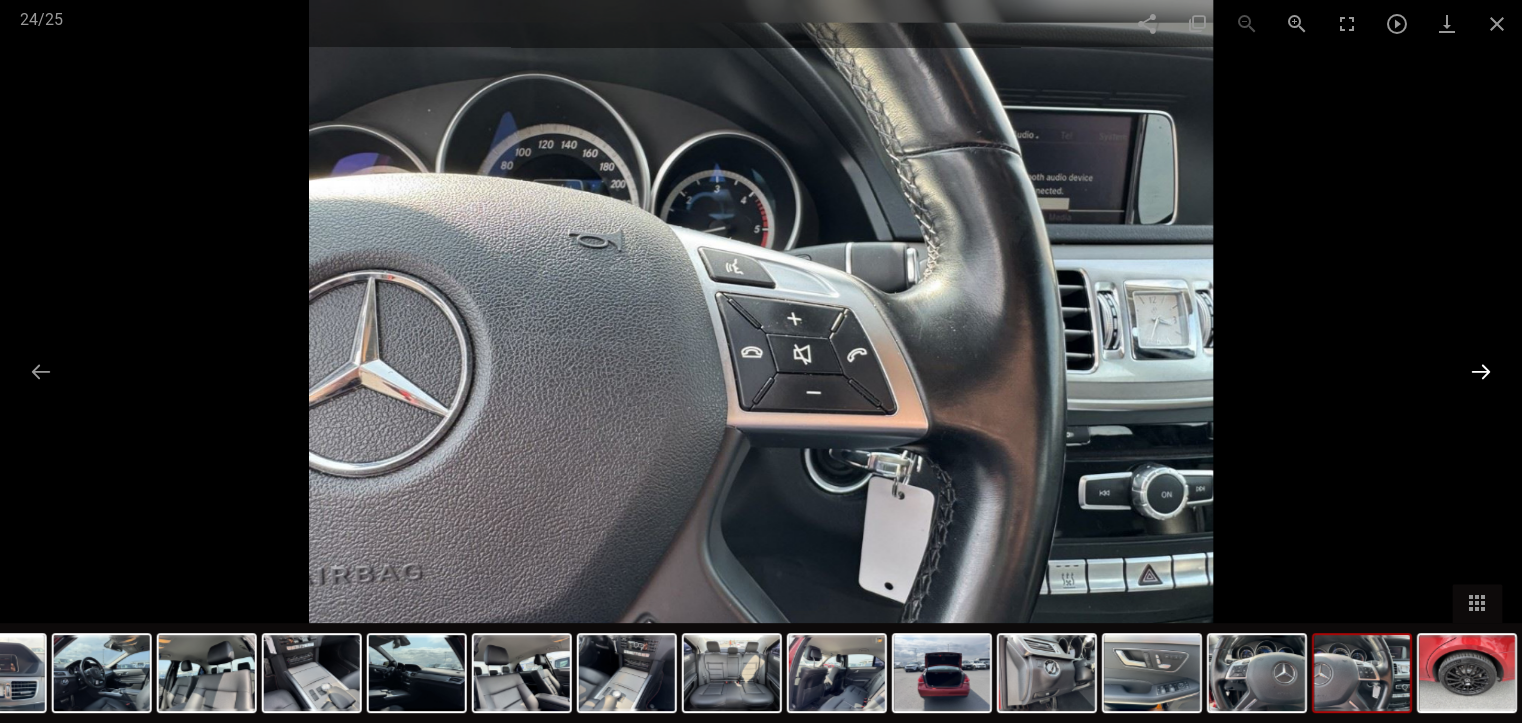 click at bounding box center (1481, 371) 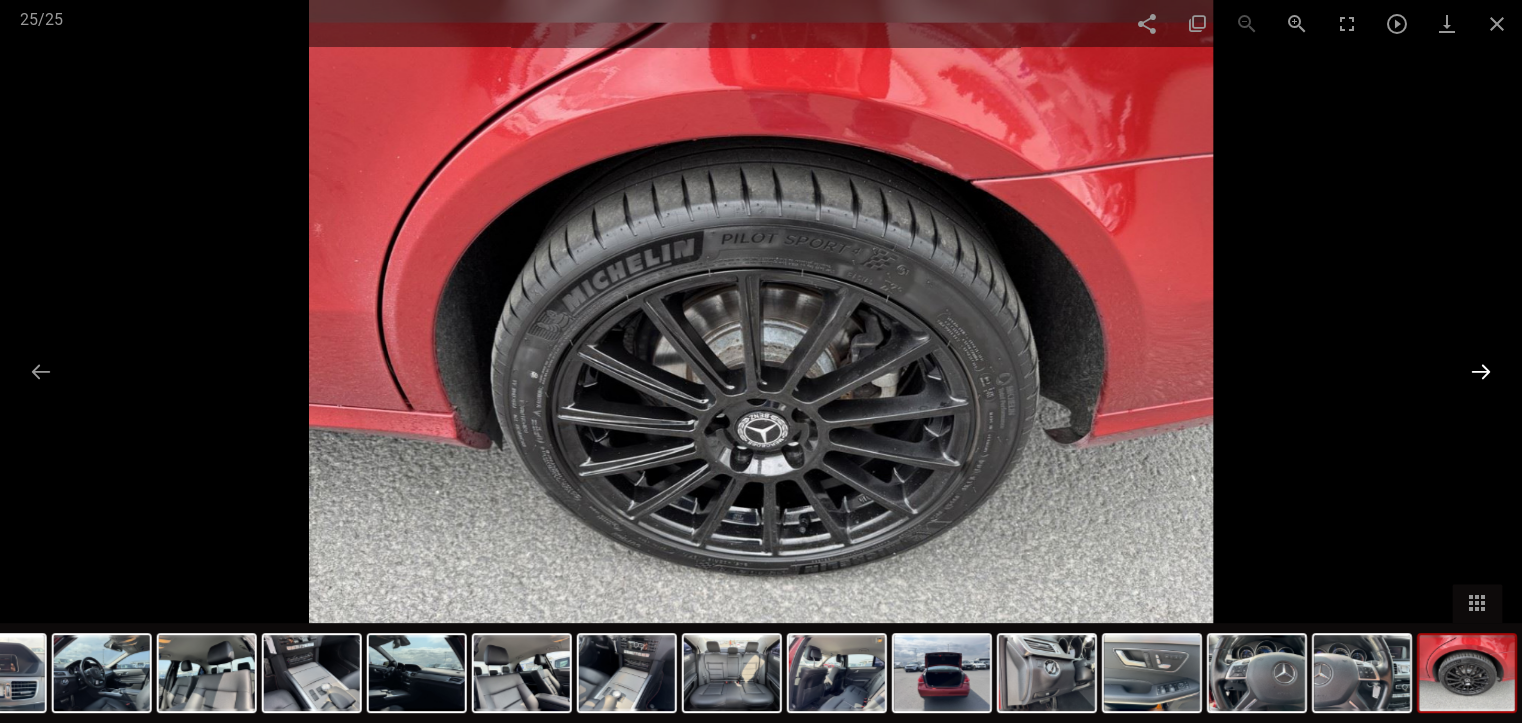 click at bounding box center [1481, 371] 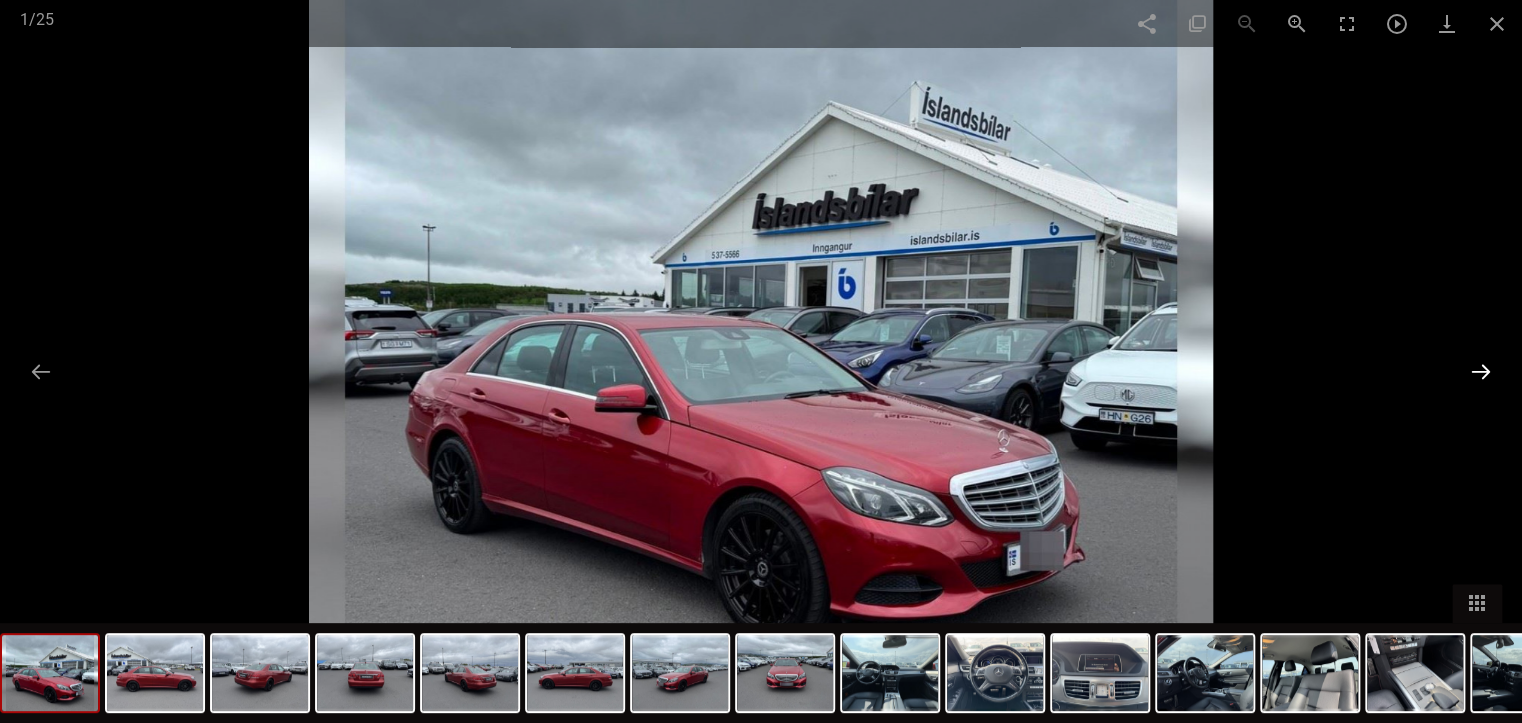 click at bounding box center [1481, 371] 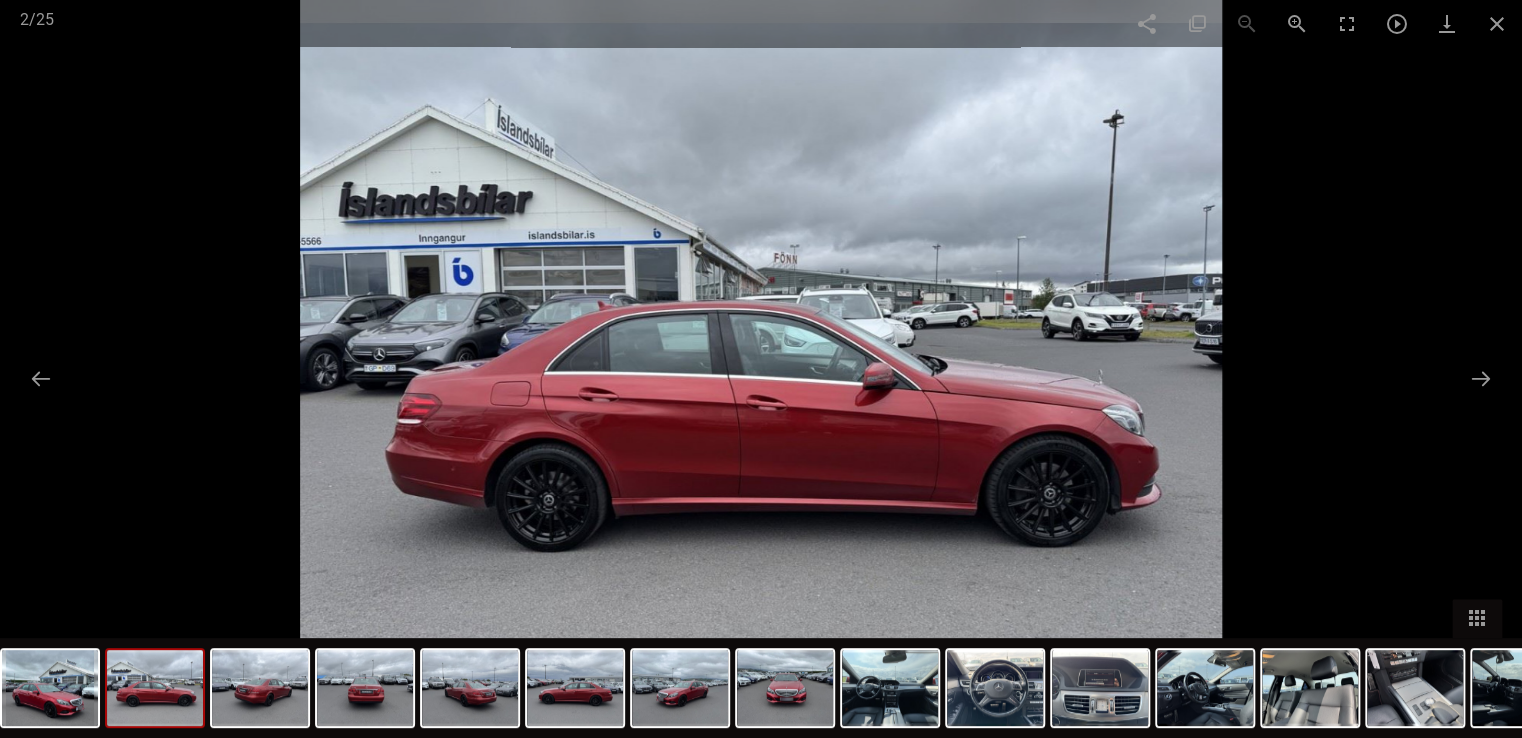 scroll, scrollTop: 19788, scrollLeft: 0, axis: vertical 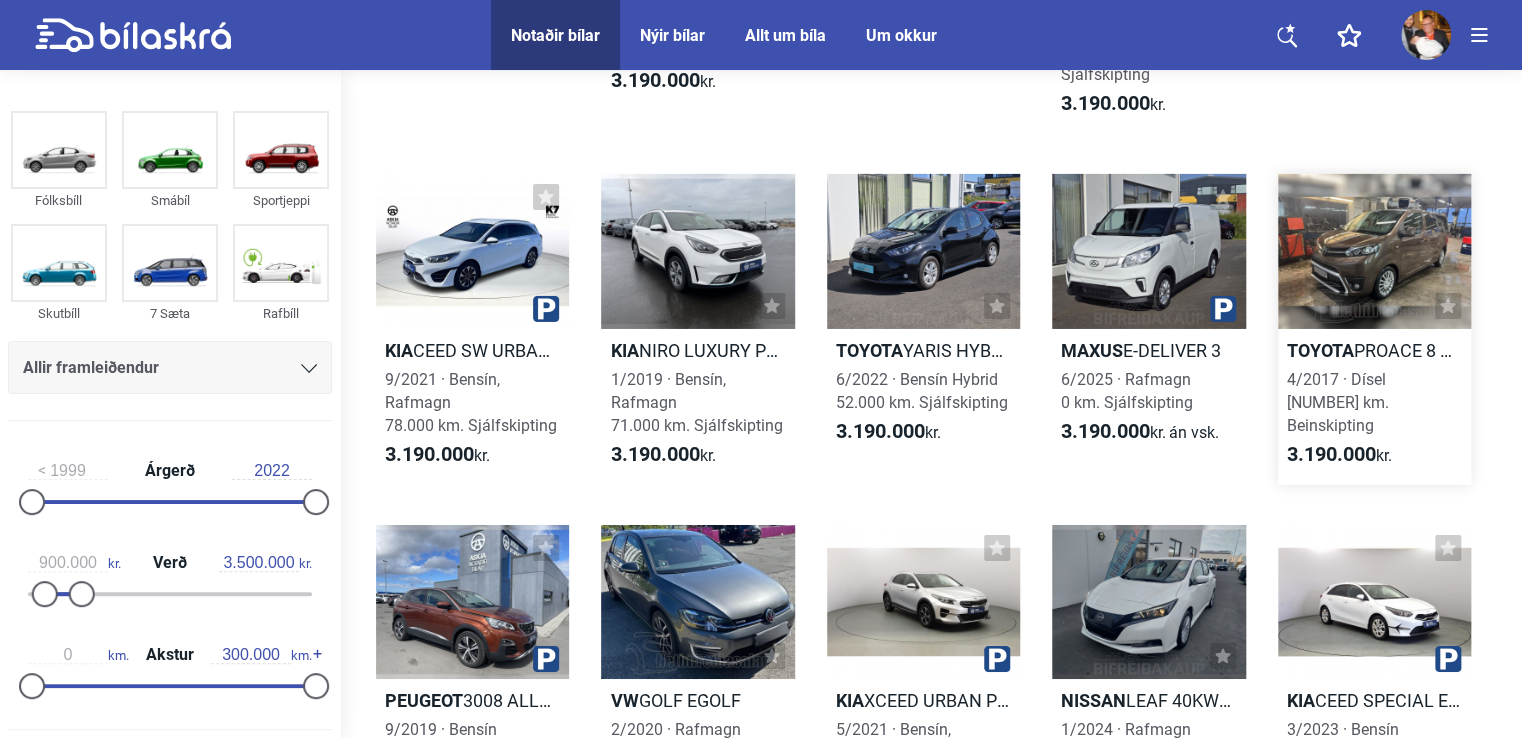 click 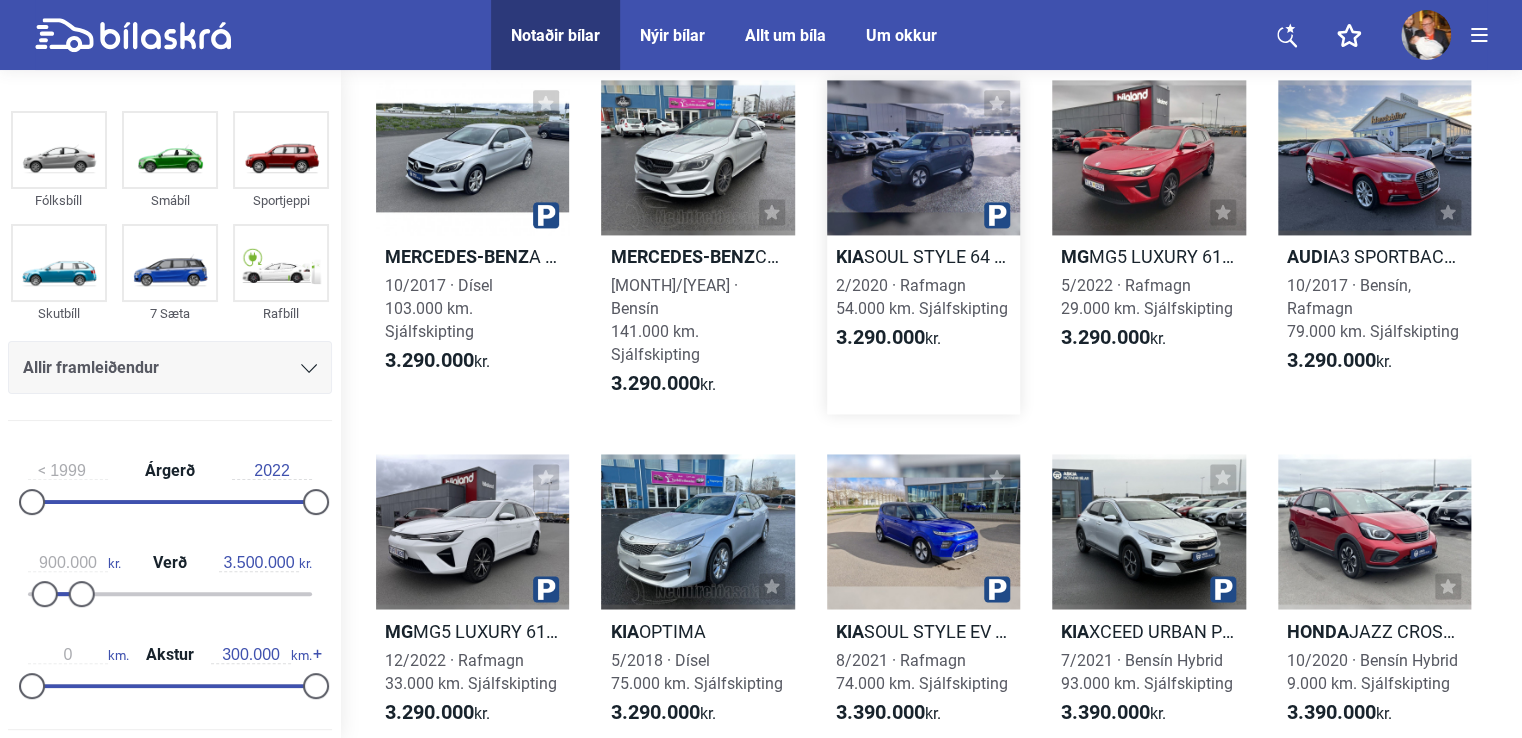 scroll, scrollTop: 23964, scrollLeft: 0, axis: vertical 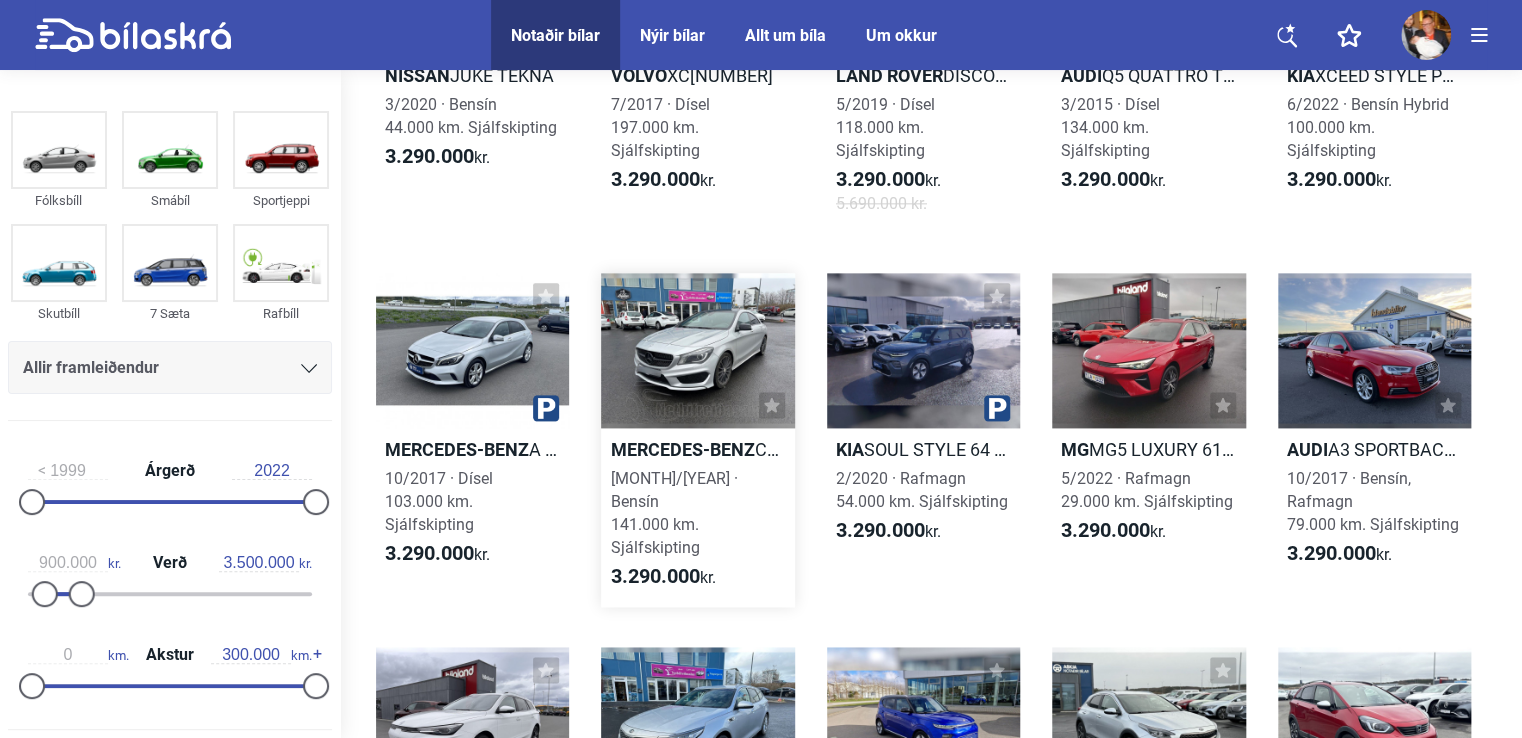 click at bounding box center [697, 350] 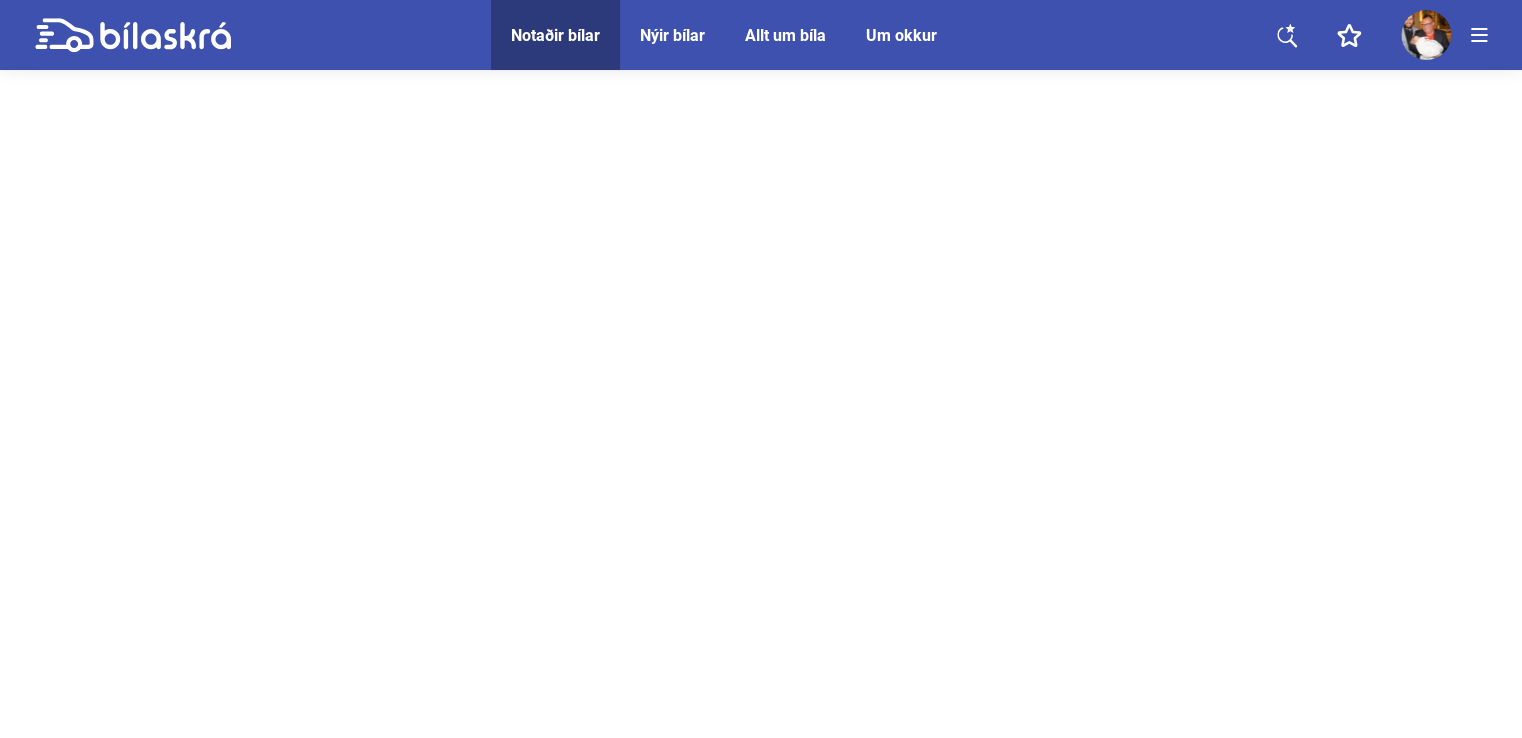 scroll, scrollTop: 0, scrollLeft: 0, axis: both 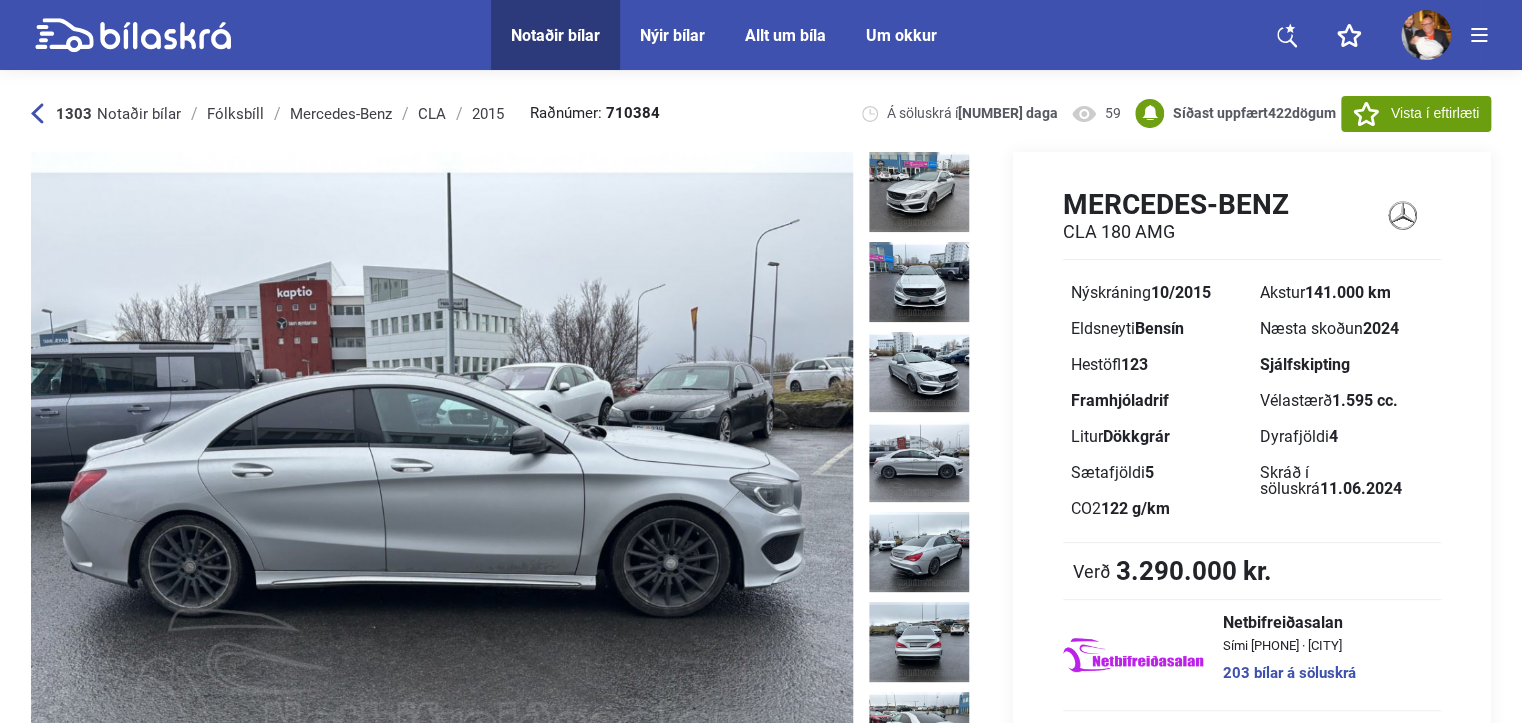 click 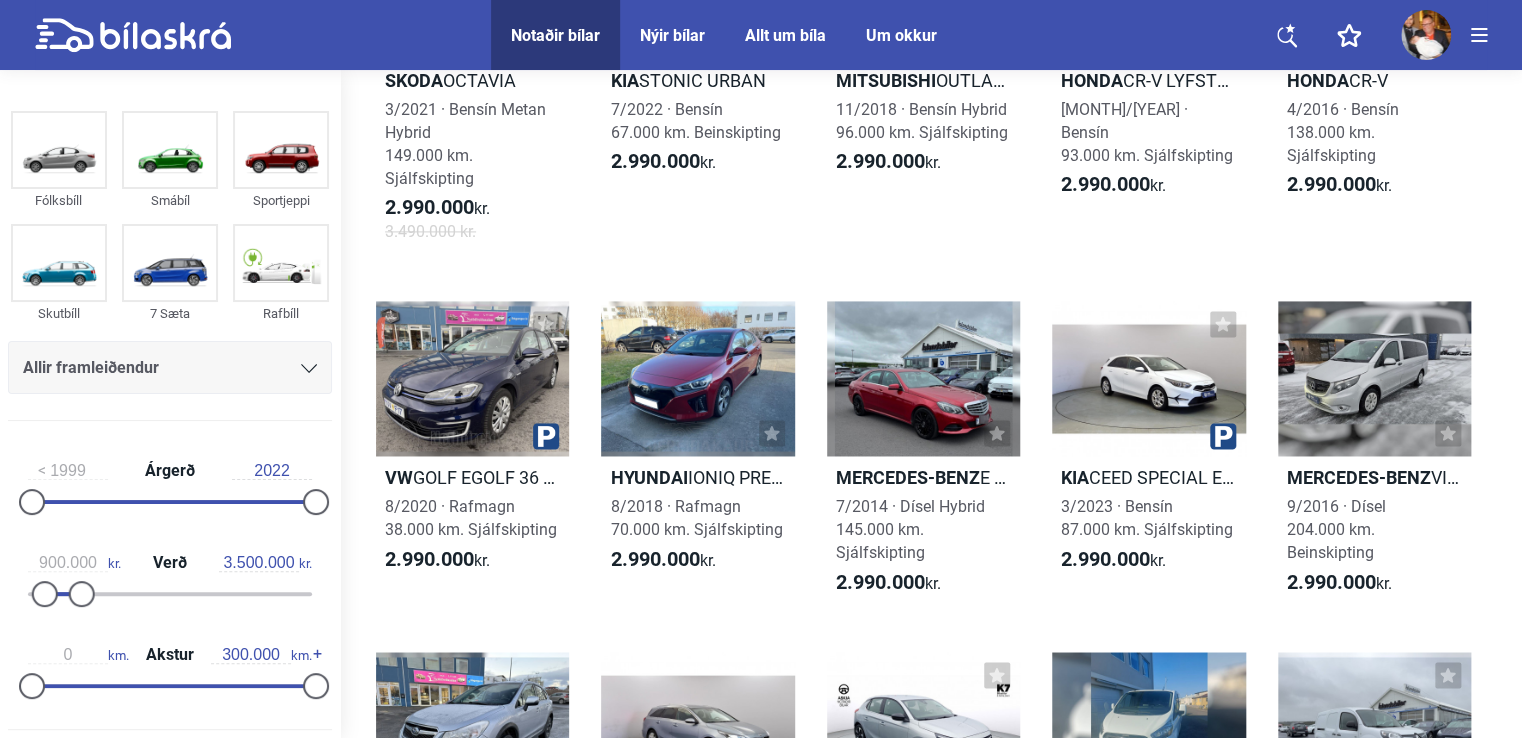 scroll, scrollTop: 21765, scrollLeft: 0, axis: vertical 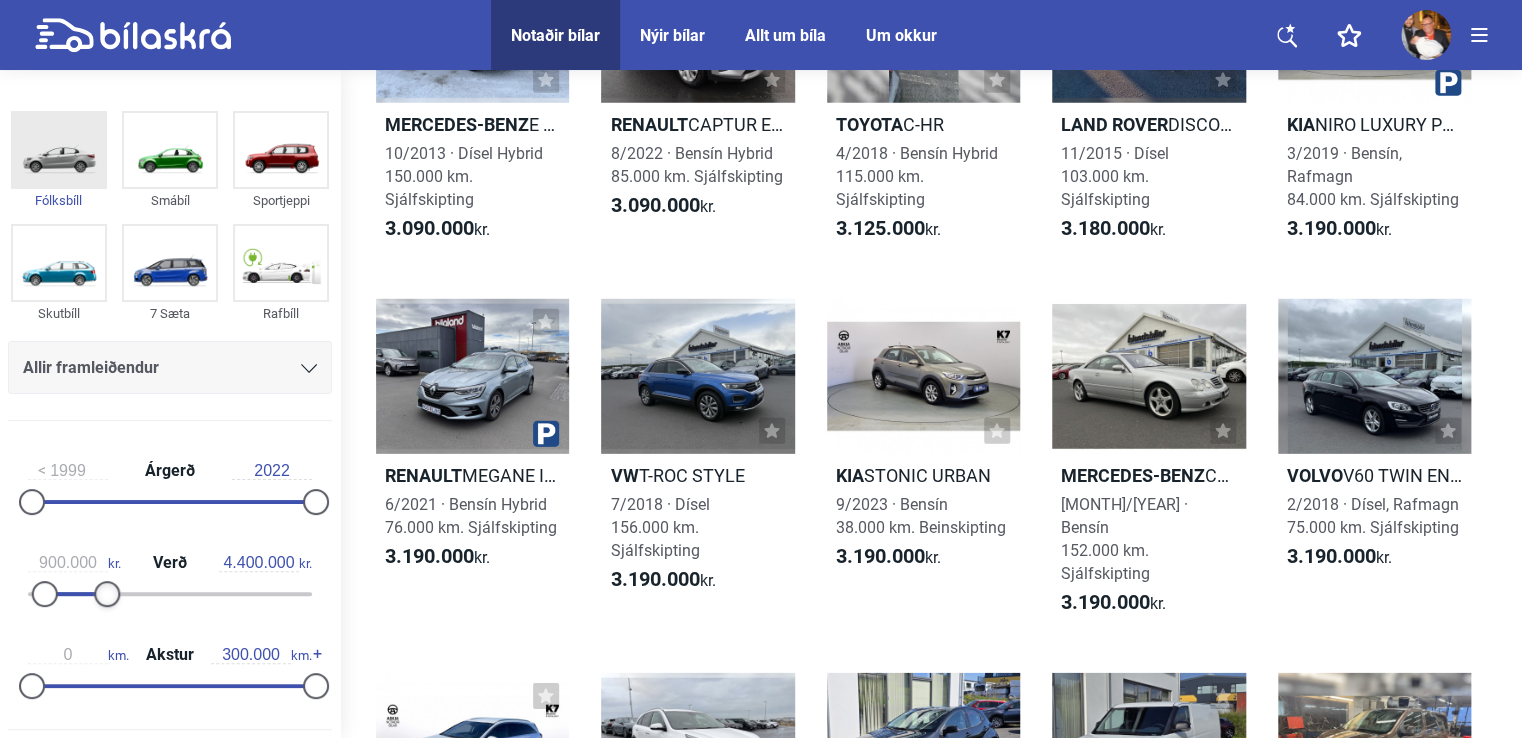 type on "4.300.000" 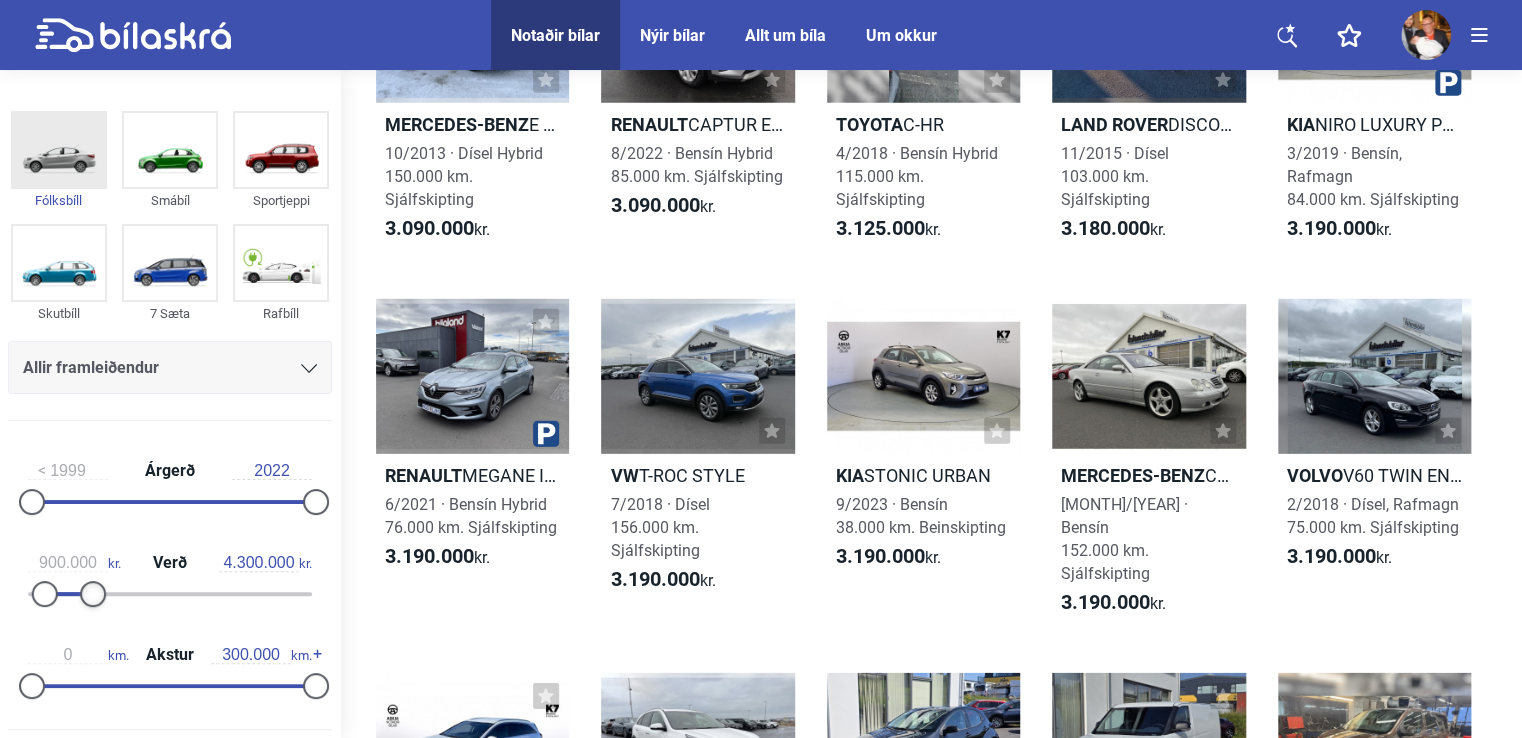 drag, startPoint x: 84, startPoint y: 183, endPoint x: 95, endPoint y: 194, distance: 15.556349 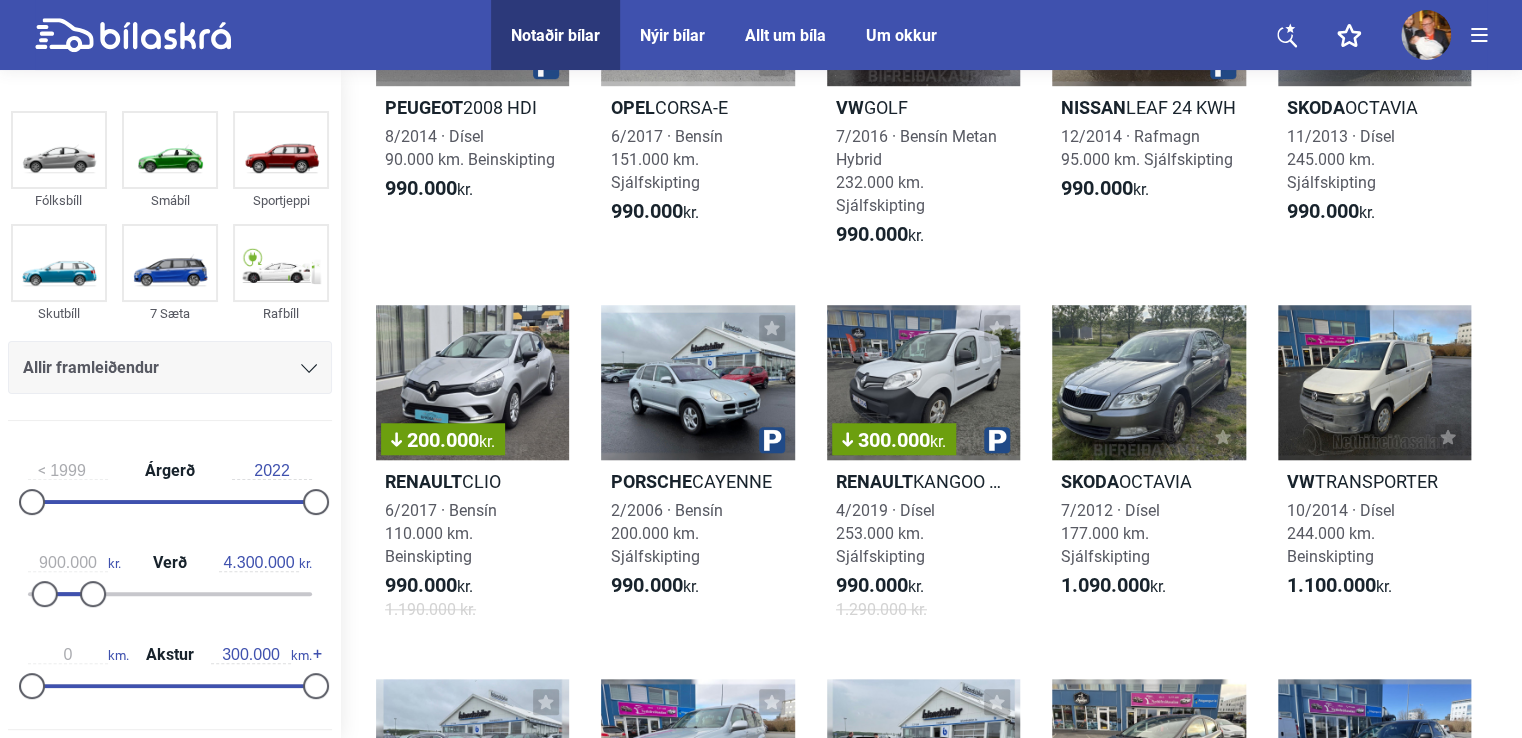 scroll, scrollTop: 0, scrollLeft: 0, axis: both 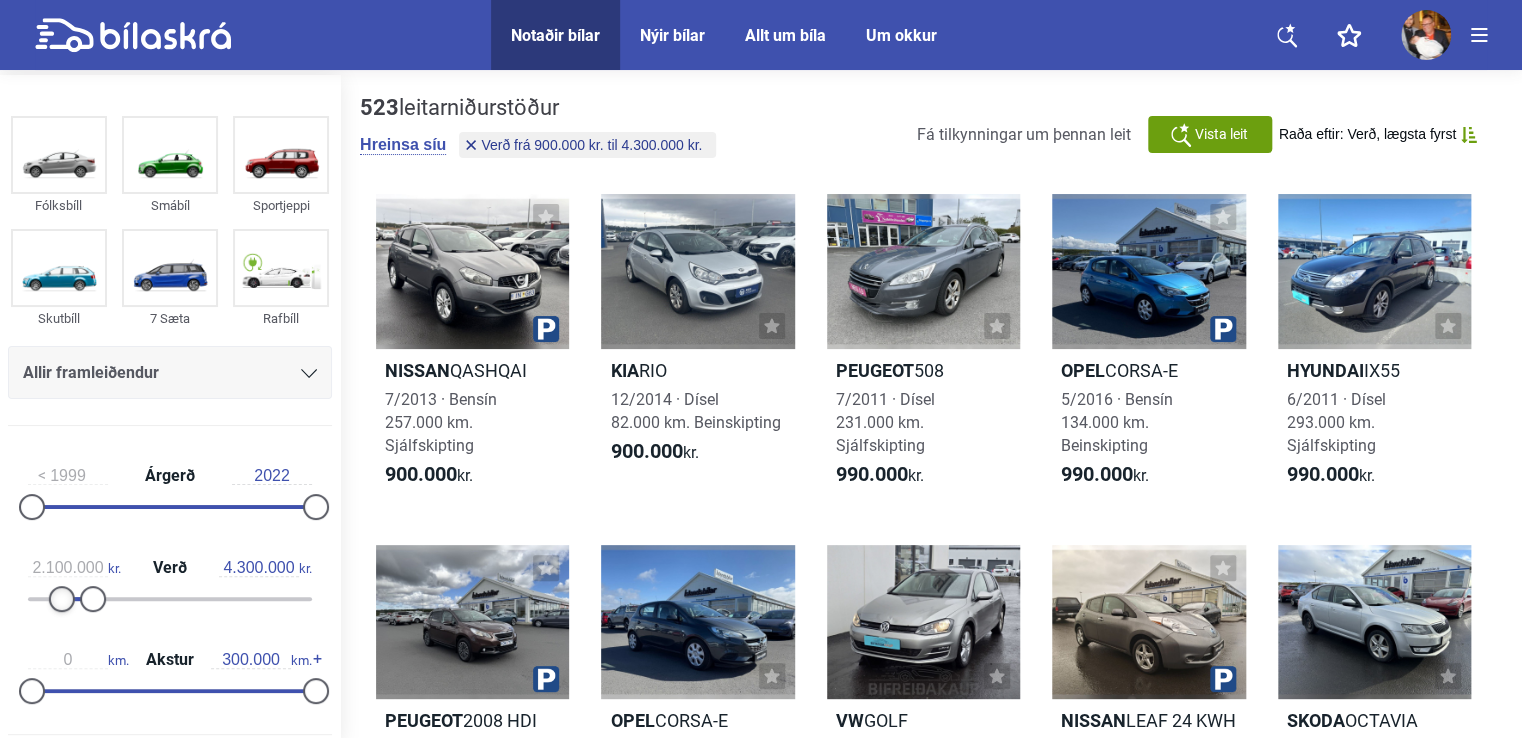 drag, startPoint x: 39, startPoint y: 595, endPoint x: 56, endPoint y: 601, distance: 18.027756 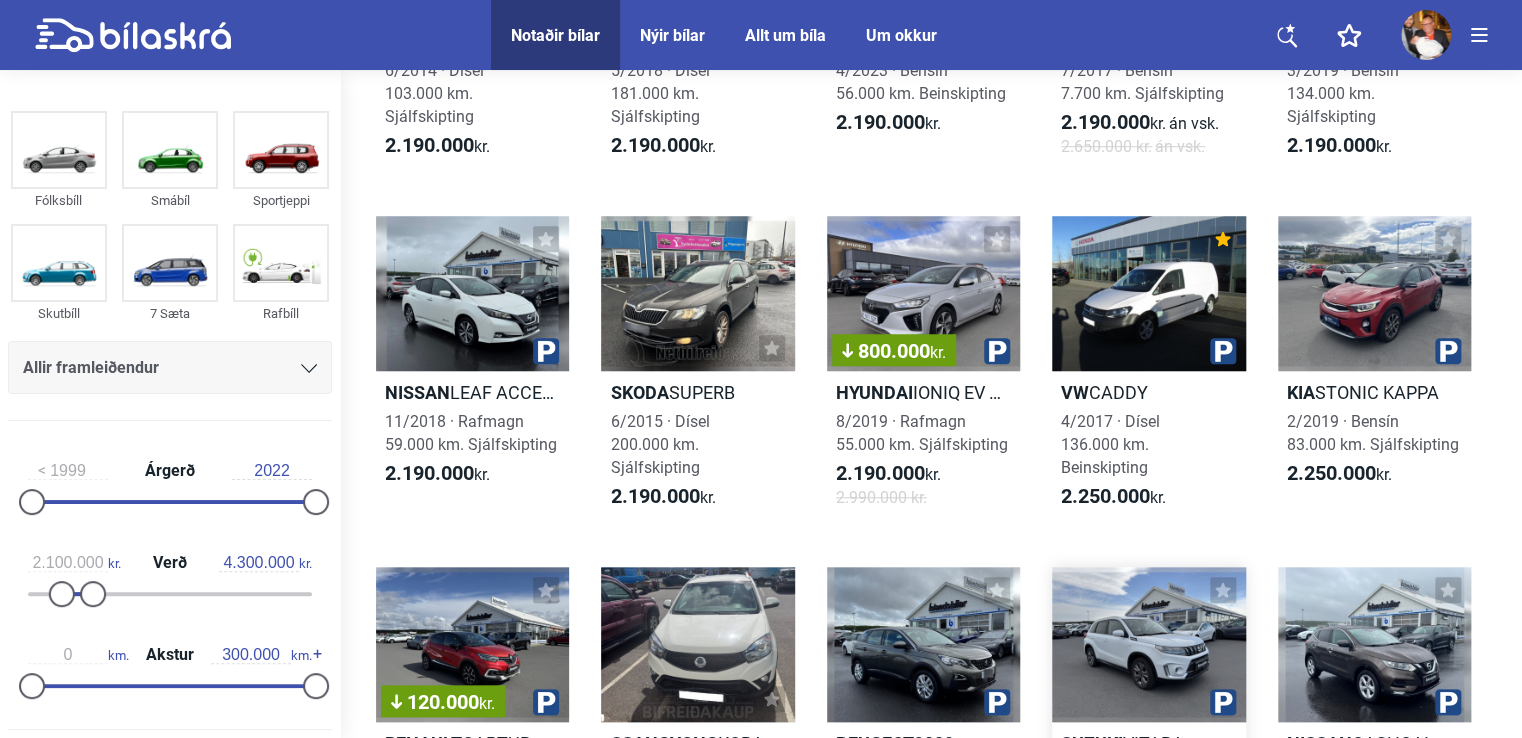 scroll, scrollTop: 900, scrollLeft: 0, axis: vertical 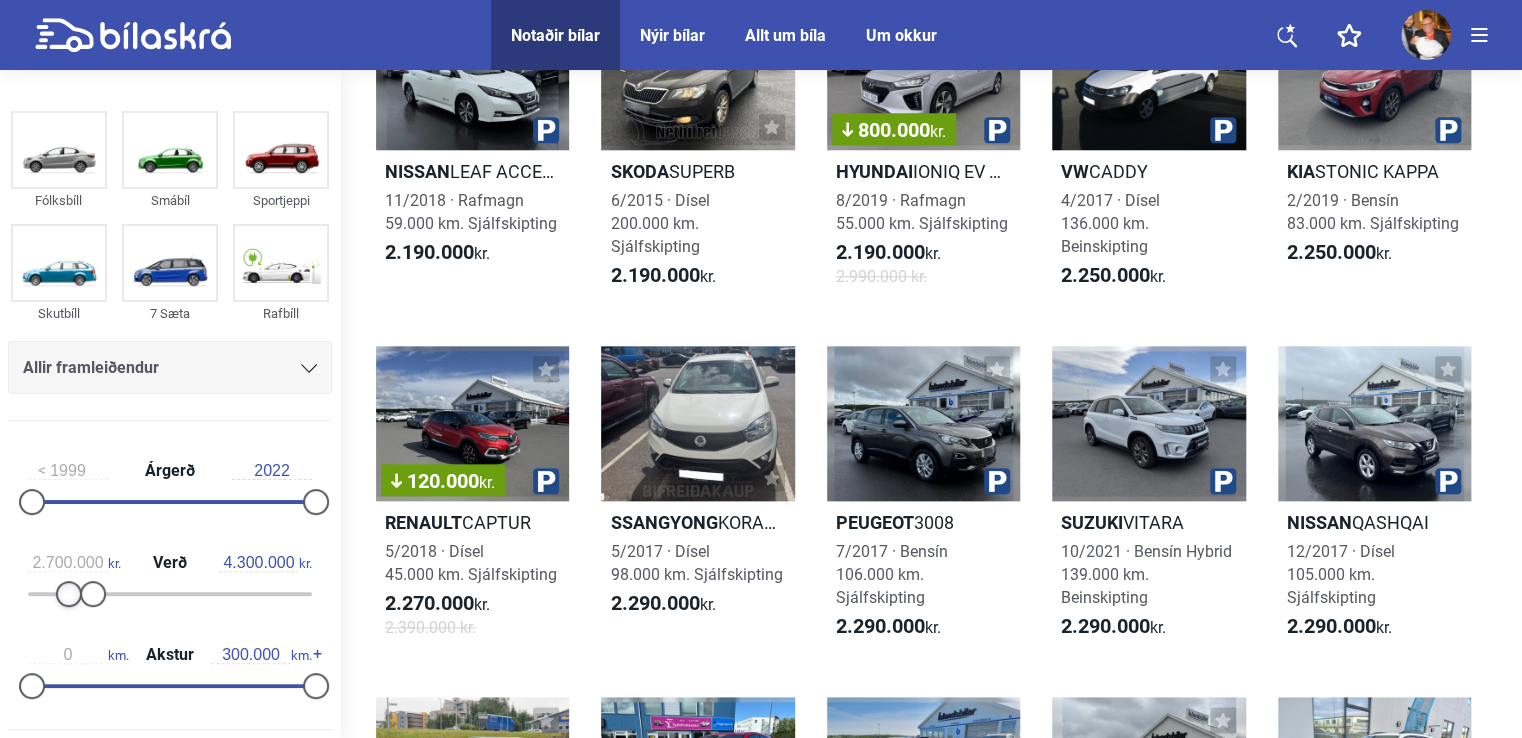 type on "2.800.000" 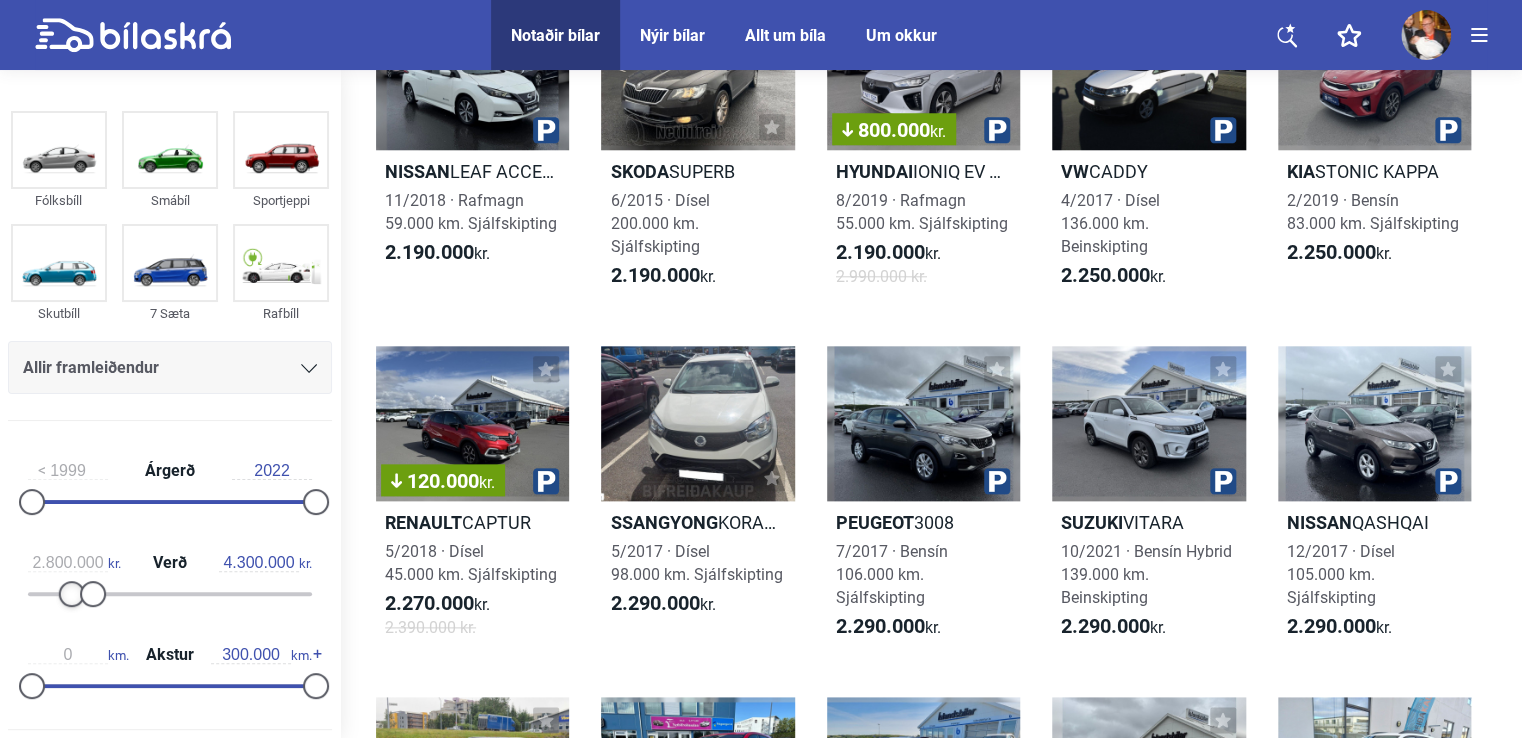 drag, startPoint x: 57, startPoint y: 592, endPoint x: 67, endPoint y: 601, distance: 13.453624 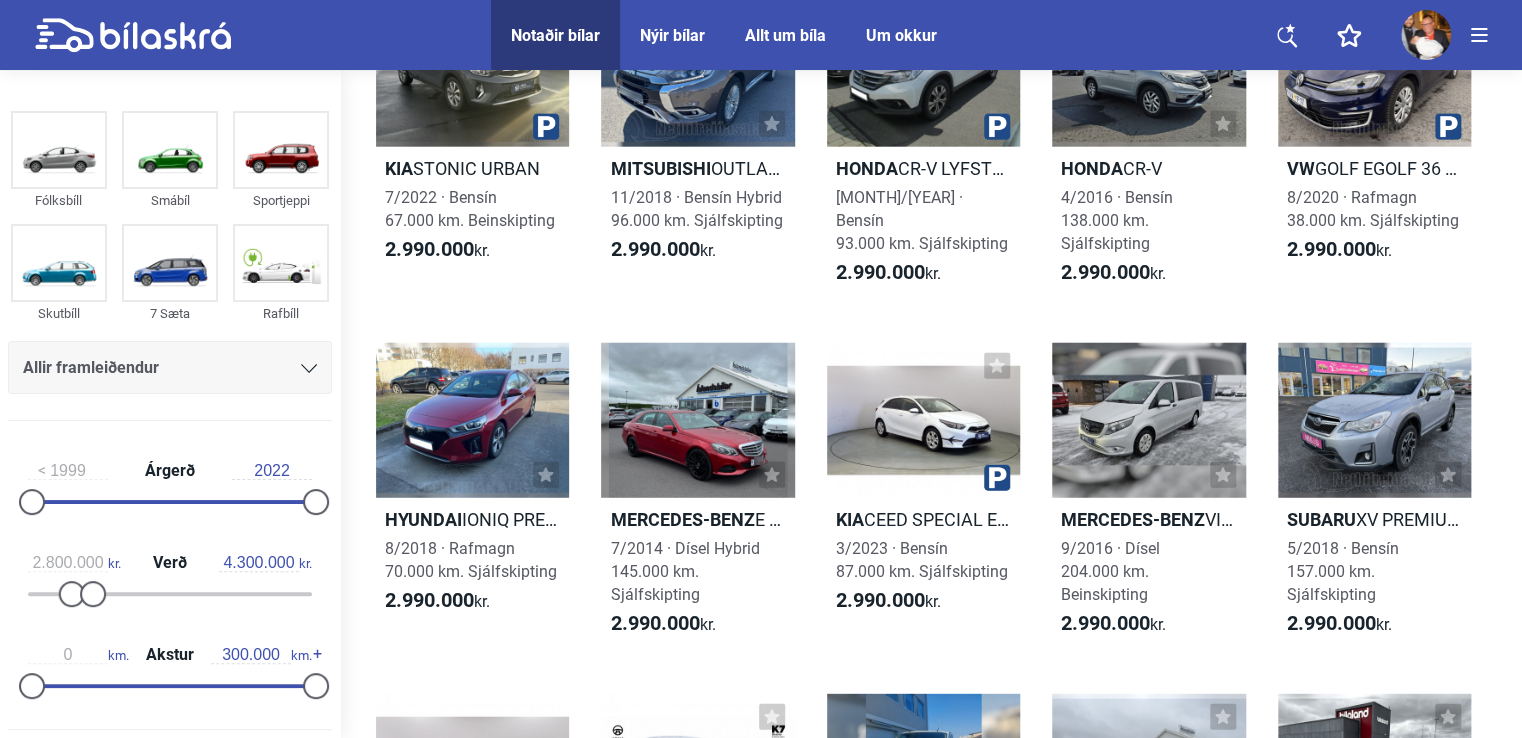 scroll, scrollTop: 2600, scrollLeft: 0, axis: vertical 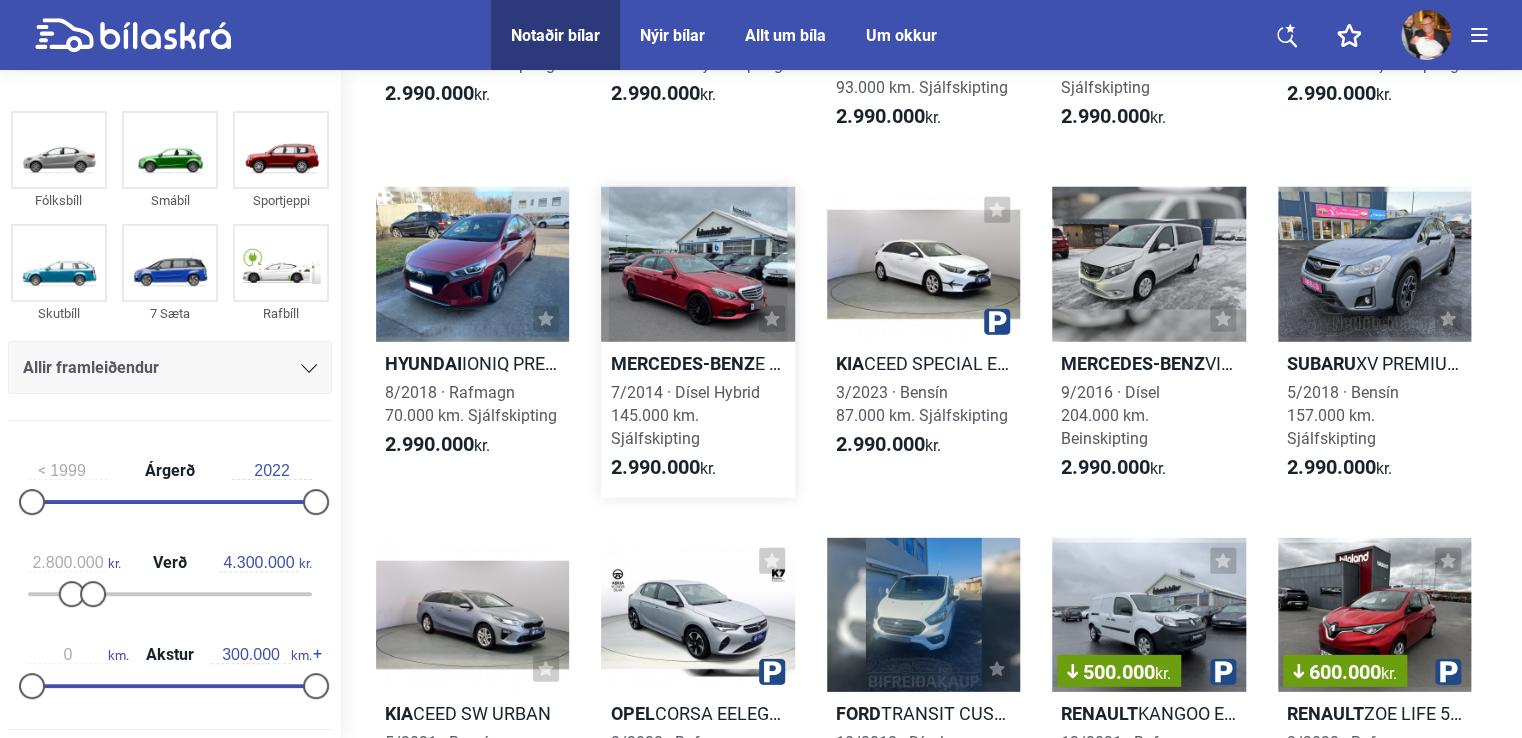 click 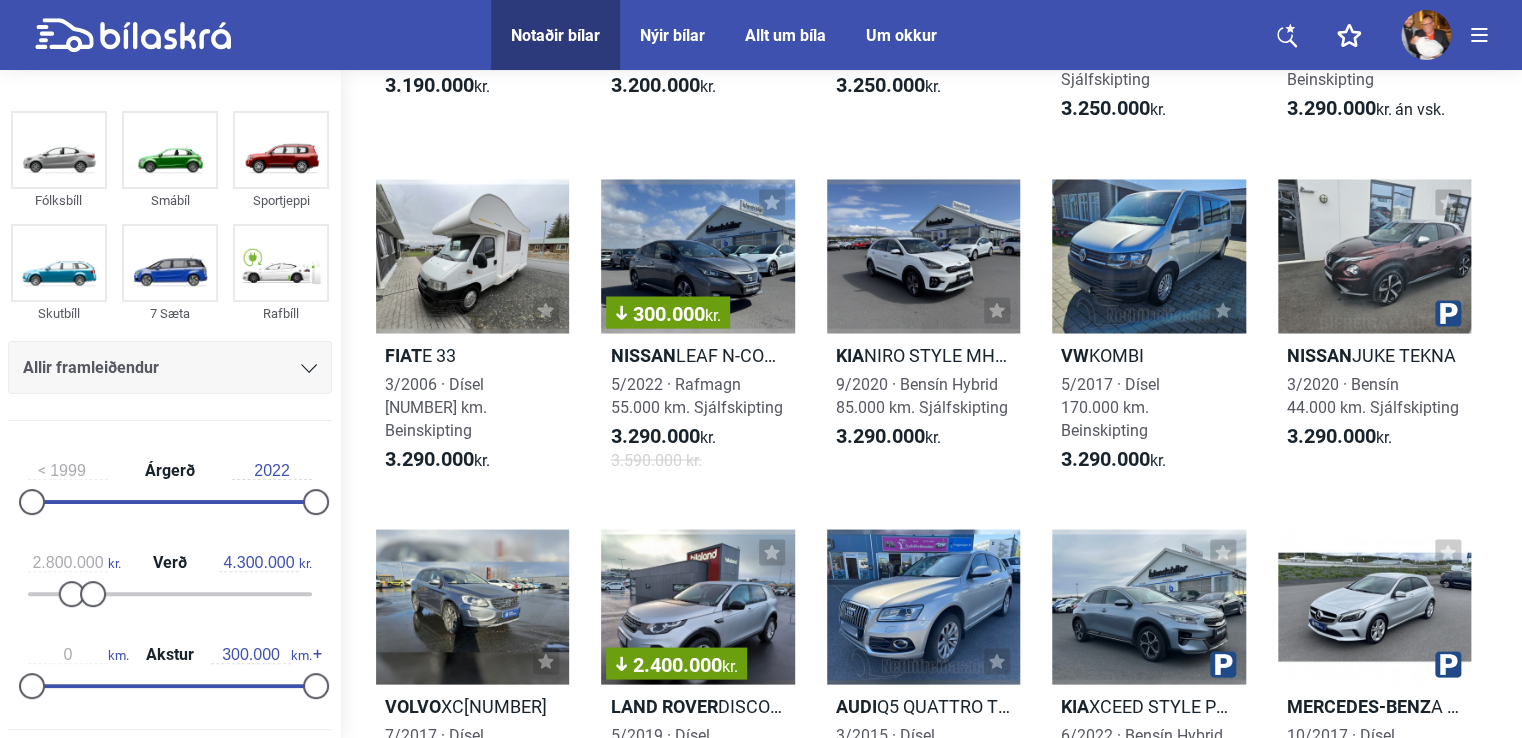 scroll, scrollTop: 5500, scrollLeft: 0, axis: vertical 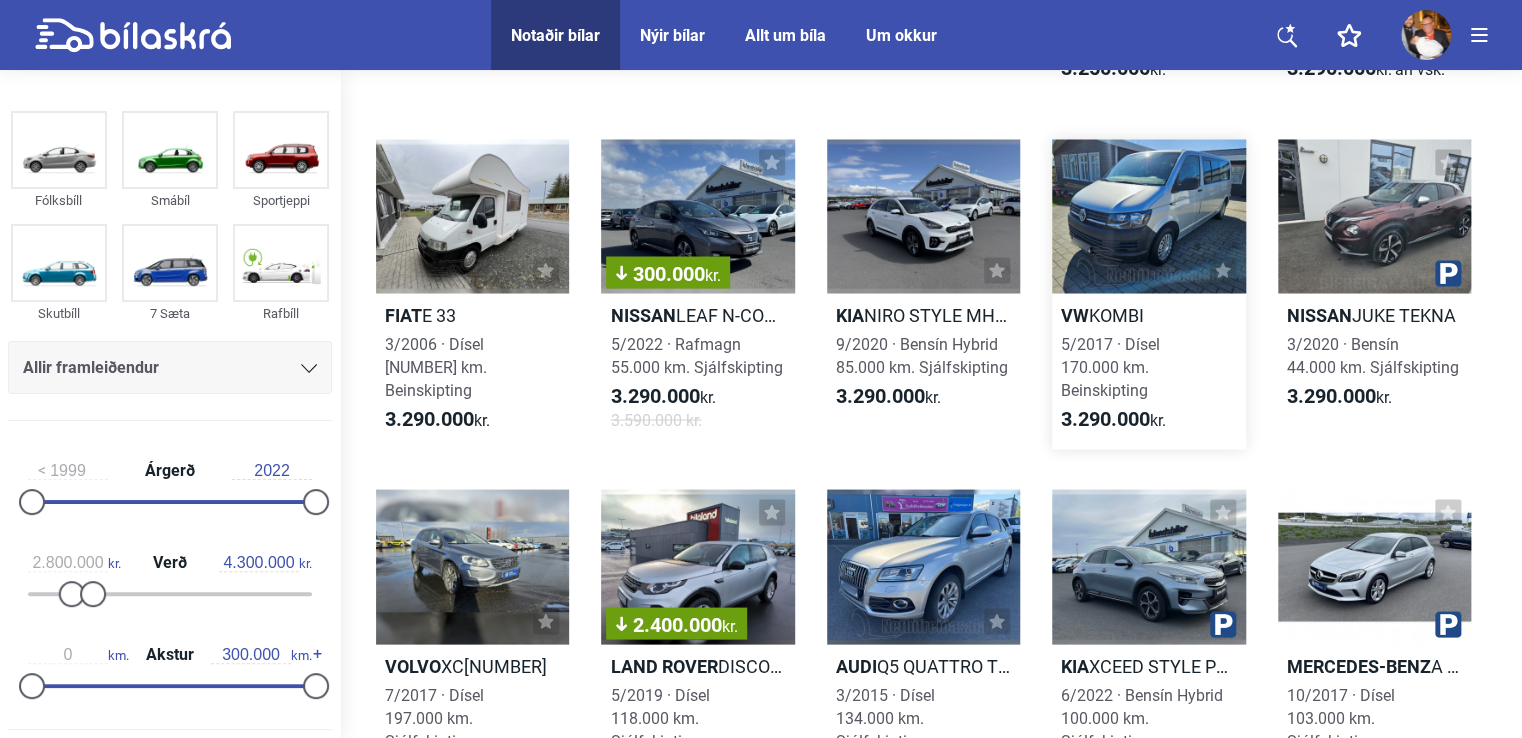 click at bounding box center (1148, 216) 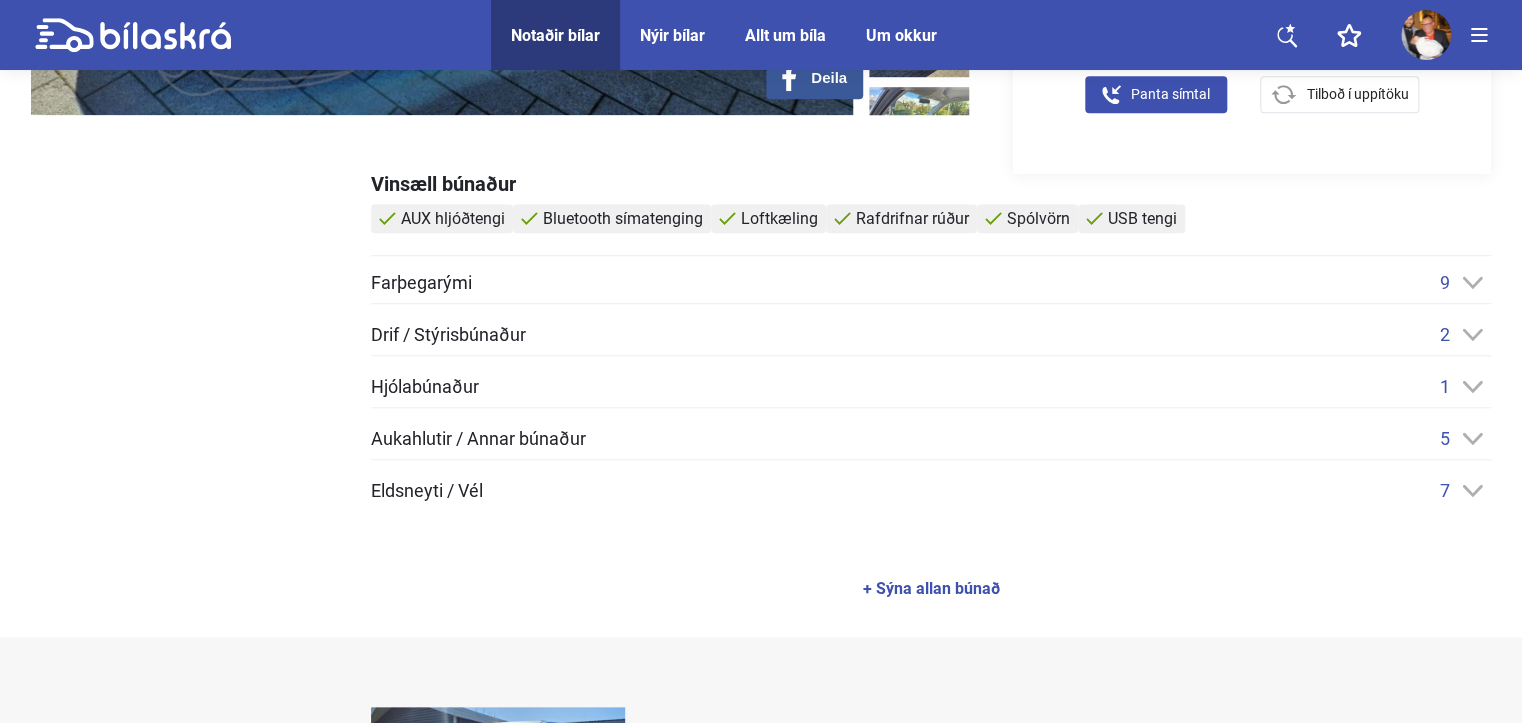 scroll, scrollTop: 700, scrollLeft: 0, axis: vertical 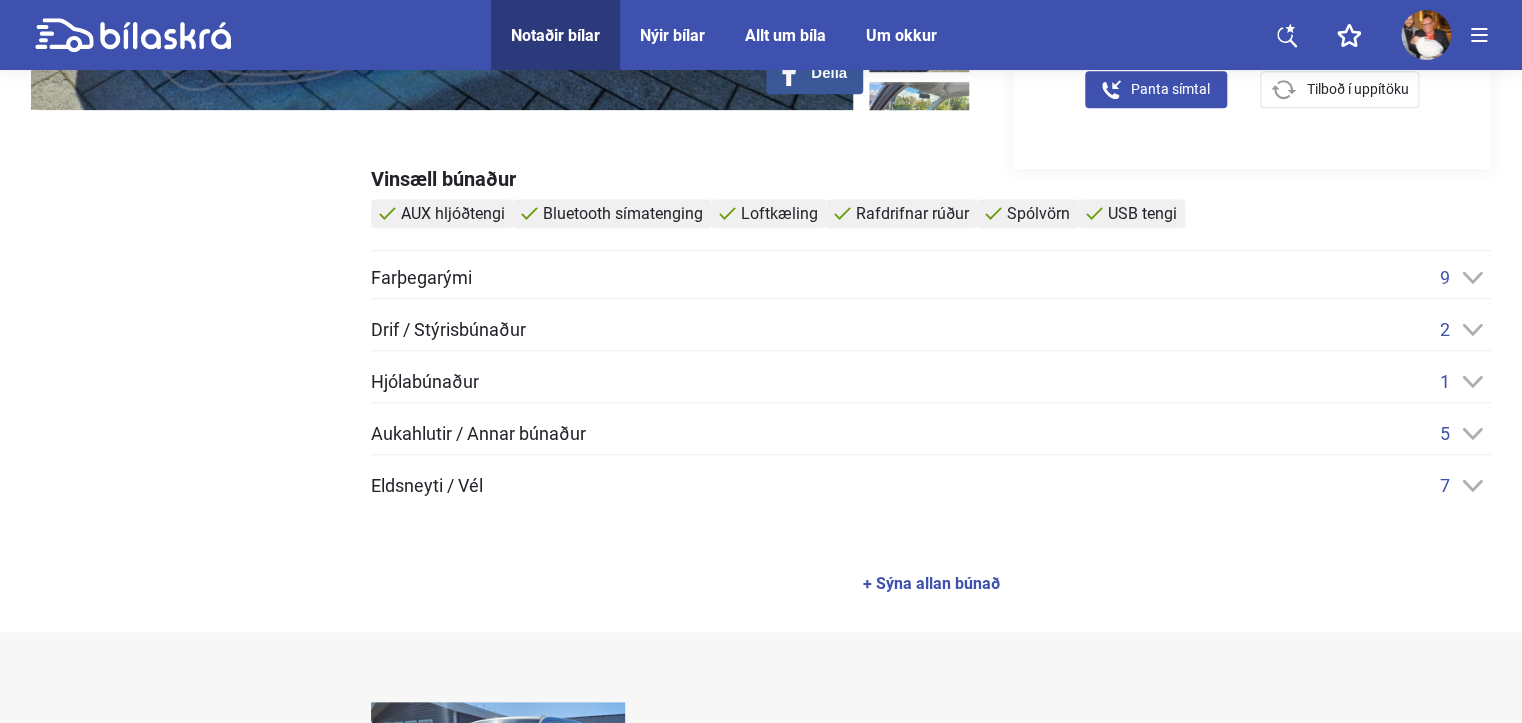 click 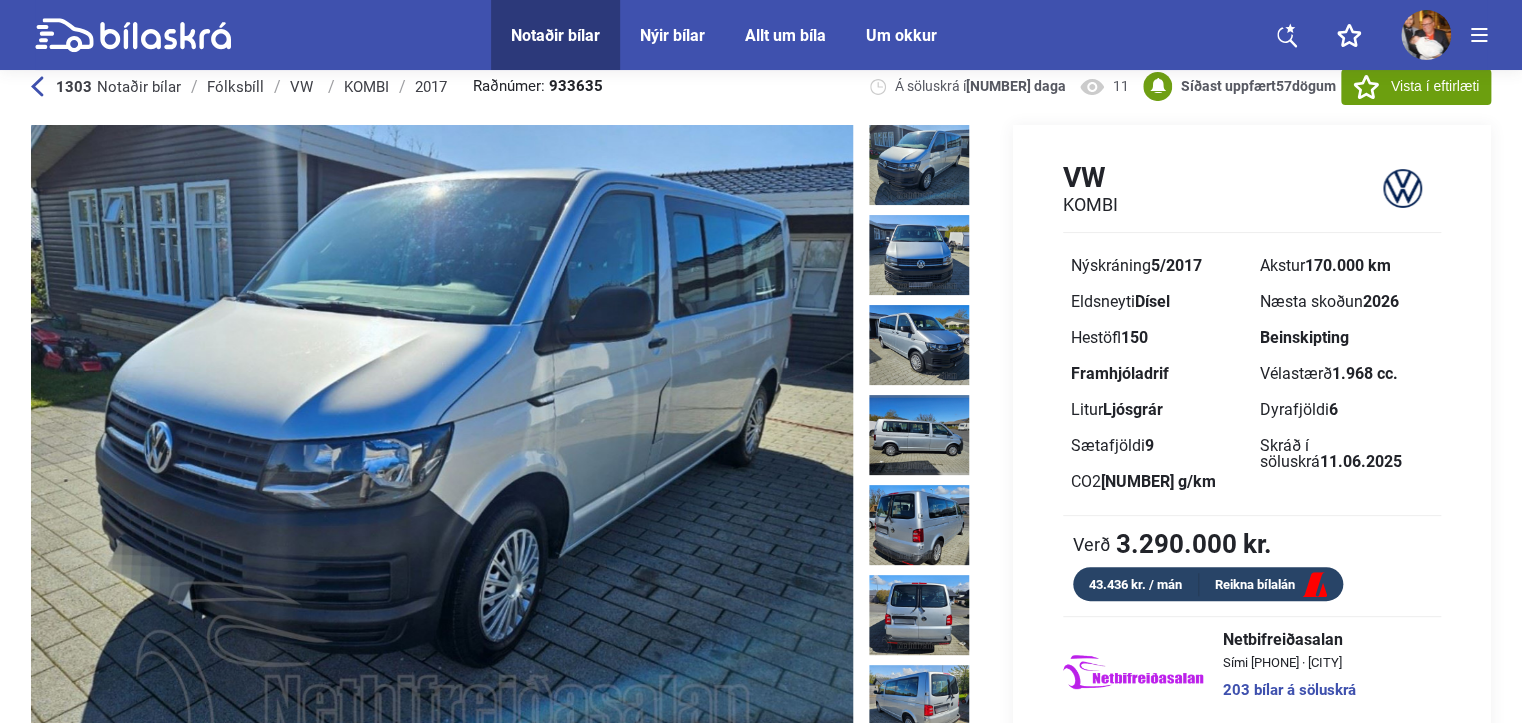 scroll, scrollTop: 0, scrollLeft: 0, axis: both 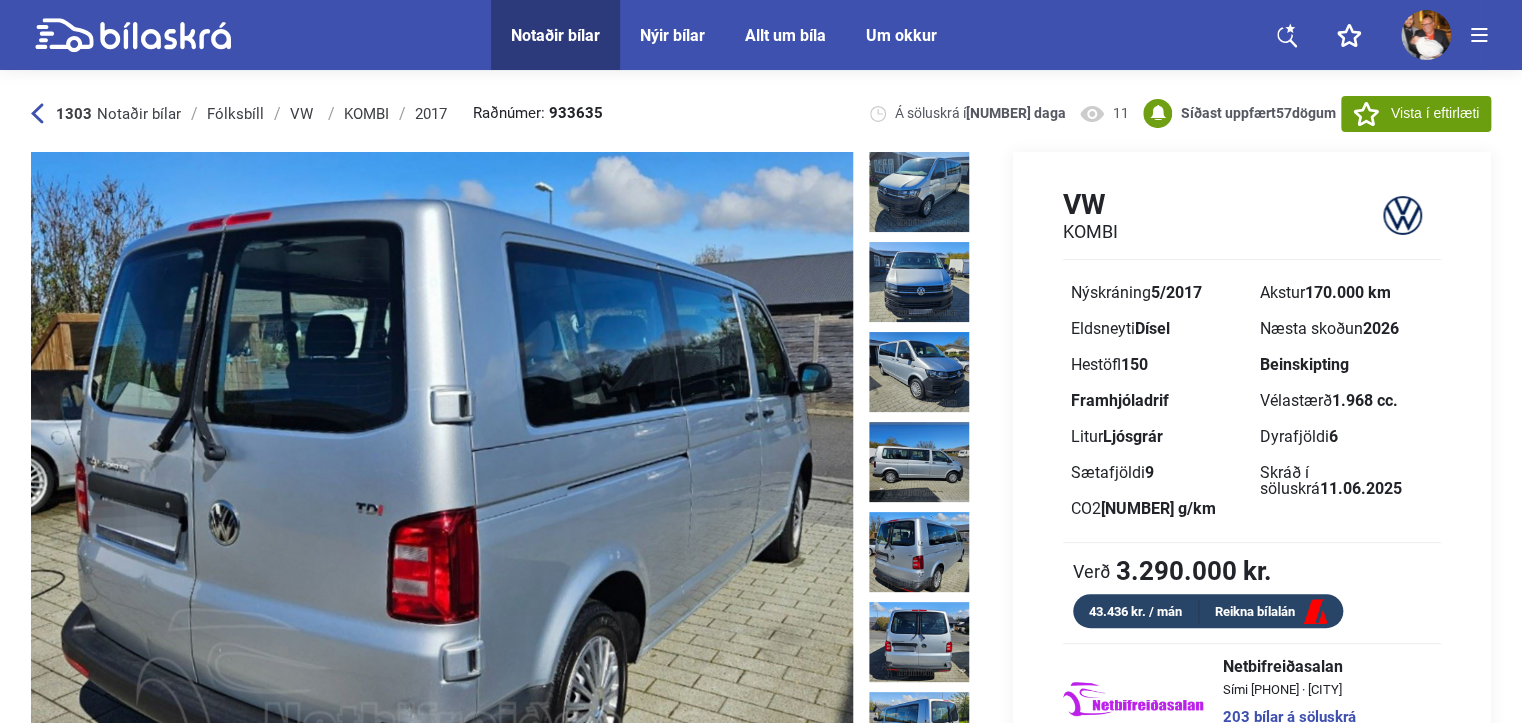 click 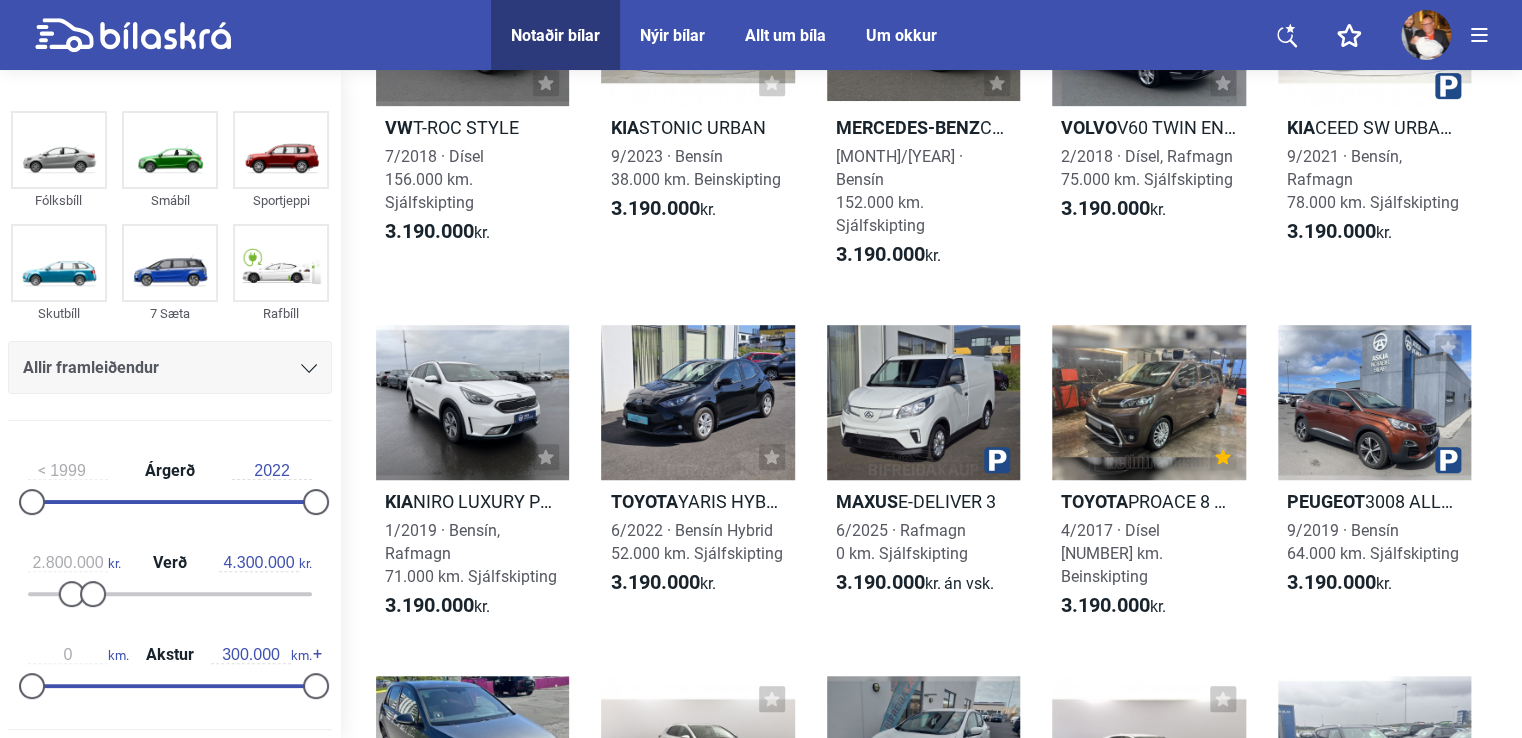 scroll, scrollTop: 5500, scrollLeft: 0, axis: vertical 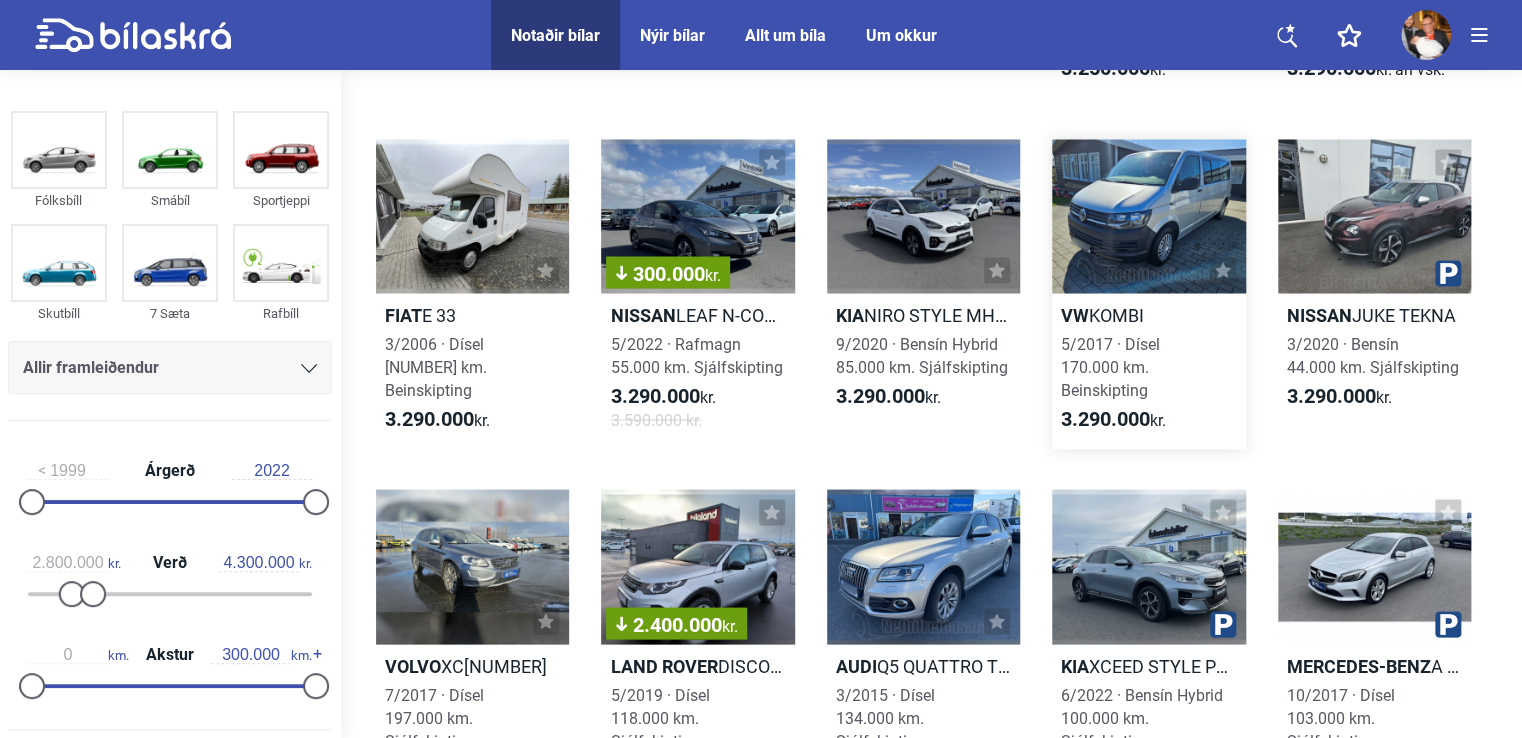 click 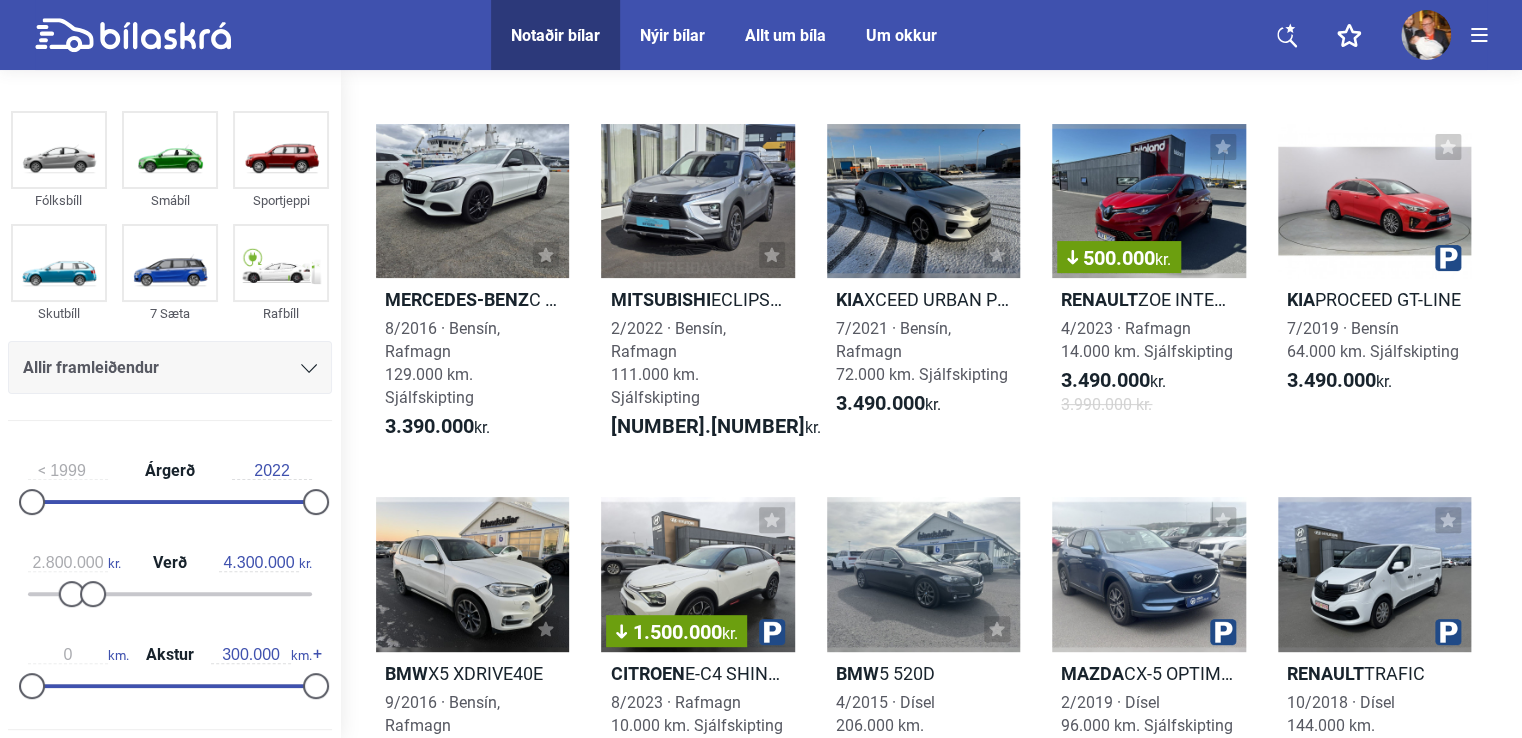 scroll, scrollTop: 7700, scrollLeft: 0, axis: vertical 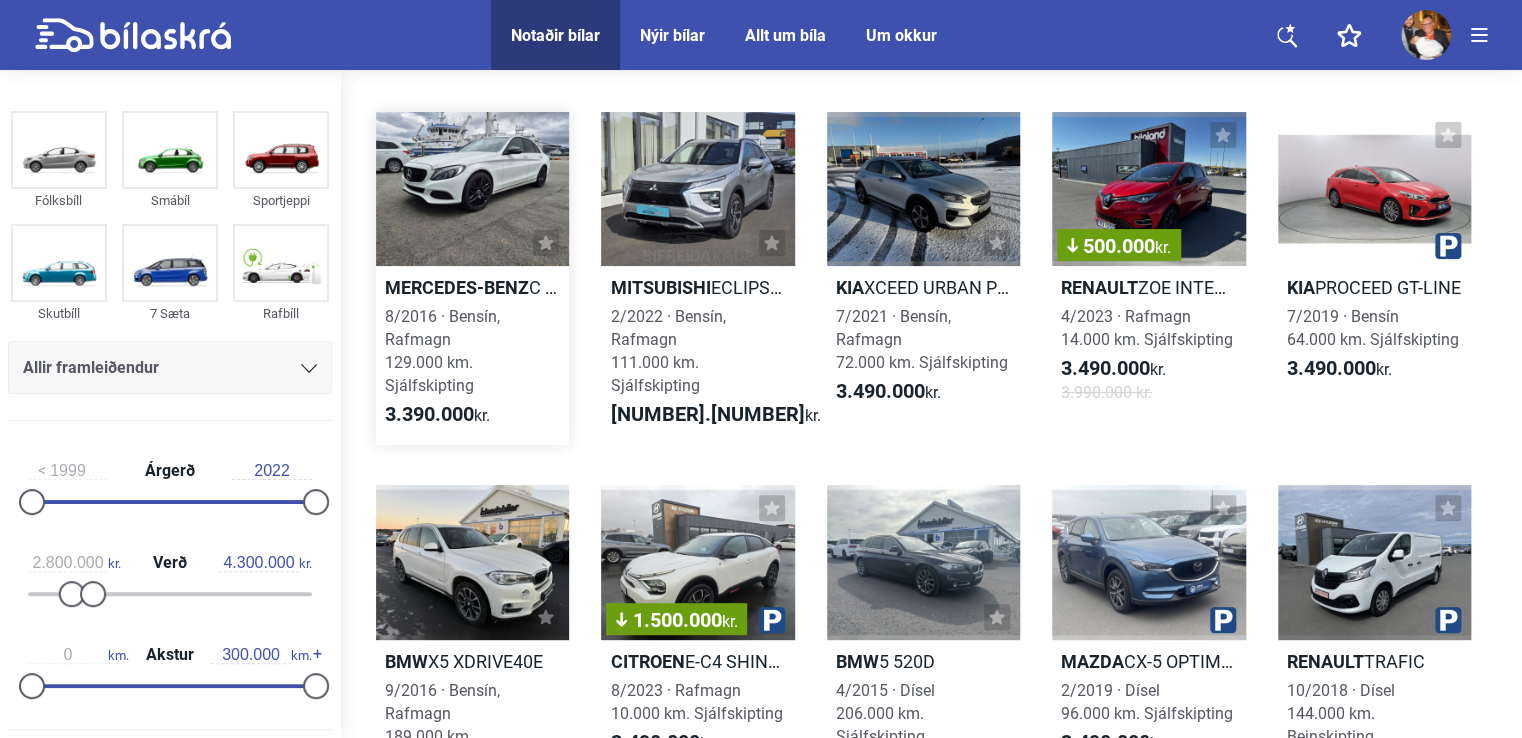 click 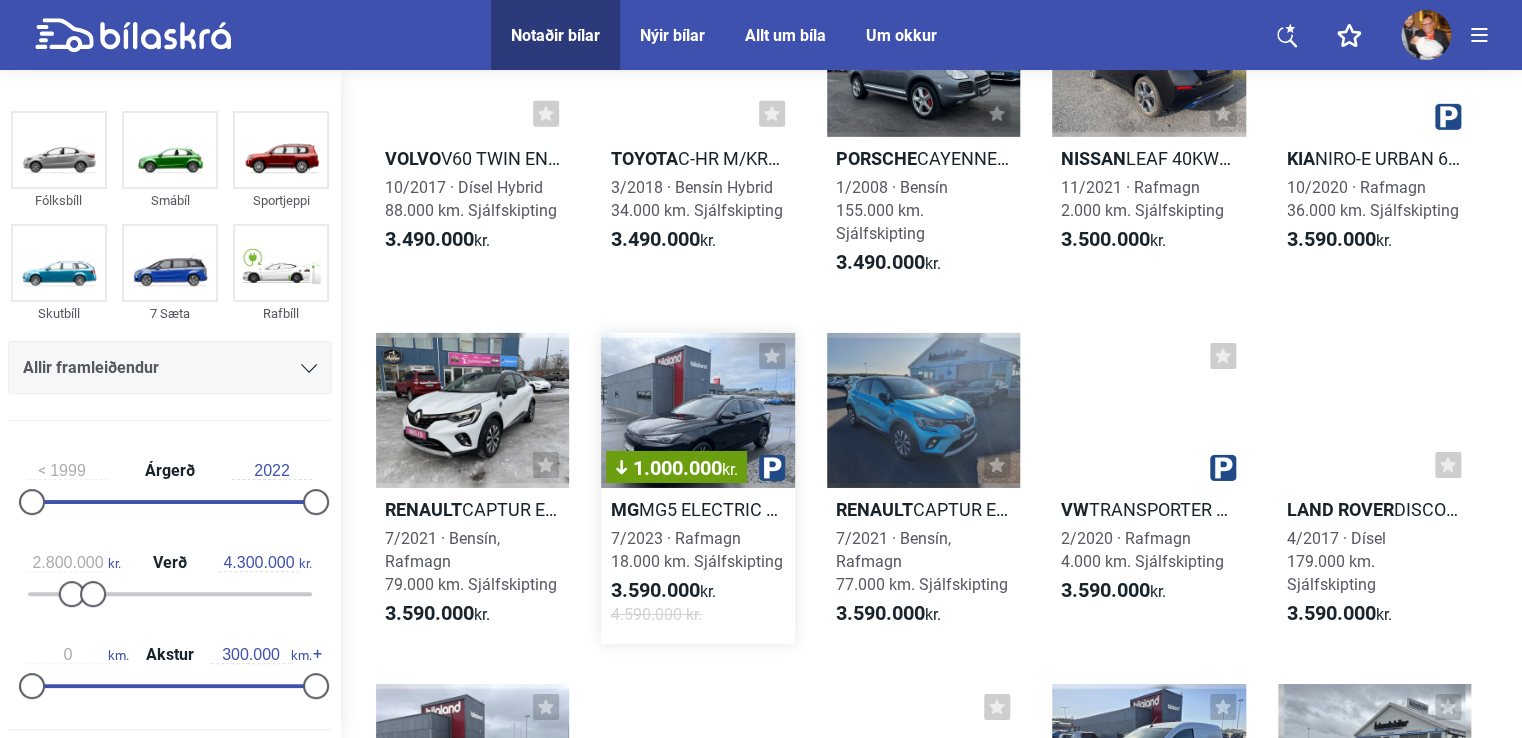 scroll, scrollTop: 10900, scrollLeft: 0, axis: vertical 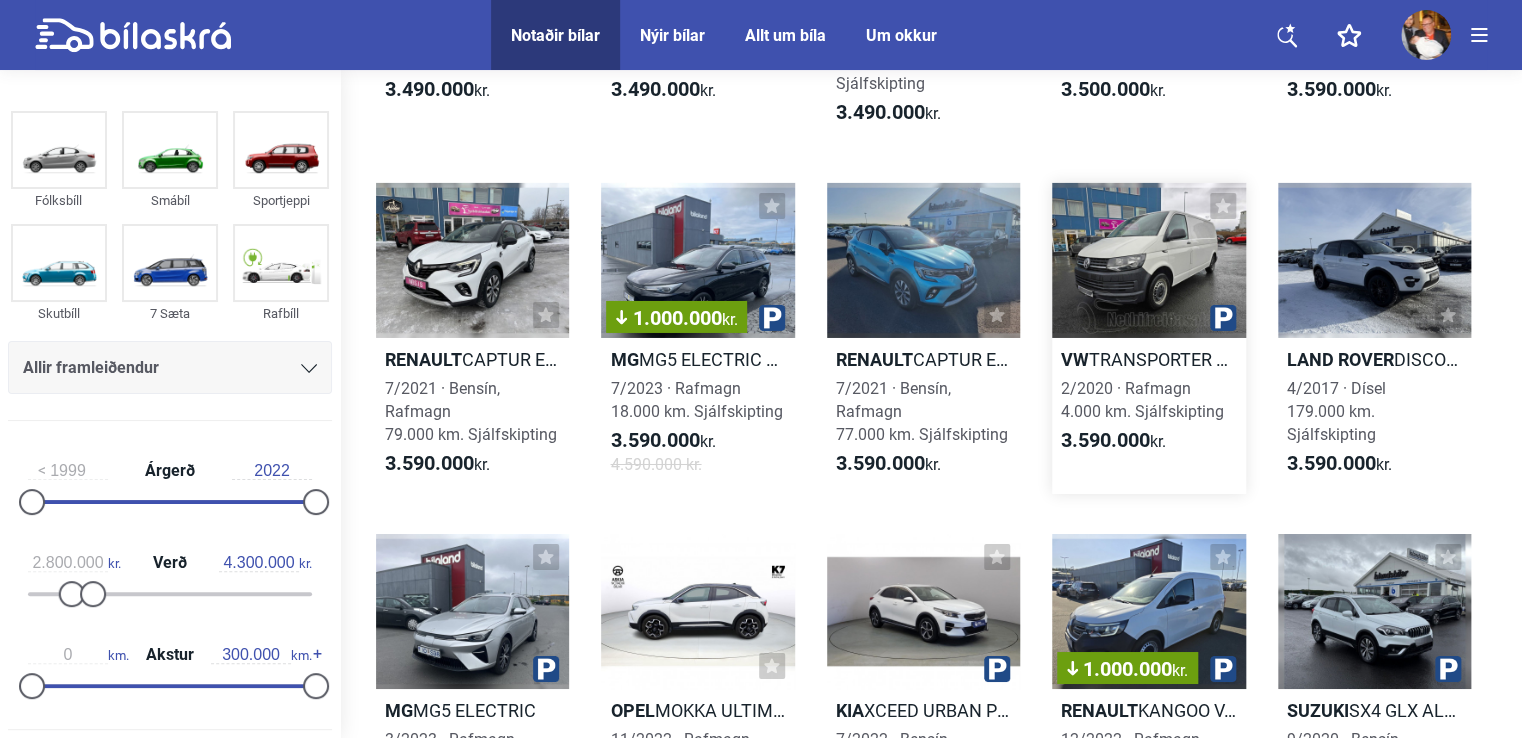 click 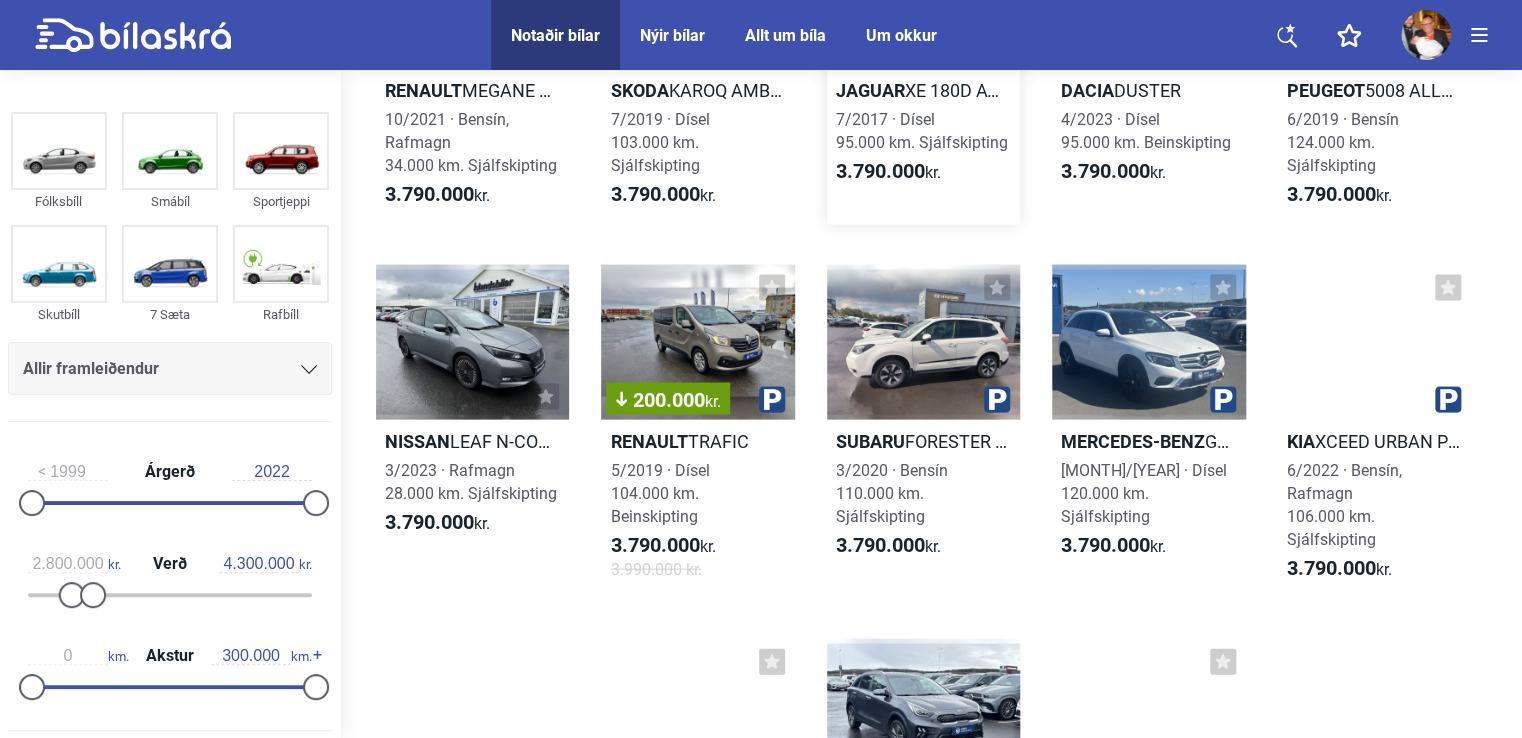 scroll, scrollTop: 13300, scrollLeft: 0, axis: vertical 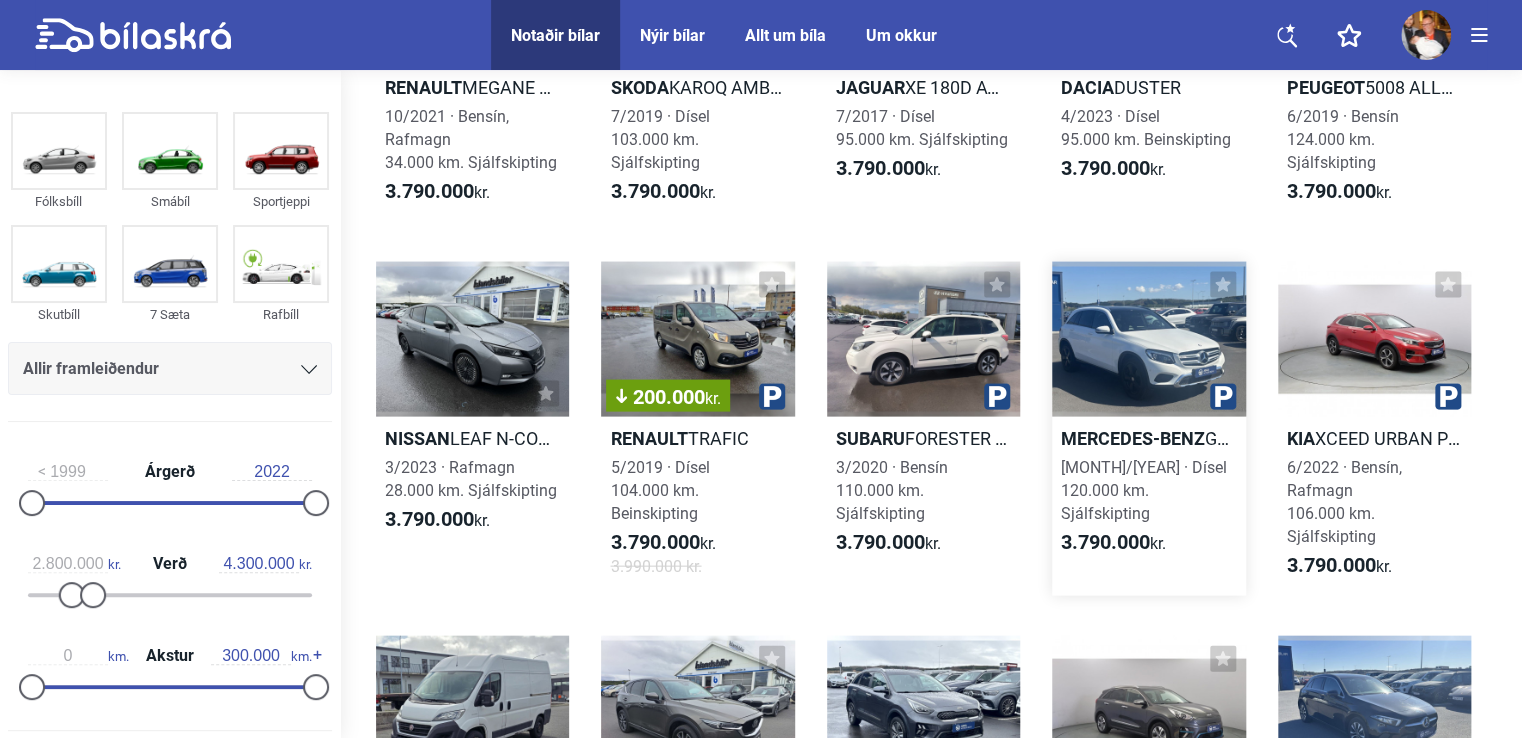 click 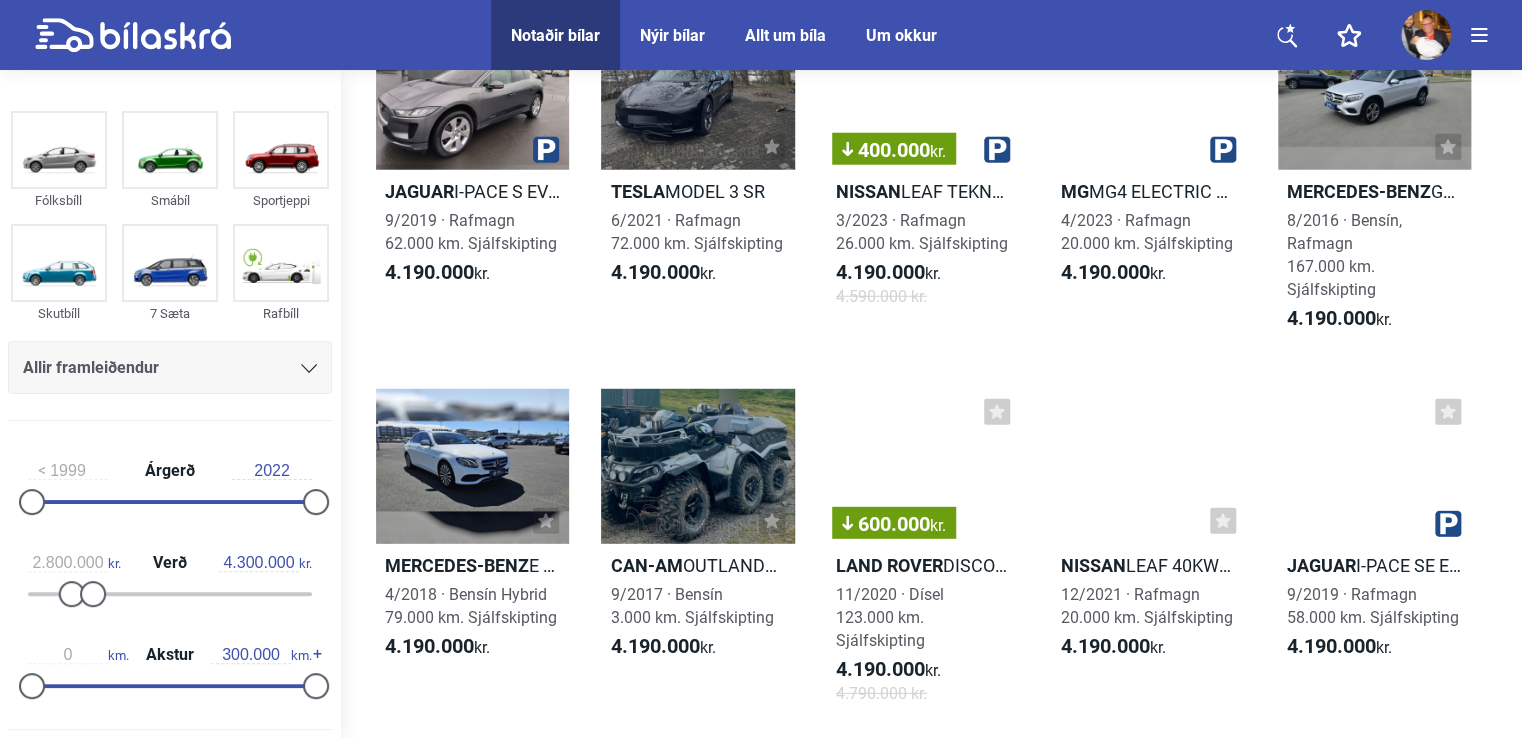 scroll, scrollTop: 17900, scrollLeft: 0, axis: vertical 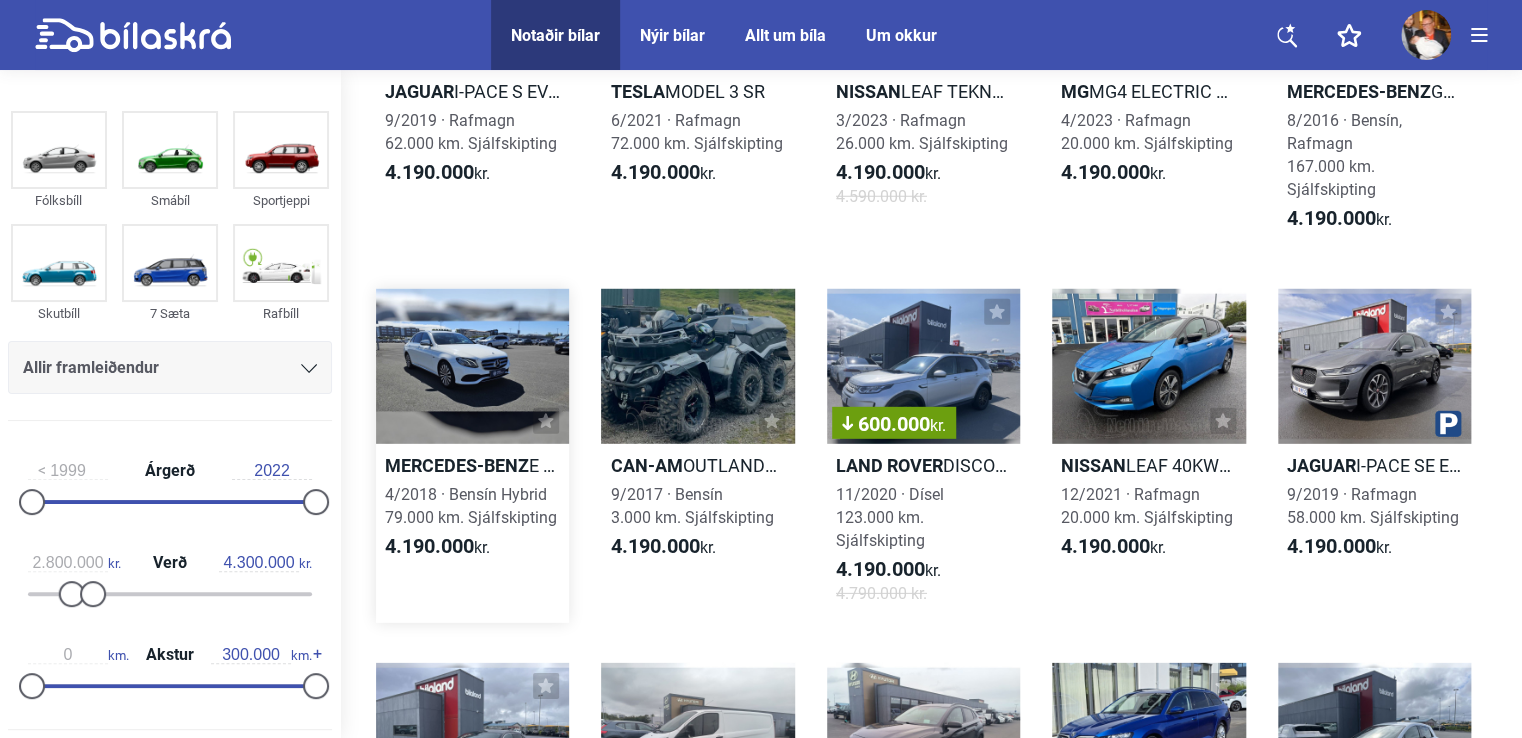 click 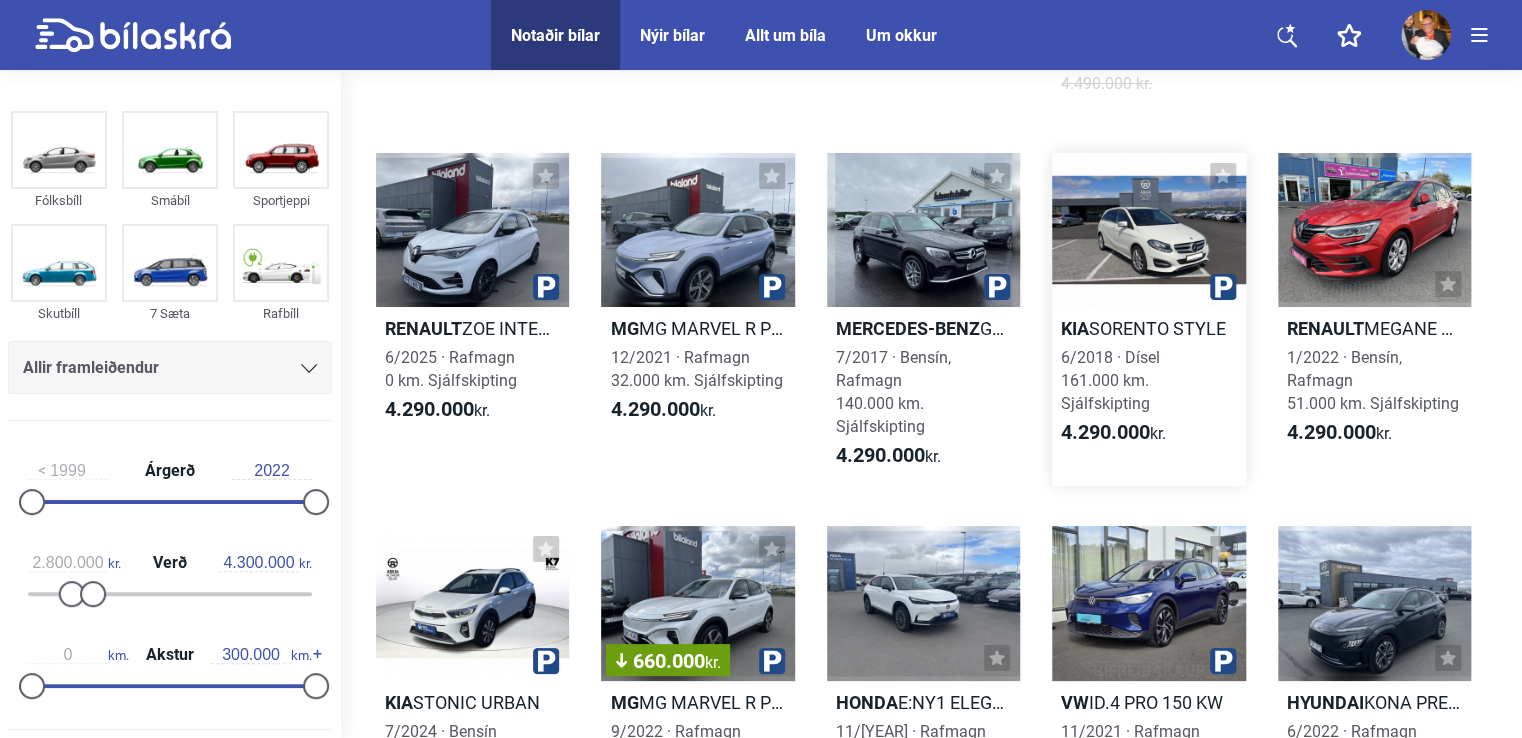 scroll, scrollTop: 18800, scrollLeft: 0, axis: vertical 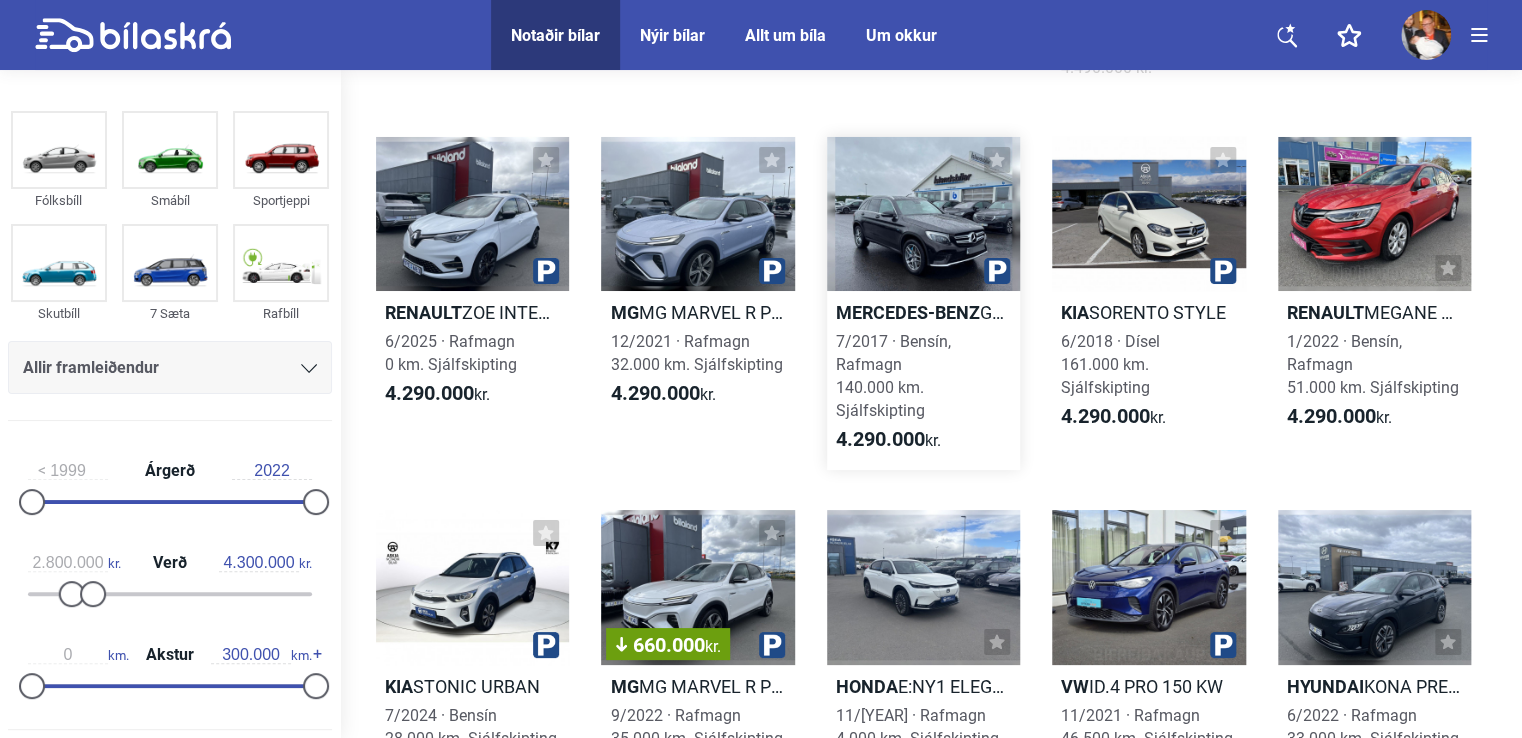 click 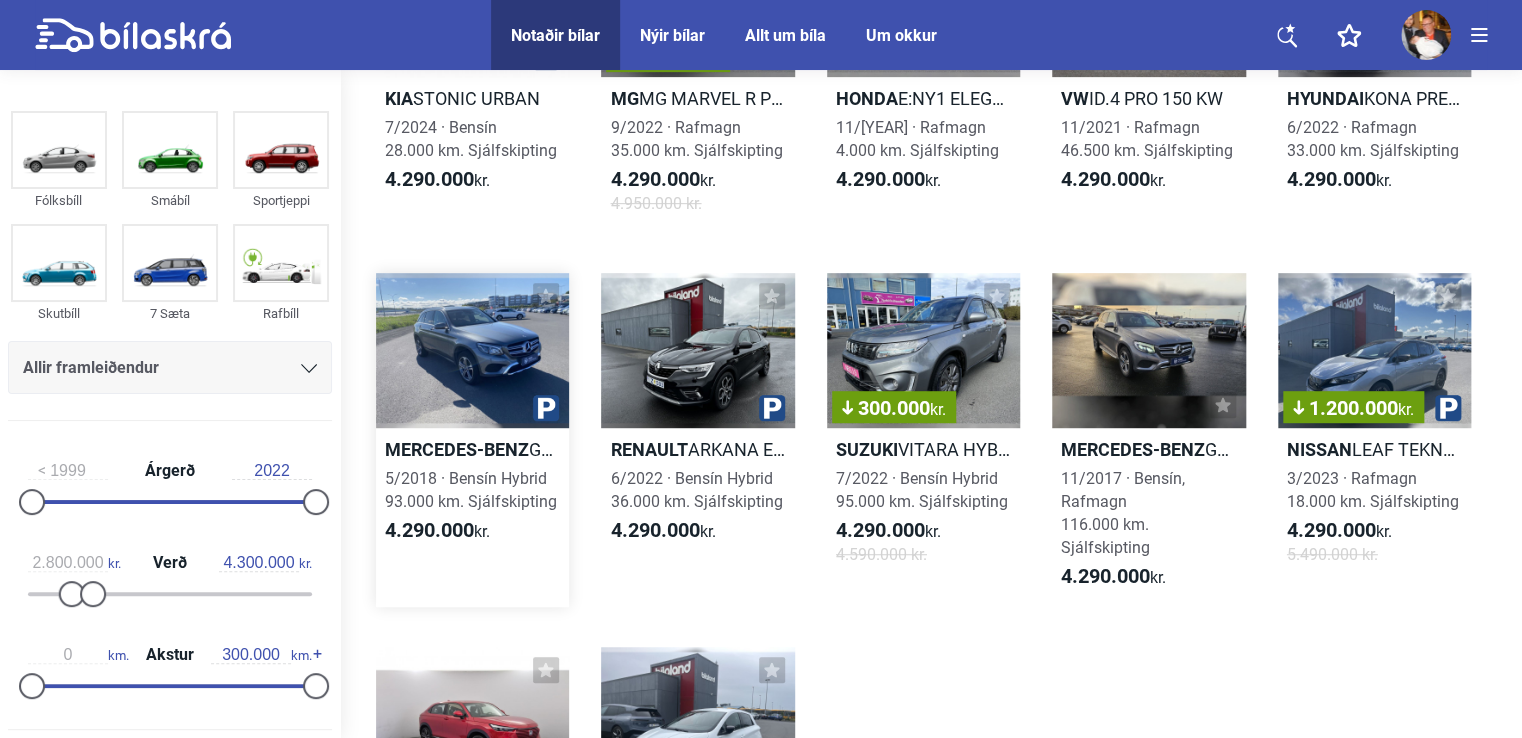 scroll, scrollTop: 19400, scrollLeft: 0, axis: vertical 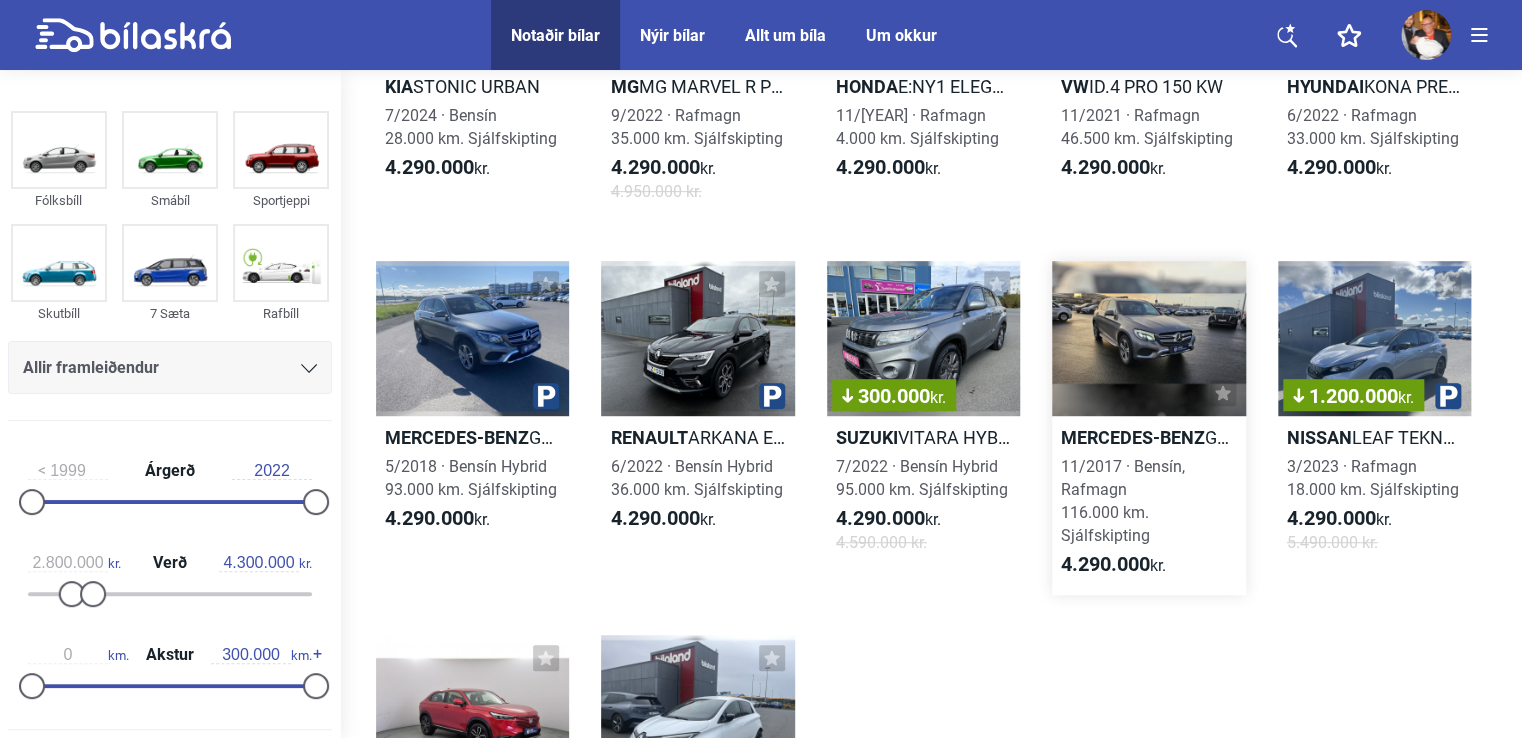 click 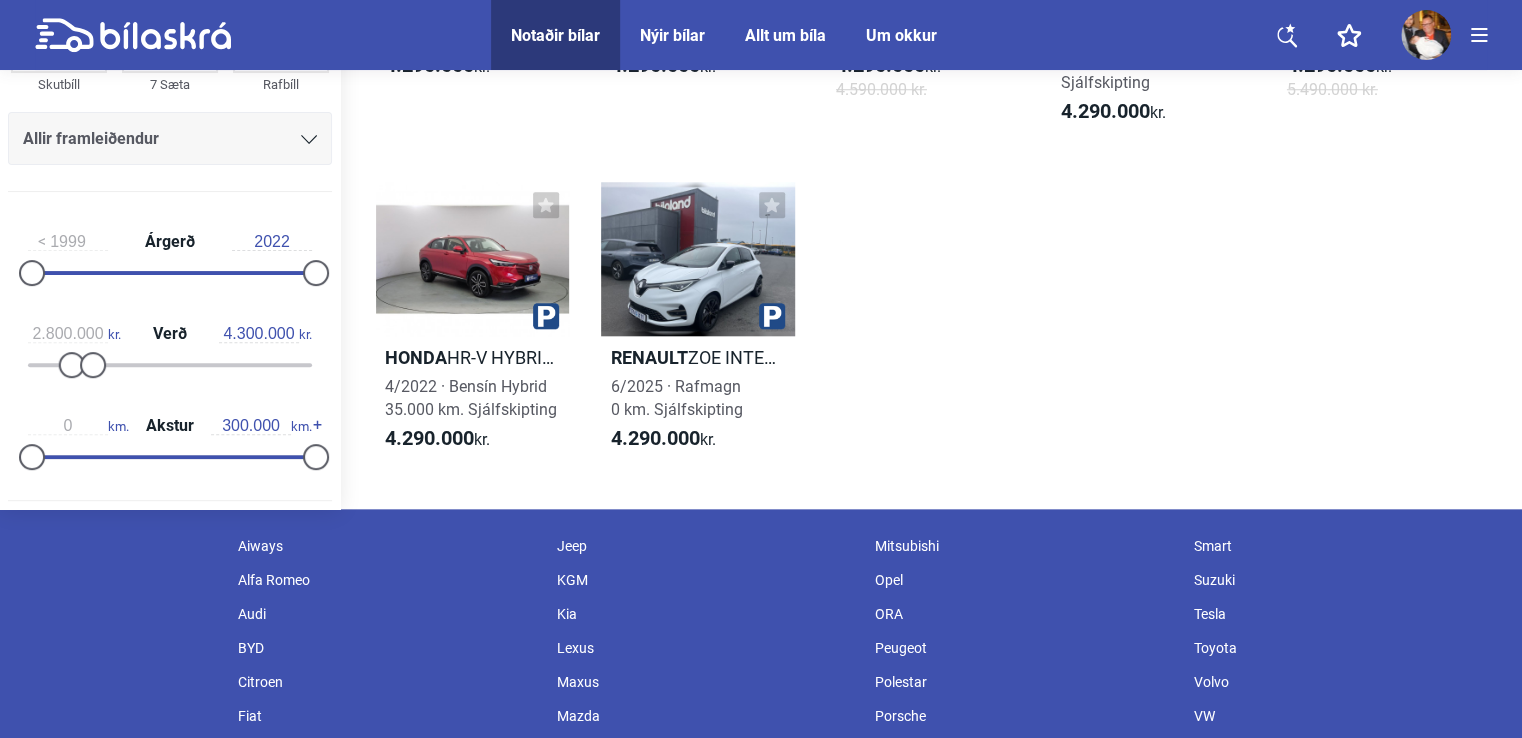 scroll, scrollTop: 19900, scrollLeft: 0, axis: vertical 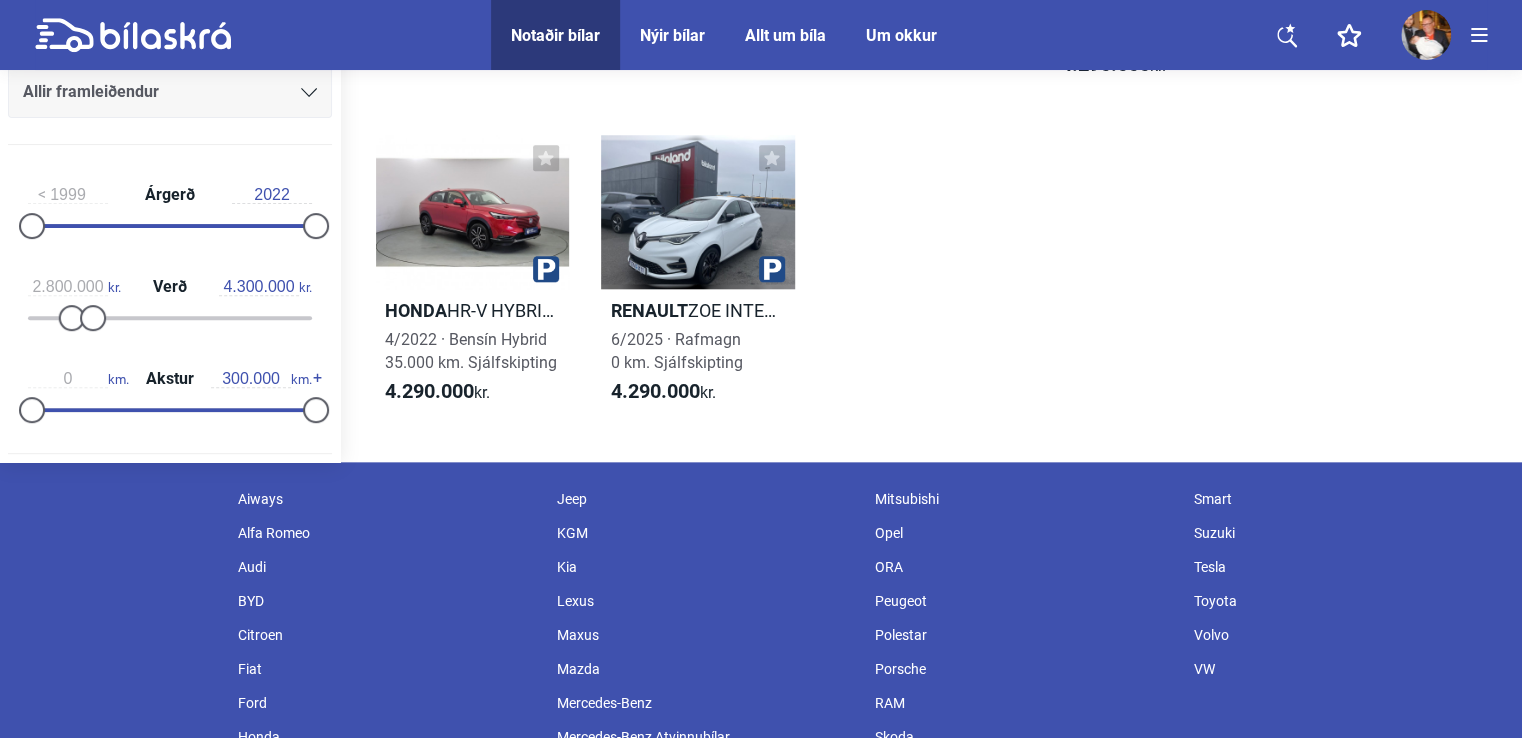 click 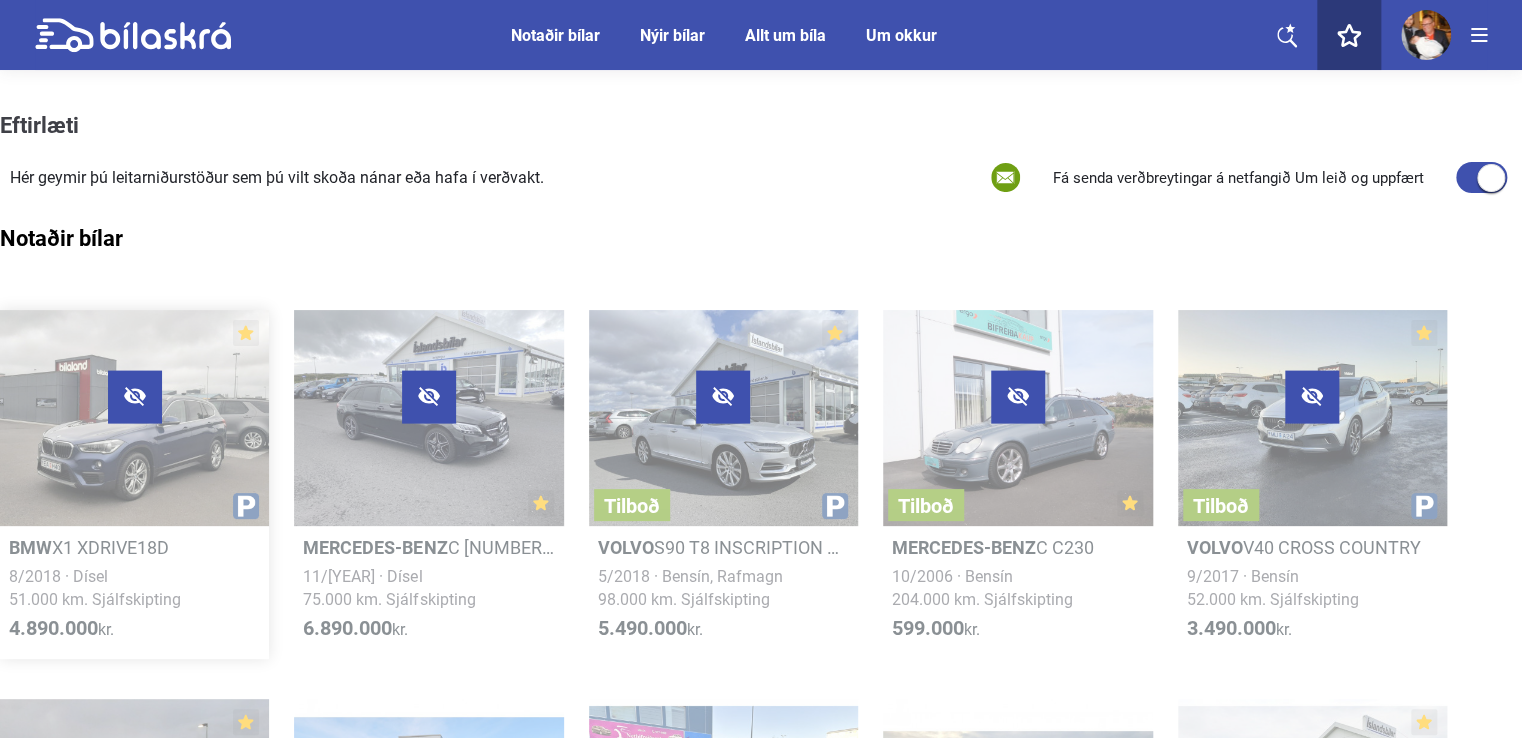 click 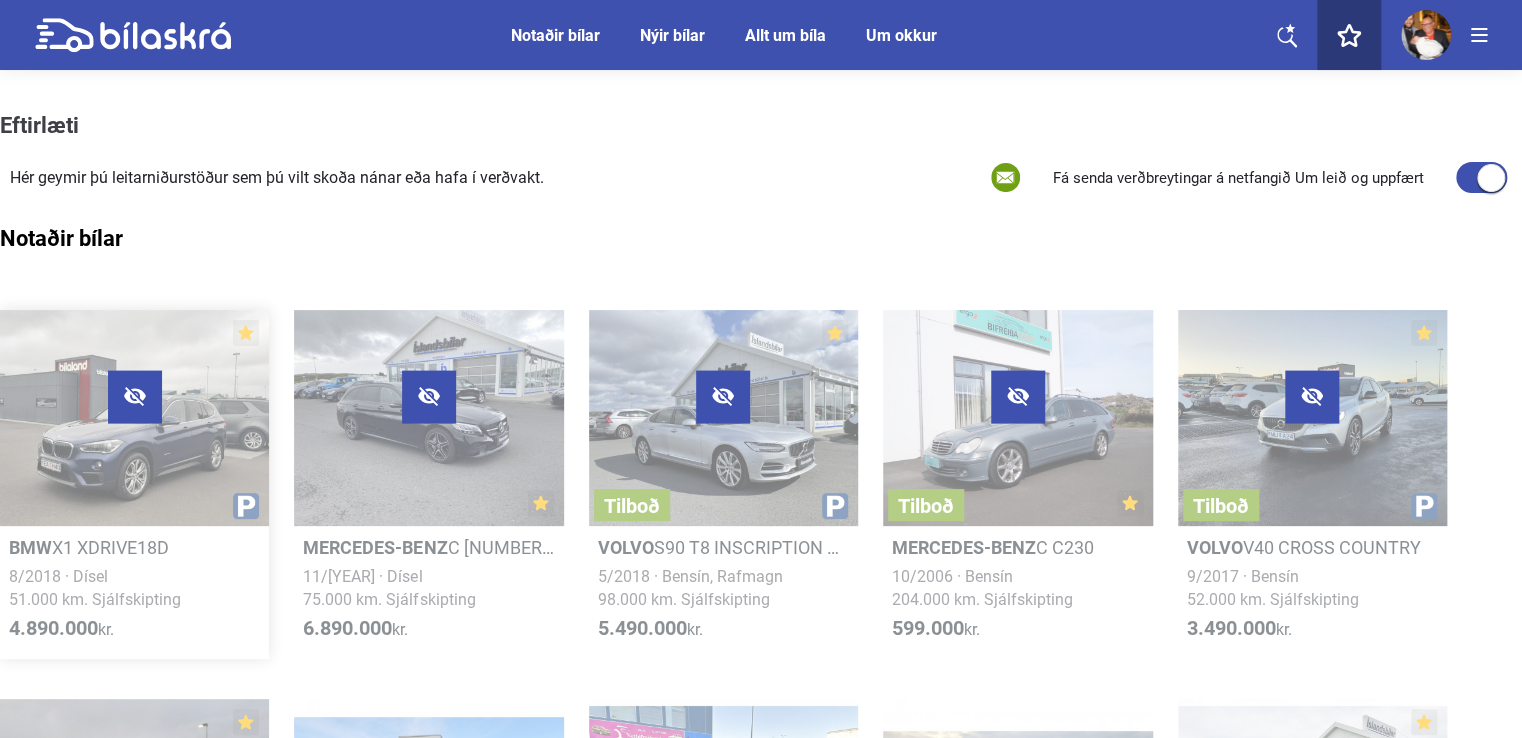 click at bounding box center (134, 418) 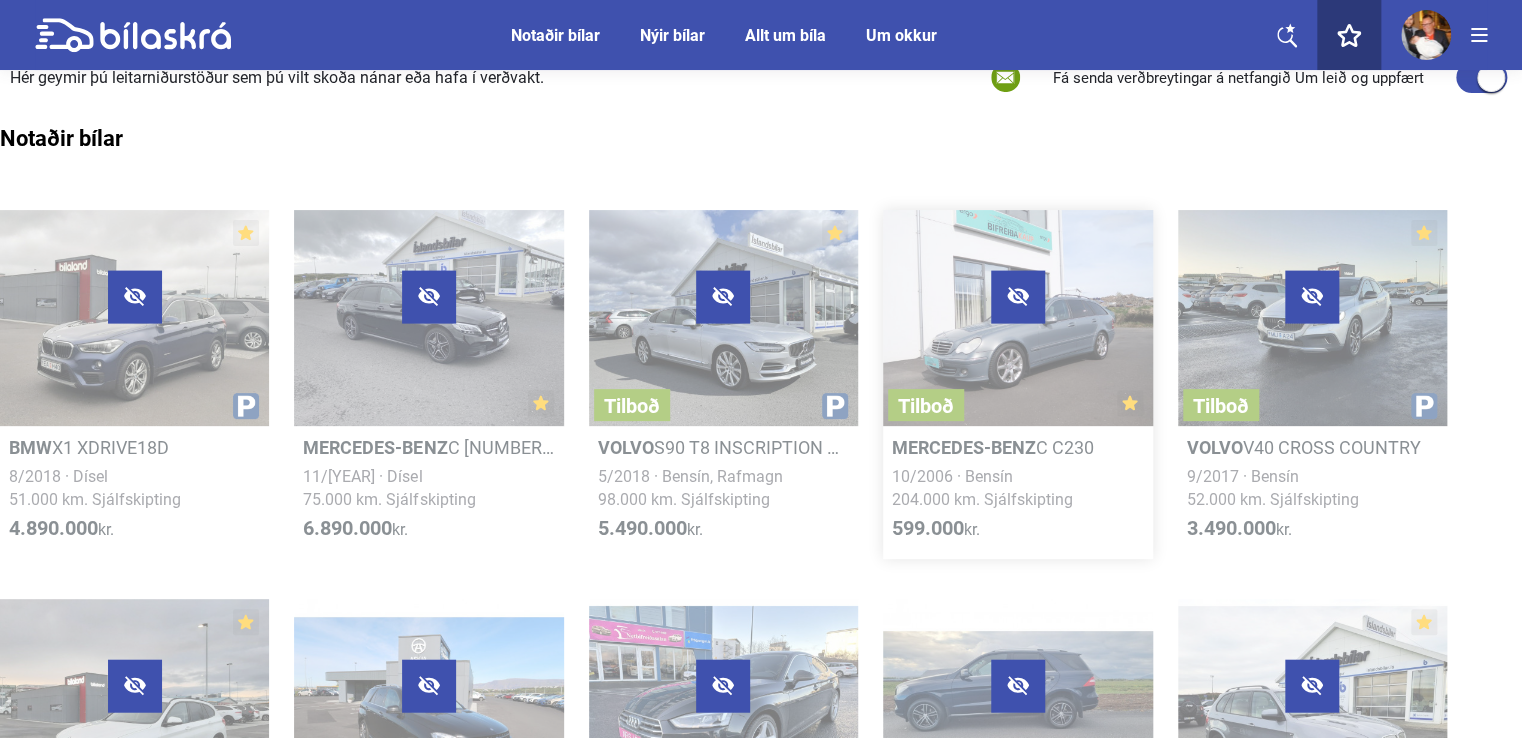 scroll, scrollTop: 0, scrollLeft: 0, axis: both 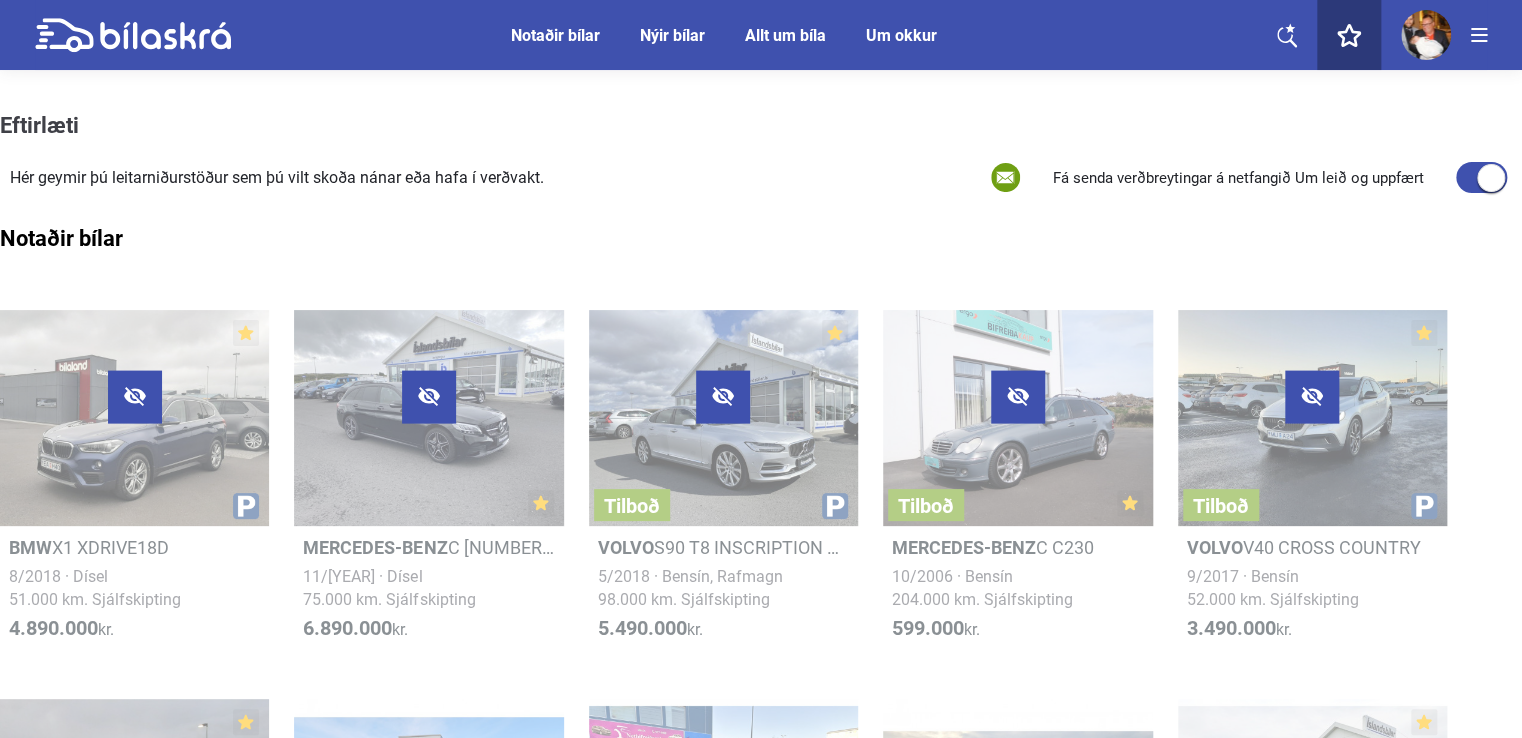 click at bounding box center (1481, 177) 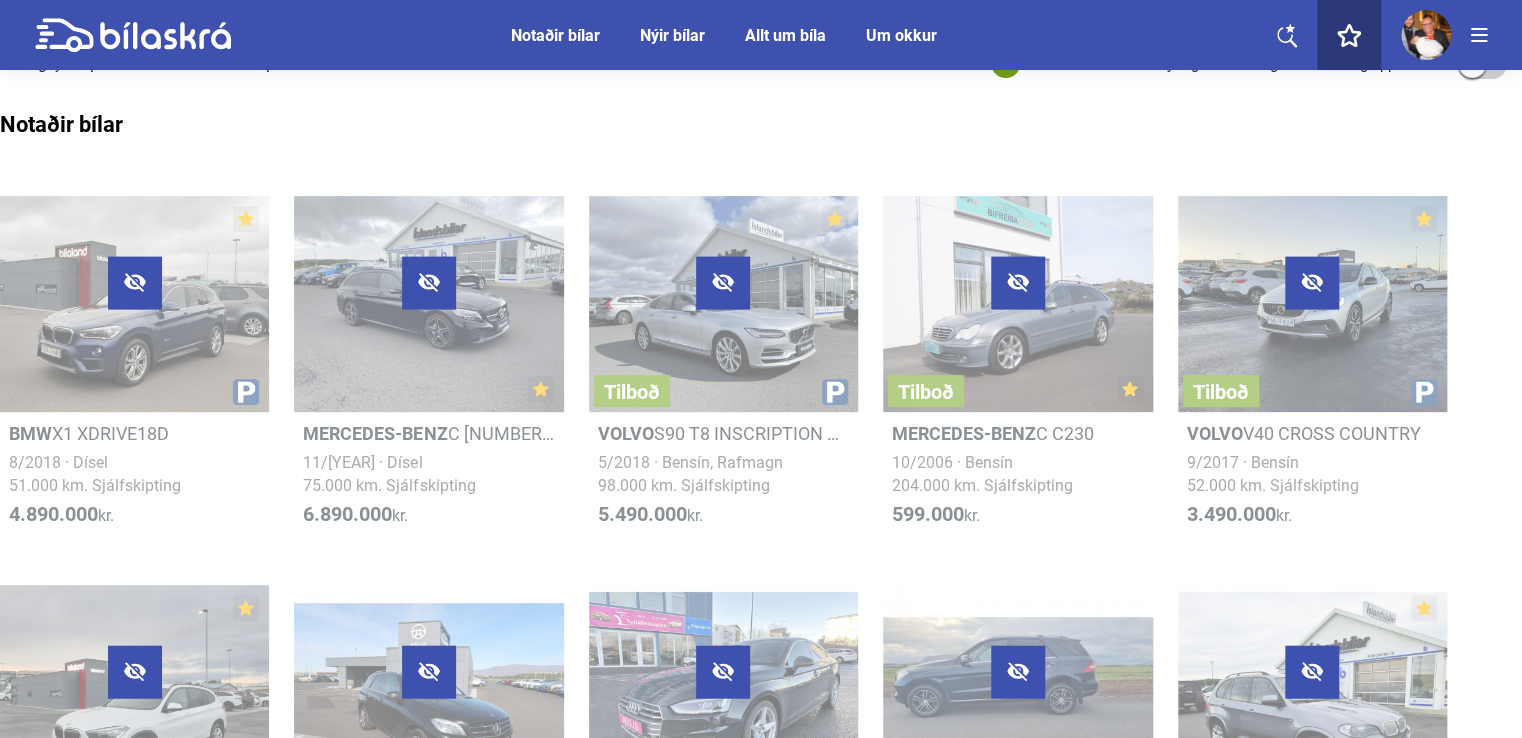 scroll, scrollTop: 200, scrollLeft: 0, axis: vertical 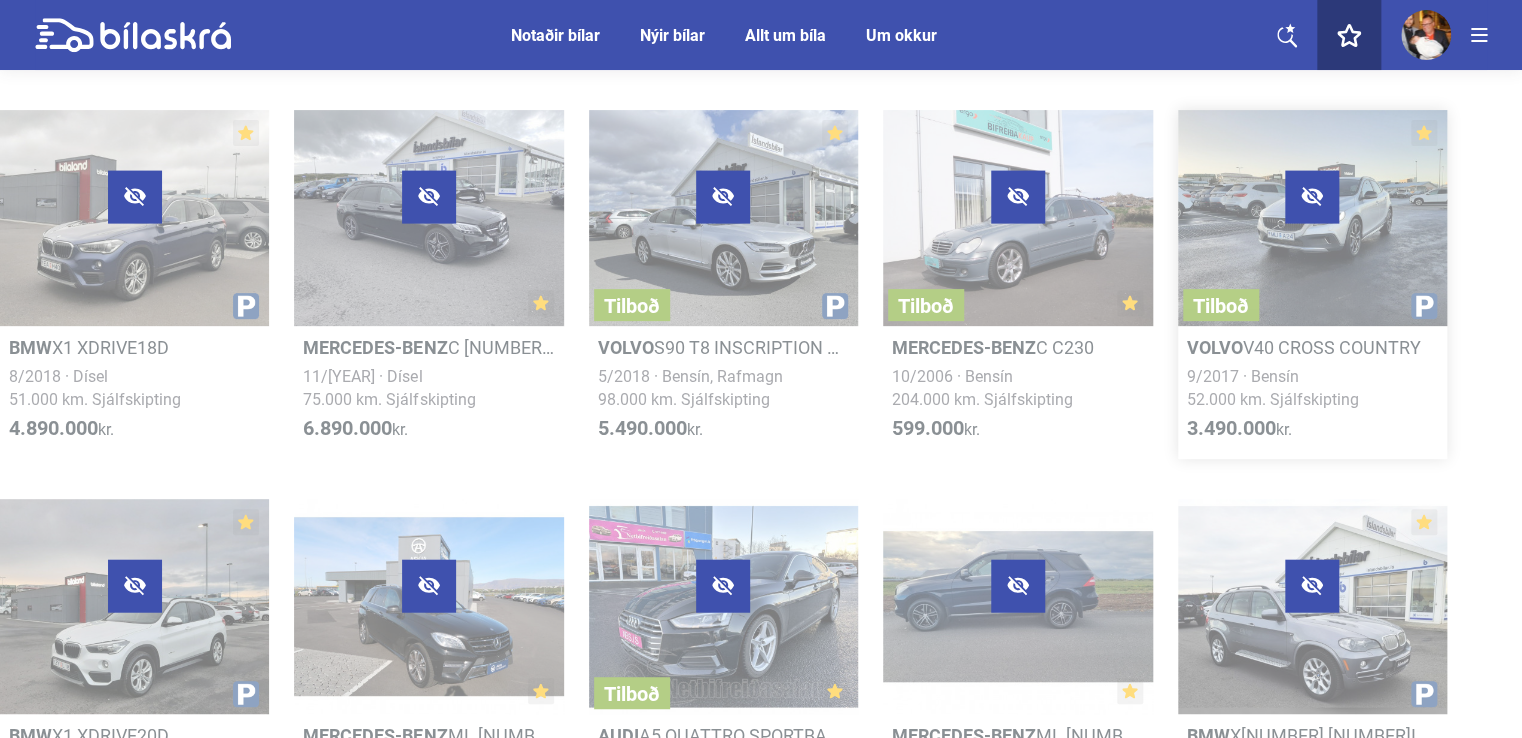 click 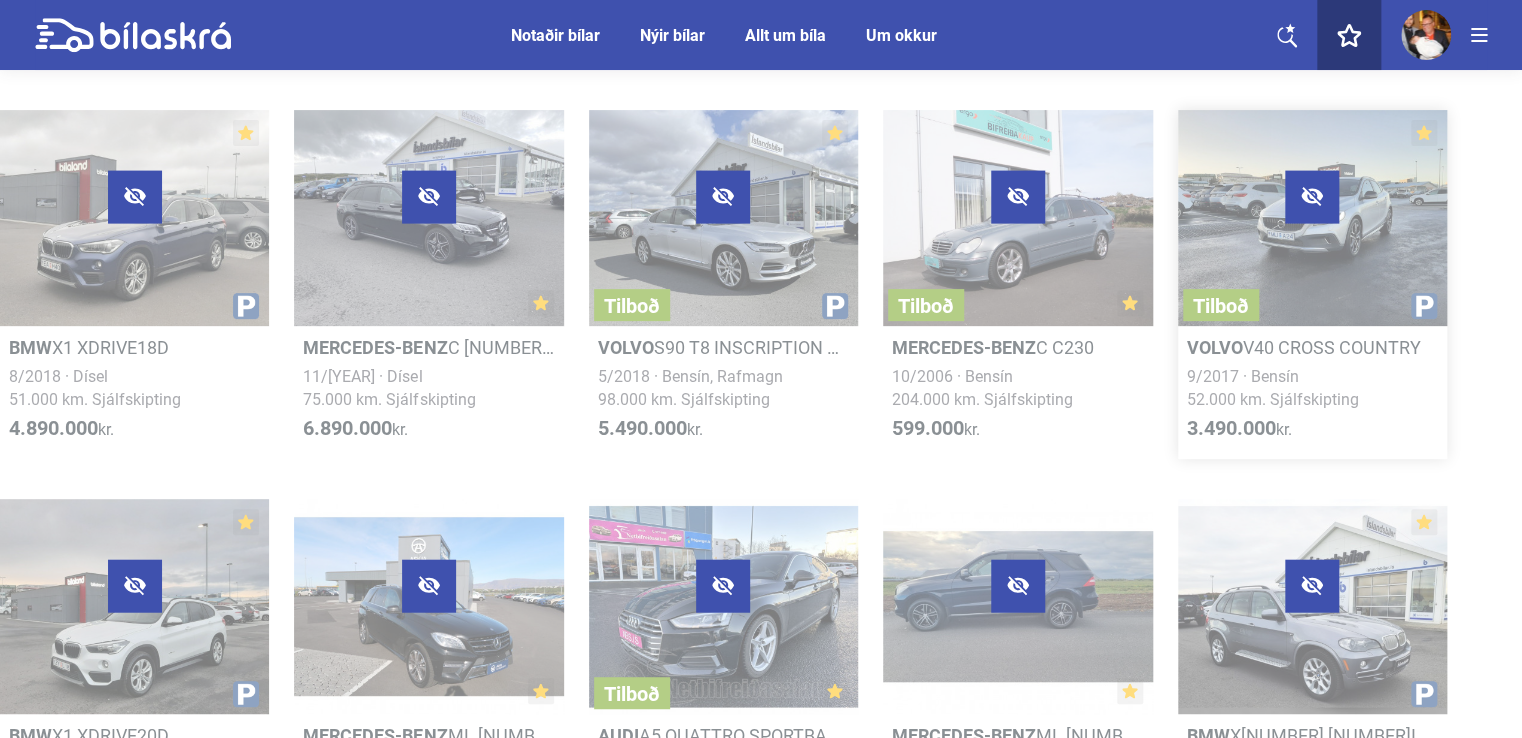 drag, startPoint x: 1312, startPoint y: 198, endPoint x: 1319, endPoint y: 342, distance: 144.17004 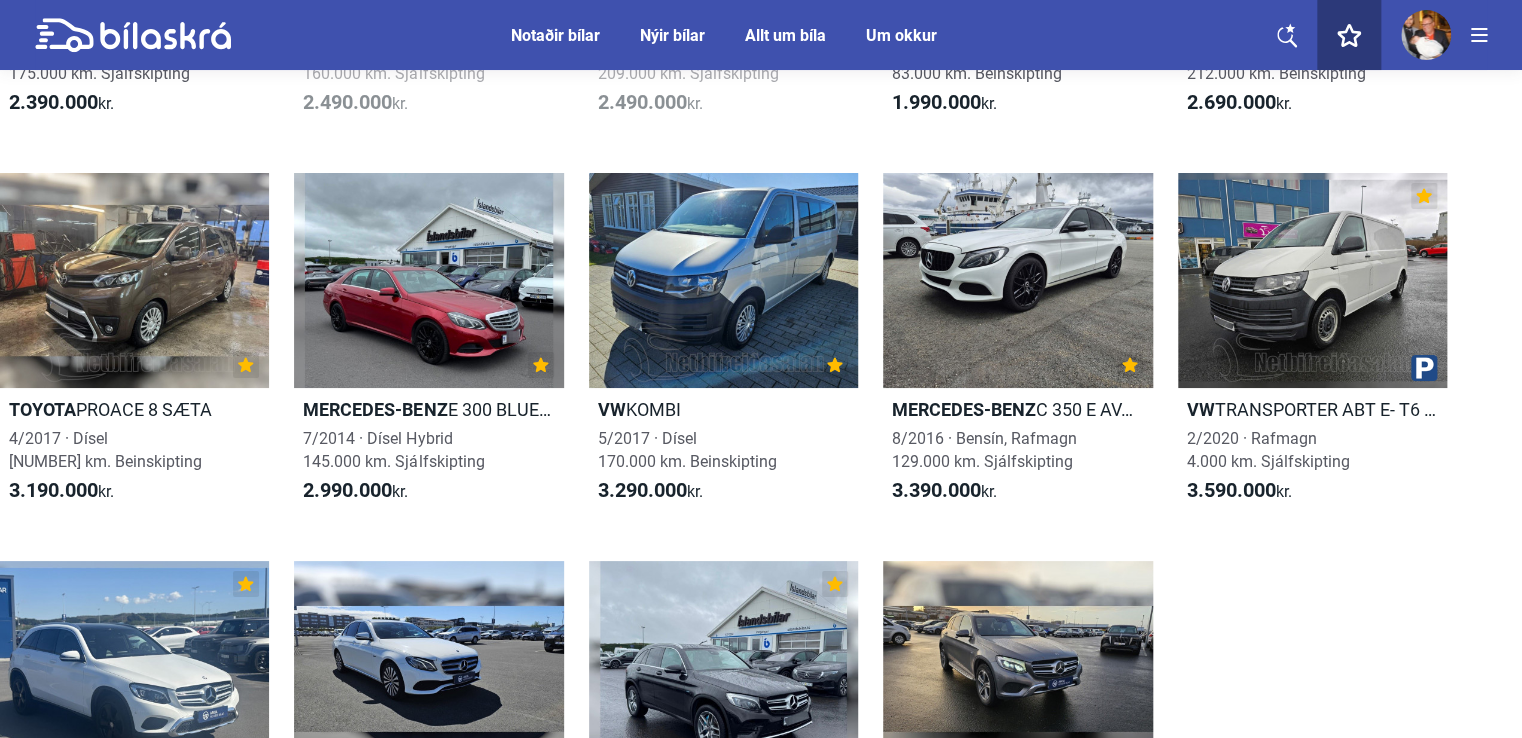 scroll, scrollTop: 3700, scrollLeft: 0, axis: vertical 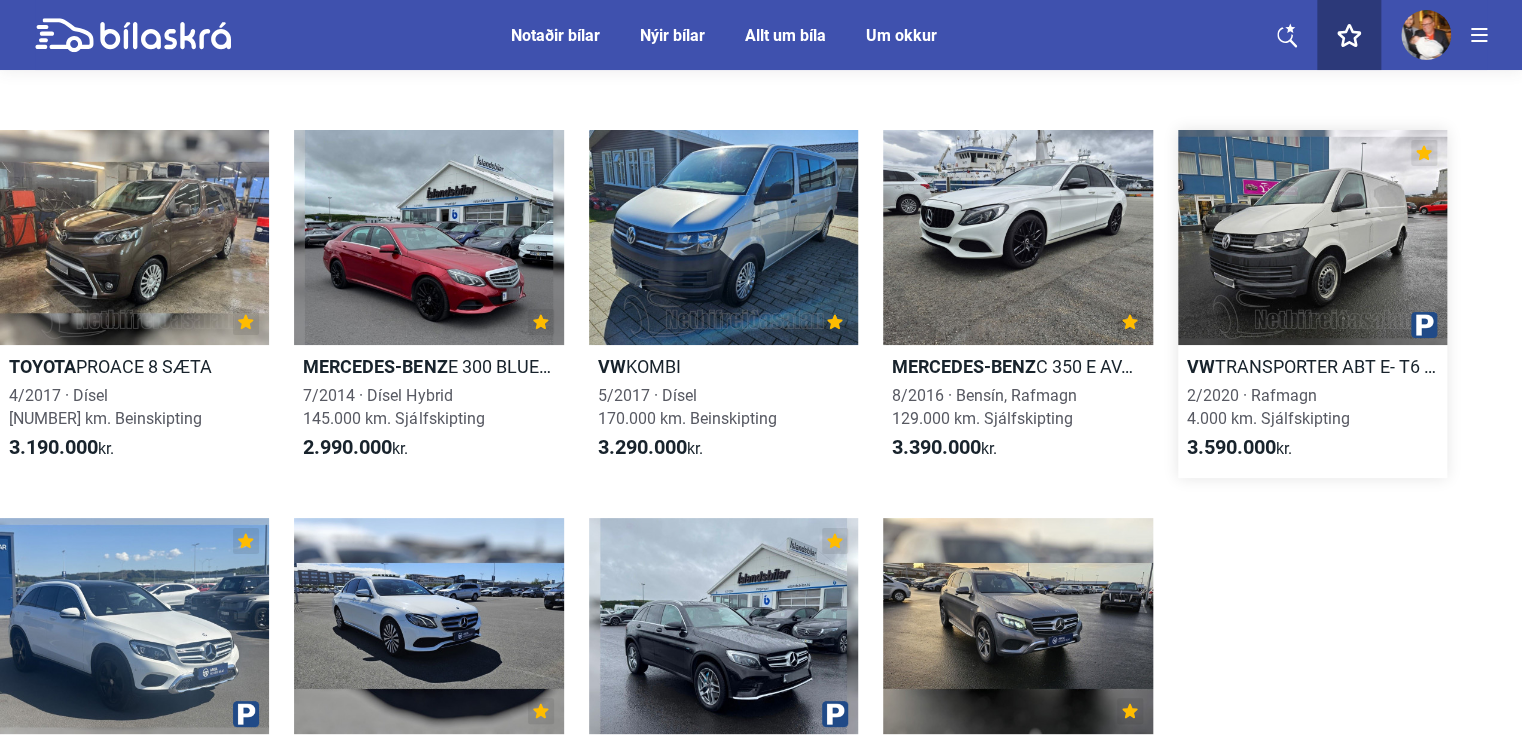 click at bounding box center (1312, 238) 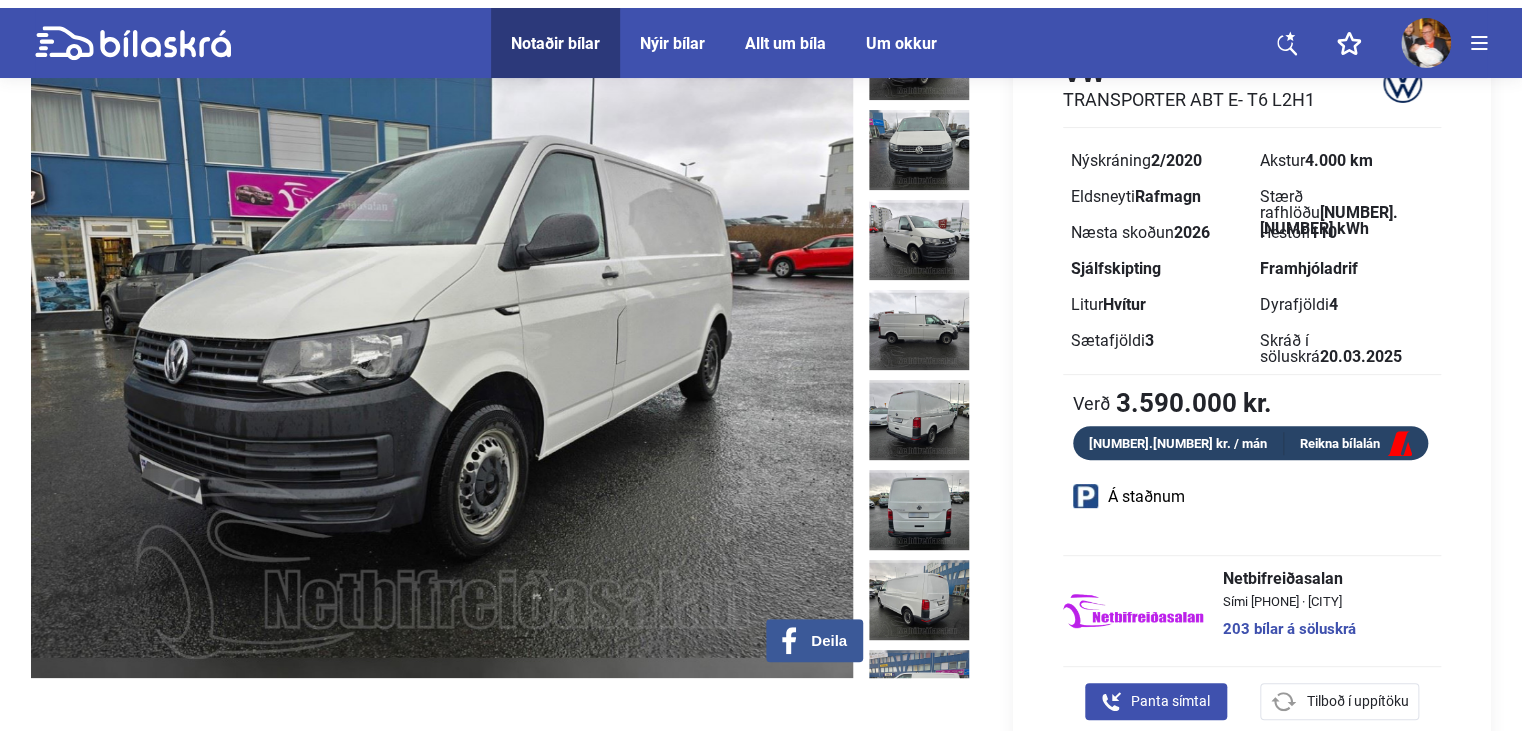 scroll, scrollTop: 0, scrollLeft: 0, axis: both 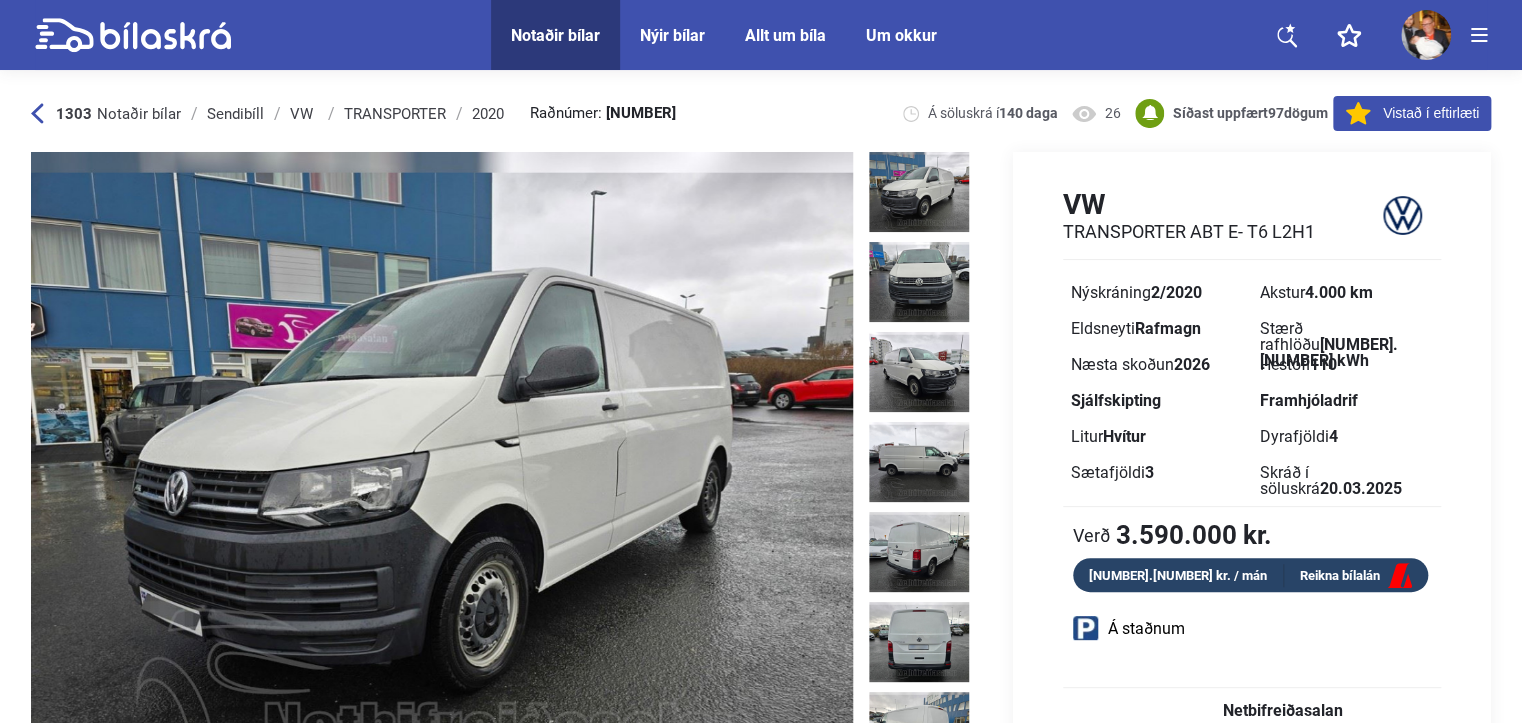 click on "1303  Notaðir bílar
Sendibíll
VW
TRANSPORTER
[YEAR]
Raðnúmer:
[NUMBER]
Á söluskrá í
[NUMBER] daga [NUMBER]
Síðast uppfært
[NUMBER]
dögum
Vakta verð á ökutæki Path Copy Created with Sketch. Vistað í eftirlæti" at bounding box center (761, 113) 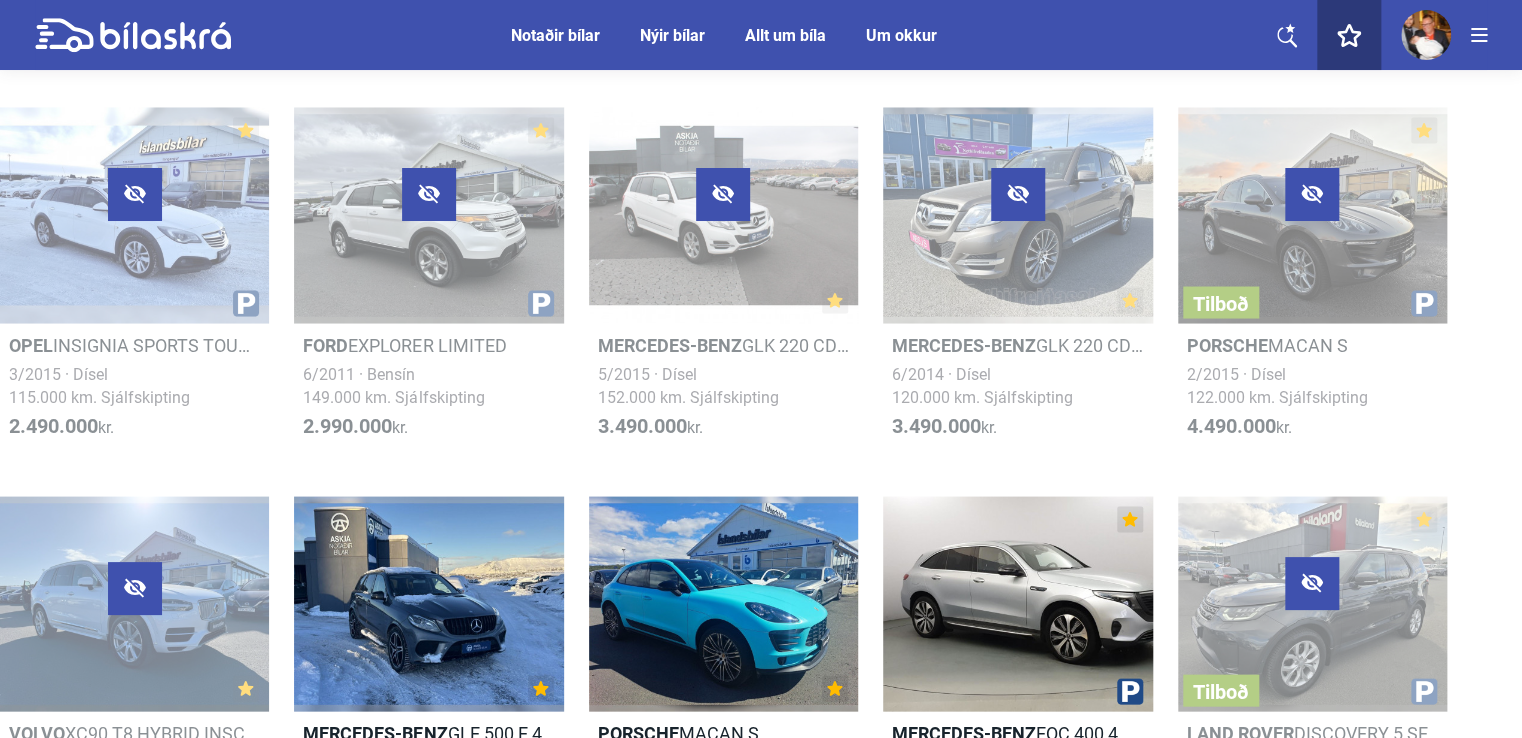 checkbox on "false" 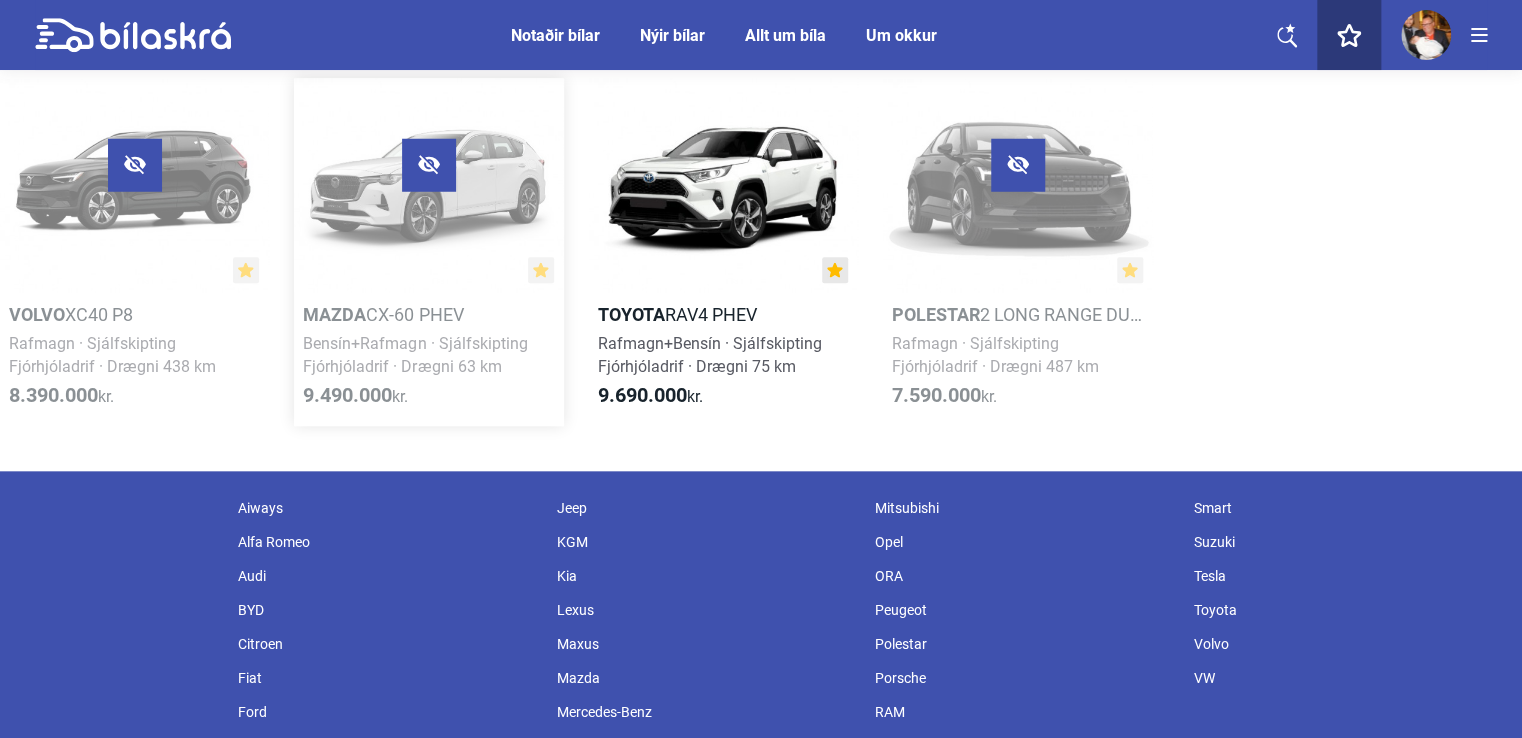 scroll, scrollTop: 4419, scrollLeft: 0, axis: vertical 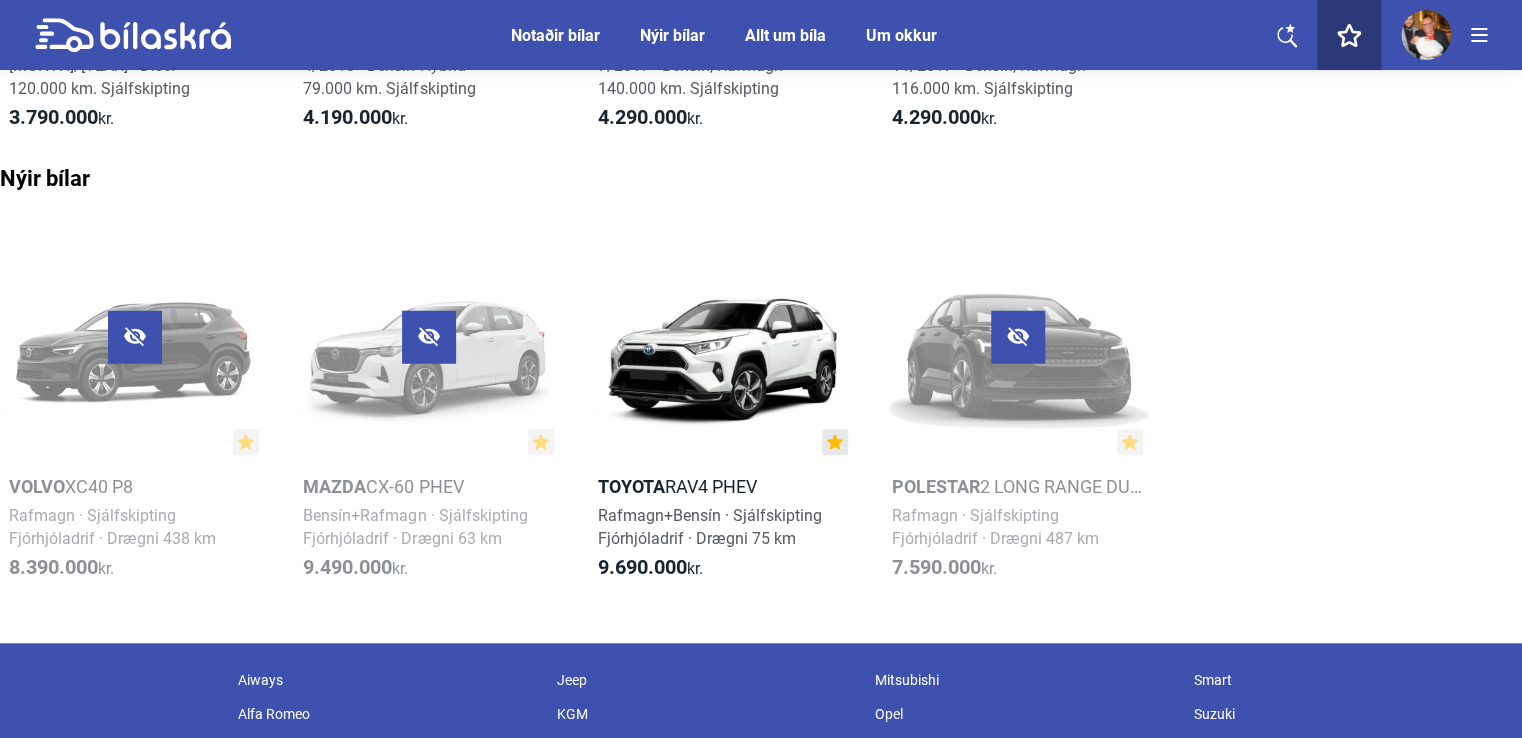 click on "Nýir bílar" at bounding box center [672, 35] 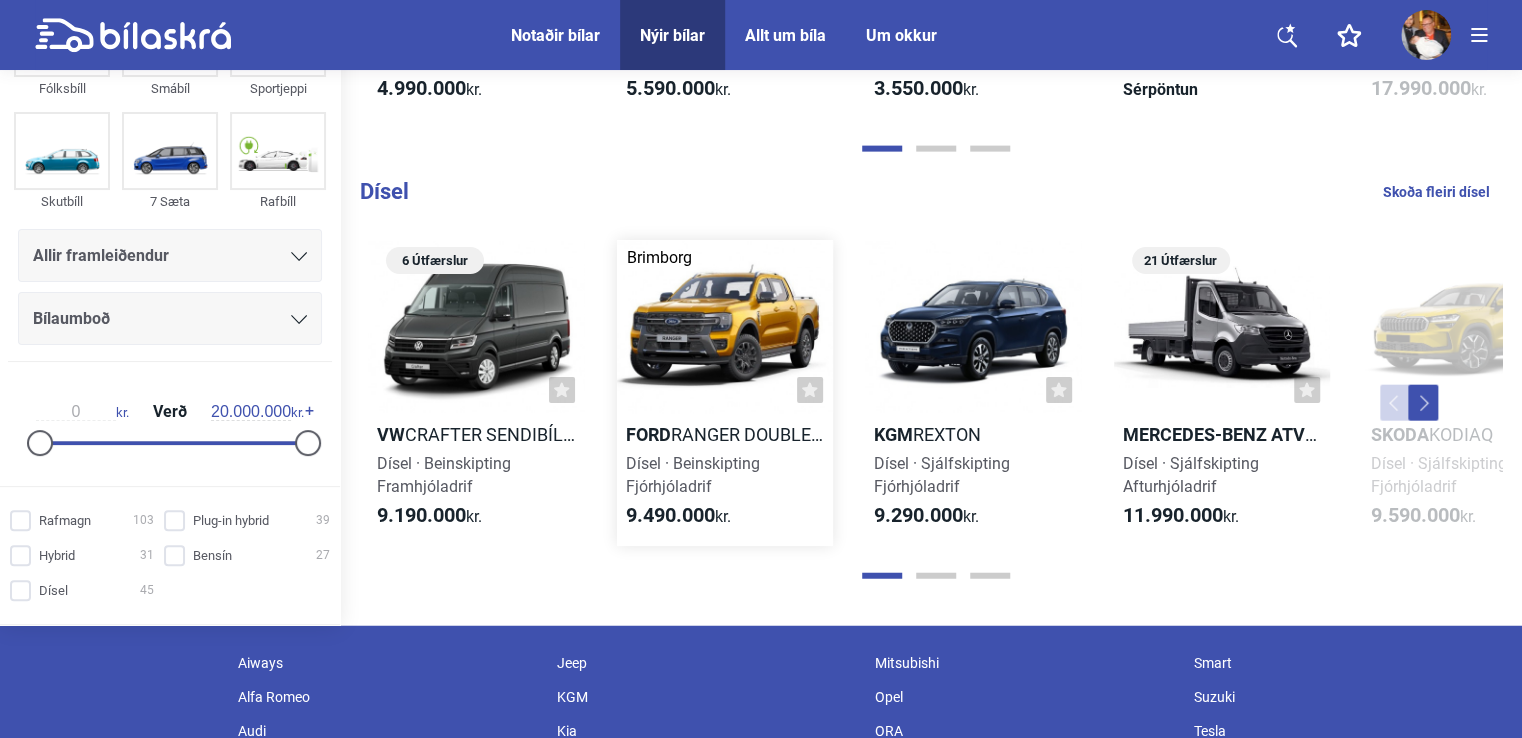 scroll, scrollTop: 2400, scrollLeft: 0, axis: vertical 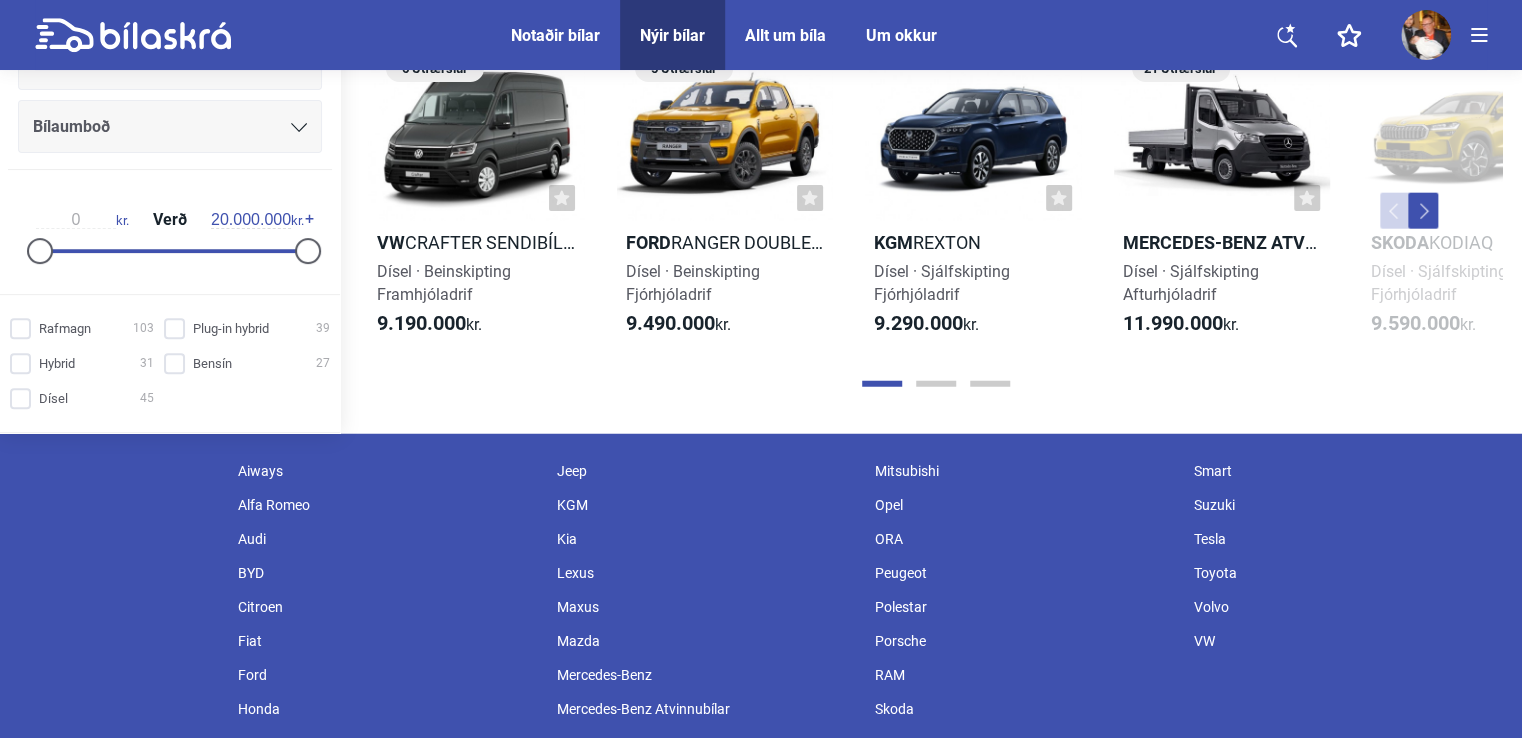 click on "Lexus" at bounding box center [706, 573] 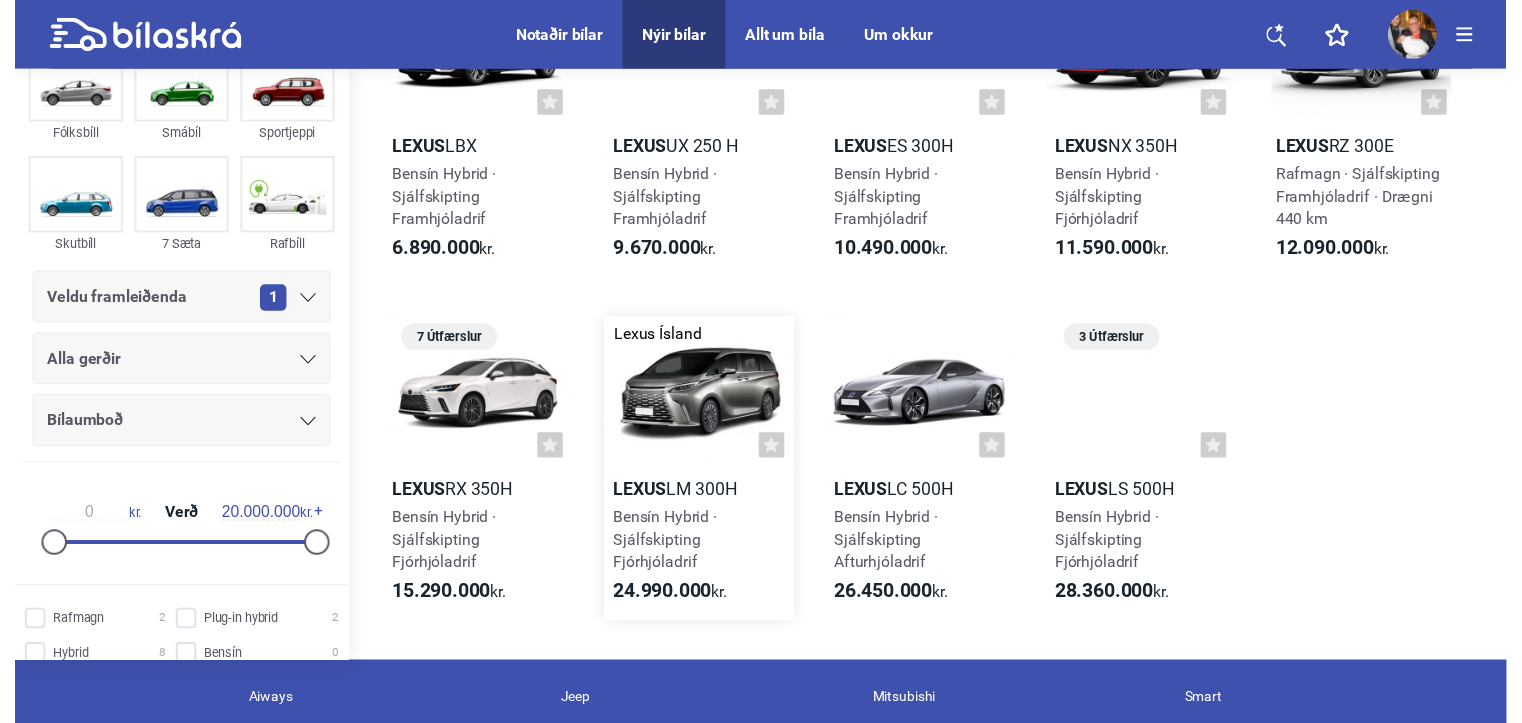 scroll, scrollTop: 0, scrollLeft: 0, axis: both 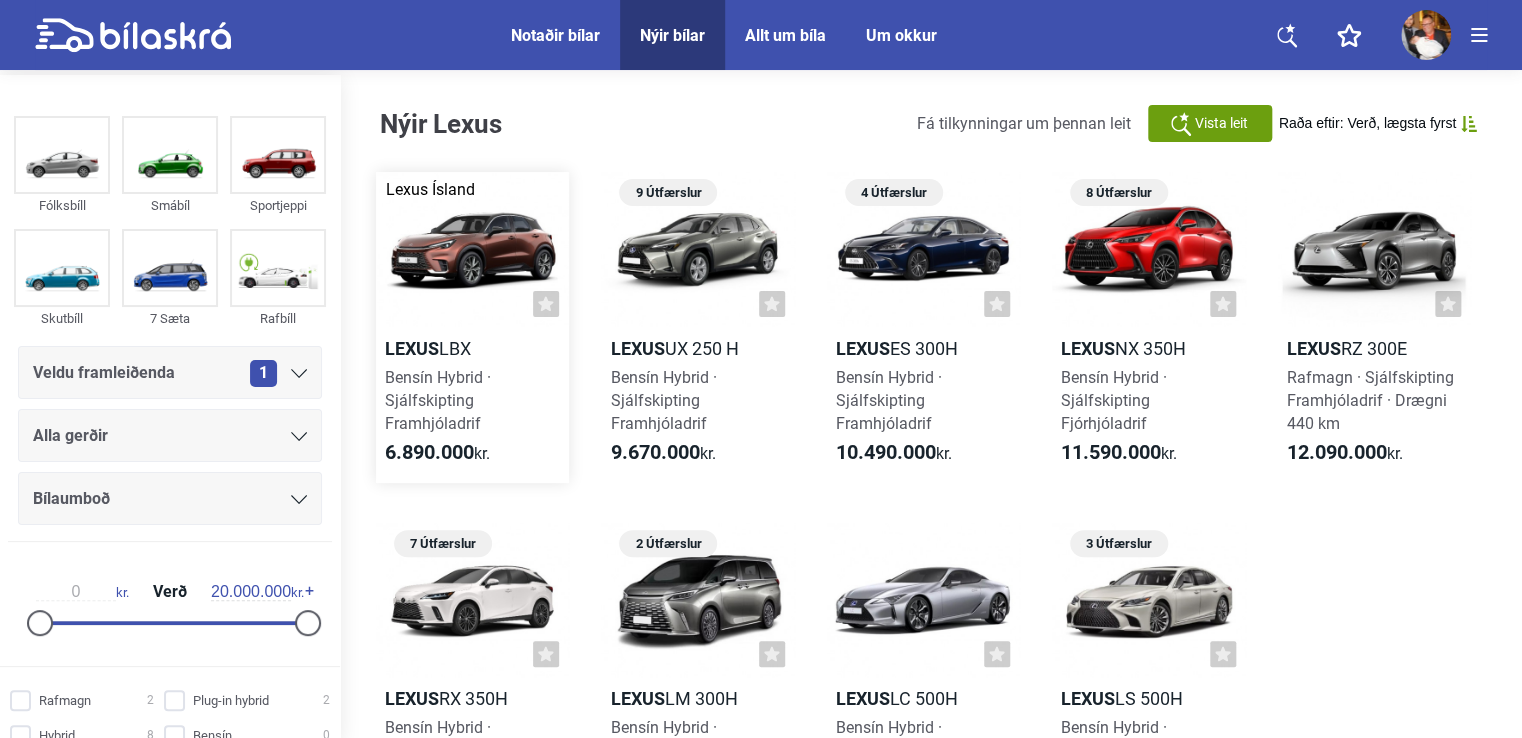 click at bounding box center (472, 249) 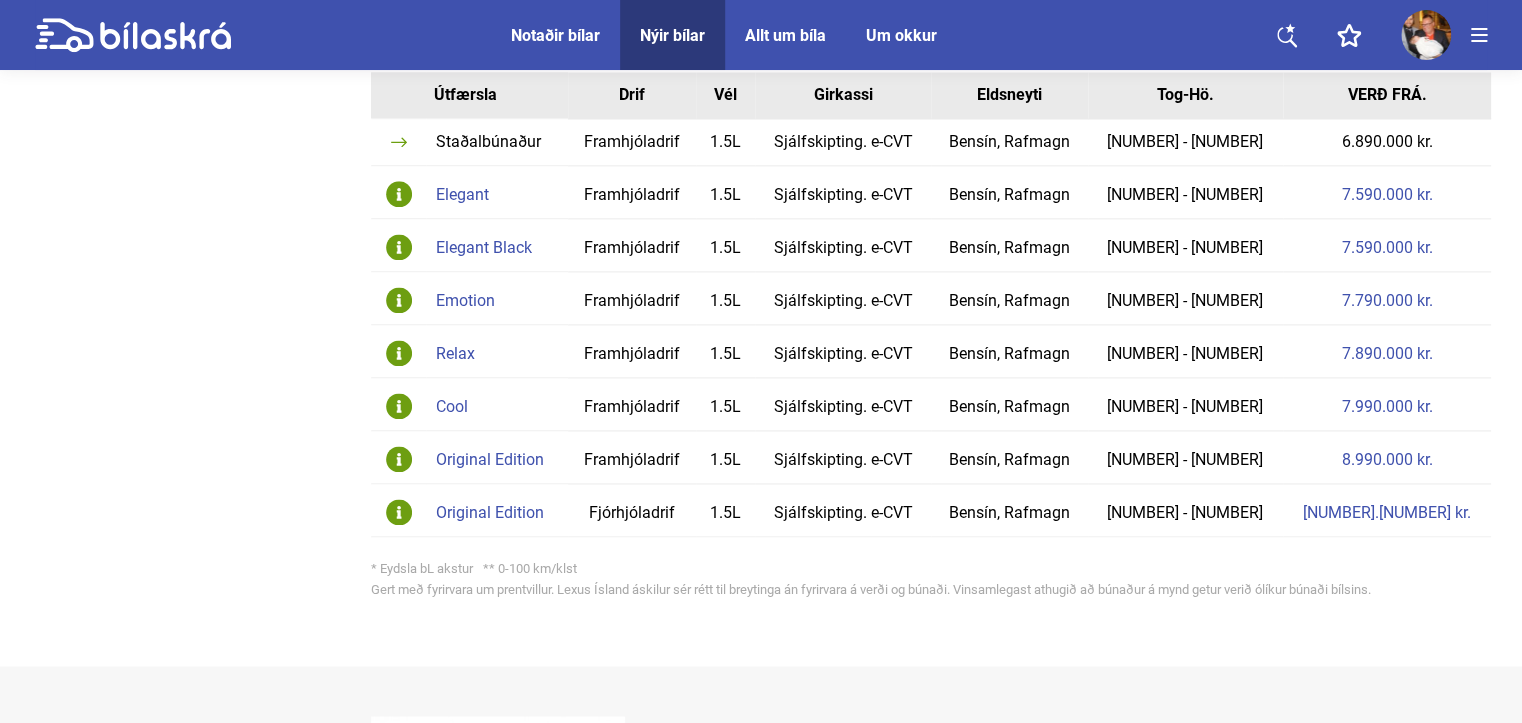 scroll, scrollTop: 1200, scrollLeft: 0, axis: vertical 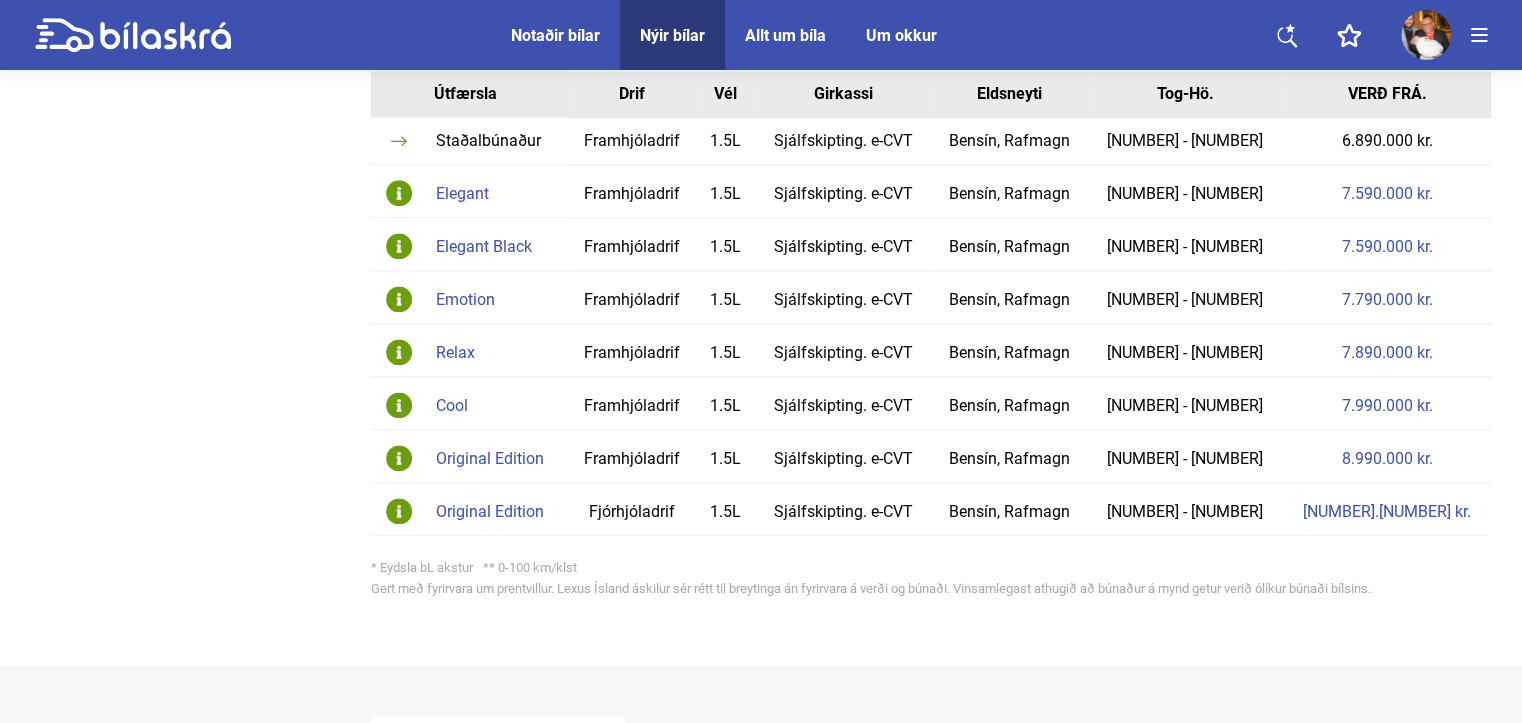 click on "Elegant Black" at bounding box center (497, 247) 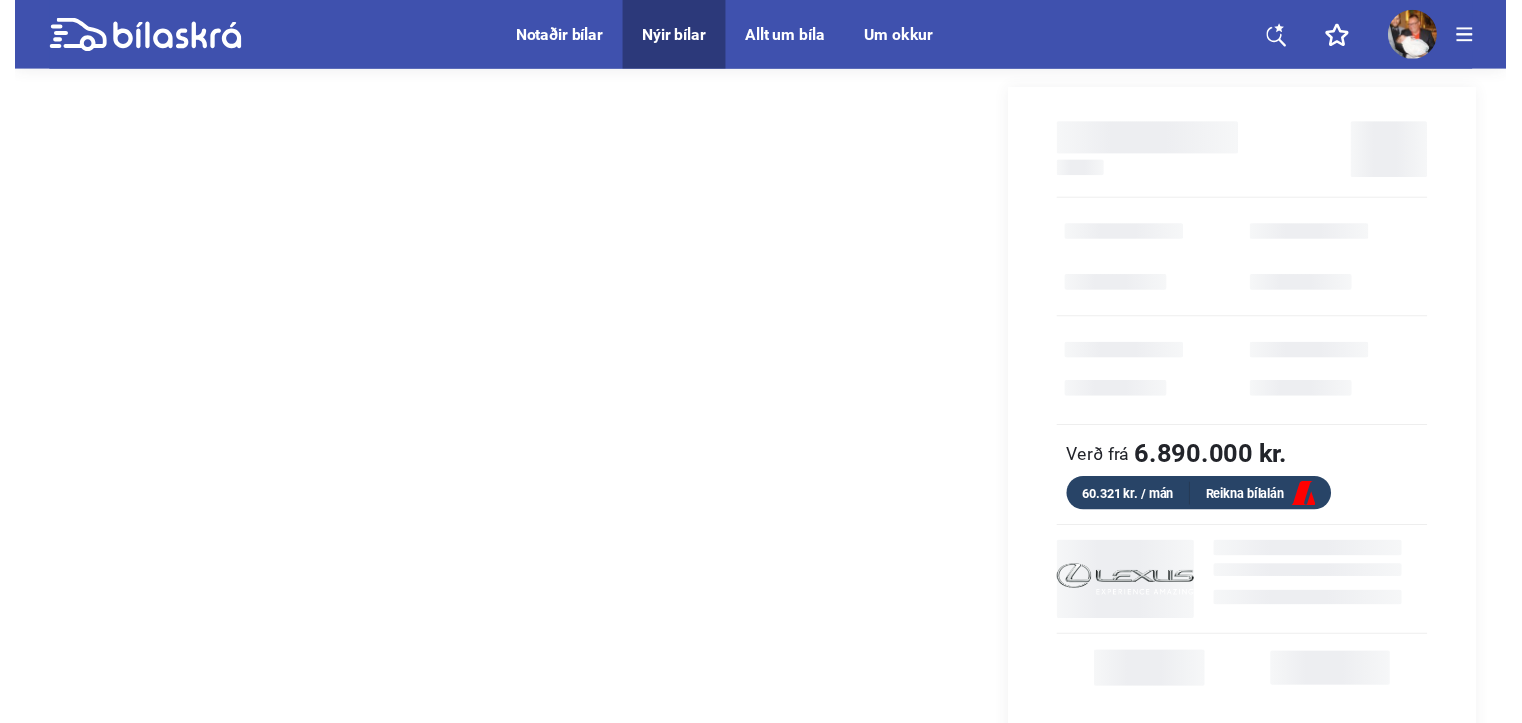 scroll, scrollTop: 0, scrollLeft: 0, axis: both 